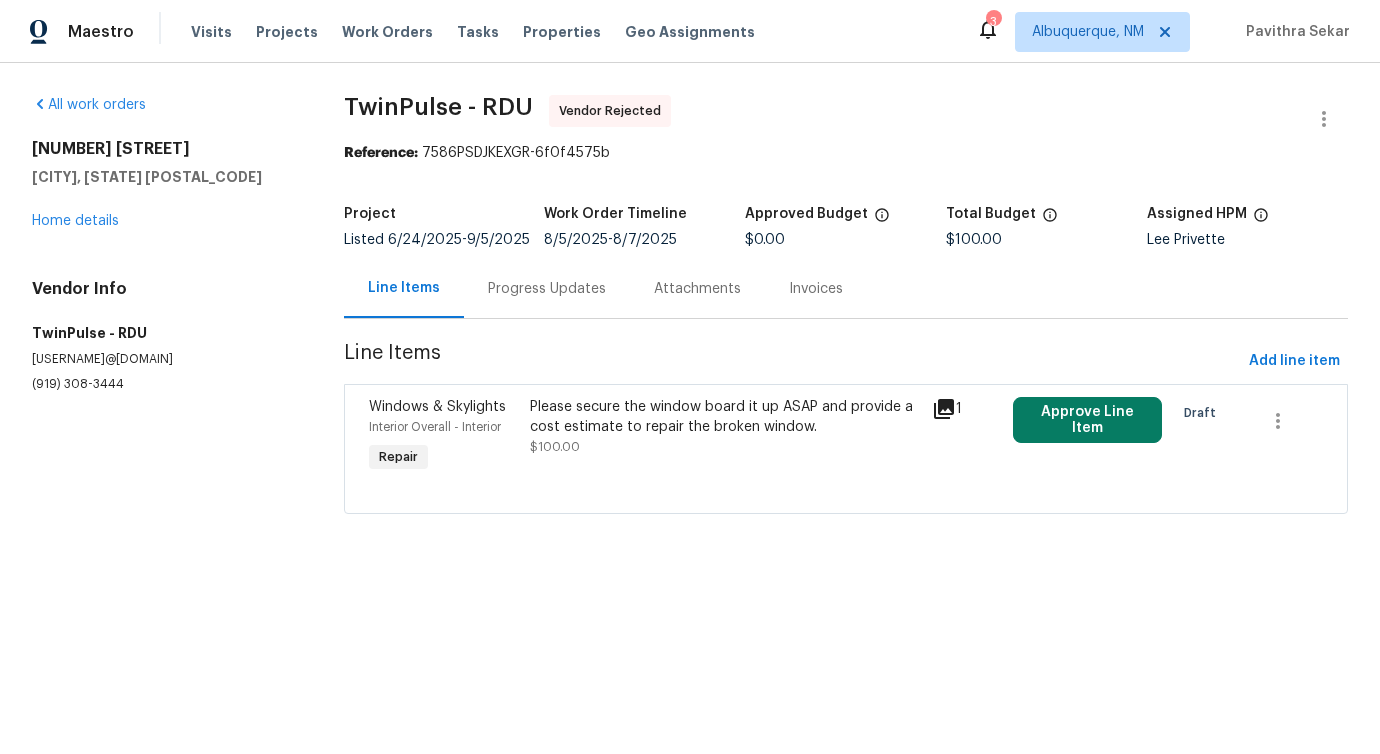 scroll, scrollTop: 0, scrollLeft: 0, axis: both 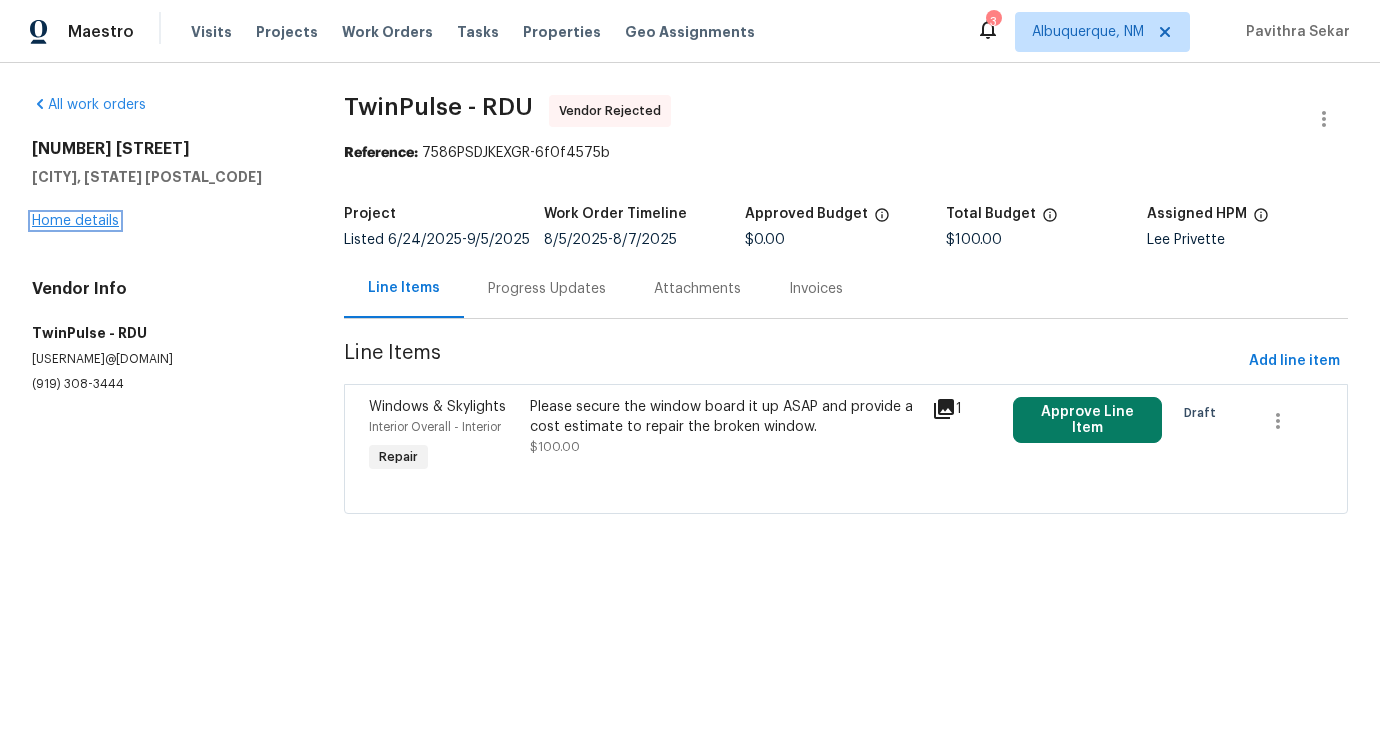 click on "Home details" at bounding box center (75, 221) 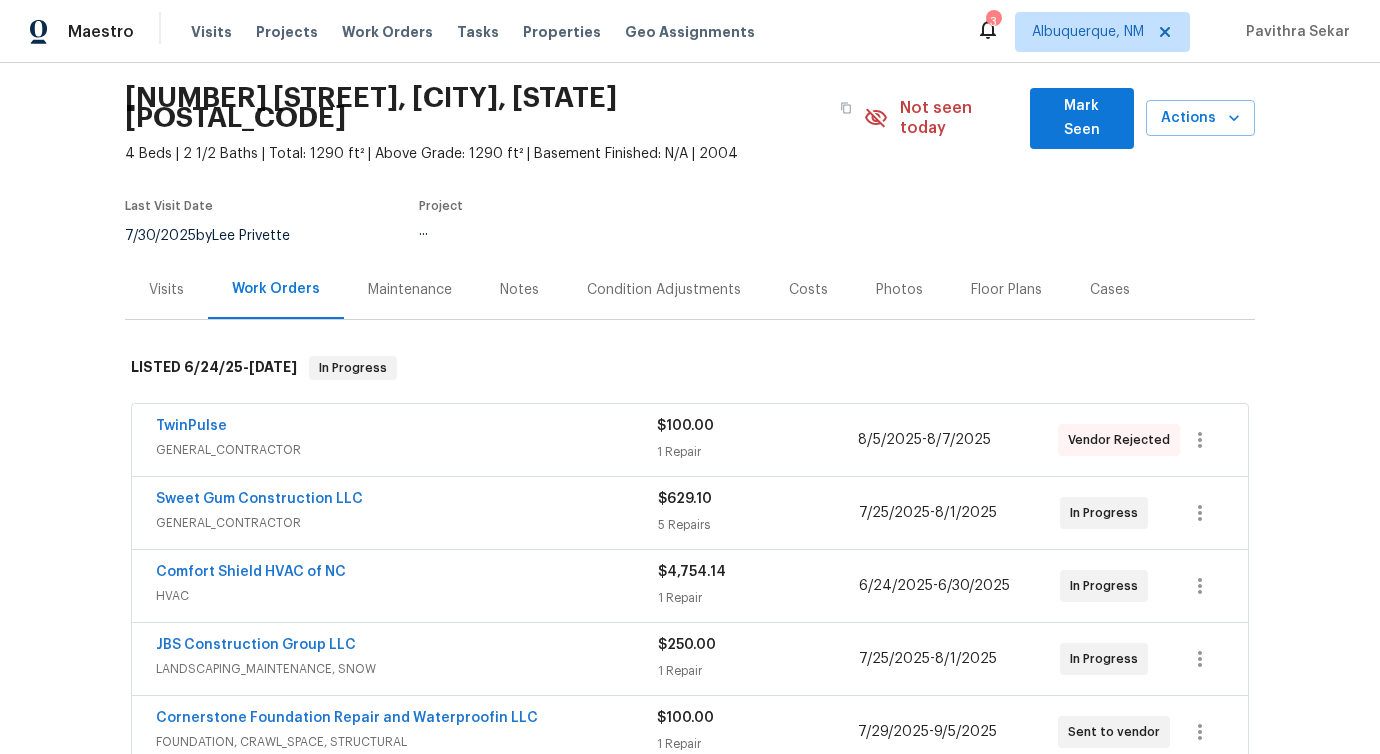 scroll, scrollTop: 160, scrollLeft: 0, axis: vertical 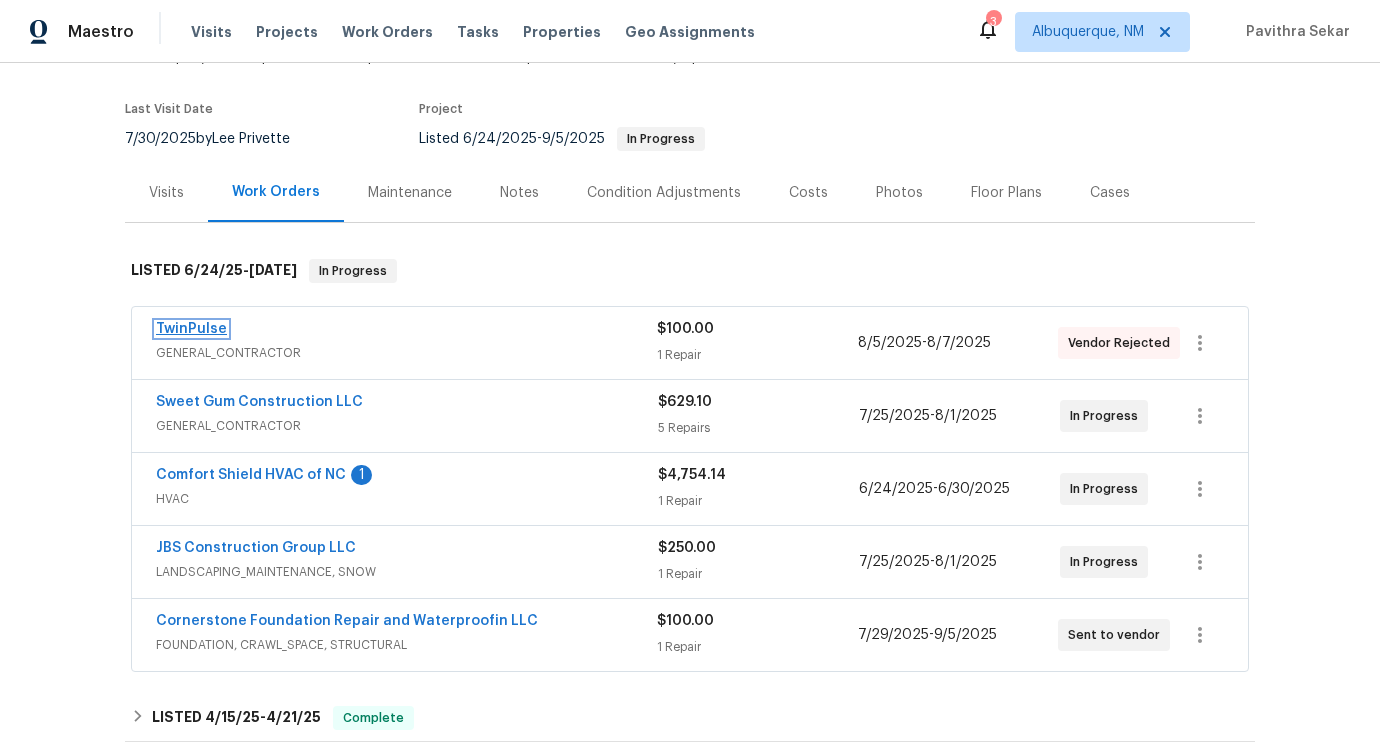 click on "TwinPulse" at bounding box center (191, 329) 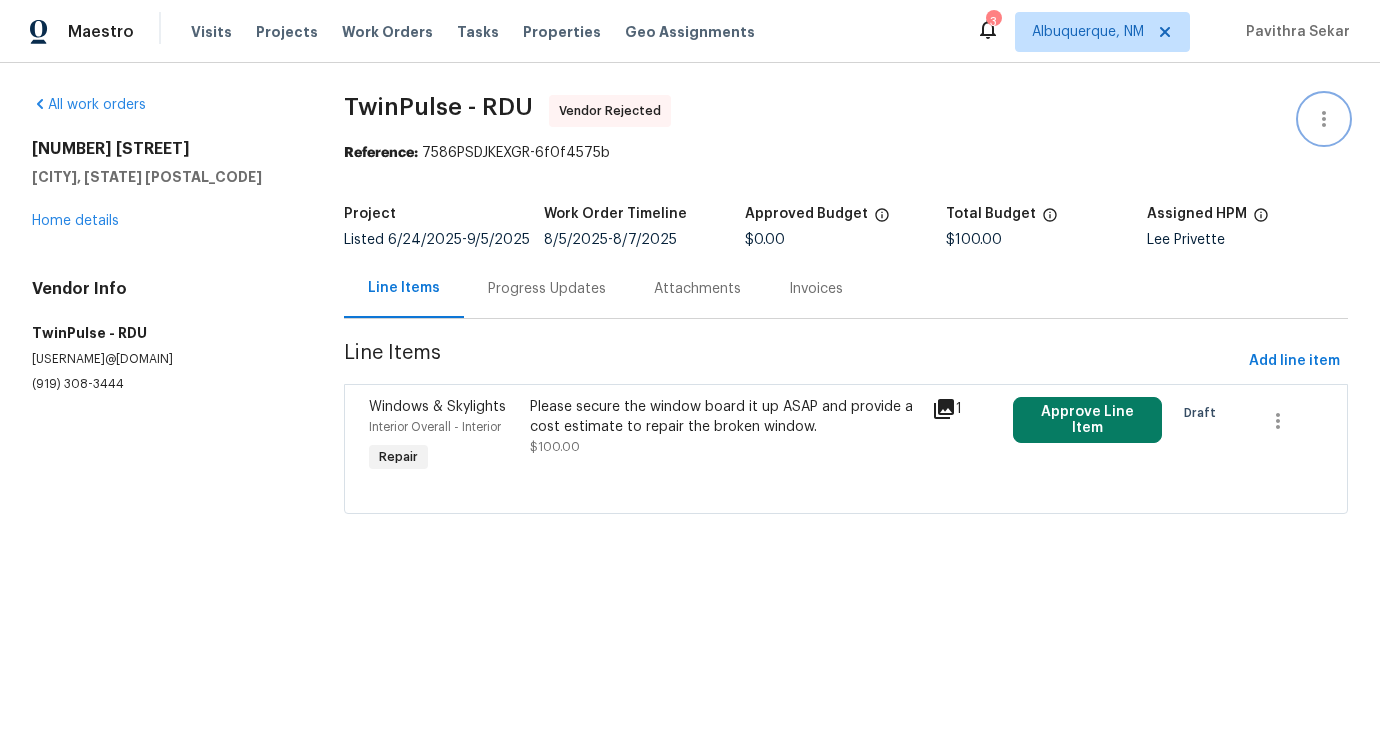 click 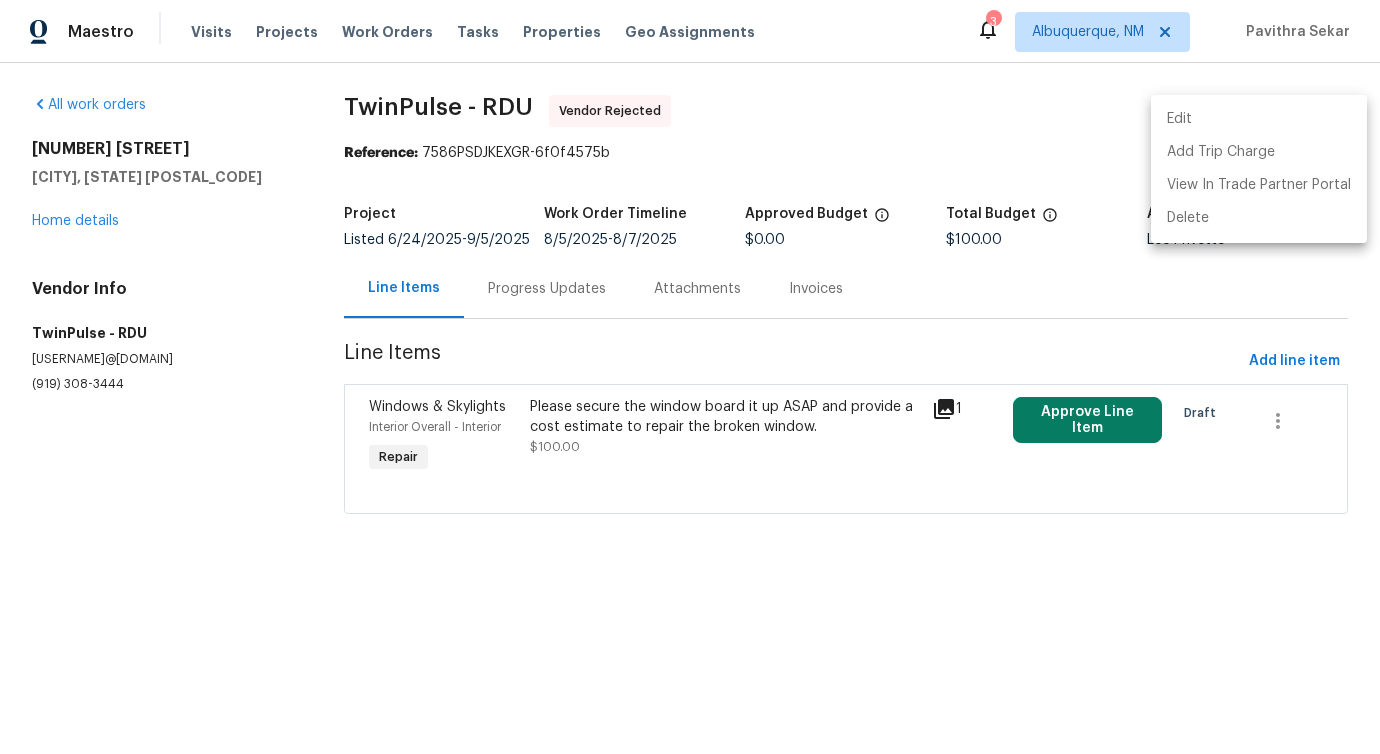 click on "Edit" at bounding box center [1259, 119] 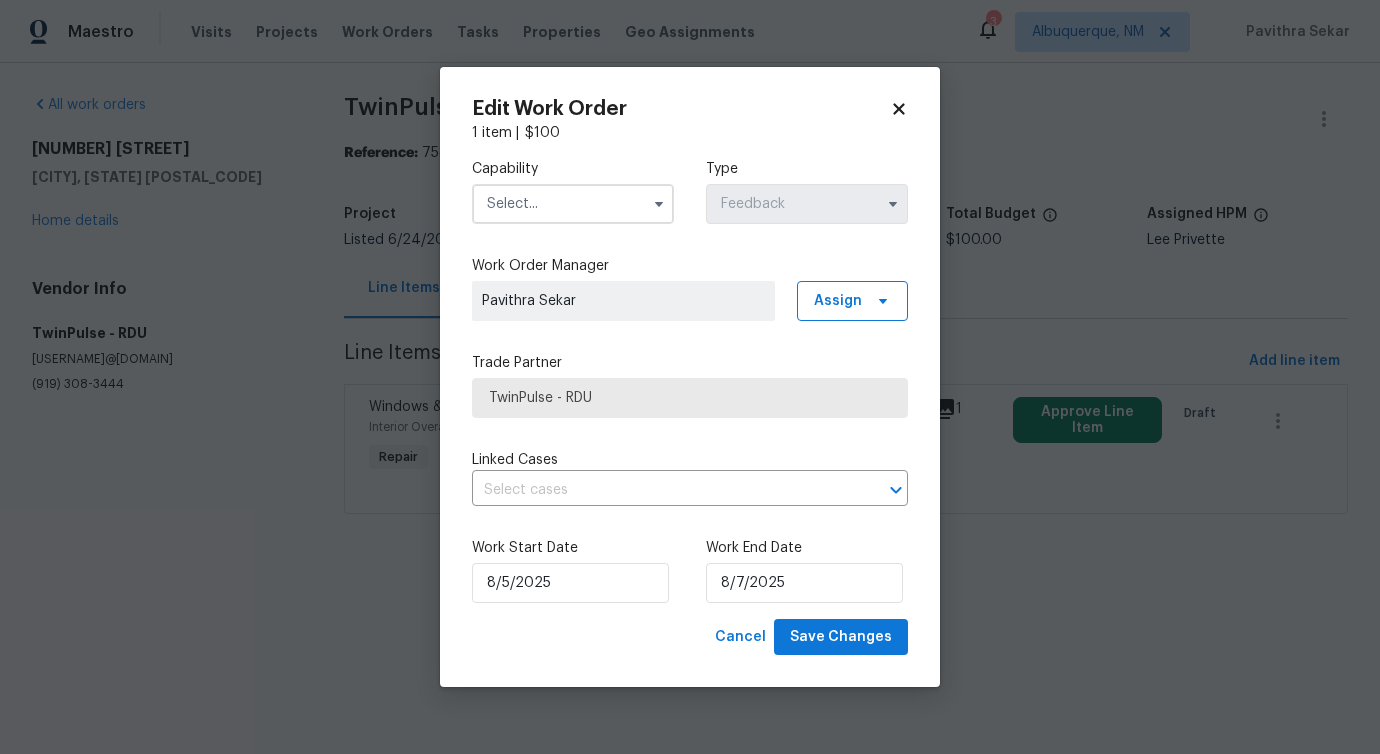 click at bounding box center (573, 204) 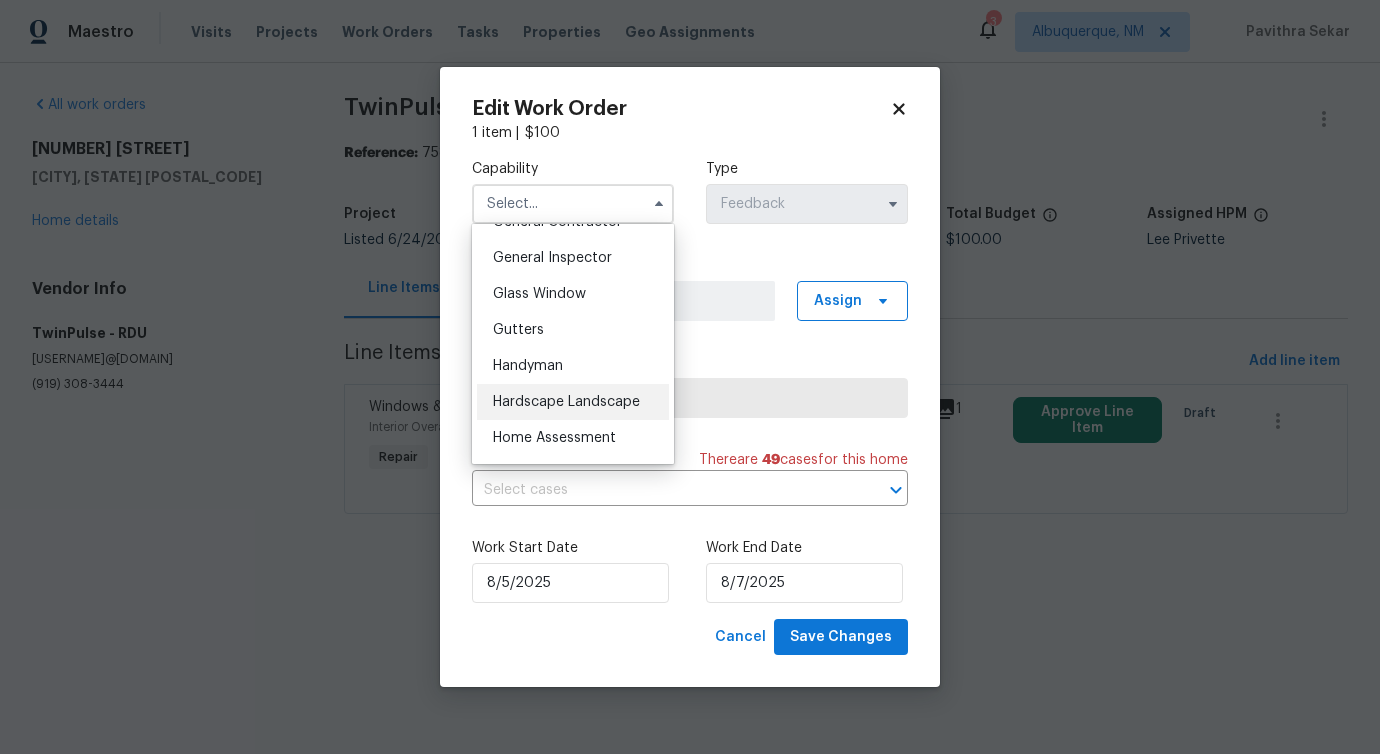 scroll, scrollTop: 962, scrollLeft: 0, axis: vertical 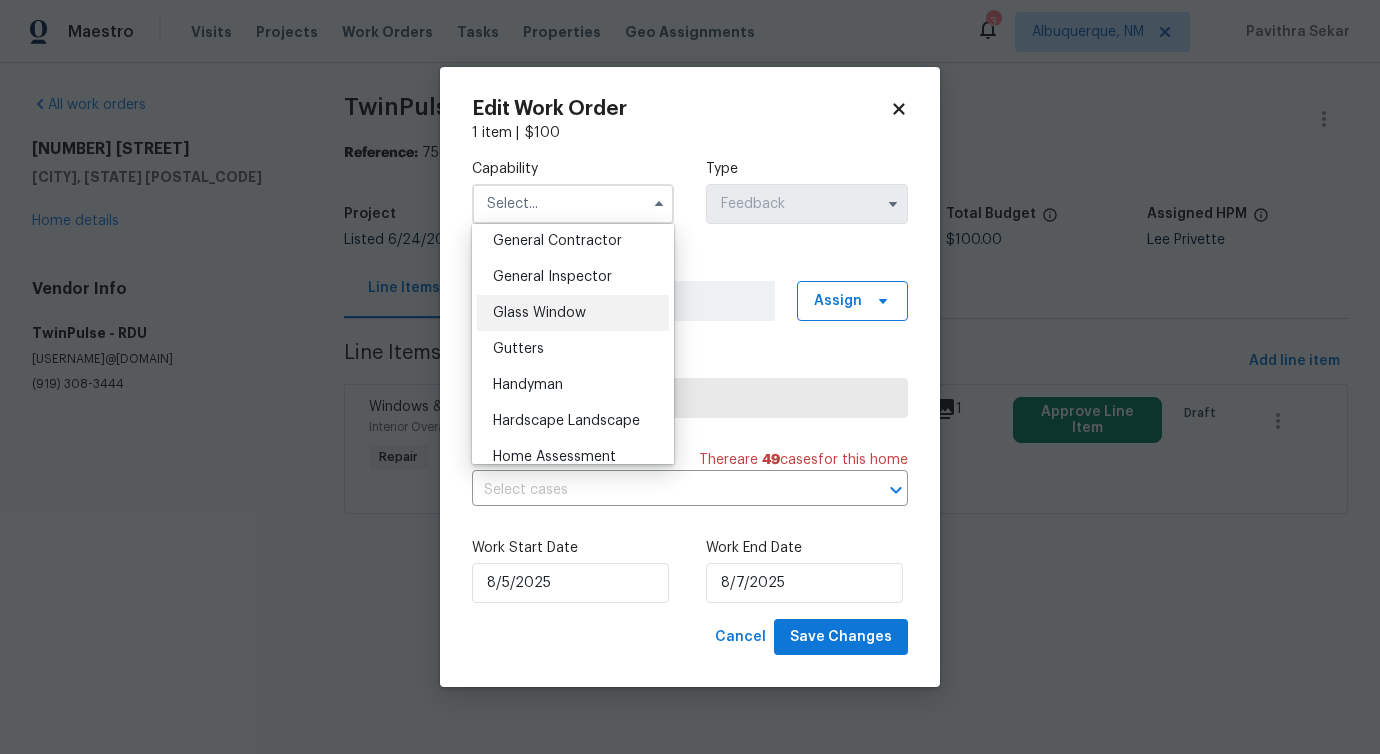 click on "Glass Window" at bounding box center [539, 313] 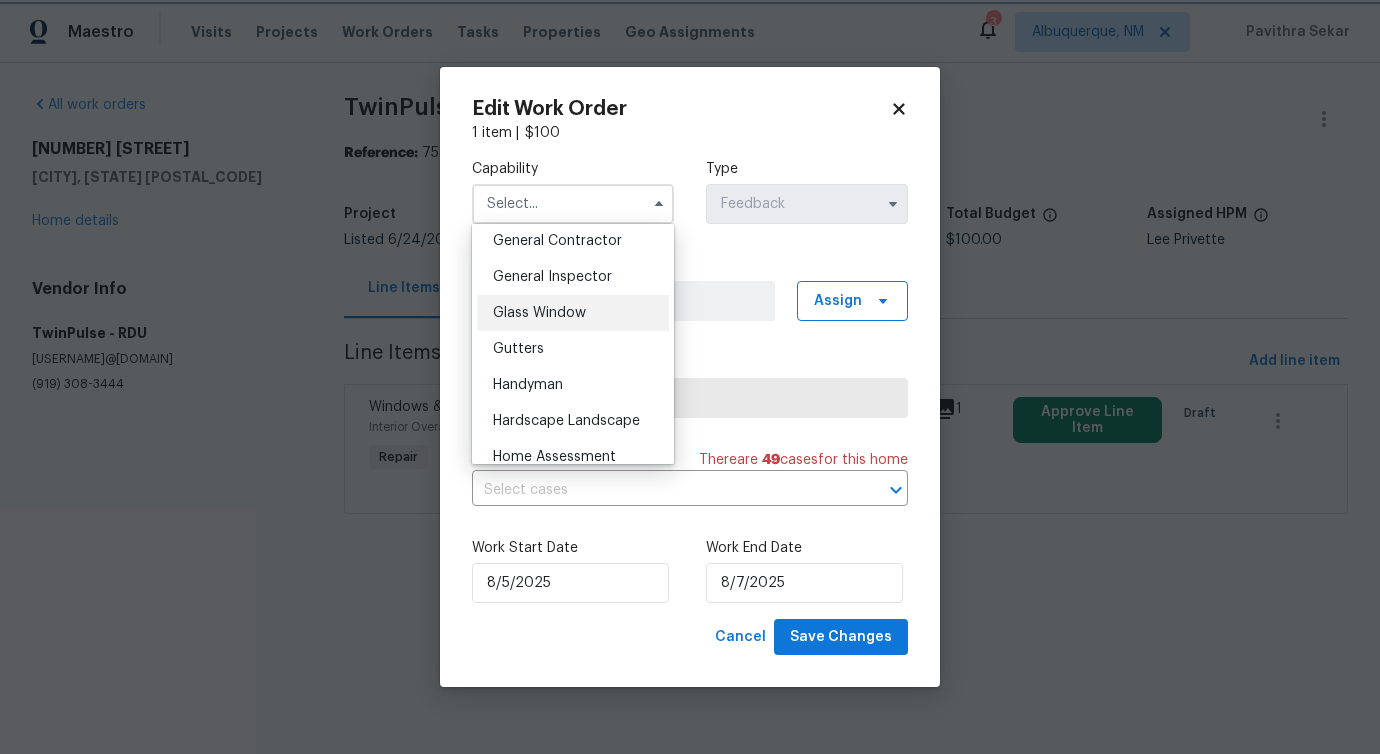 type on "Glass Window" 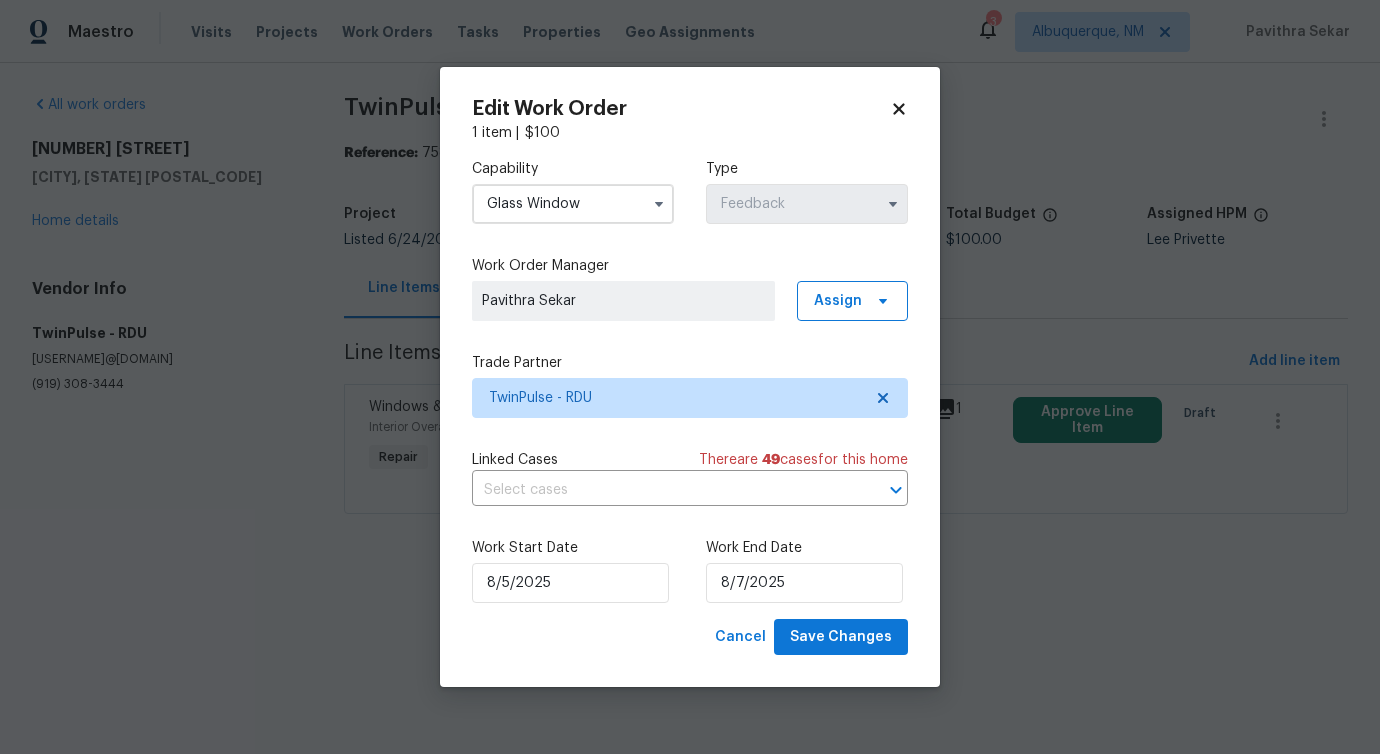 click on "Capability   Glass Window Agent Appliance Bathtub Resurfacing BRN And Lrr Broker Cabinets Carpet Cleaning Chimney Cleaning Cleaning Maintenance Concrete Flatwork Countertop Countertop Resurfacing Crawl Space Data Labeling Day One Walk Dispatch Electrical Engineering Fencing Fireplace Flooring Floor Refinishing Foundation Garage Door Gas Line Service General Contractor General Inspector Glass Window Gutters Handyman Hardscape Landscape Home Assessment HVAC Irrigation Junk Removal Landscaping Maintenance Land Surveying Living Area Measurement Locksmith Masonry Mold Remediation Odor Remediation Od Select Oil Tank Services Painting Pests Photography Plumbing Pool Pool Repair Pressure Washing Radon Testing Reno Valuations Restoration Roof Security Septic Sewer Inspections And Repairs Siding Snow Structural Tree Services Valuations Wells Wildlife Type   Feedback Work Order Manager   Pavithra Sekar Assign Trade Partner   TwinPulse - RDU Linked Cases There  are   49  case s  for this home   ​ Work Start Date" at bounding box center [690, 381] 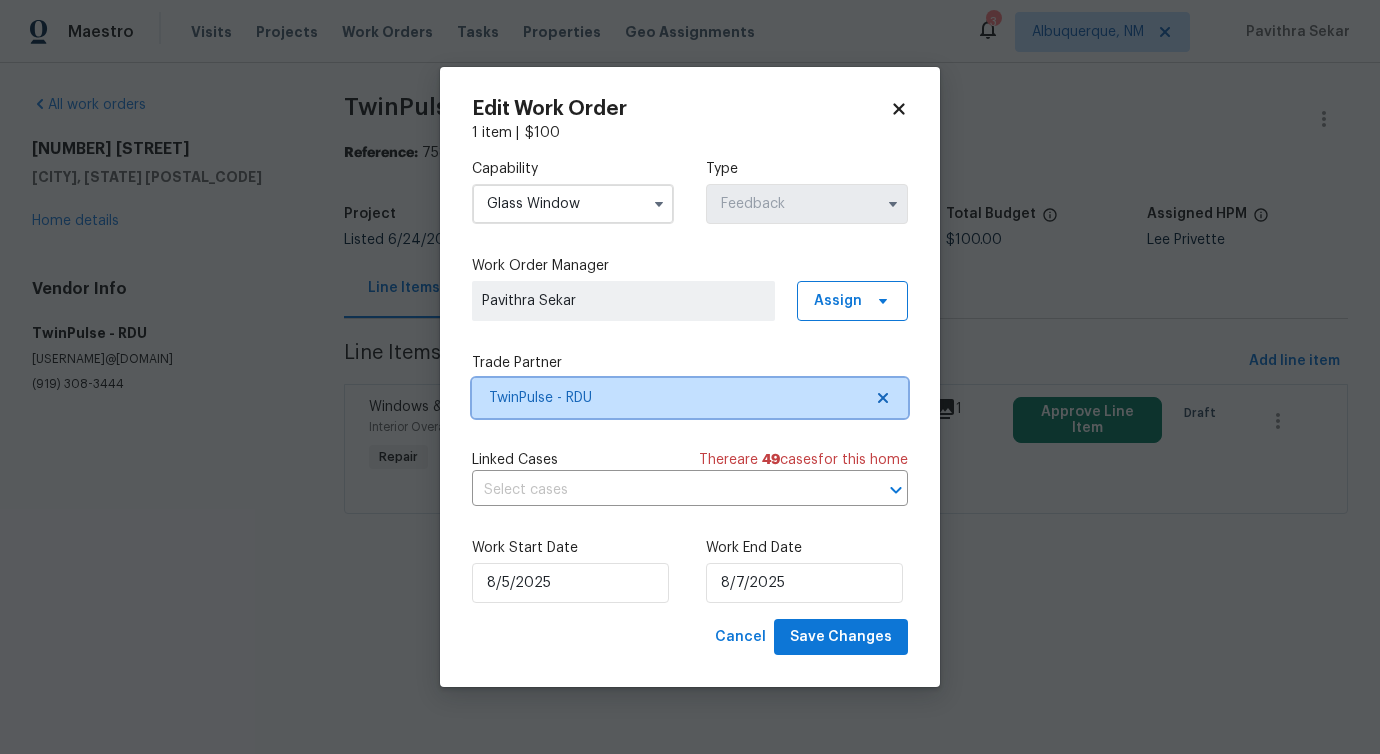 click on "TwinPulse - RDU" at bounding box center [690, 398] 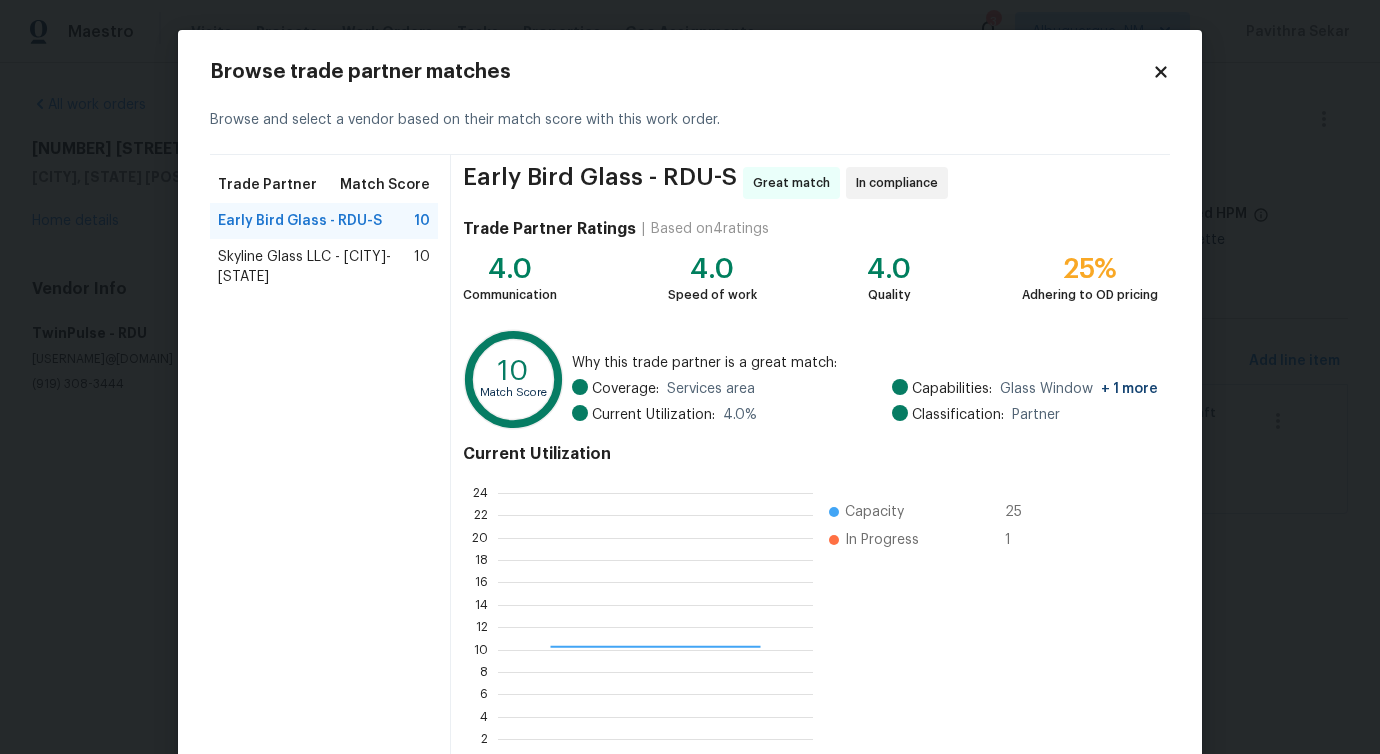 scroll, scrollTop: 2, scrollLeft: 2, axis: both 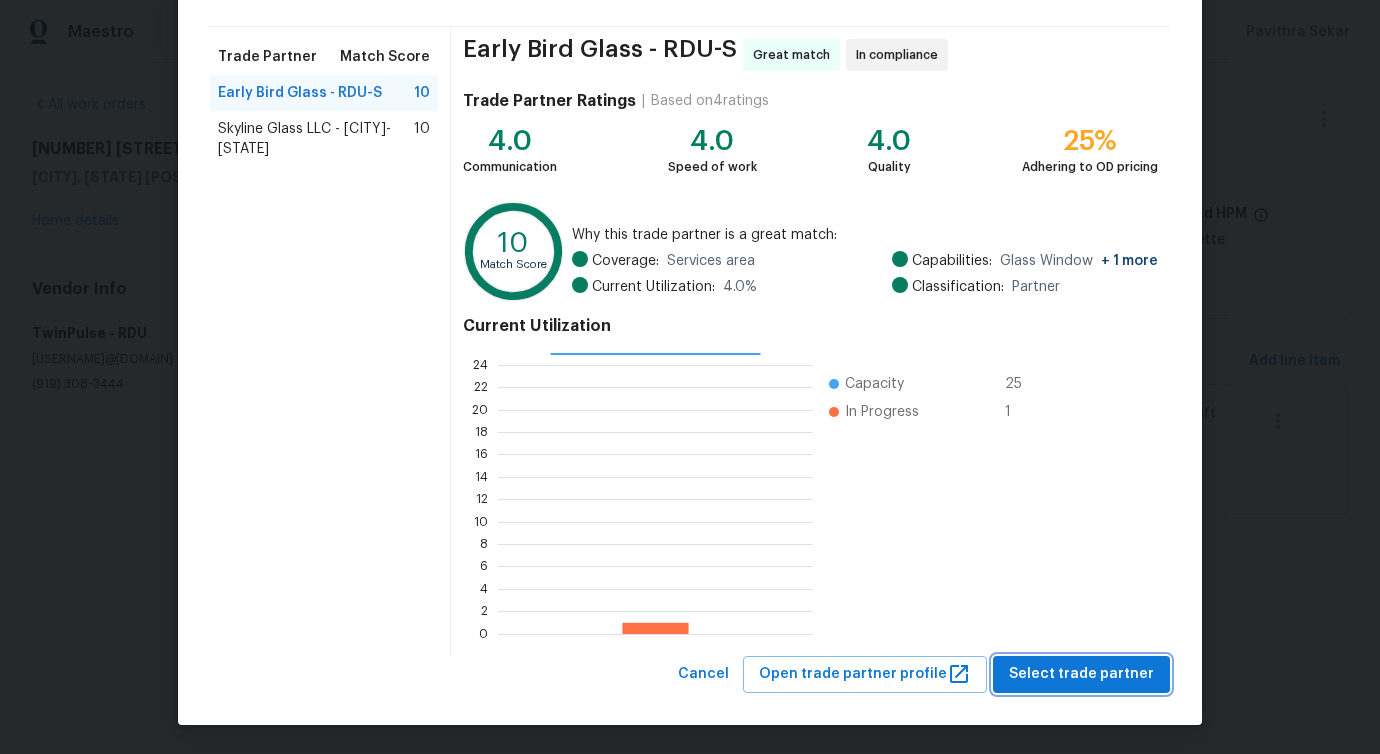 click on "Select trade partner" at bounding box center [1081, 674] 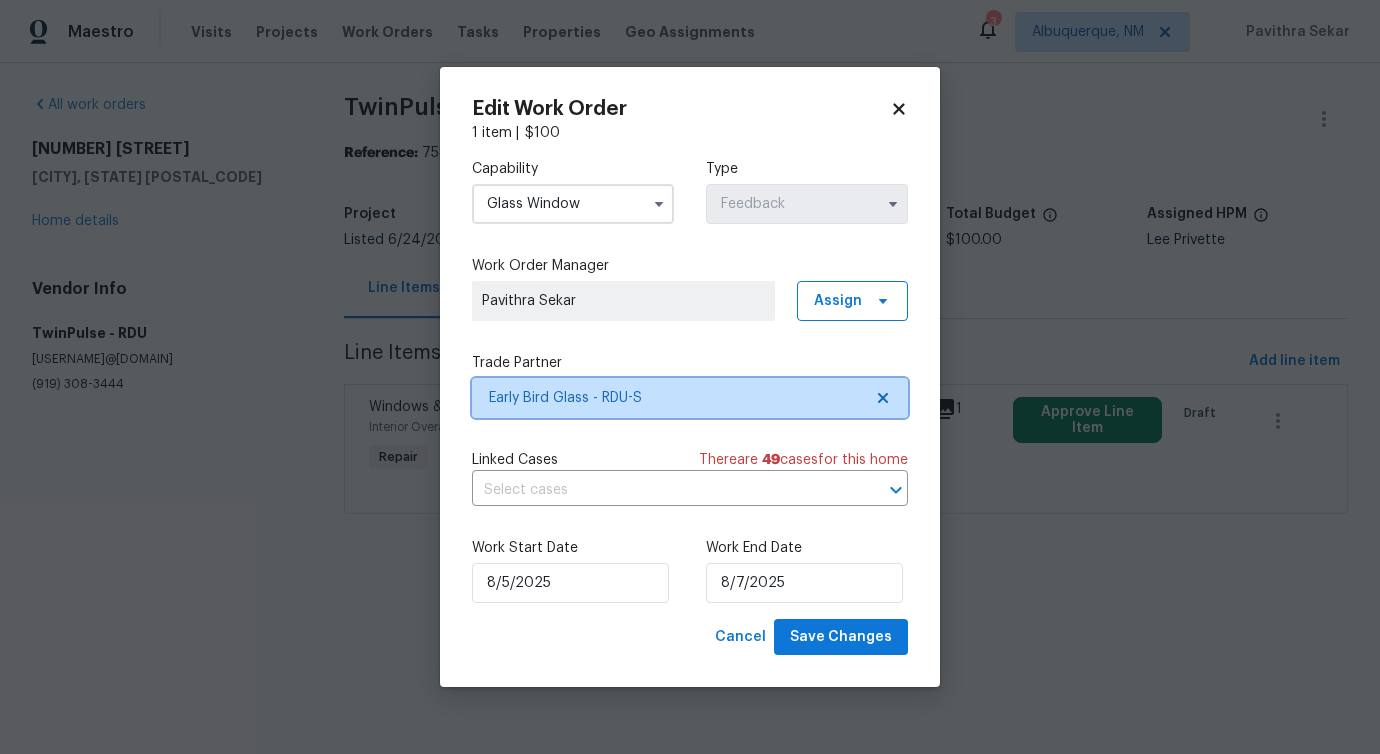 scroll, scrollTop: 0, scrollLeft: 0, axis: both 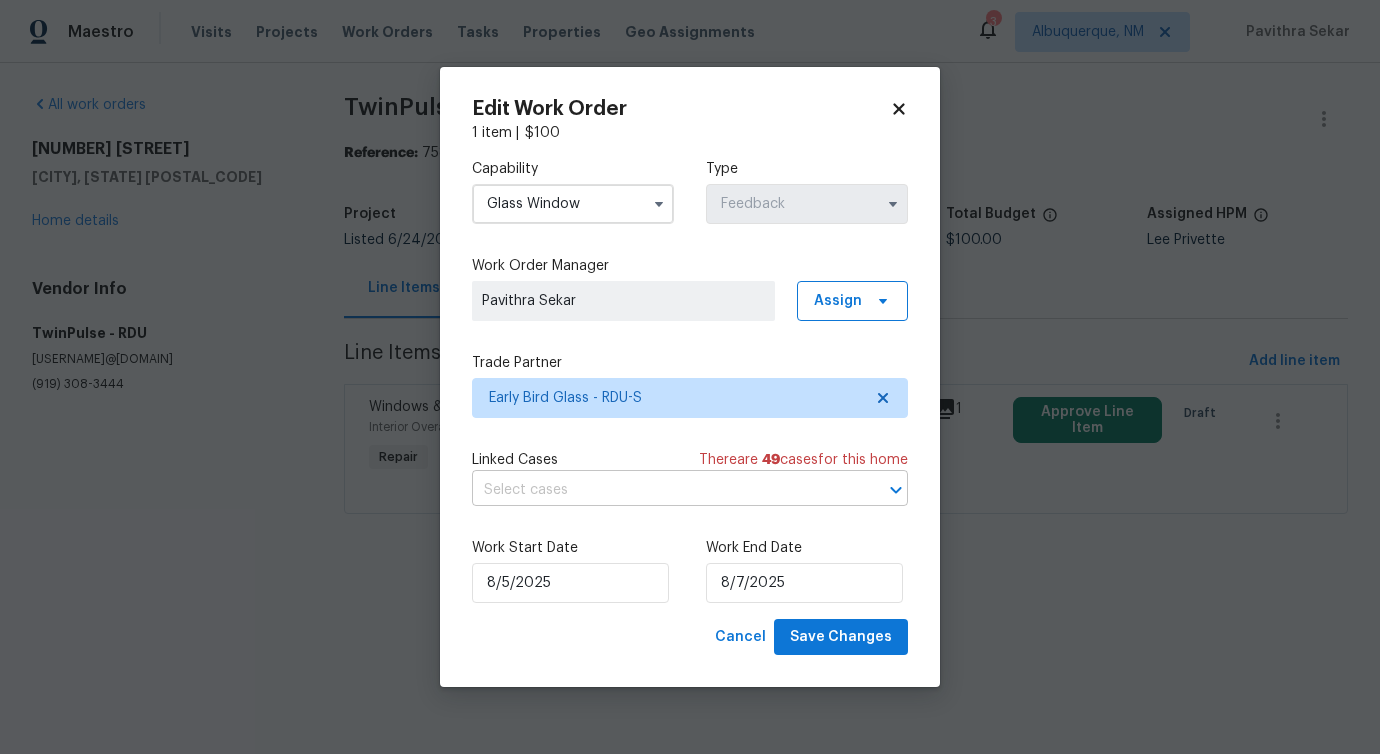 click at bounding box center [662, 490] 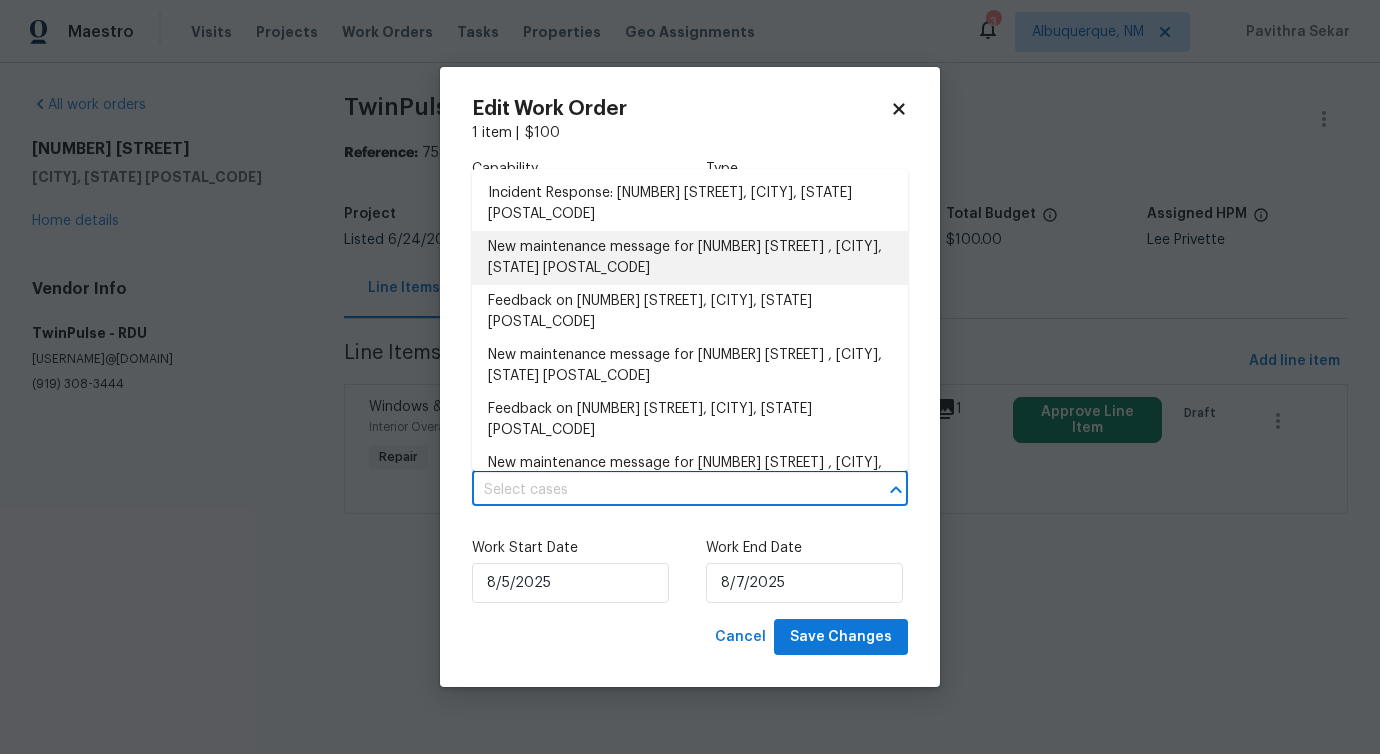 click on "New maintenance message for 311 Burnette St , Durham, NC 27707" at bounding box center [690, 258] 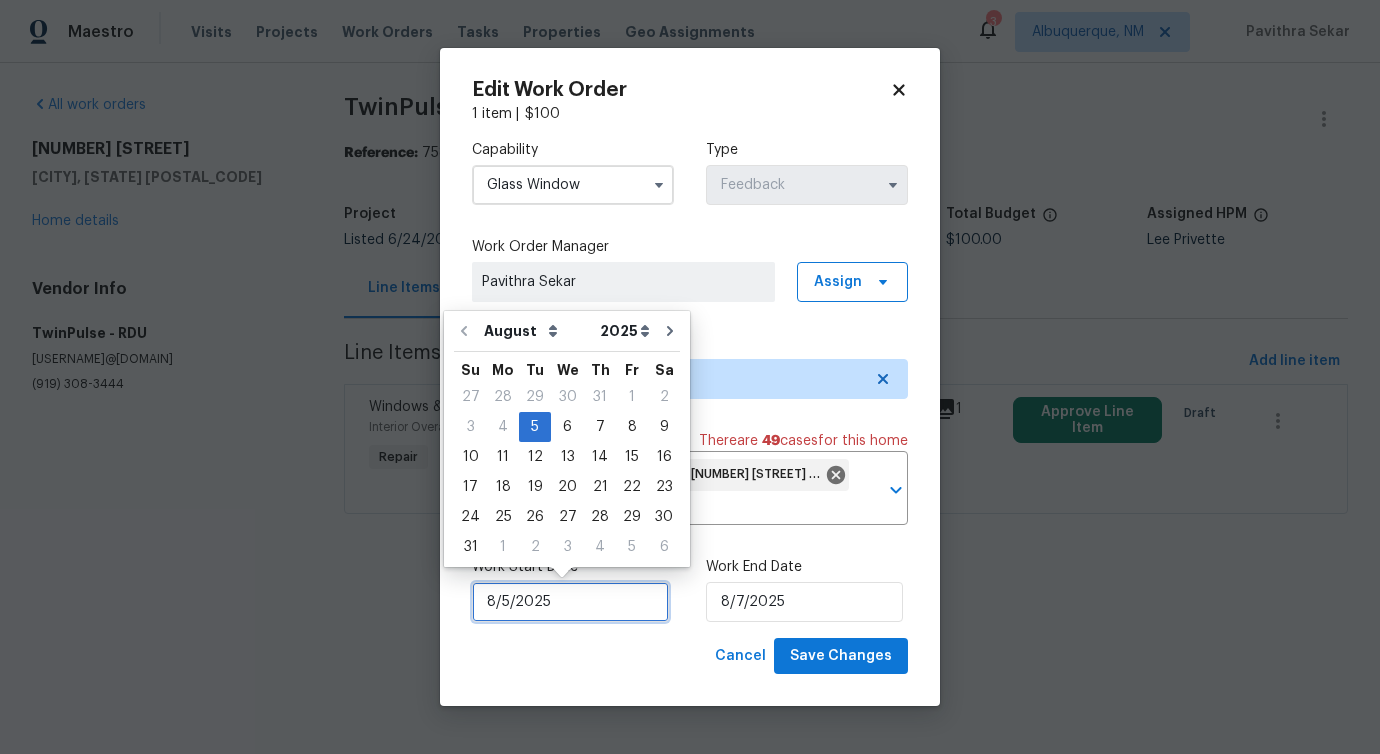 click on "8/5/2025" at bounding box center [570, 602] 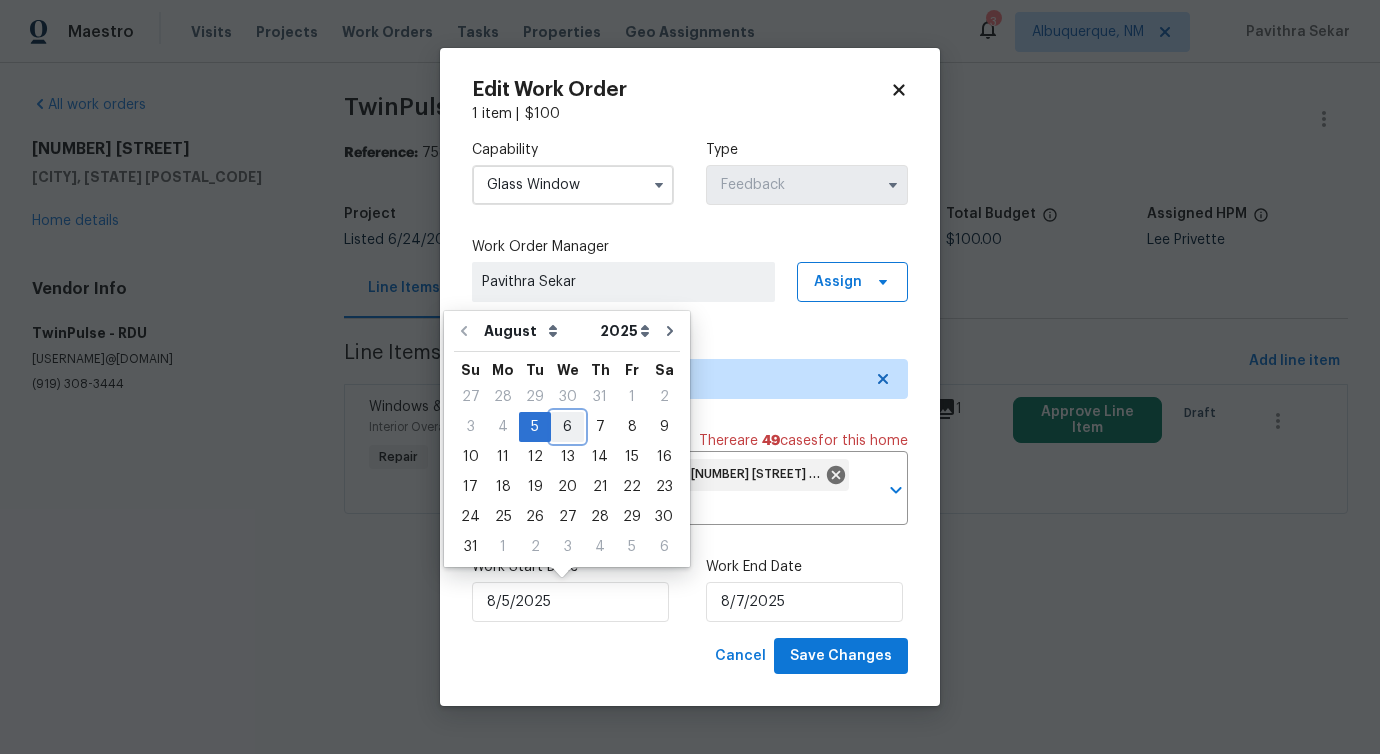 click on "6" at bounding box center (567, 427) 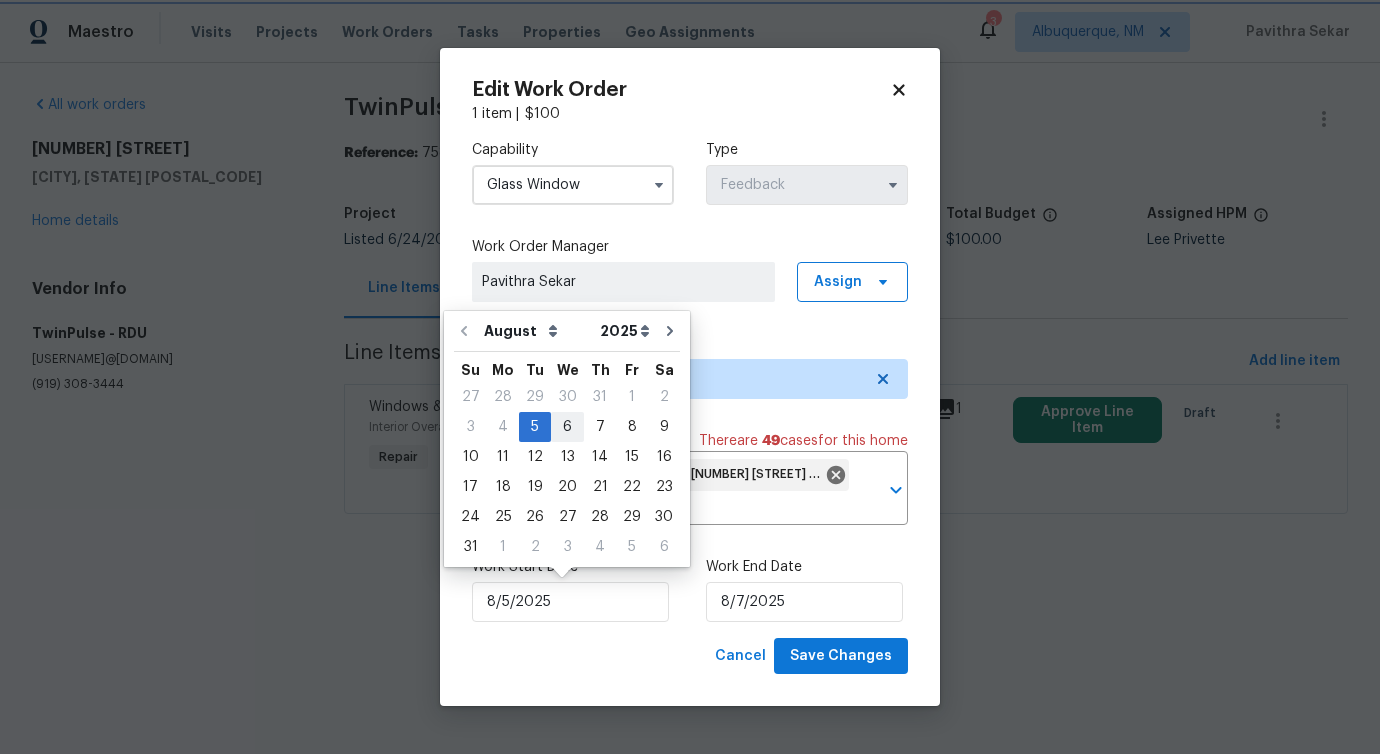 type on "8/6/2025" 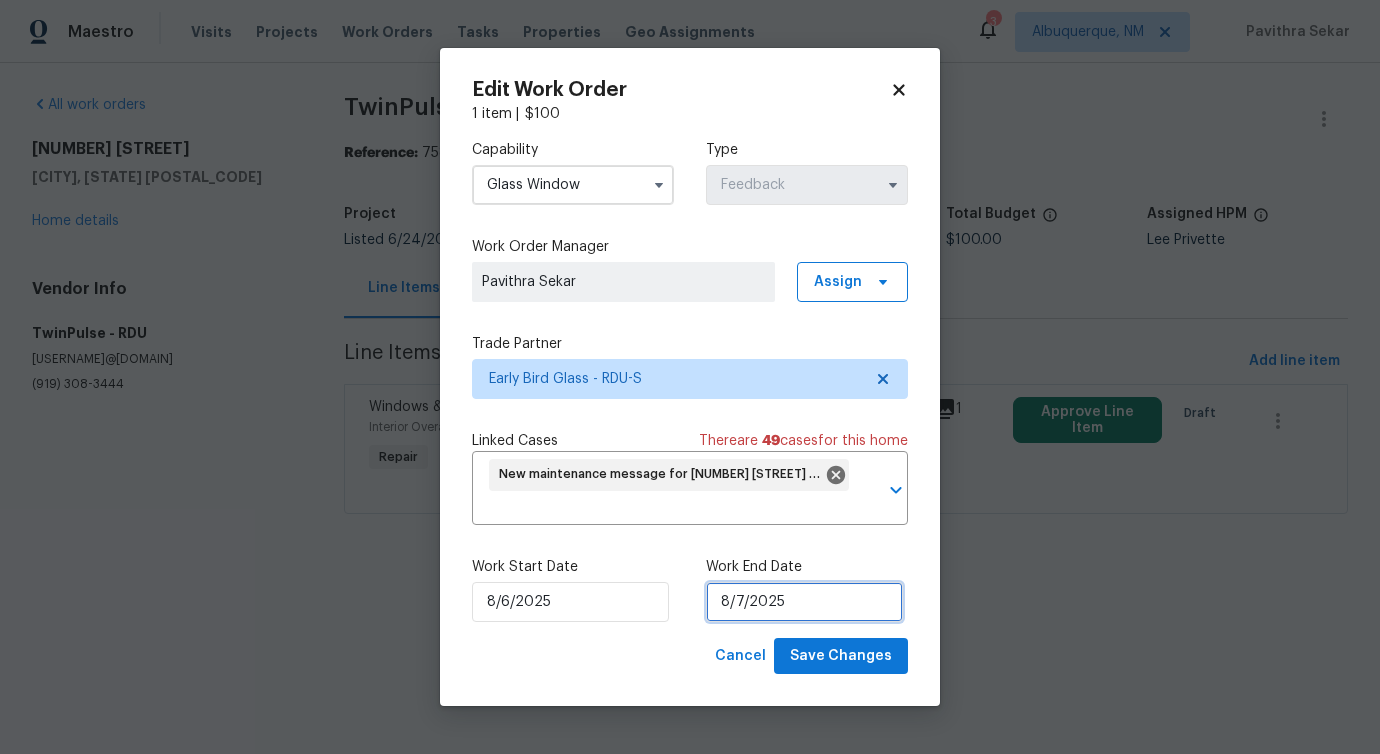 click on "8/7/2025" at bounding box center [804, 602] 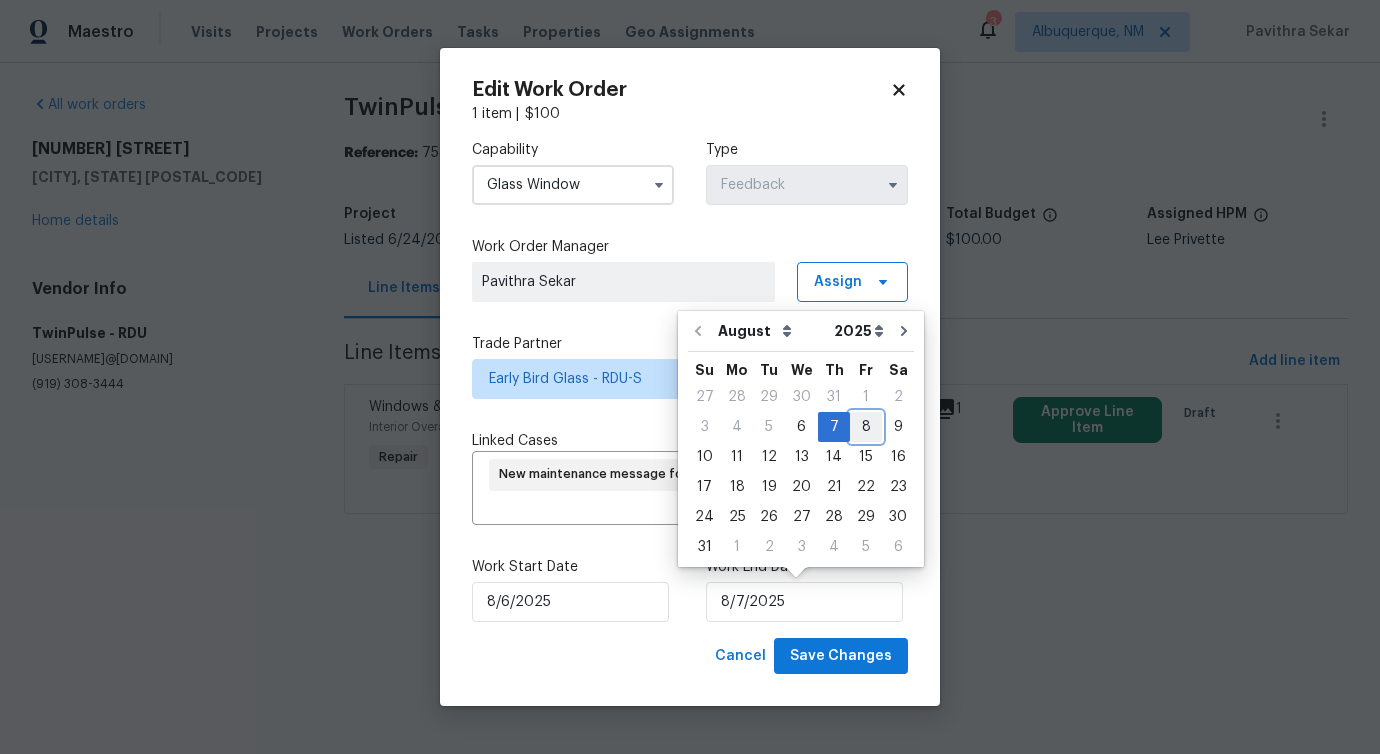 click on "8" at bounding box center (866, 427) 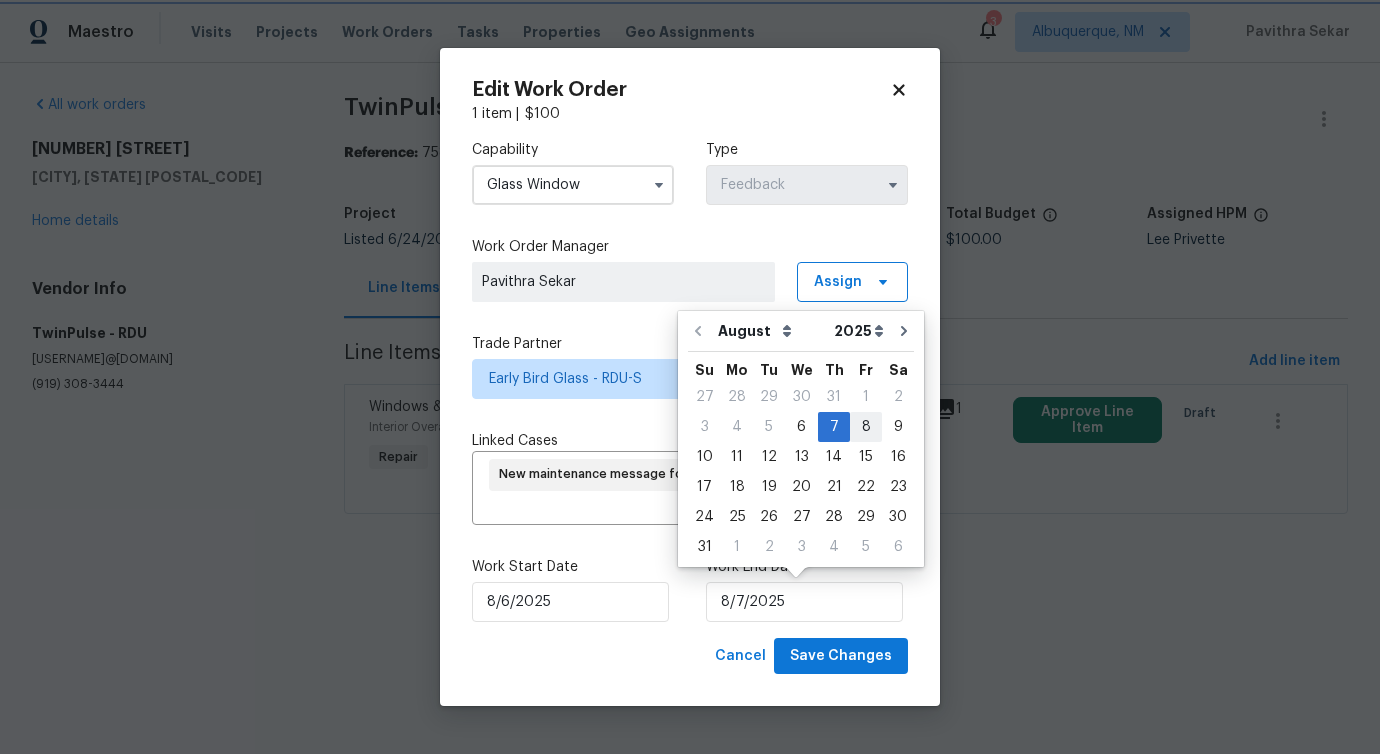 type on "8/8/2025" 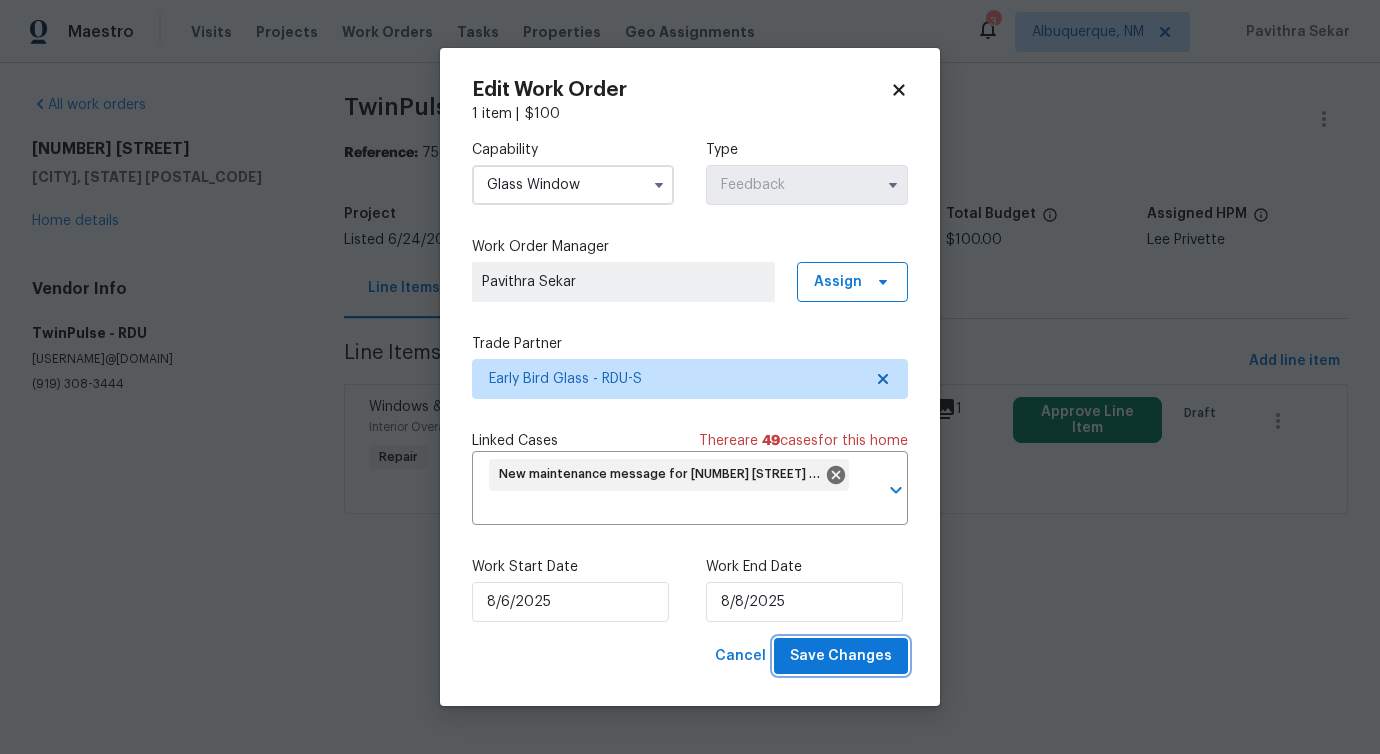 click on "Save Changes" at bounding box center [841, 656] 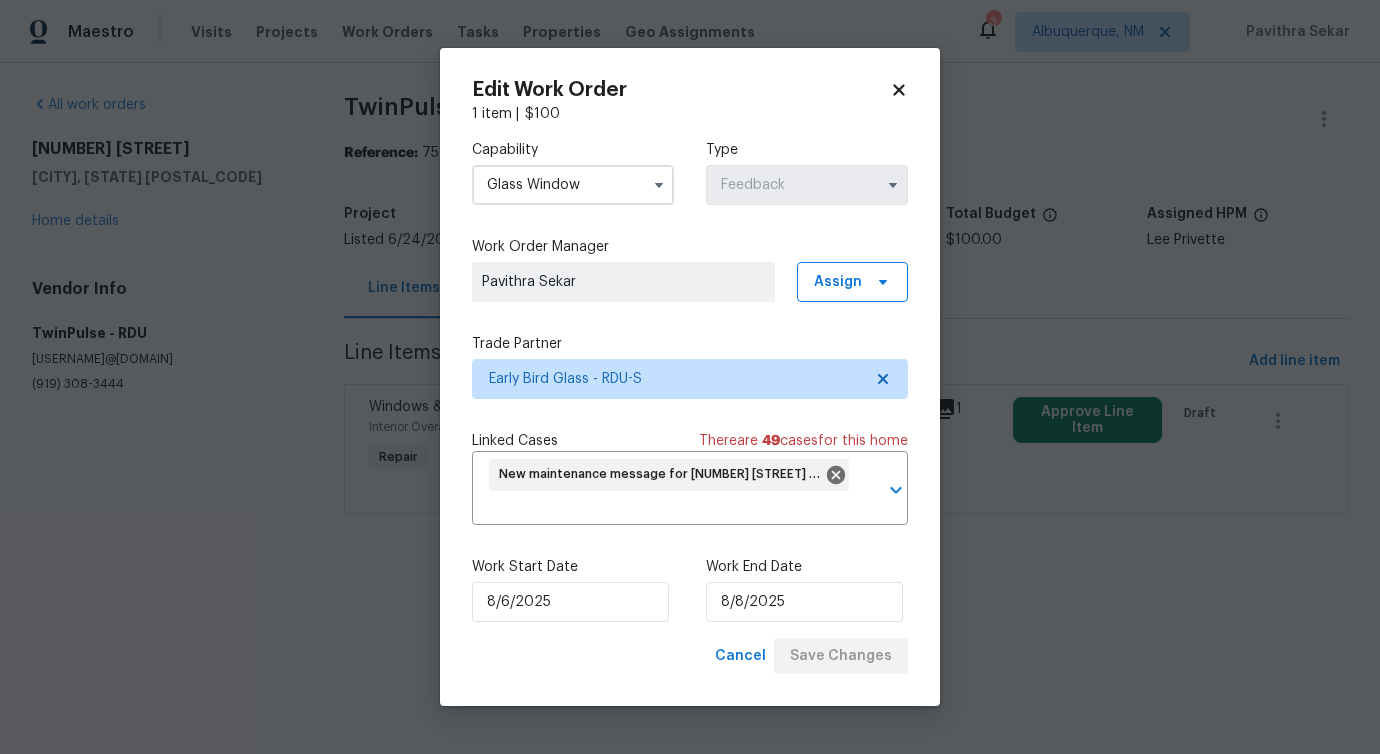 click on "Maestro Visits Projects Work Orders Tasks Properties Geo Assignments 3 Albuquerque, NM Pavithra Sekar All work orders 311 Burnette St Durham, NC 27707 Home details Vendor Info TwinPulse - RDU twinpulsellcnc@gmail.com (919) 308-3444 TwinPulse - RDU Vendor Rejected Reference:   7586PSDJKEXGR-6f0f4575b Project Listed   6/24/2025  -  9/5/2025 Work Order Timeline 8/5/2025  -  8/7/2025 Approved Budget $0.00 Total Budget $100.00 Assigned HPM Lee Privette Line Items Progress Updates Attachments Invoices Line Items Add line item Windows & Skylights Interior Overall - Interior Repair Please secure the window board it up ASAP and provide a cost estimate to repair the broken window. $100.00   1 Approve Line Item Draft
Edit Work Order 1 item | $ 100 Capability   Glass Window Type   Feedback Work Order Manager   Pavithra Sekar Assign Trade Partner   Early Bird Glass - RDU-S Linked Cases There  are   49  case s  for this home   New maintenance message for 311 Burnette St , Durham, NC 27707 ​ Work Start Date" at bounding box center [690, 285] 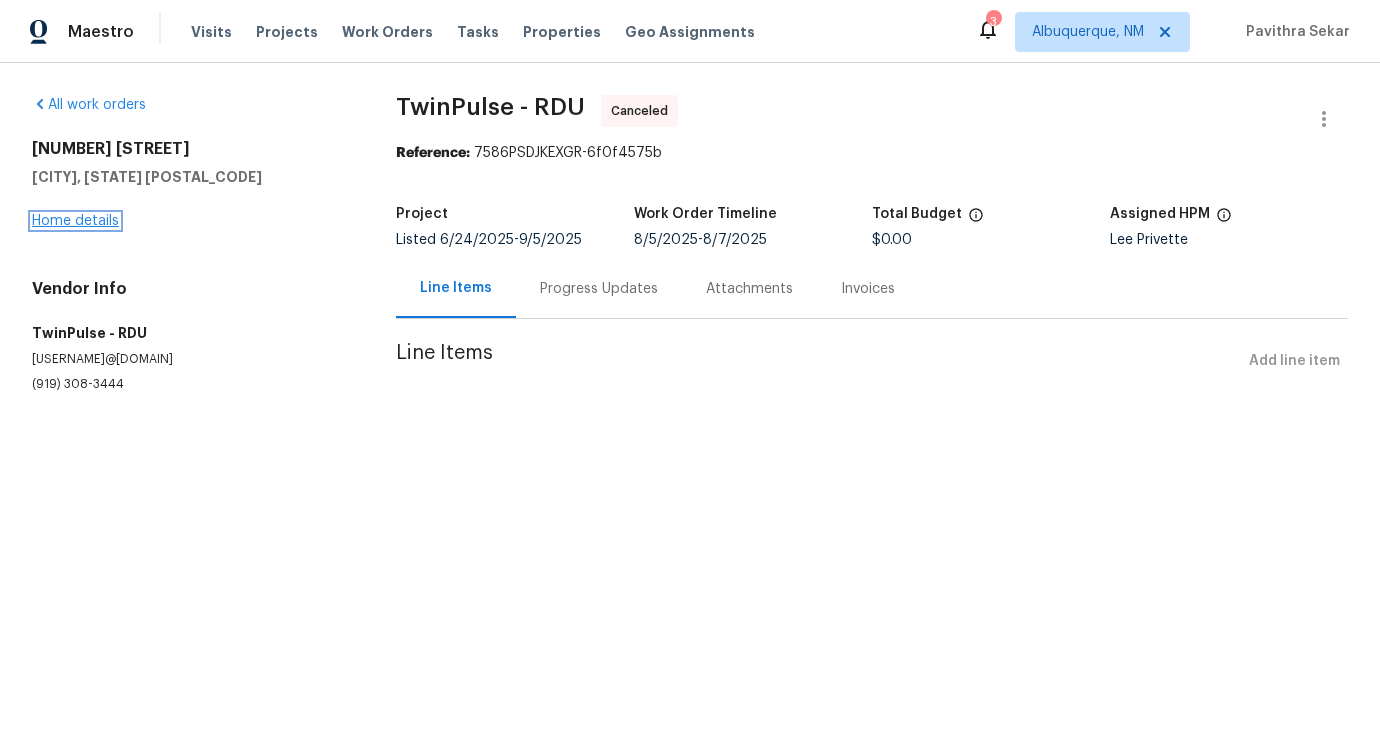click on "Home details" at bounding box center (75, 221) 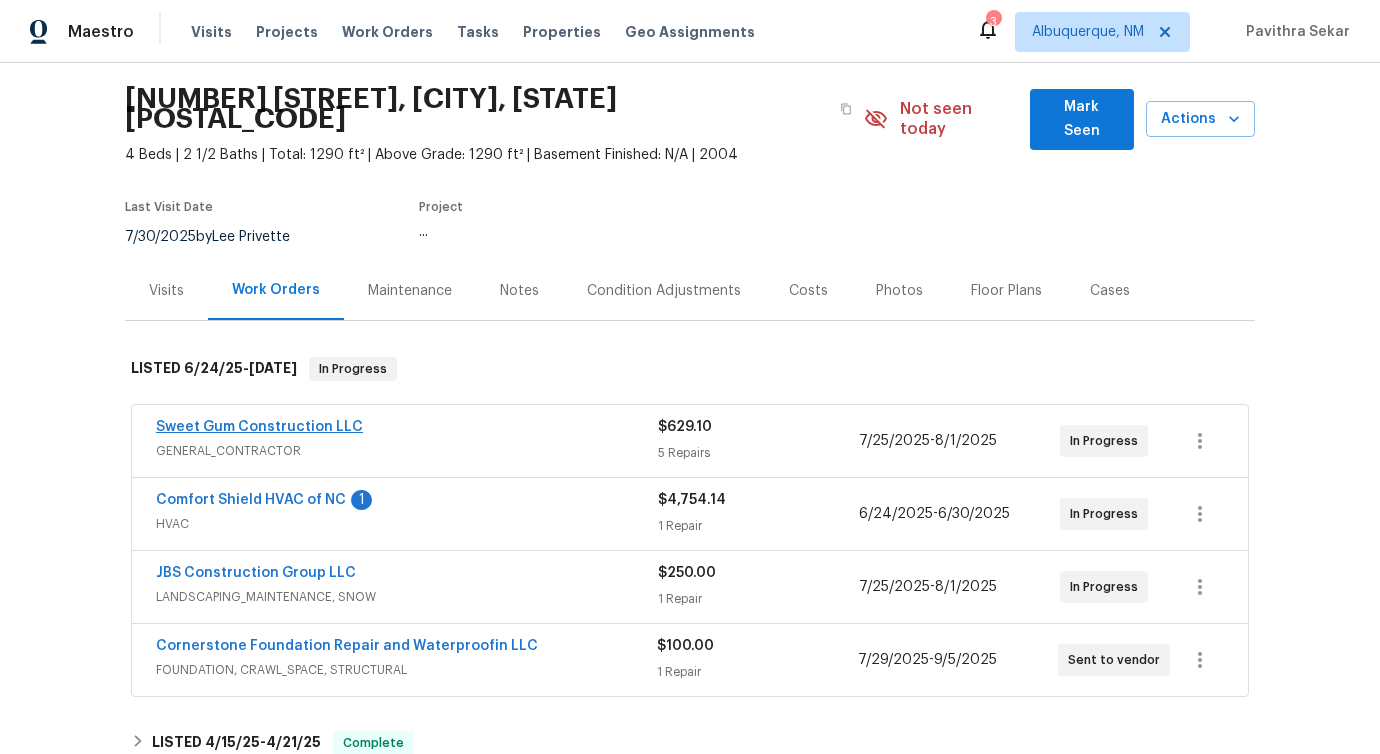 scroll, scrollTop: 162, scrollLeft: 0, axis: vertical 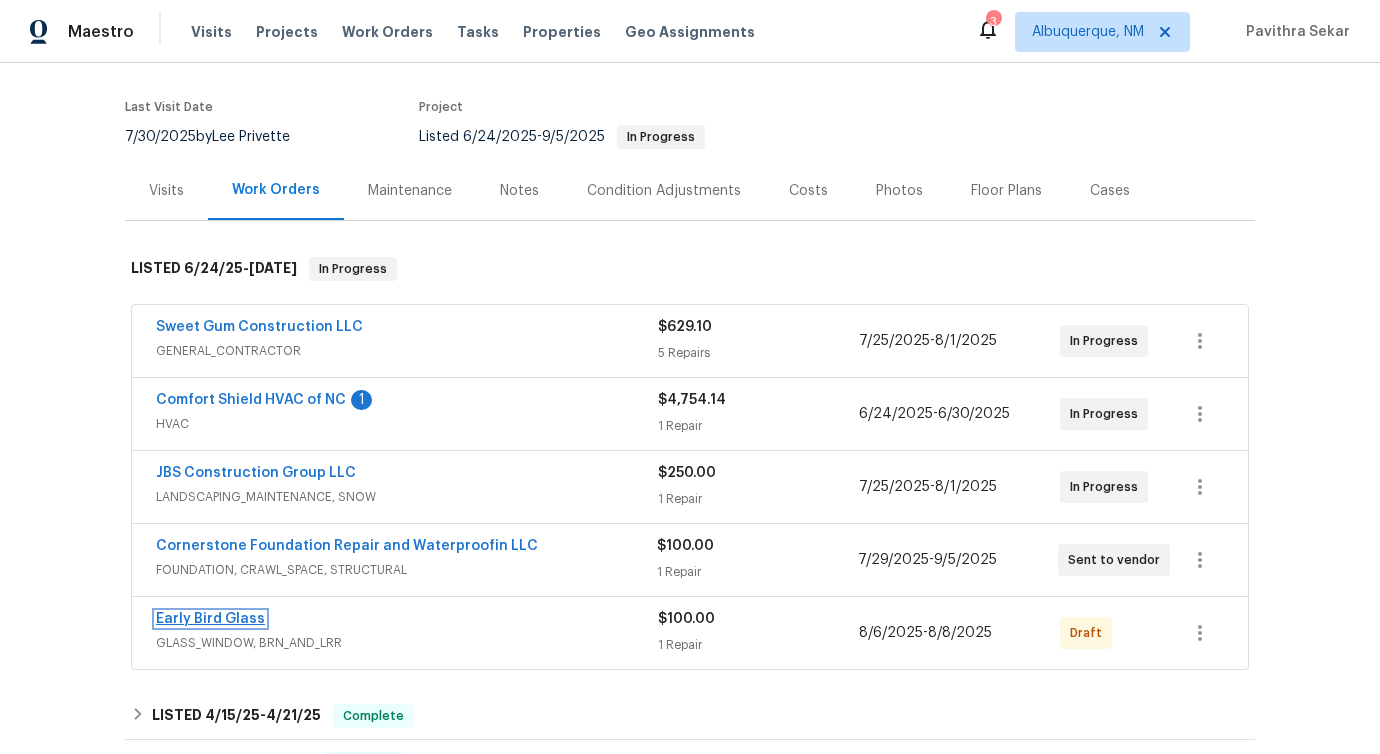 click on "Early Bird Glass" at bounding box center [210, 619] 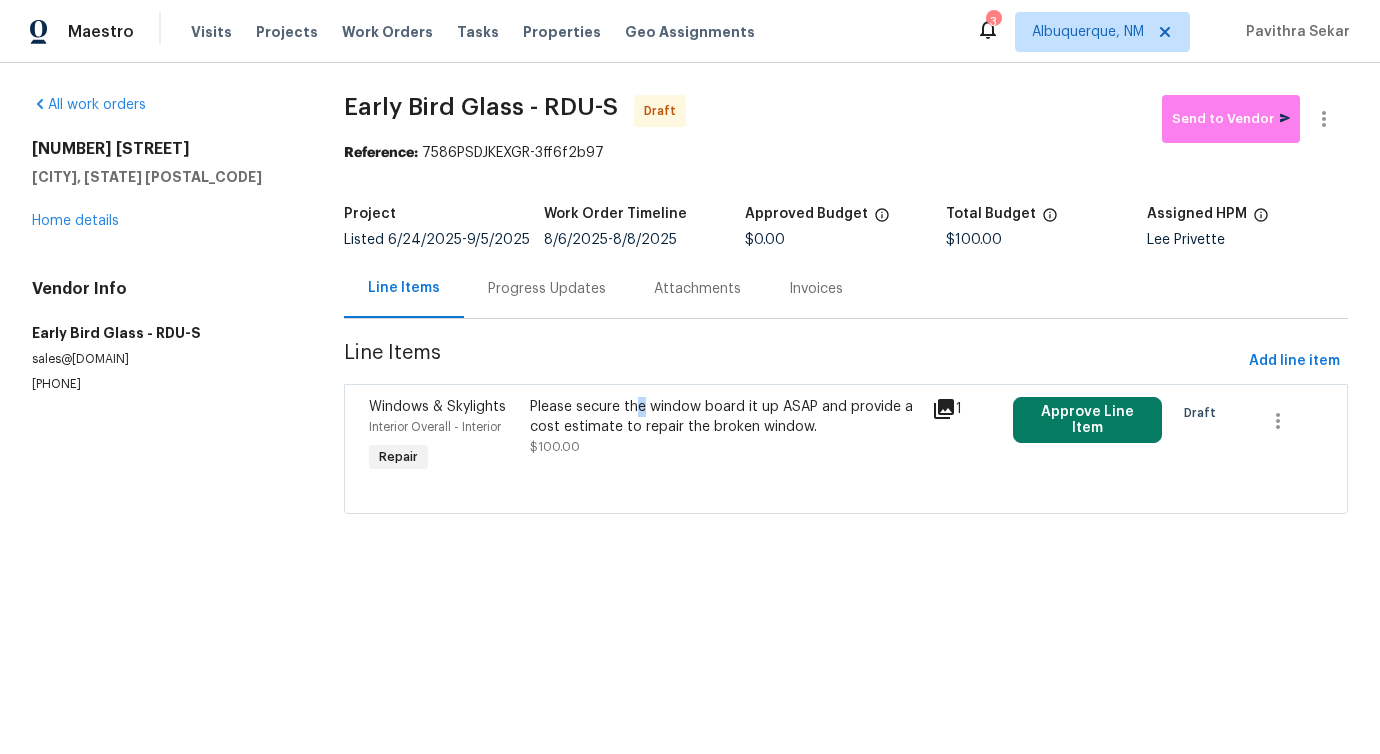 click on "Please secure the window board it up ASAP and provide a cost estimate to repair the broken window." at bounding box center [725, 417] 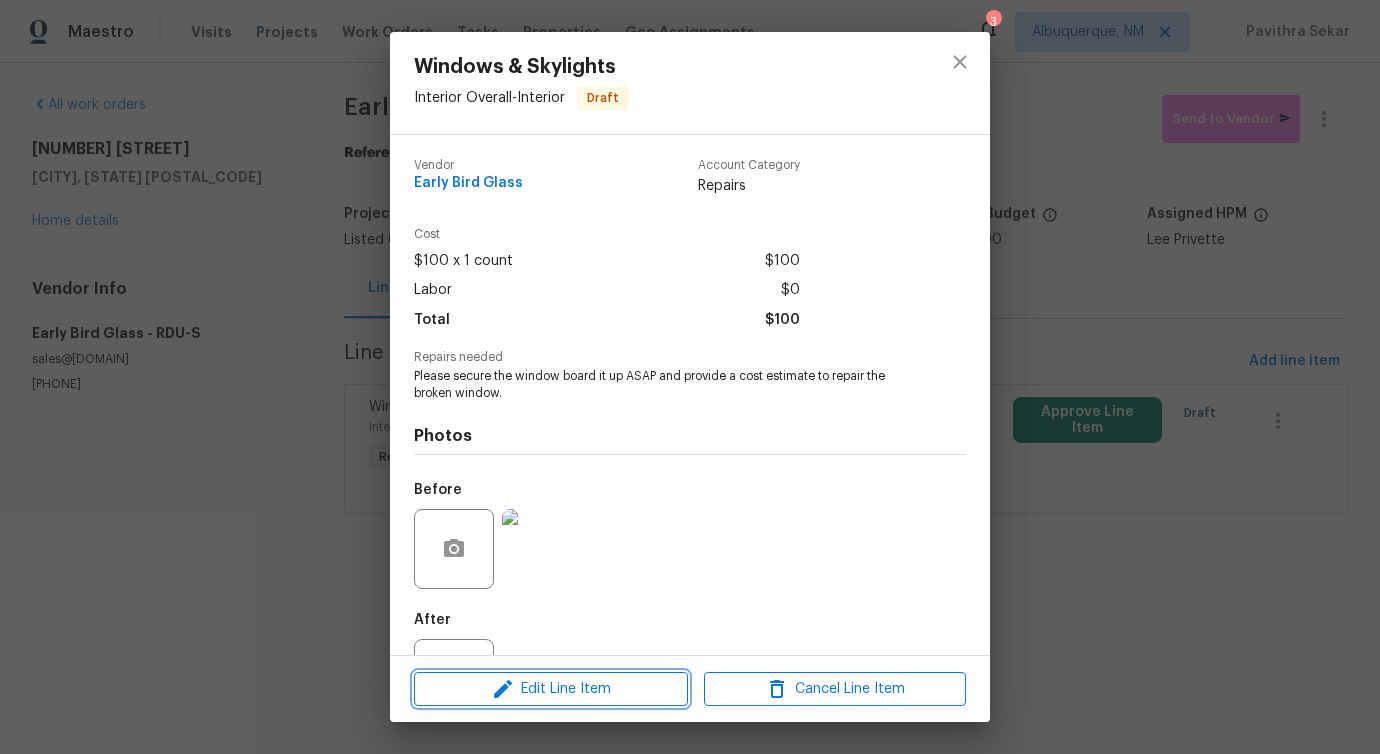 click on "Edit Line Item" at bounding box center [551, 689] 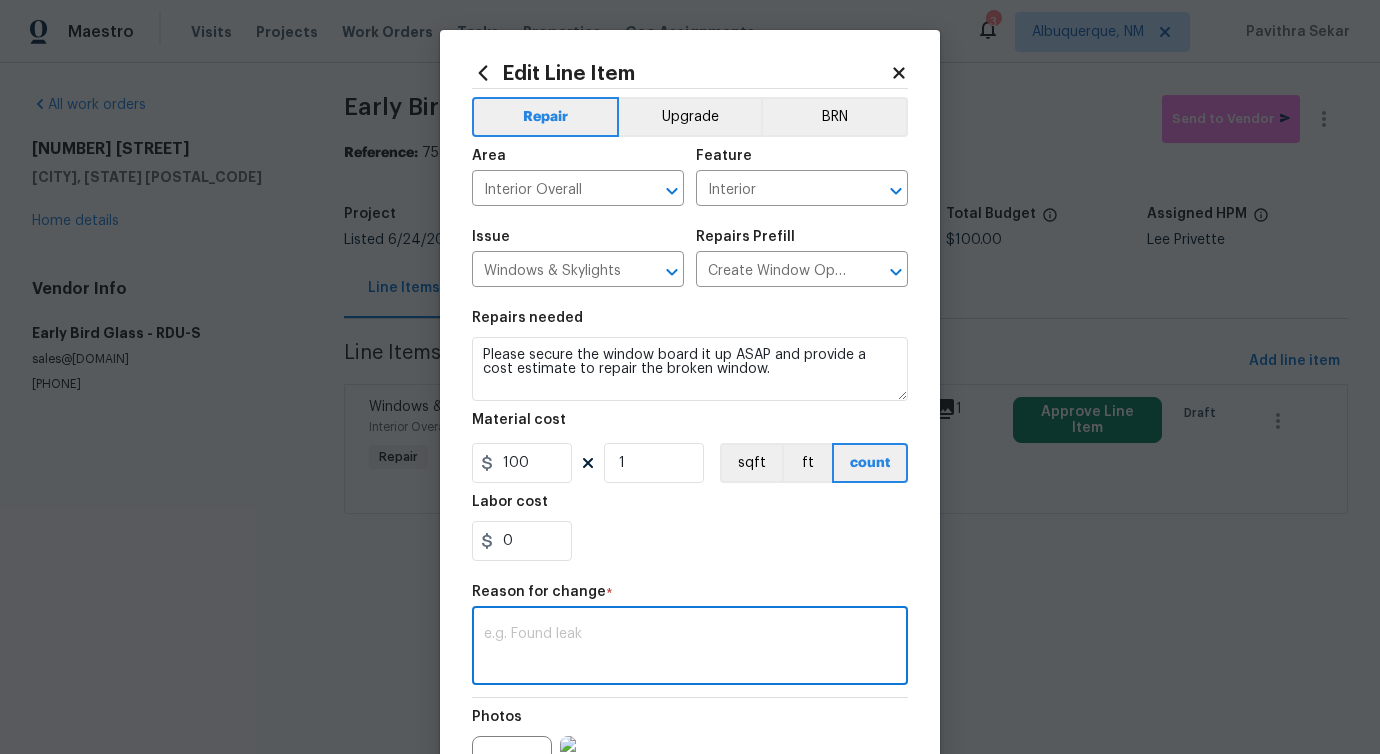 click at bounding box center [690, 648] 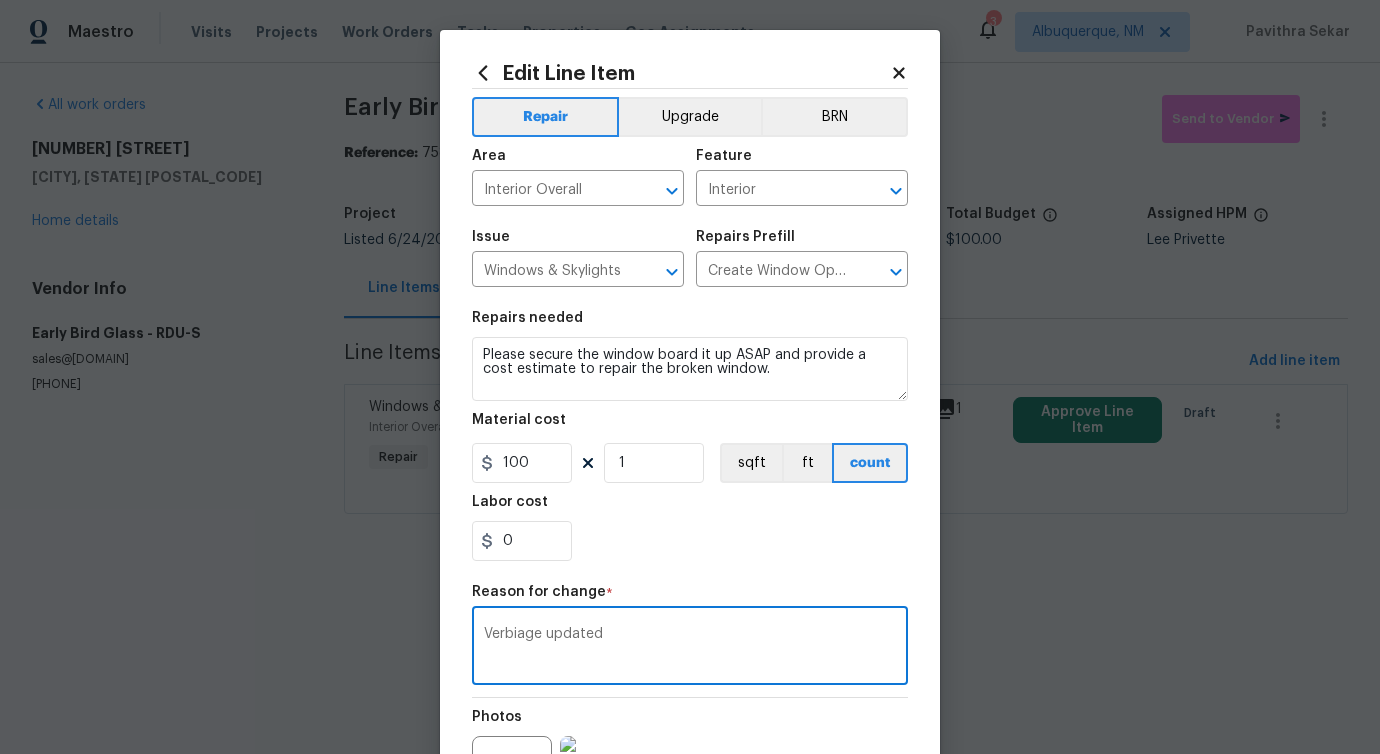 scroll, scrollTop: 232, scrollLeft: 0, axis: vertical 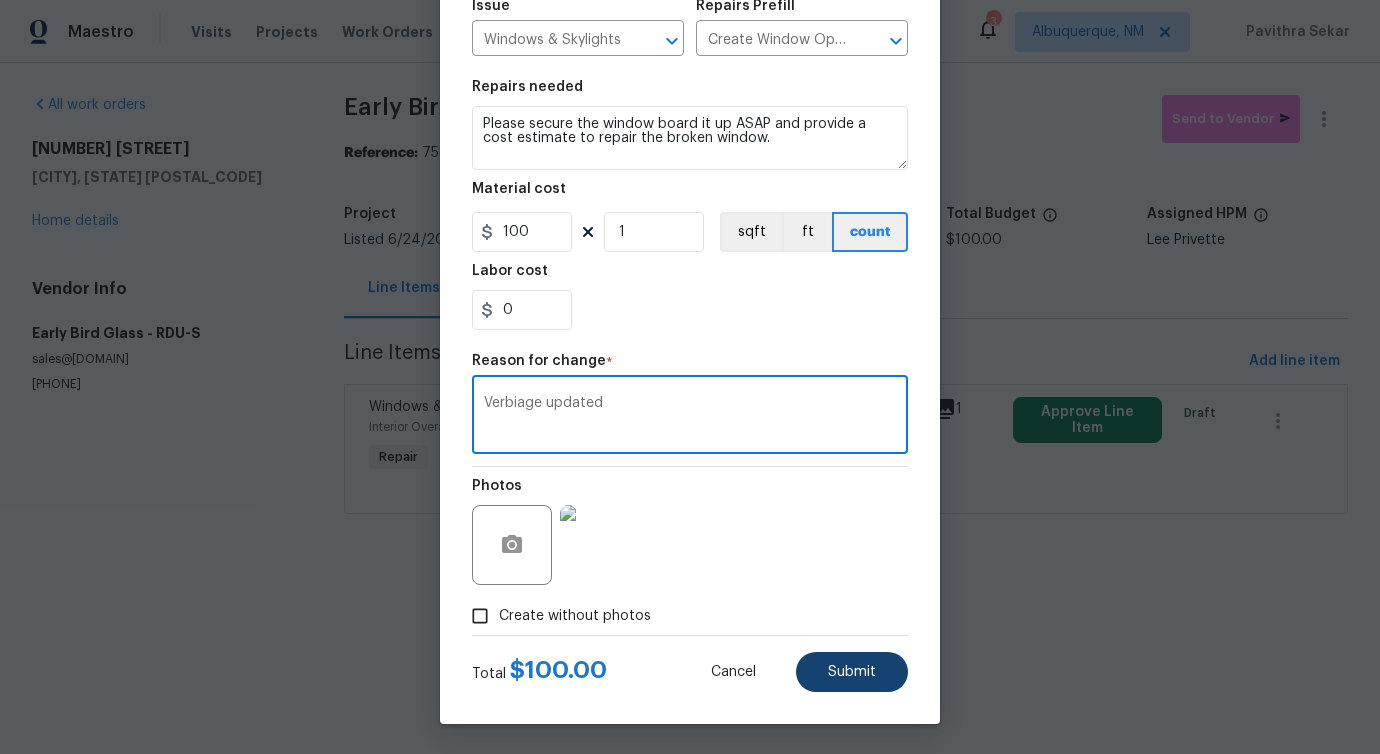 type on "Verbiage updated" 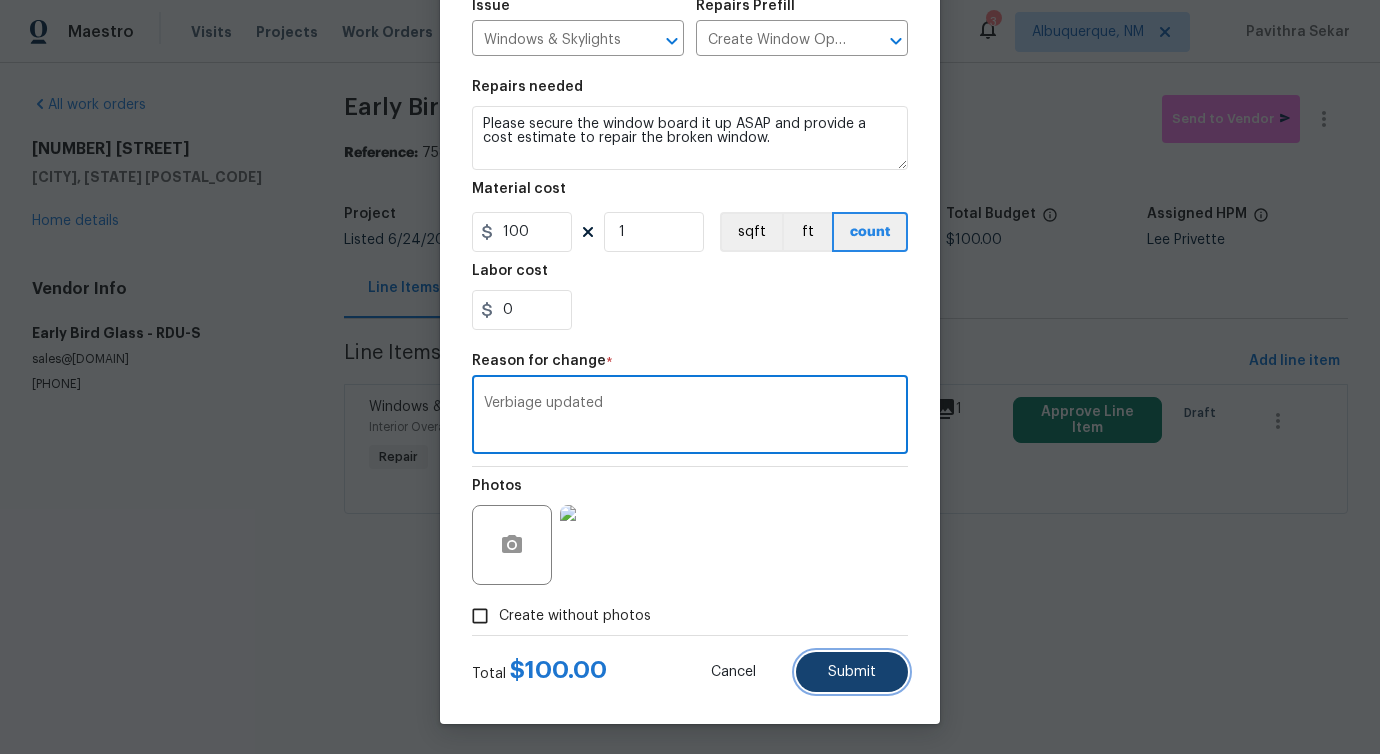 click on "Submit" at bounding box center (852, 672) 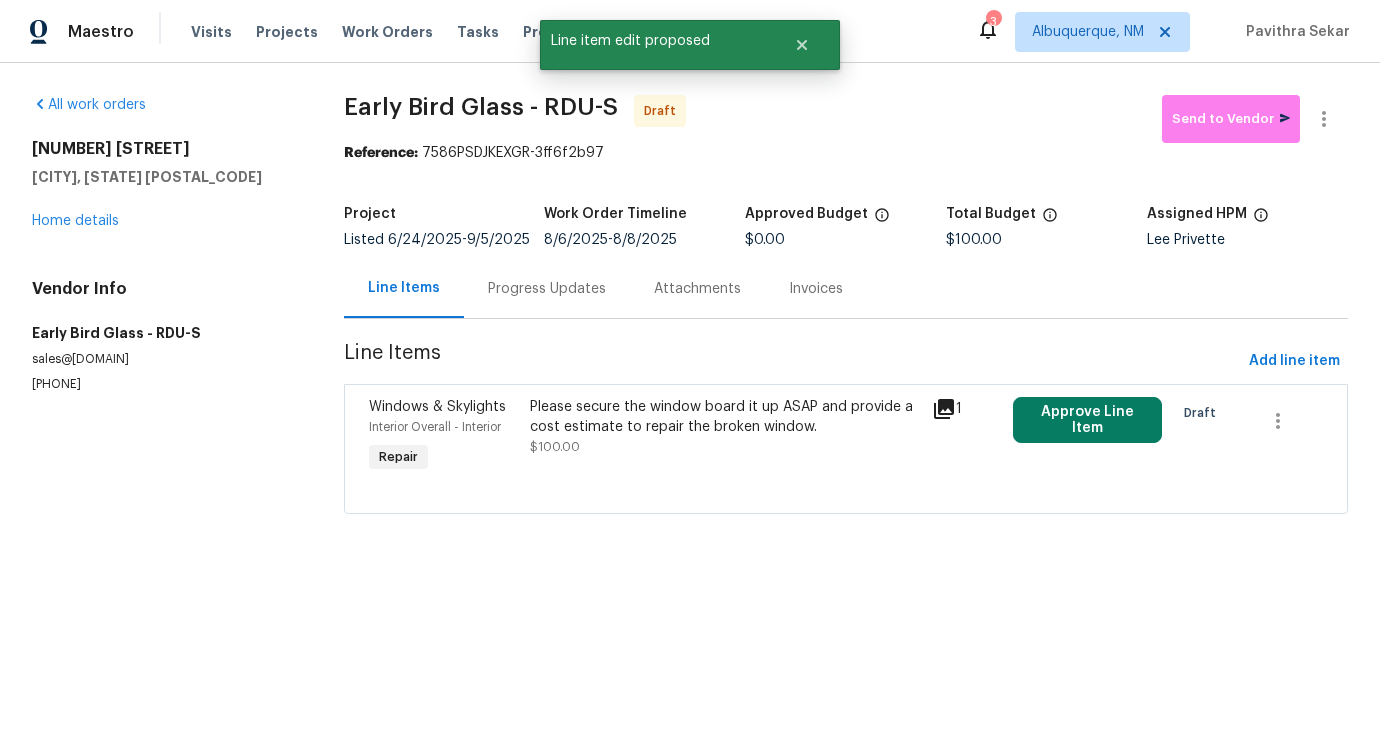 scroll, scrollTop: 0, scrollLeft: 0, axis: both 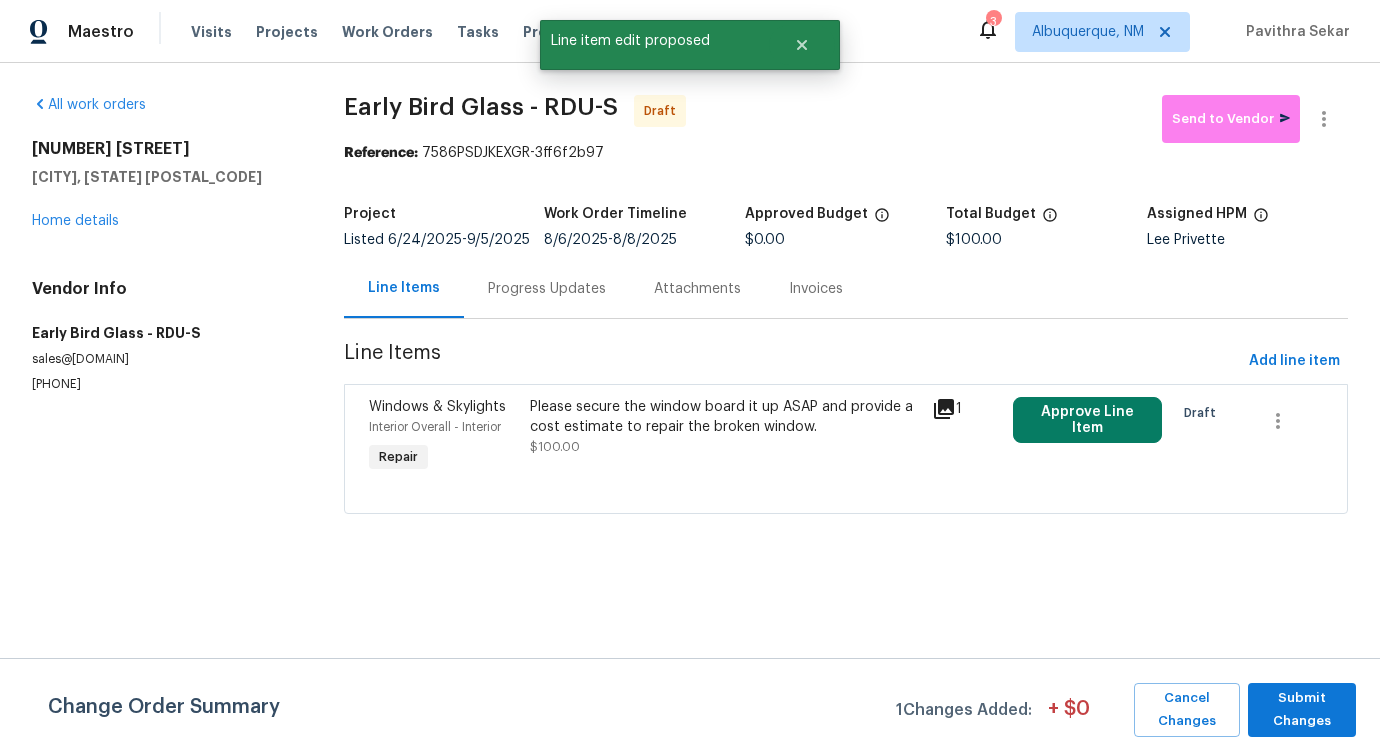 click on "All work orders 311 Burnette St Durham, NC 27707 Home details Vendor Info Early Bird Glass - RDU-S sales@earlybirdglass.com (984) 789-8607 Early Bird Glass - RDU-S Draft Send to Vendor   Reference:   7586PSDJKEXGR-3ff6f2b97 Project Listed   6/24/2025  -  9/5/2025 Work Order Timeline 8/6/2025  -  8/8/2025 Approved Budget $0.00 Total Budget $100.00 Assigned HPM Lee Privette Line Items Progress Updates Attachments Invoices Line Items Add line item Windows & Skylights Interior Overall - Interior Repair Please secure the window board it up ASAP and provide a cost estimate to repair the broken window. $100.00   1 Approve Line Item Draft Change Order Summary 1  Changes Added: + $ 0 Cancel Changes Submit Changes" at bounding box center (690, 316) 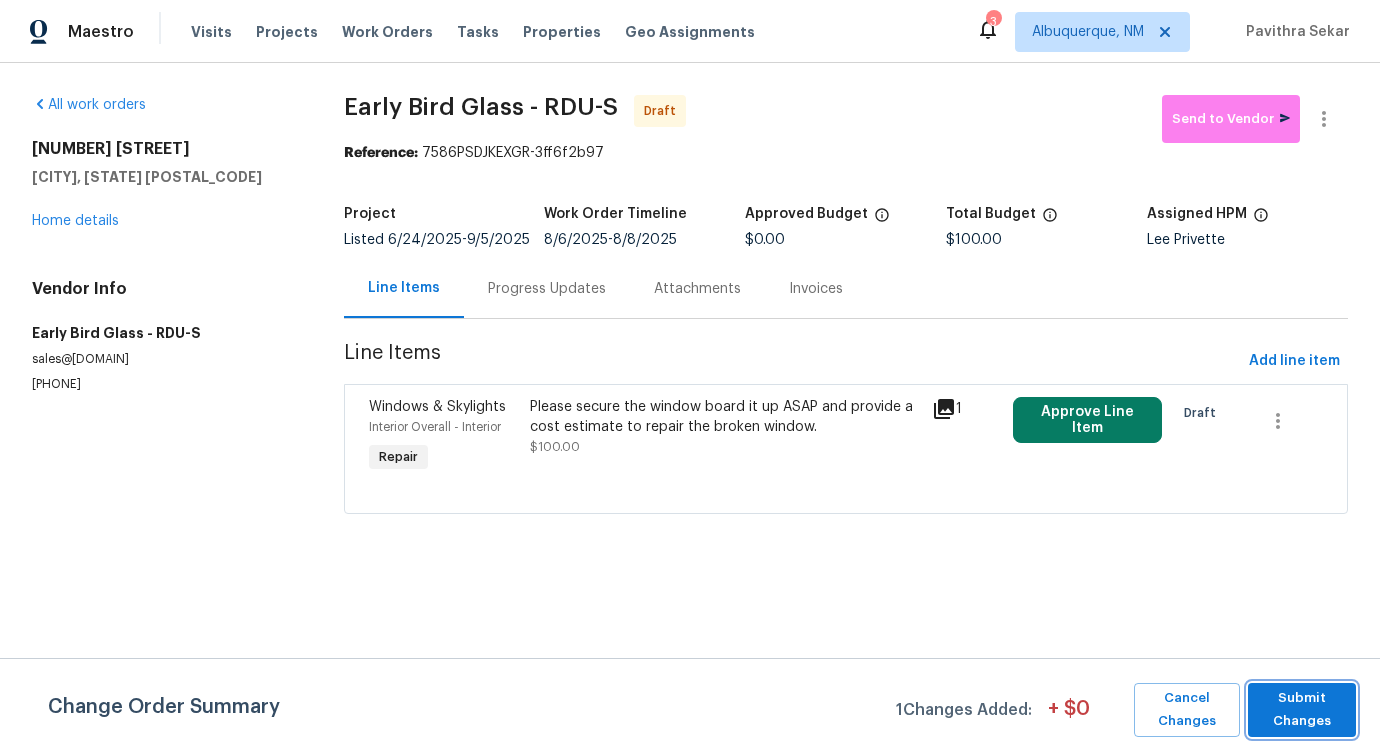 click on "Submit Changes" at bounding box center (1302, 710) 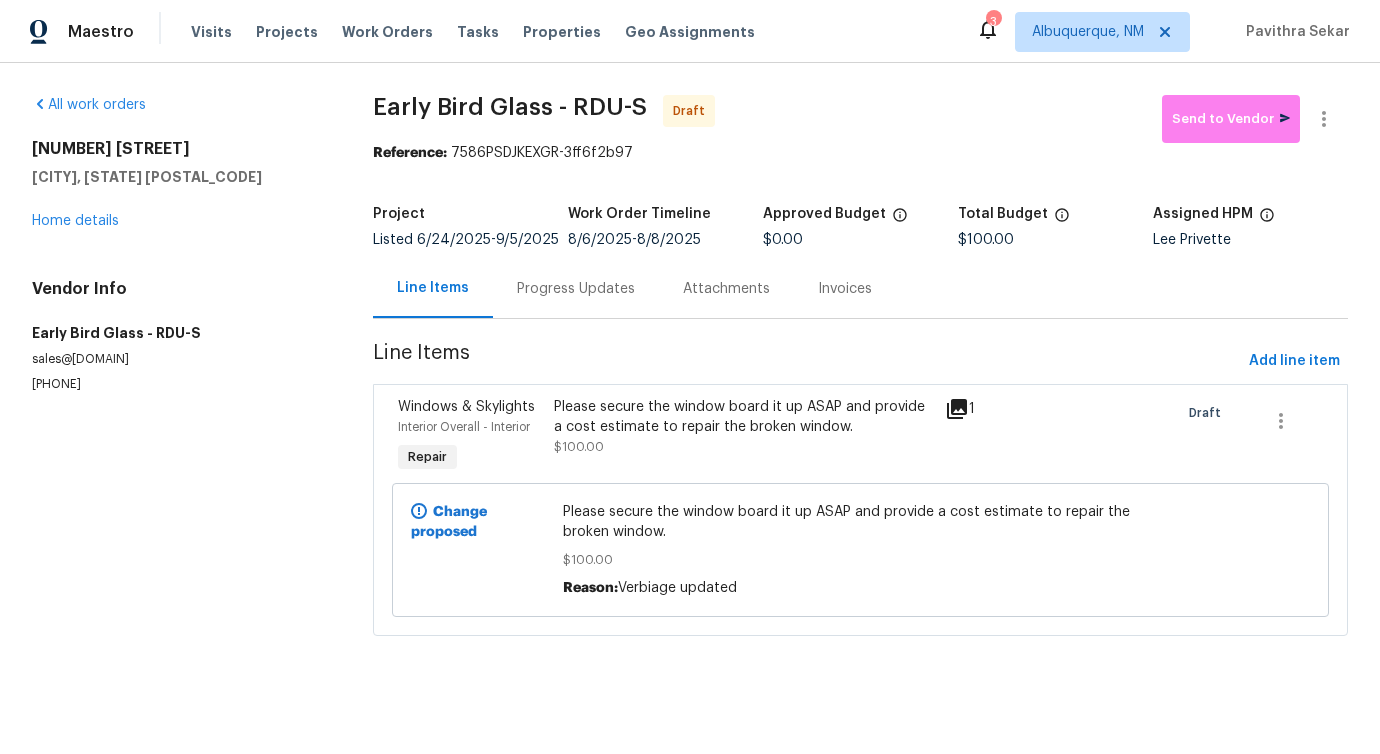click on "Progress Updates" at bounding box center (576, 288) 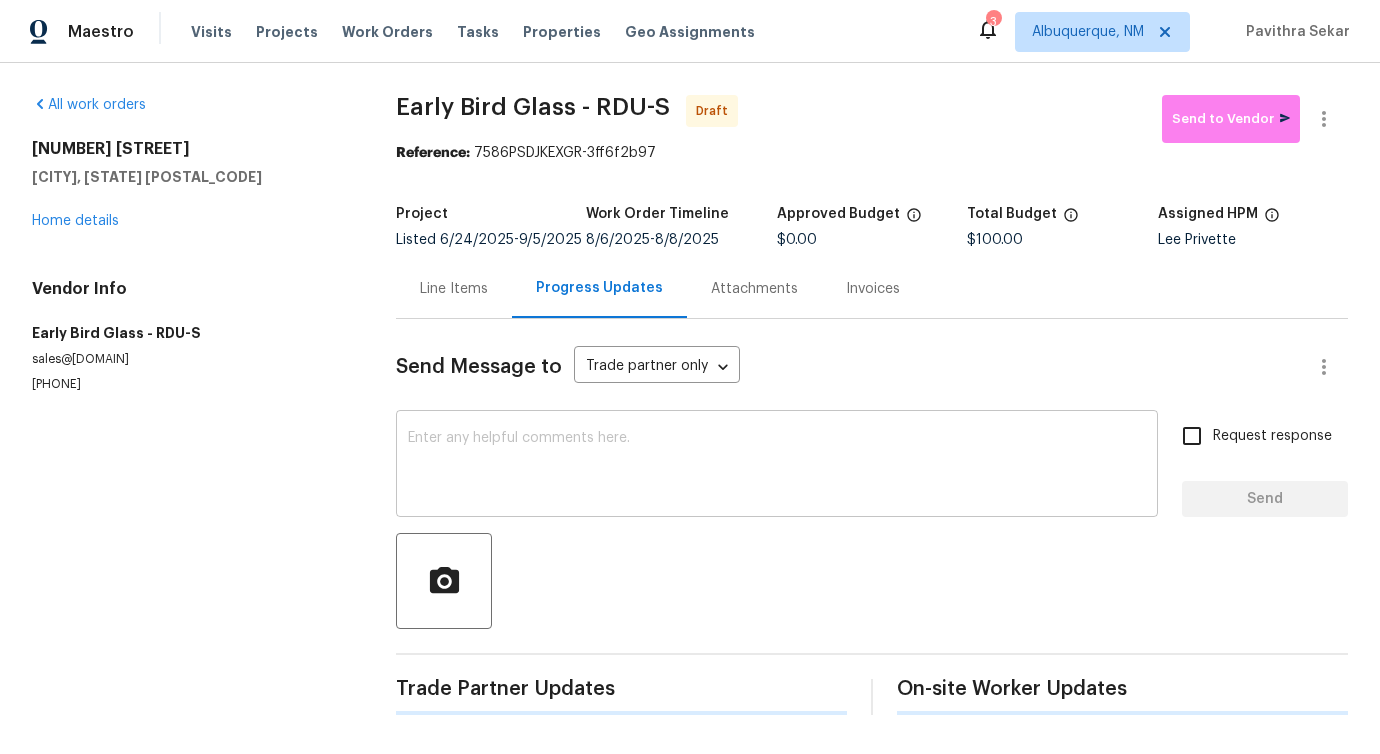 click on "x ​" at bounding box center (777, 466) 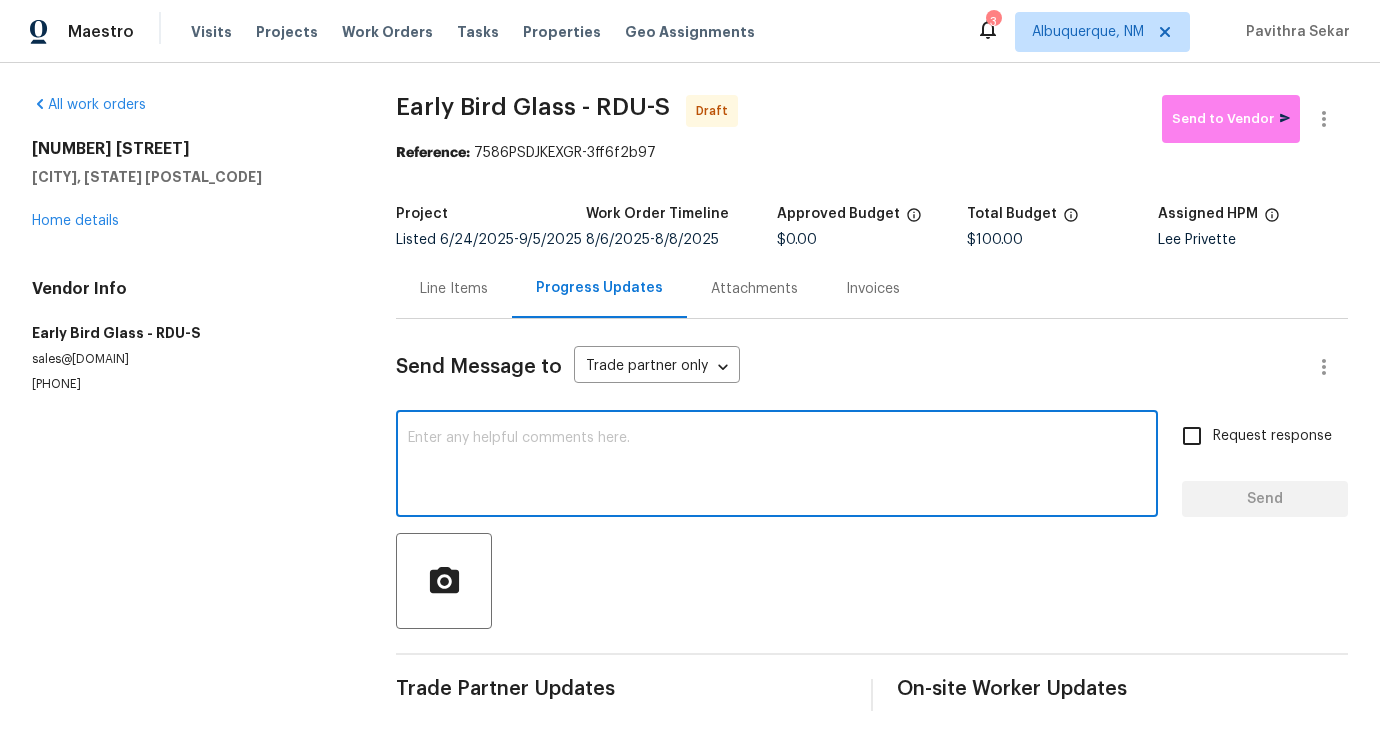click at bounding box center (777, 466) 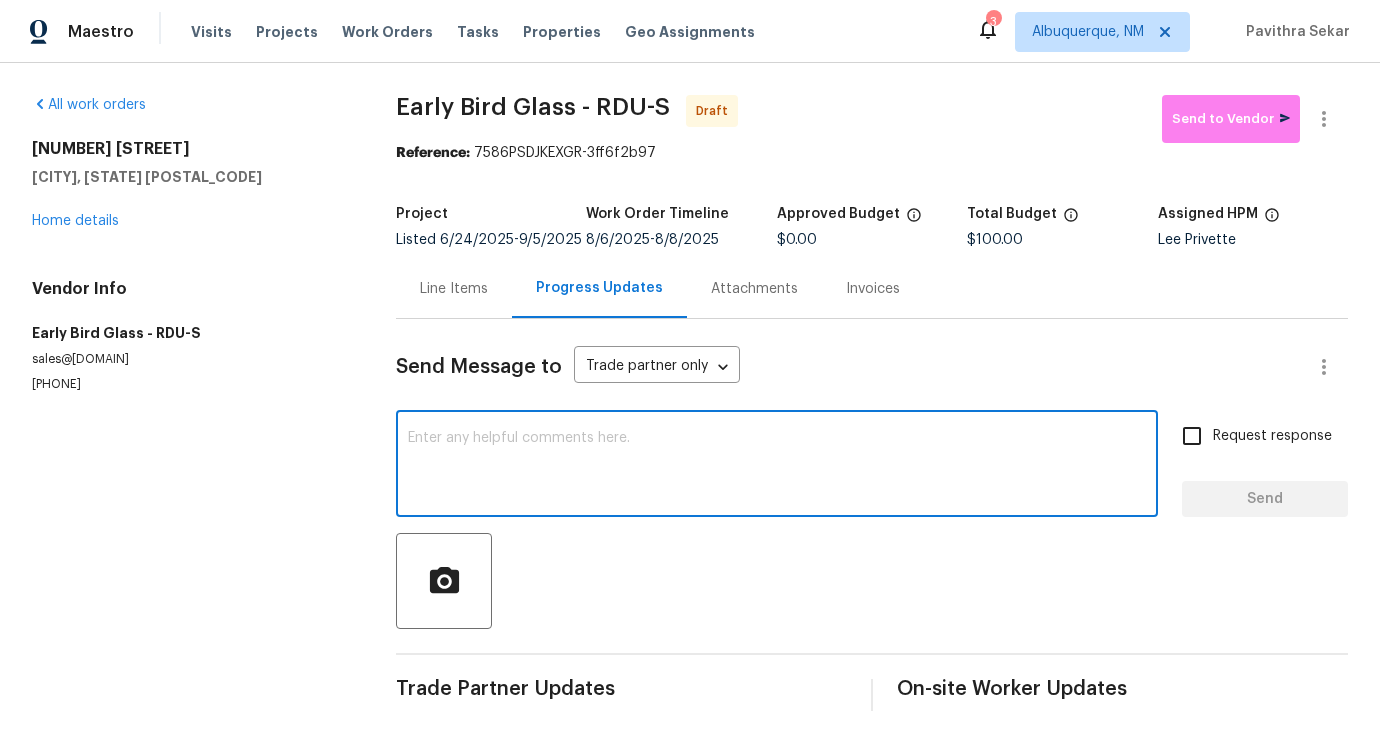 scroll, scrollTop: 0, scrollLeft: 0, axis: both 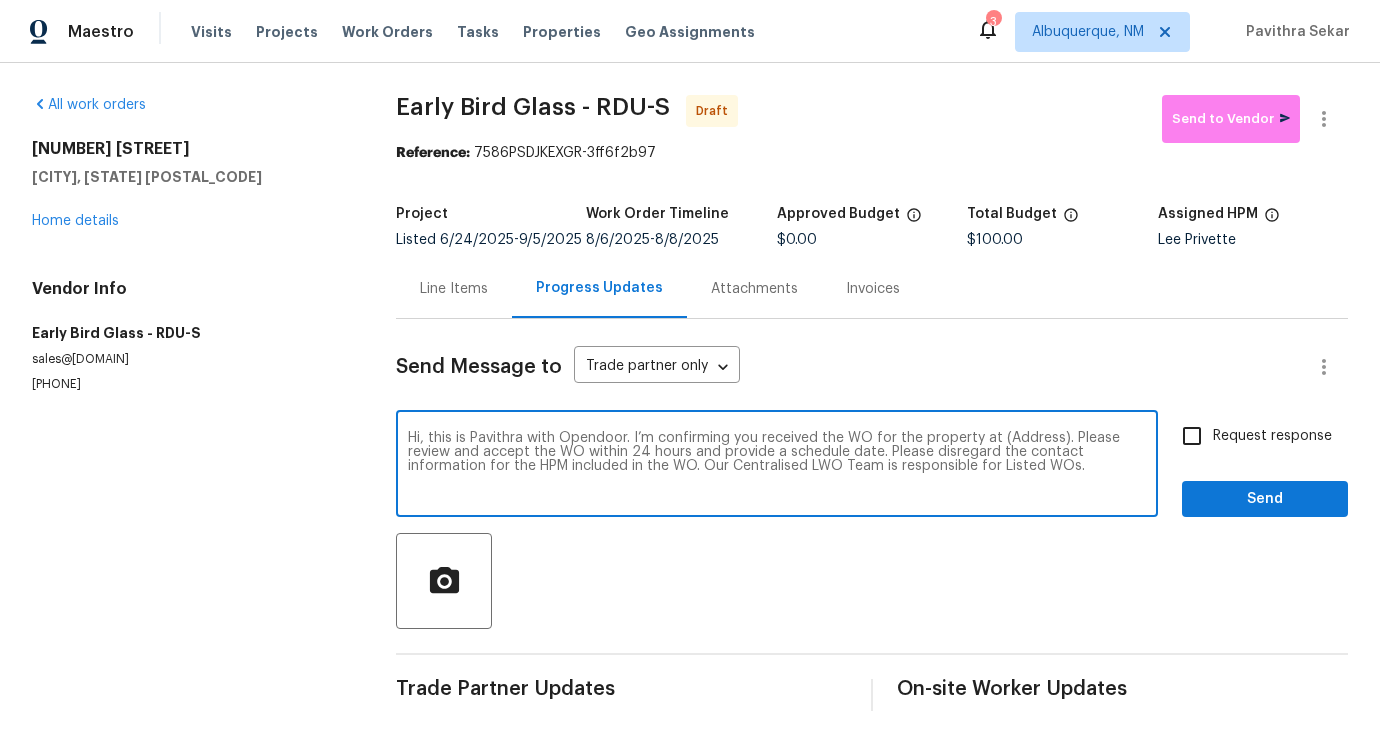 click on "Hi, this is Pavithra with Opendoor. I’m confirming you received the WO for the property at (Address). Please review and accept the WO within 24 hours and provide a schedule date. Please disregard the contact information for the HPM included in the WO. Our Centralised LWO Team is responsible for Listed WOs." at bounding box center [777, 466] 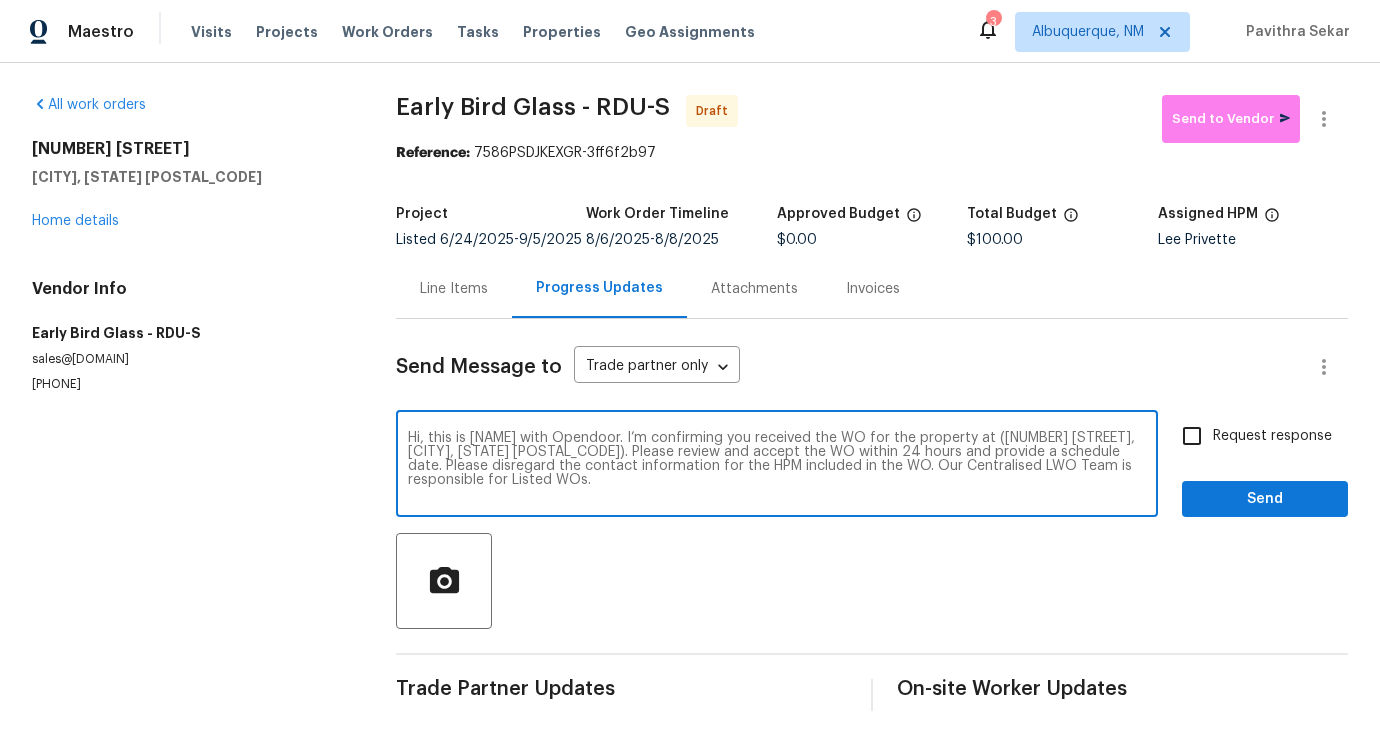 type on "Hi, this is Pavithra with Opendoor. I’m confirming you received the WO for the property at (311 Burnette St, Durham, NC 27707). Please review and accept the WO within 24 hours and provide a schedule date. Please disregard the contact information for the HPM included in the WO. Our Centralised LWO Team is responsible for Listed WOs." 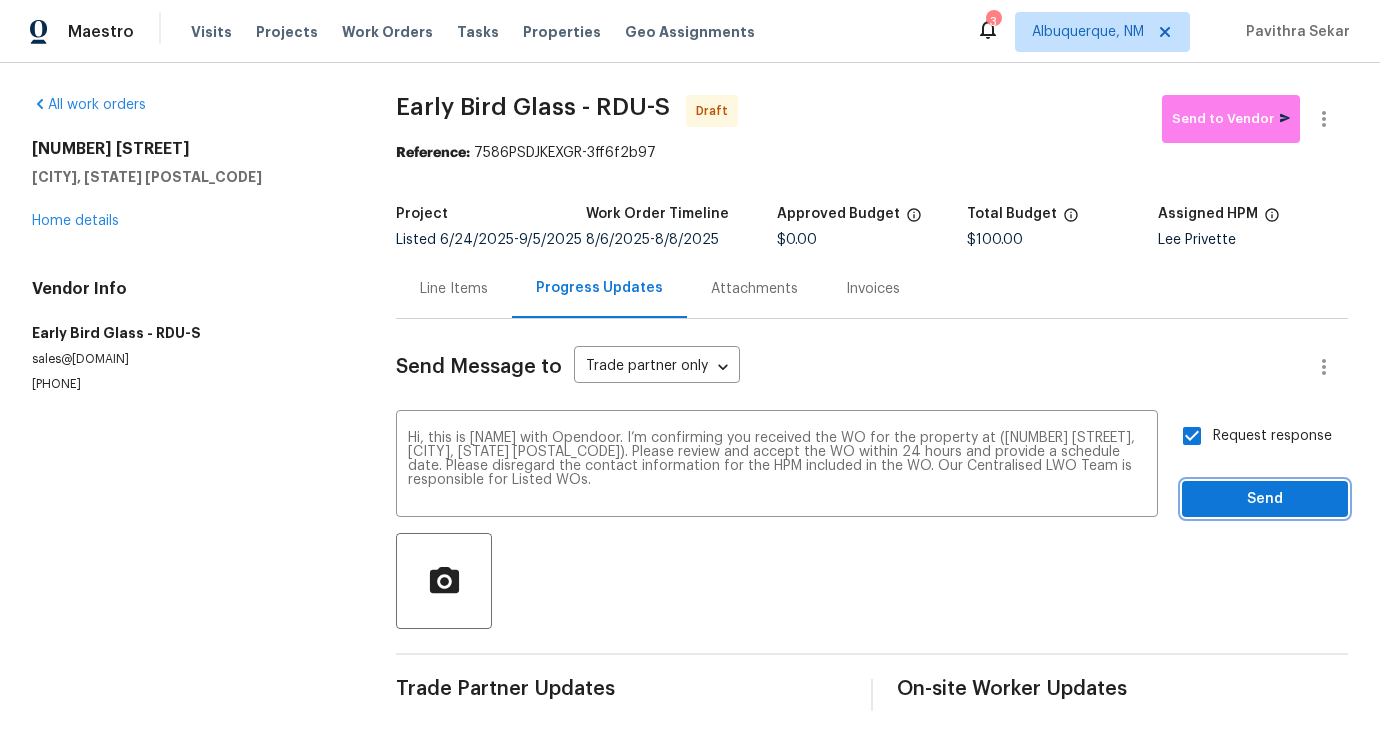 click on "Send" at bounding box center (1265, 499) 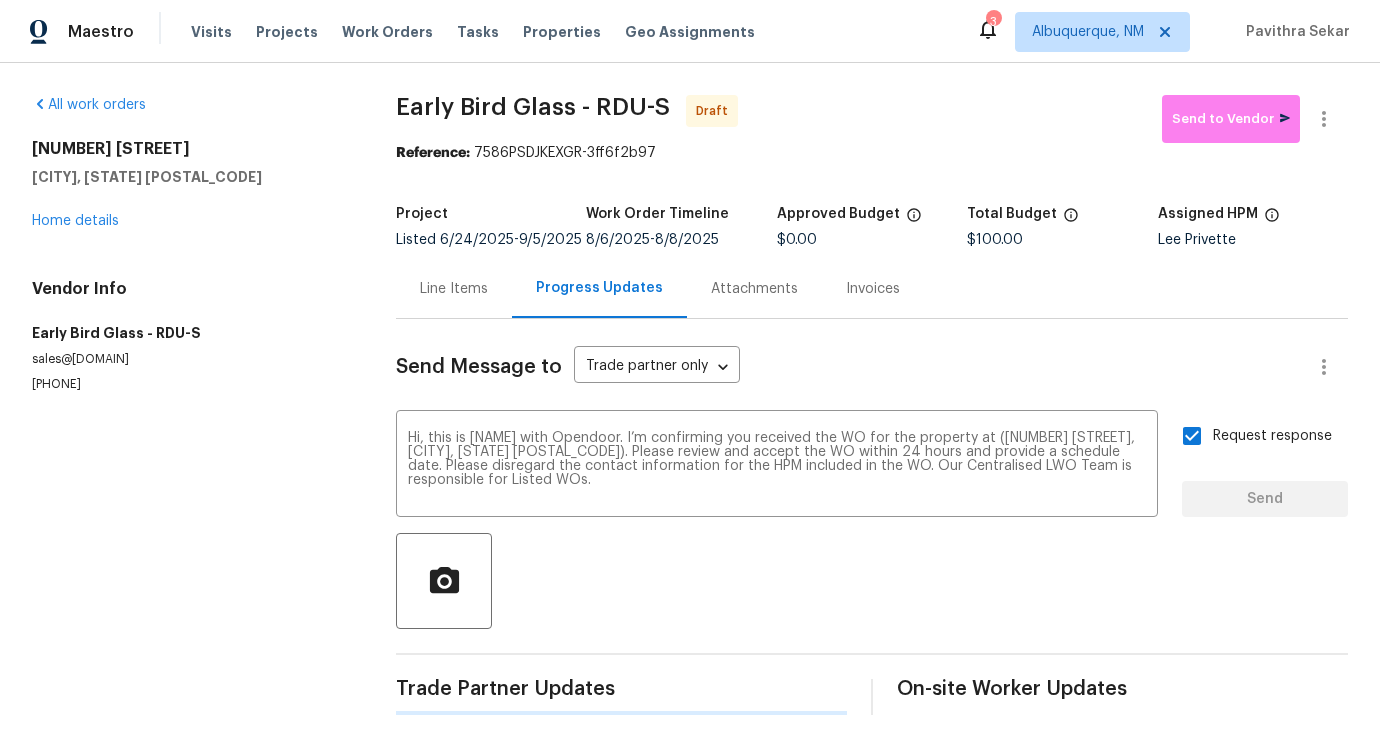 type 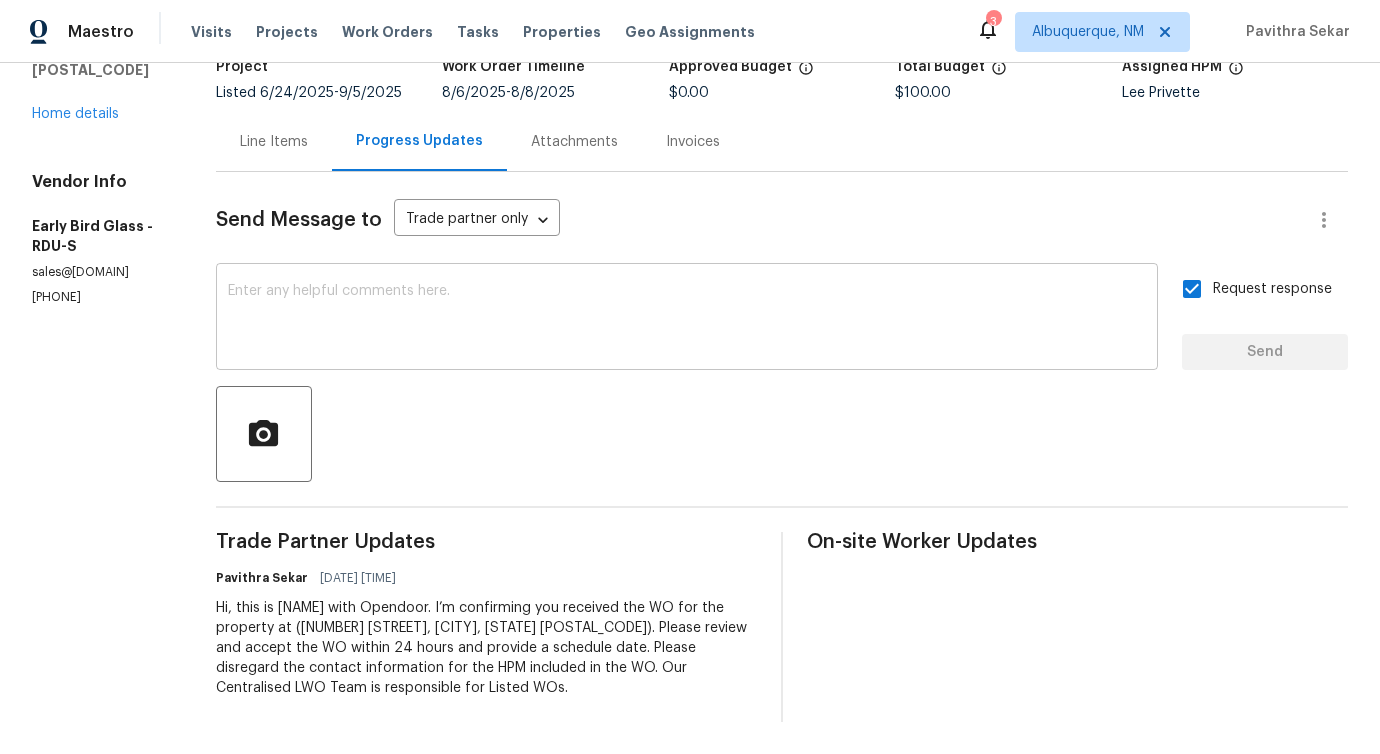 scroll, scrollTop: 0, scrollLeft: 0, axis: both 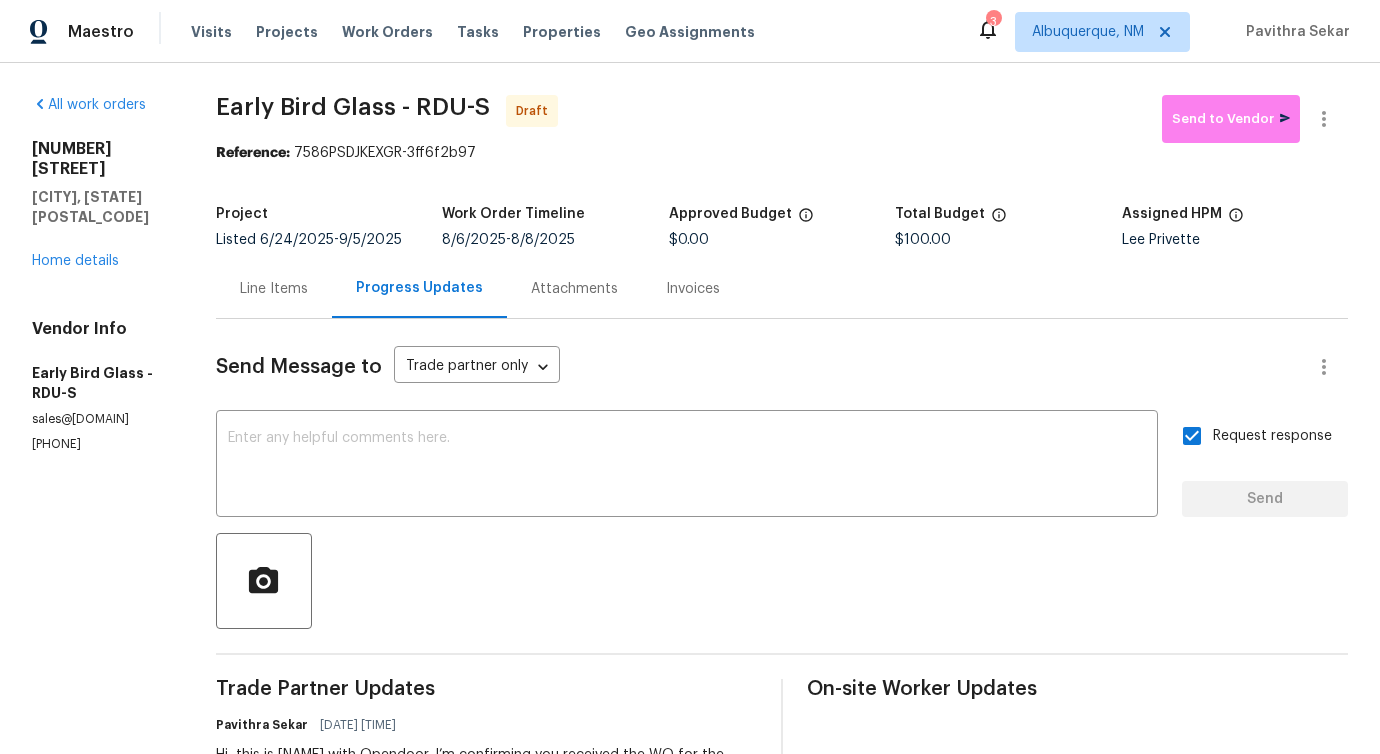 click on "Line Items" at bounding box center [274, 288] 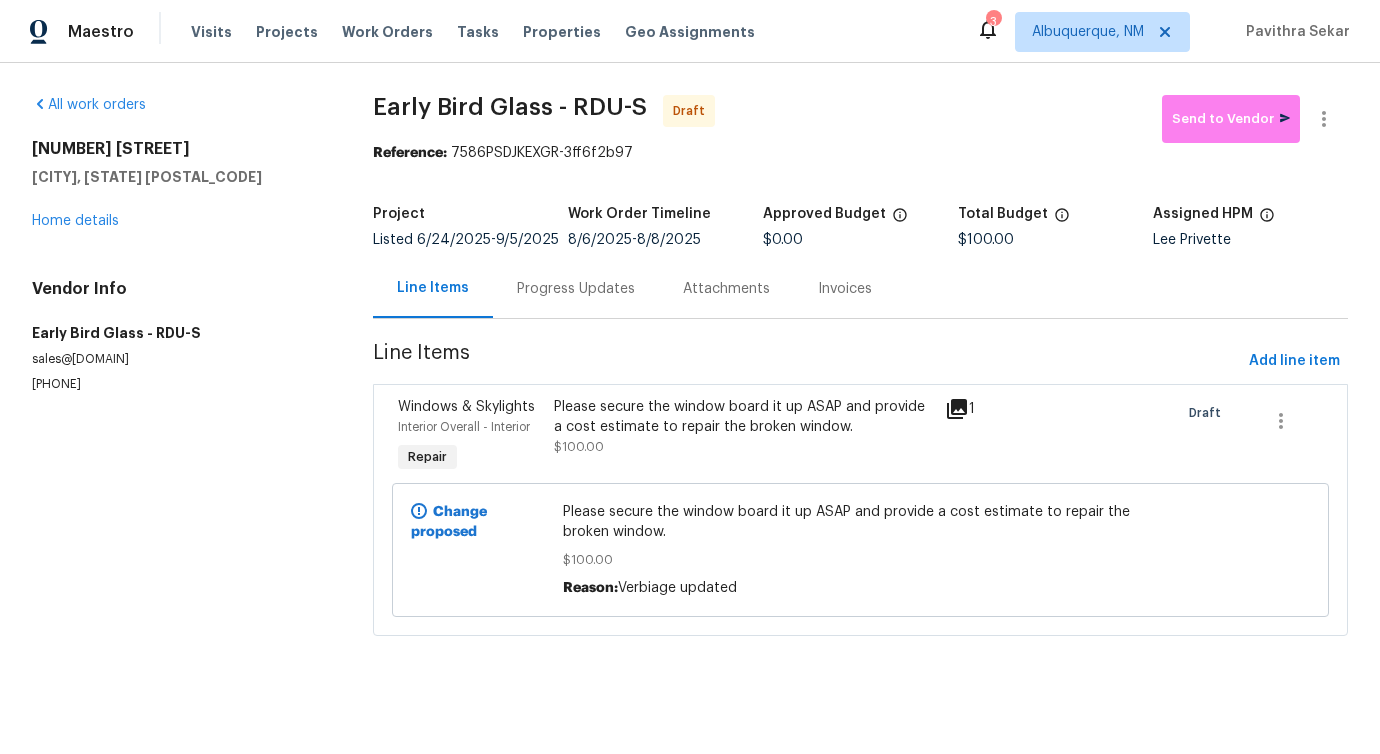 click on "Progress Updates" at bounding box center (576, 289) 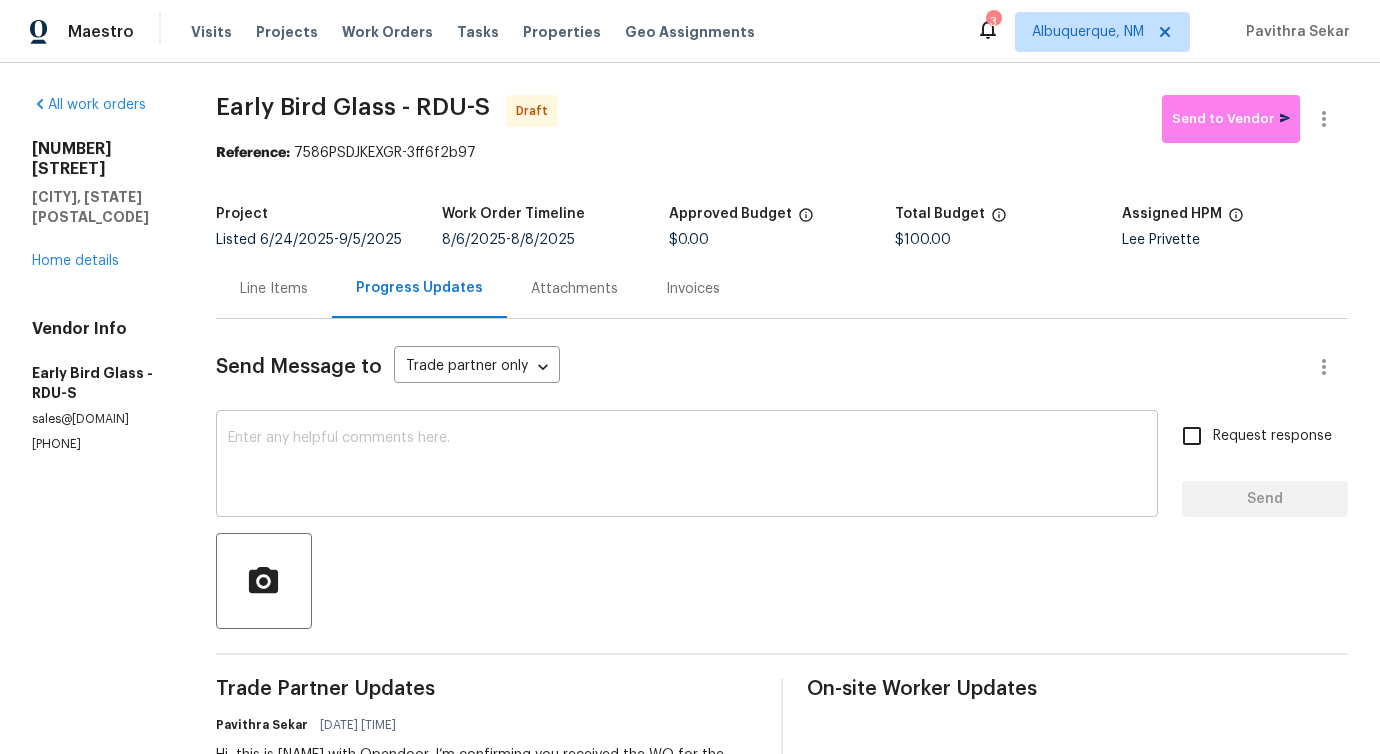 click at bounding box center (687, 466) 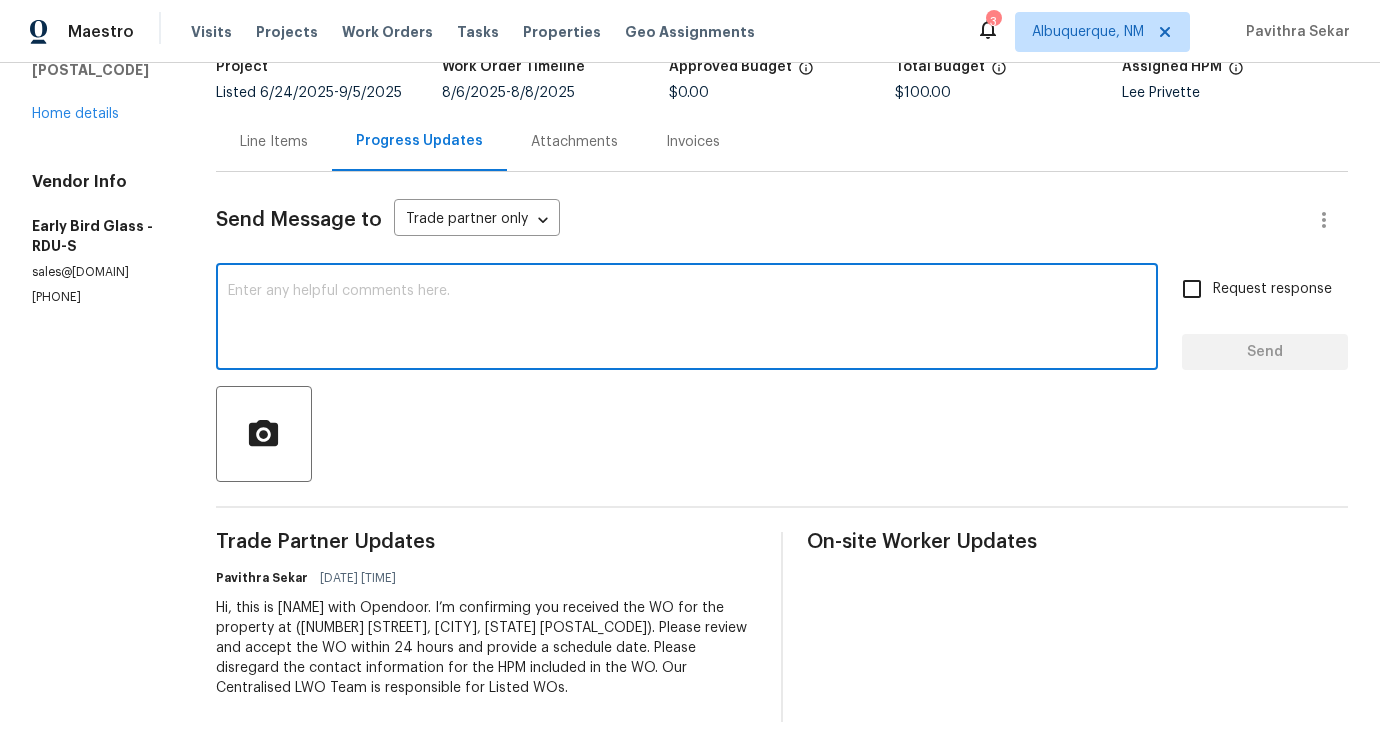 scroll, scrollTop: 0, scrollLeft: 0, axis: both 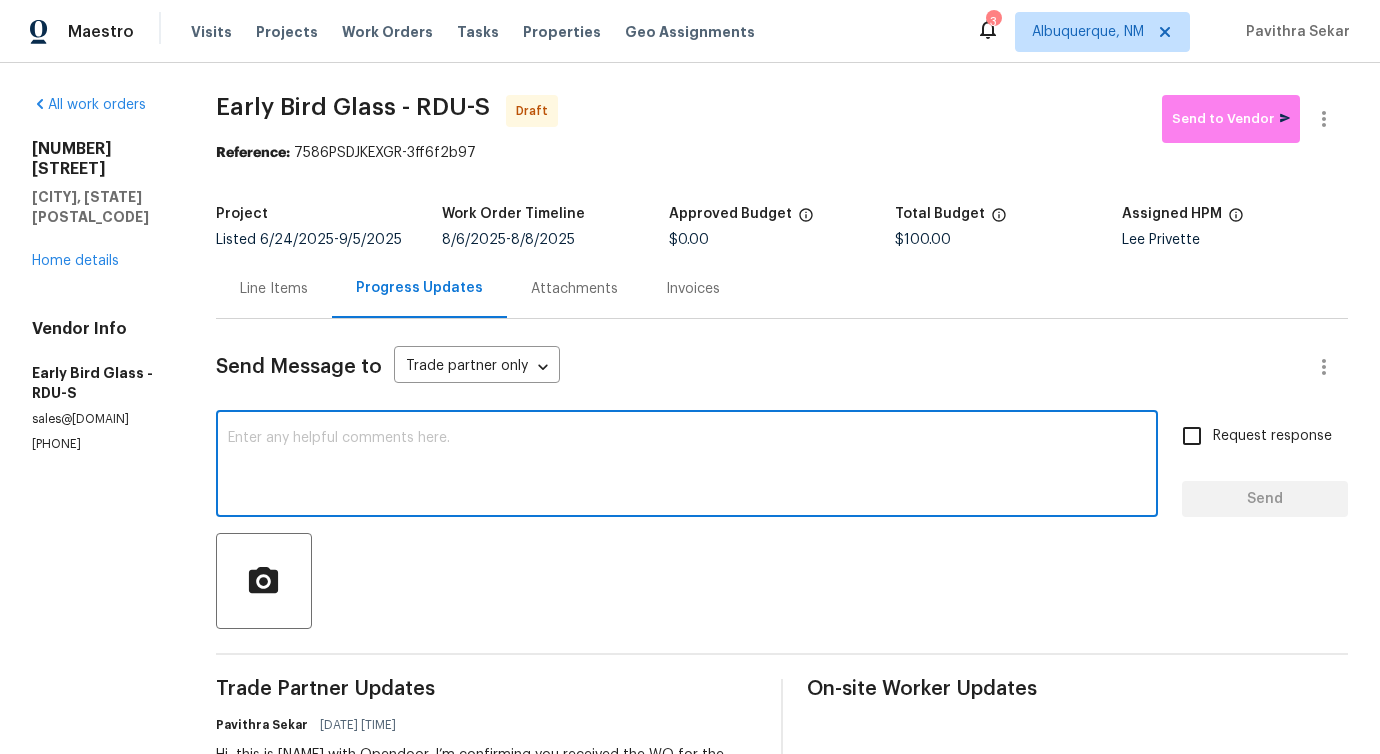 click at bounding box center (687, 466) 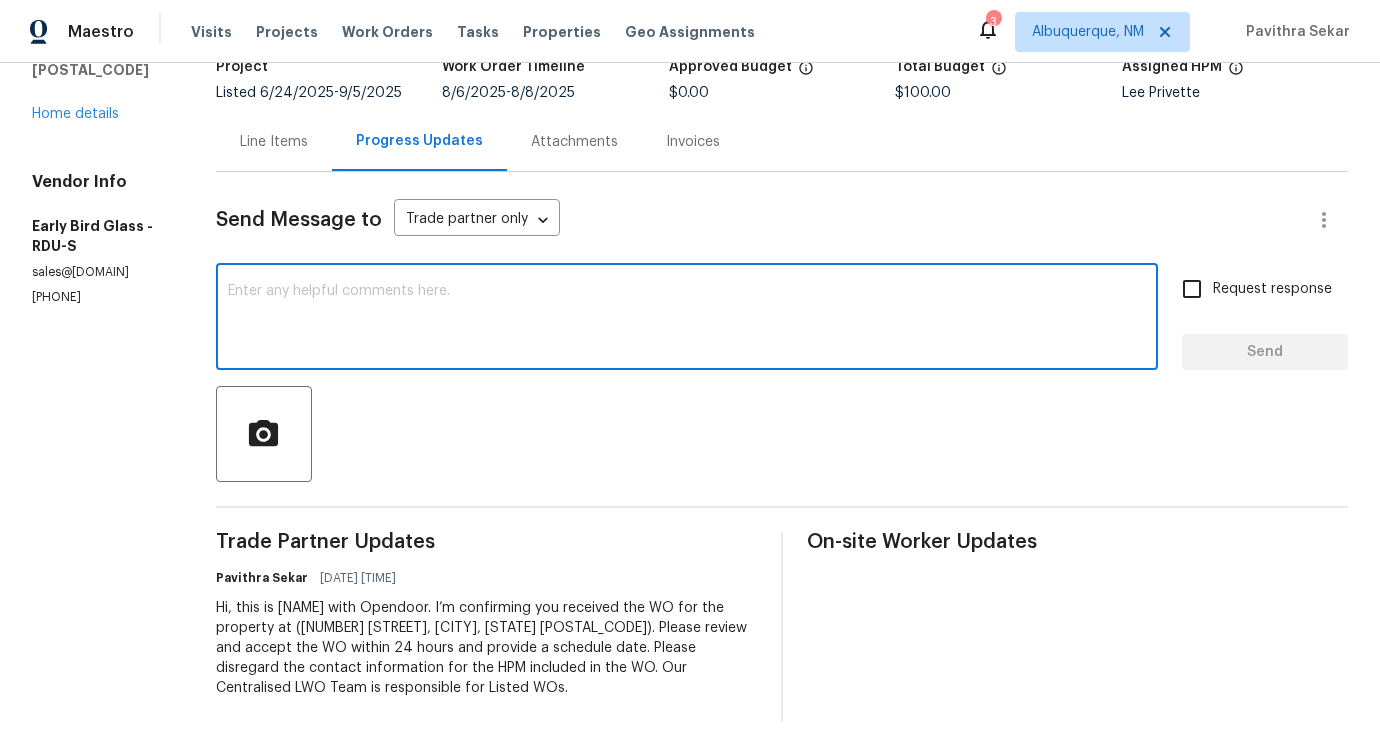 scroll, scrollTop: 0, scrollLeft: 0, axis: both 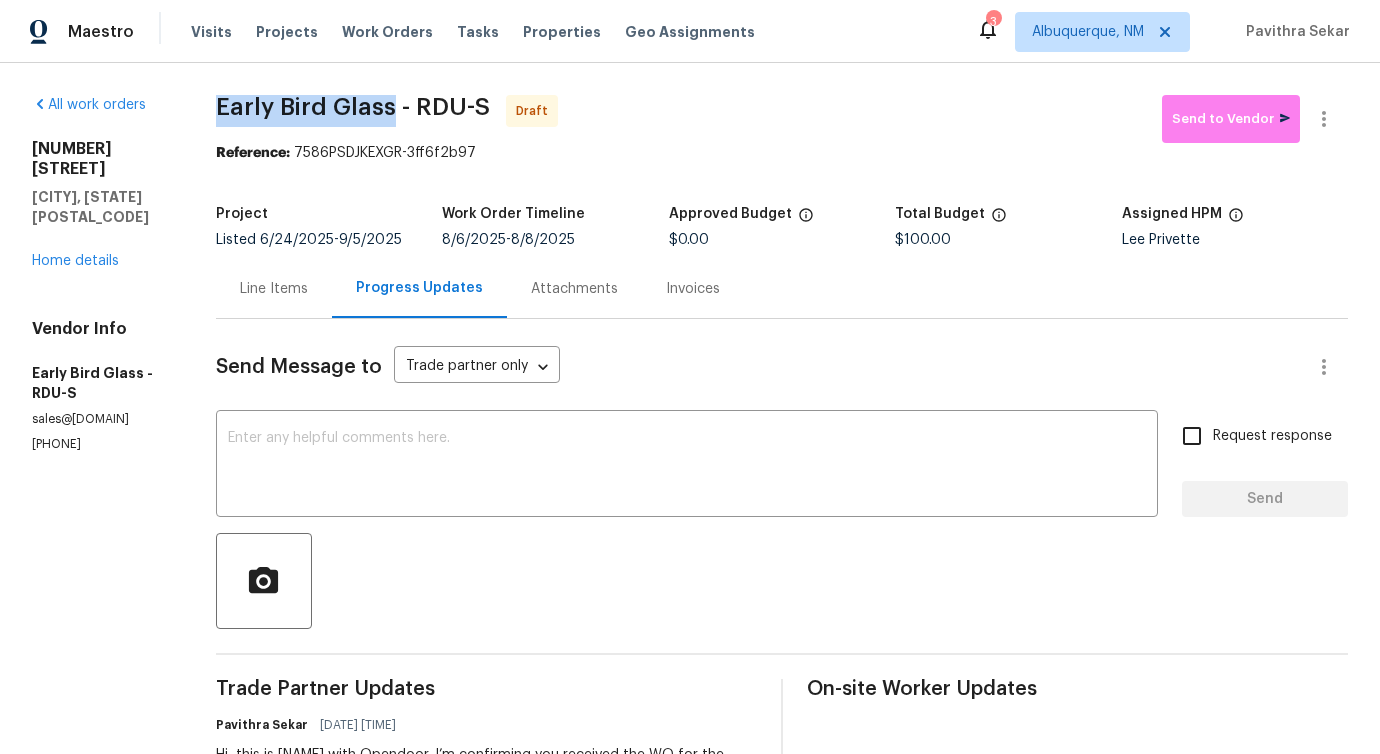 drag, startPoint x: 366, startPoint y: 102, endPoint x: 403, endPoint y: 109, distance: 37.65634 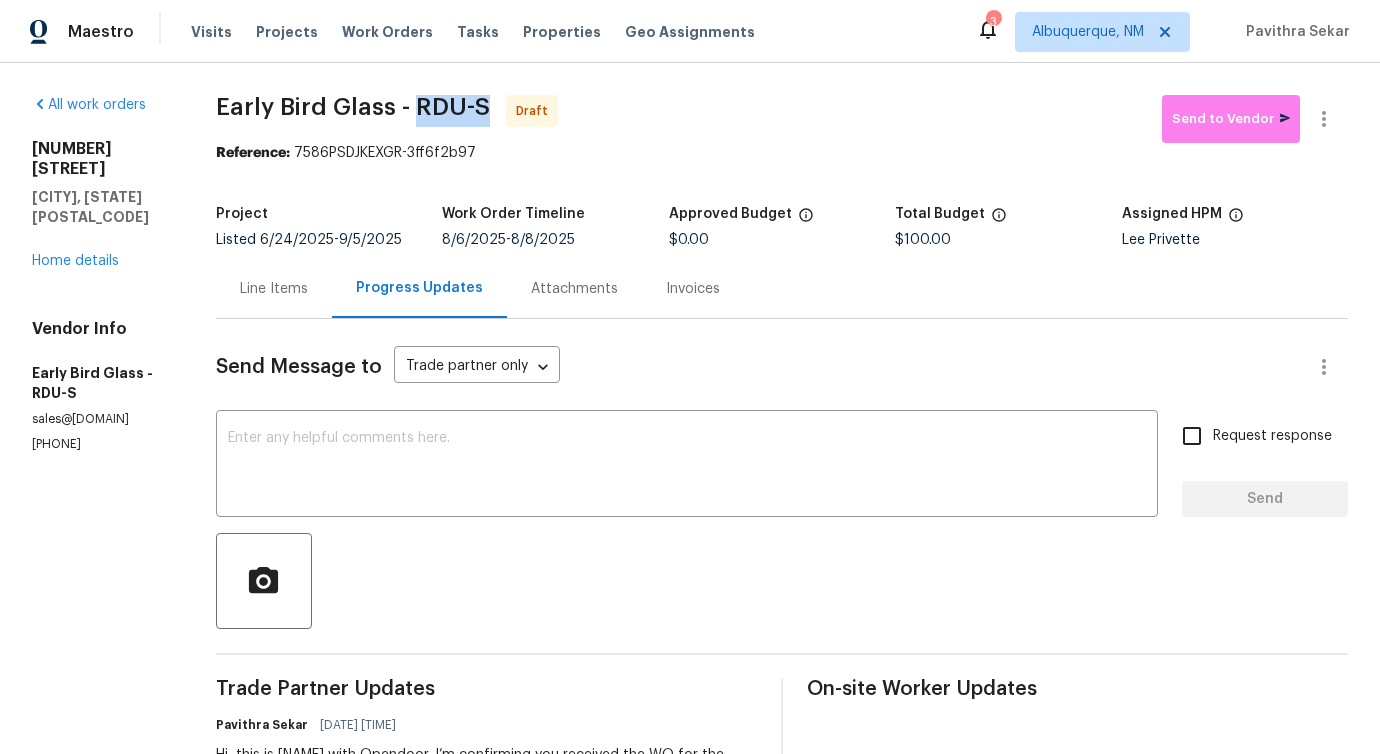 drag, startPoint x: 493, startPoint y: 101, endPoint x: 422, endPoint y: 105, distance: 71.11259 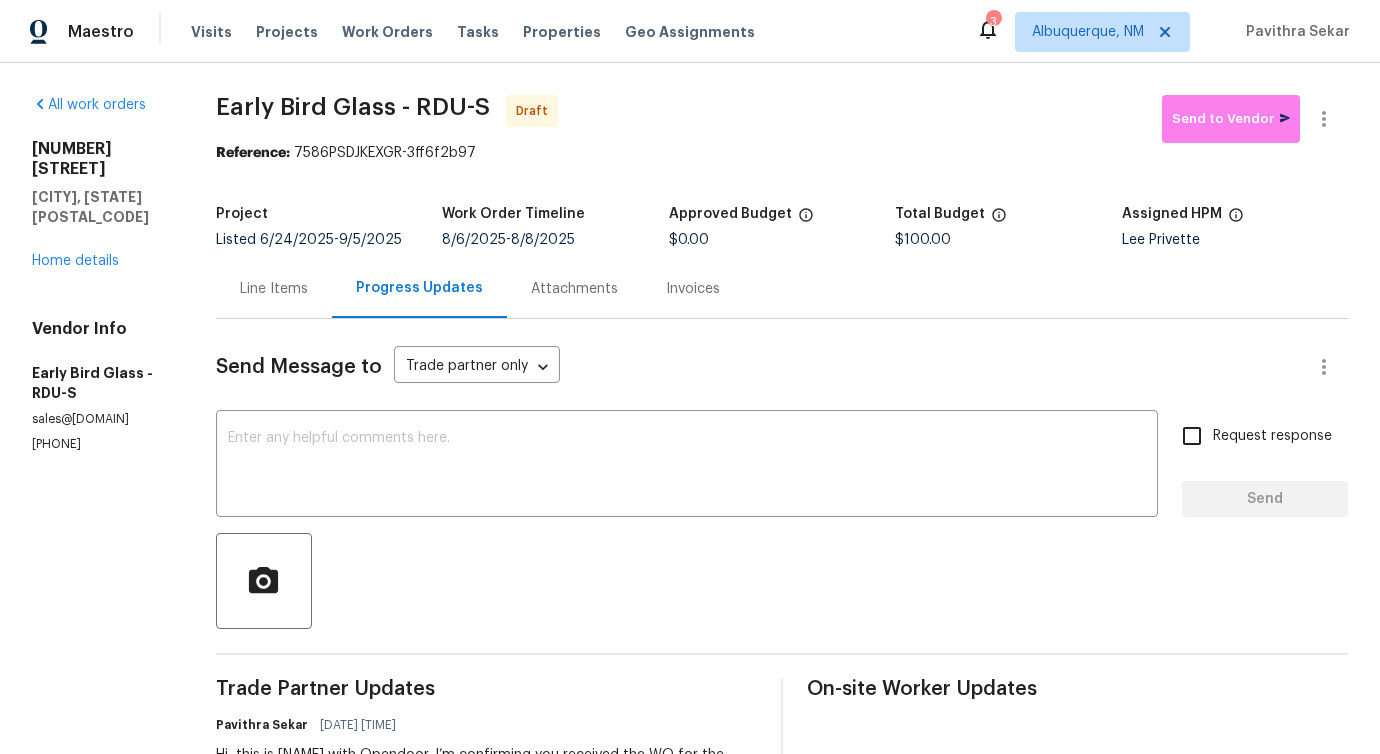 click on "Early Bird Glass - RDU-S" at bounding box center [353, 107] 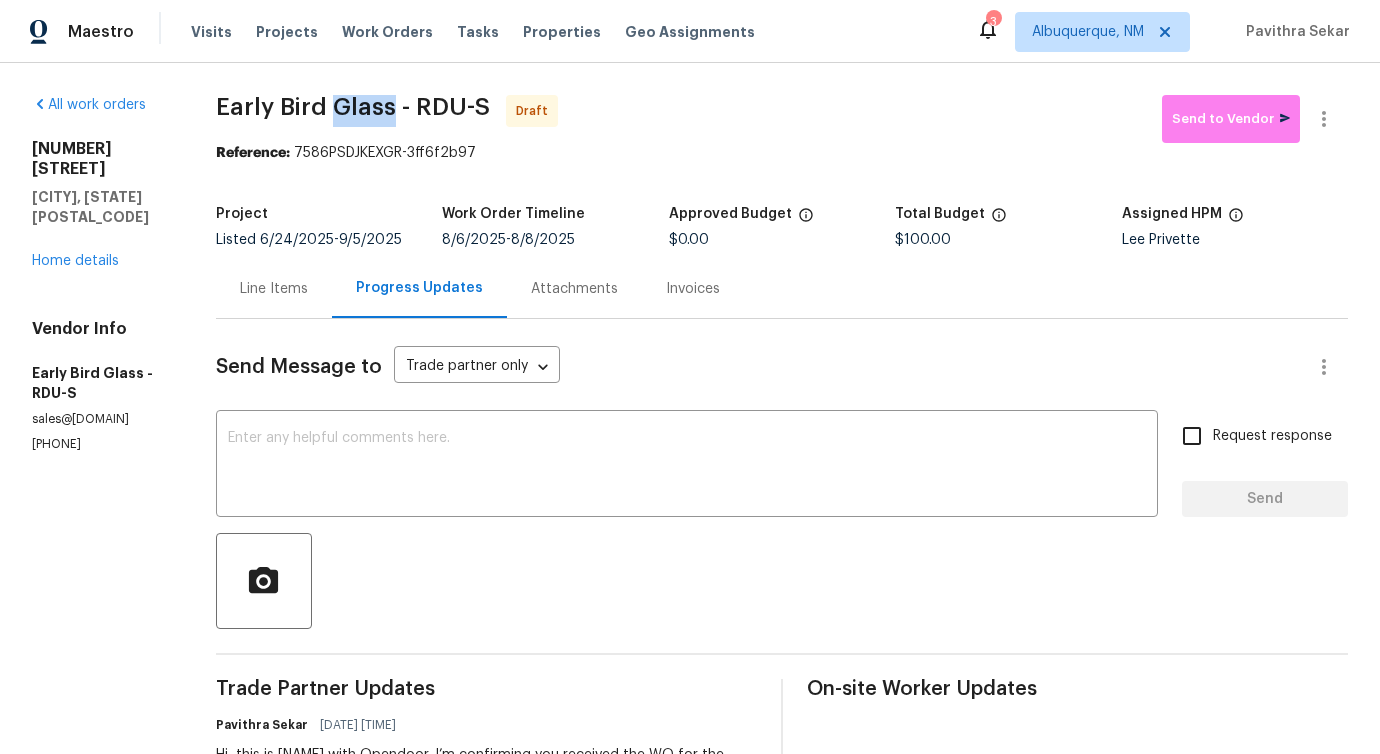 click on "Early Bird Glass - RDU-S" at bounding box center (353, 107) 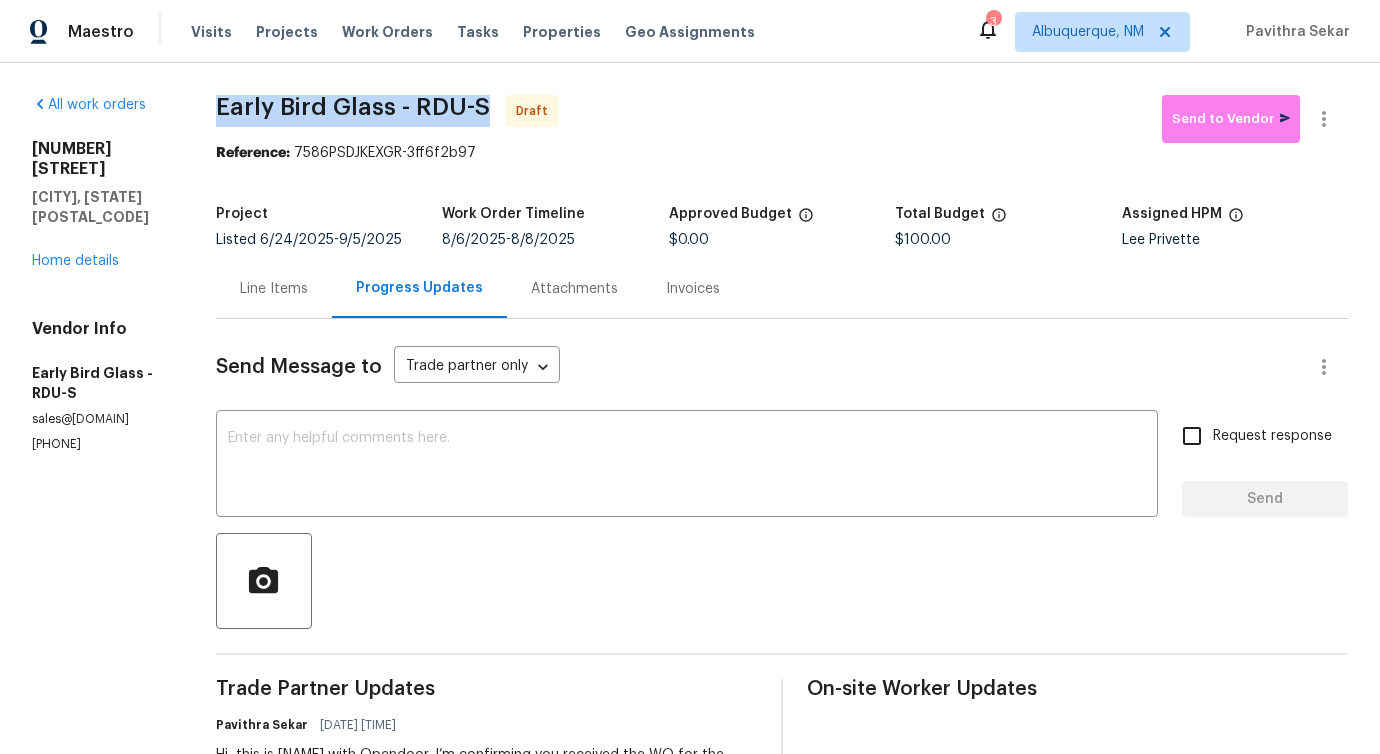 click on "Early Bird Glass - RDU-S" at bounding box center [353, 107] 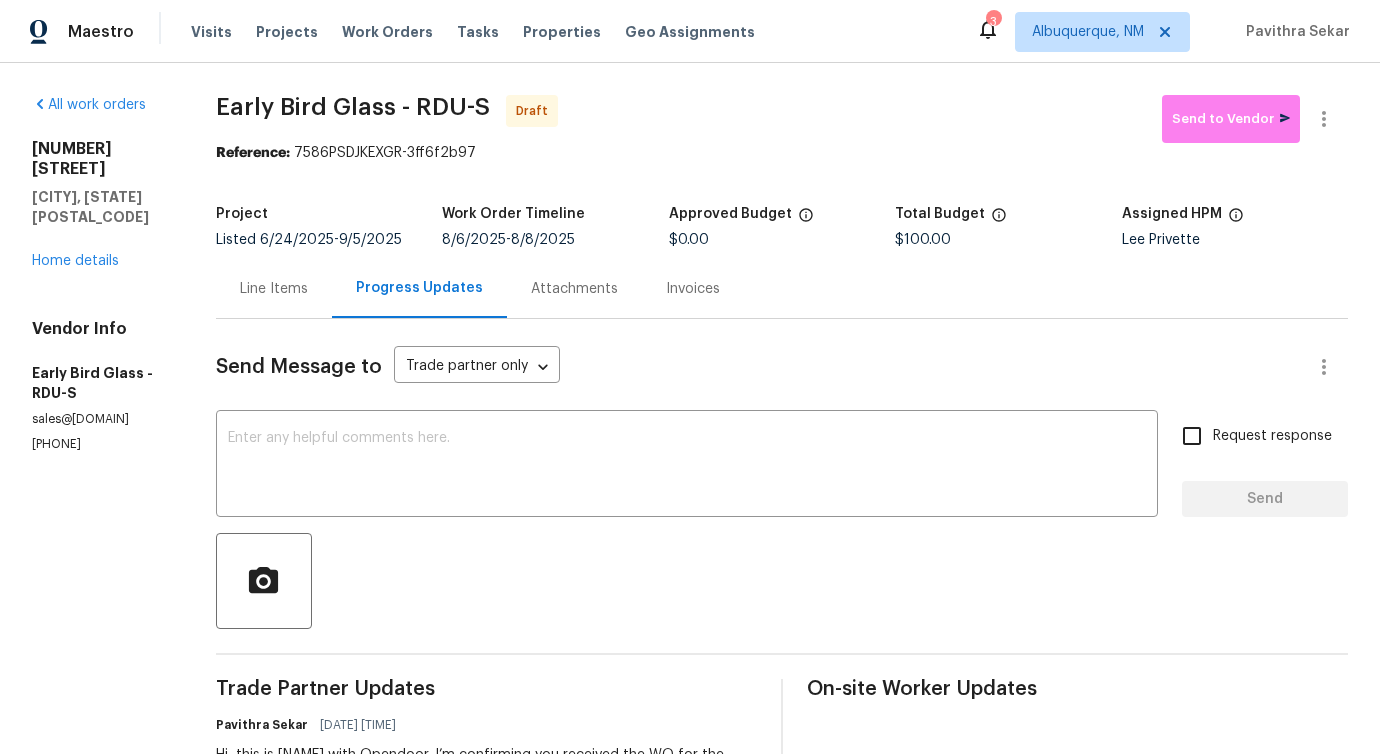 click on "Early Bird Glass - RDU-S" at bounding box center [353, 107] 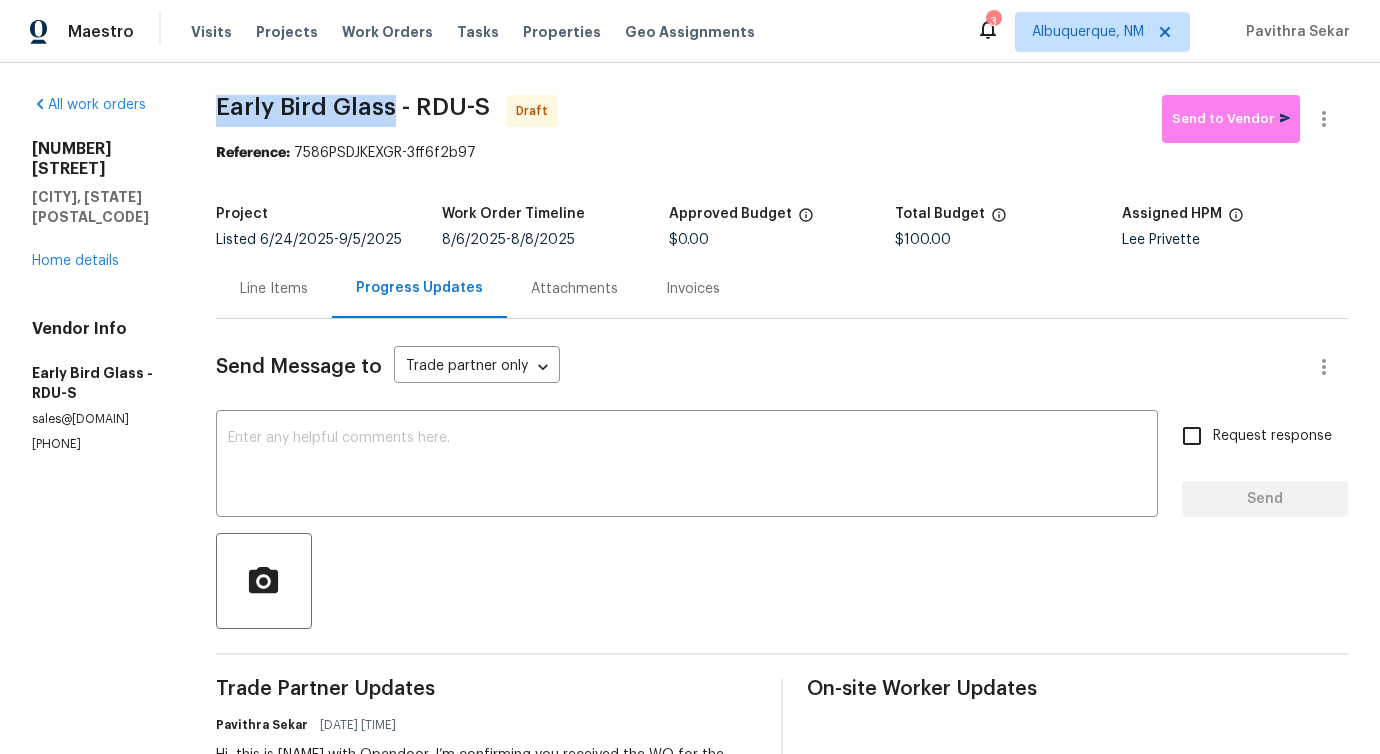 drag, startPoint x: 403, startPoint y: 109, endPoint x: 224, endPoint y: 108, distance: 179.00279 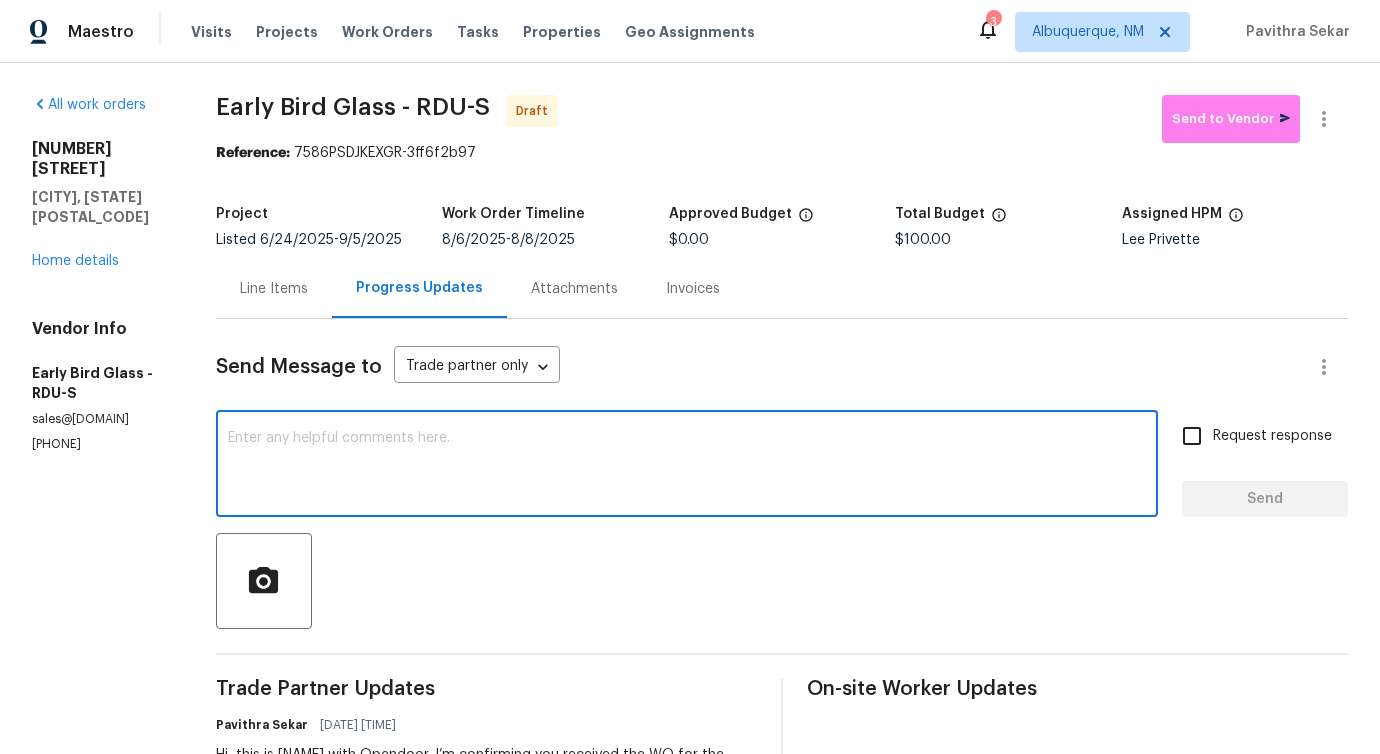 click at bounding box center (687, 466) 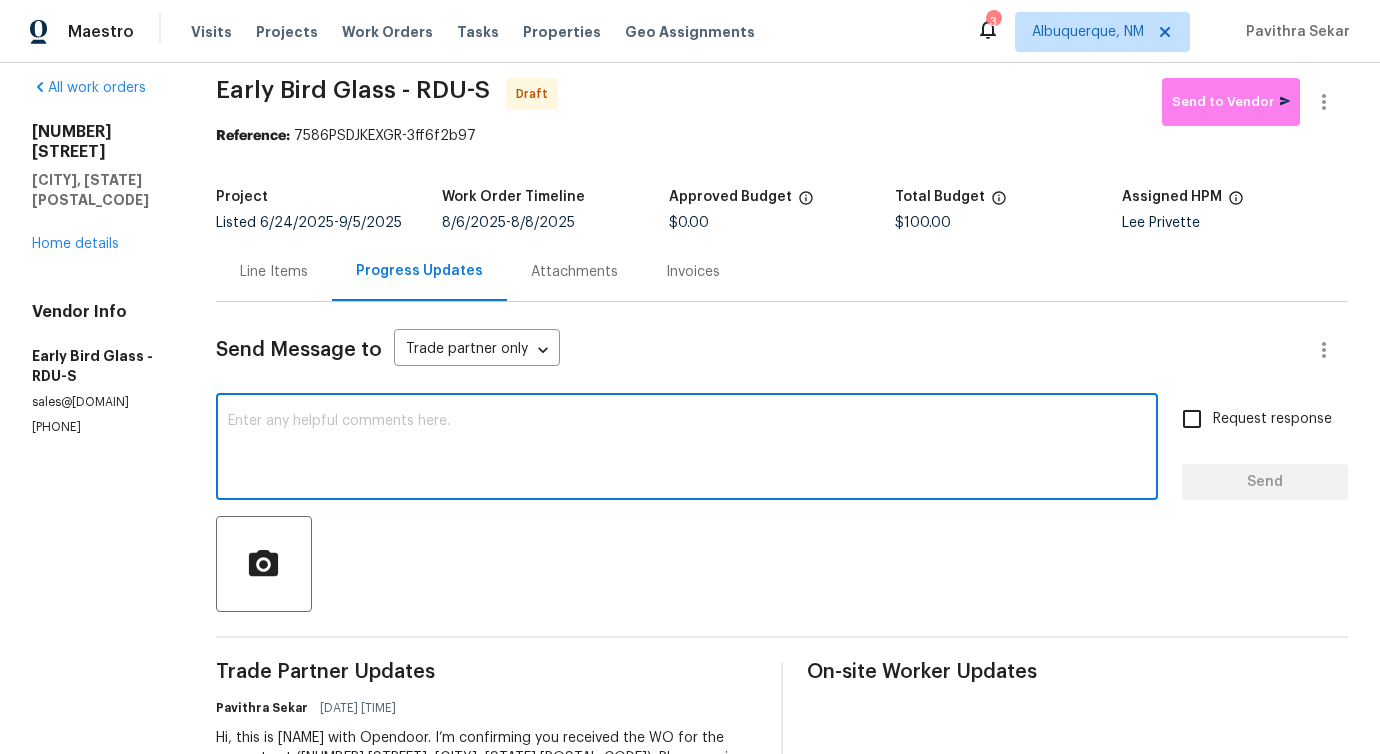 scroll, scrollTop: 0, scrollLeft: 0, axis: both 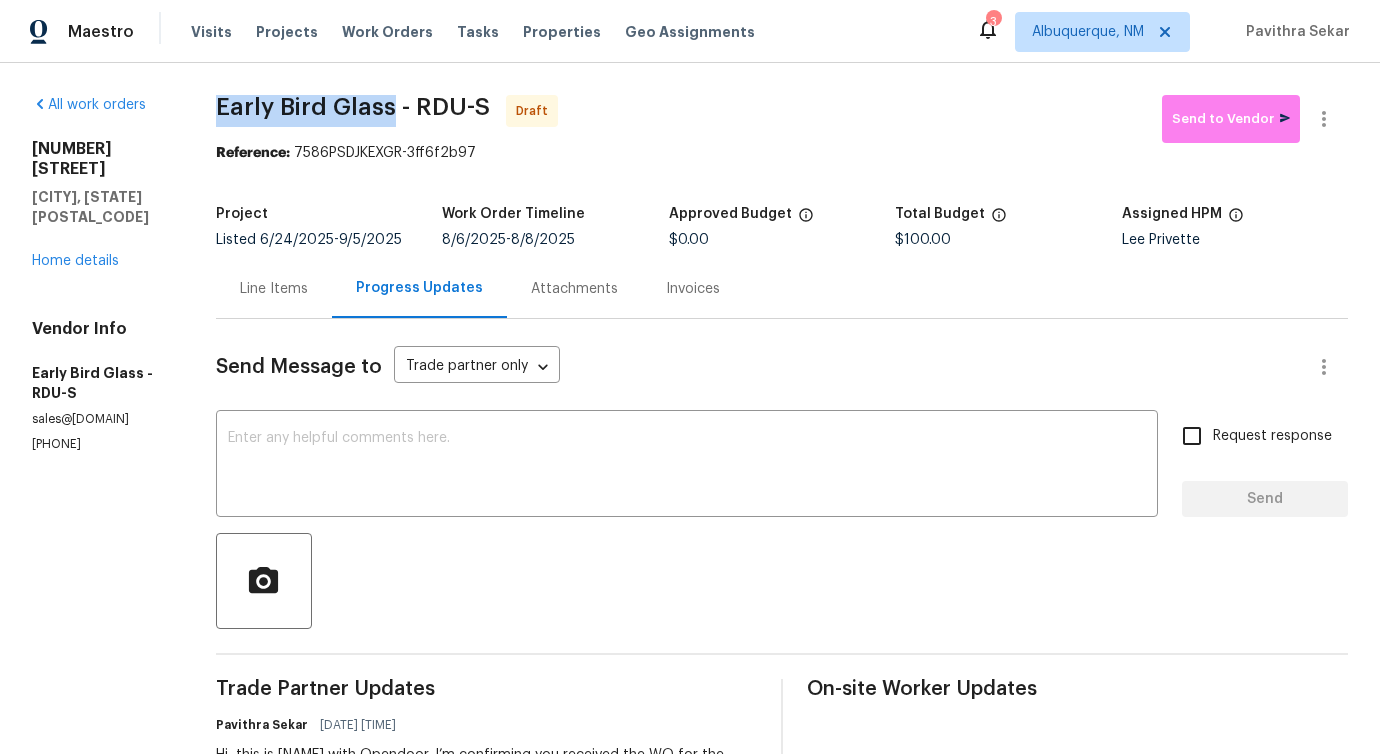 drag, startPoint x: 221, startPoint y: 110, endPoint x: 400, endPoint y: 109, distance: 179.00279 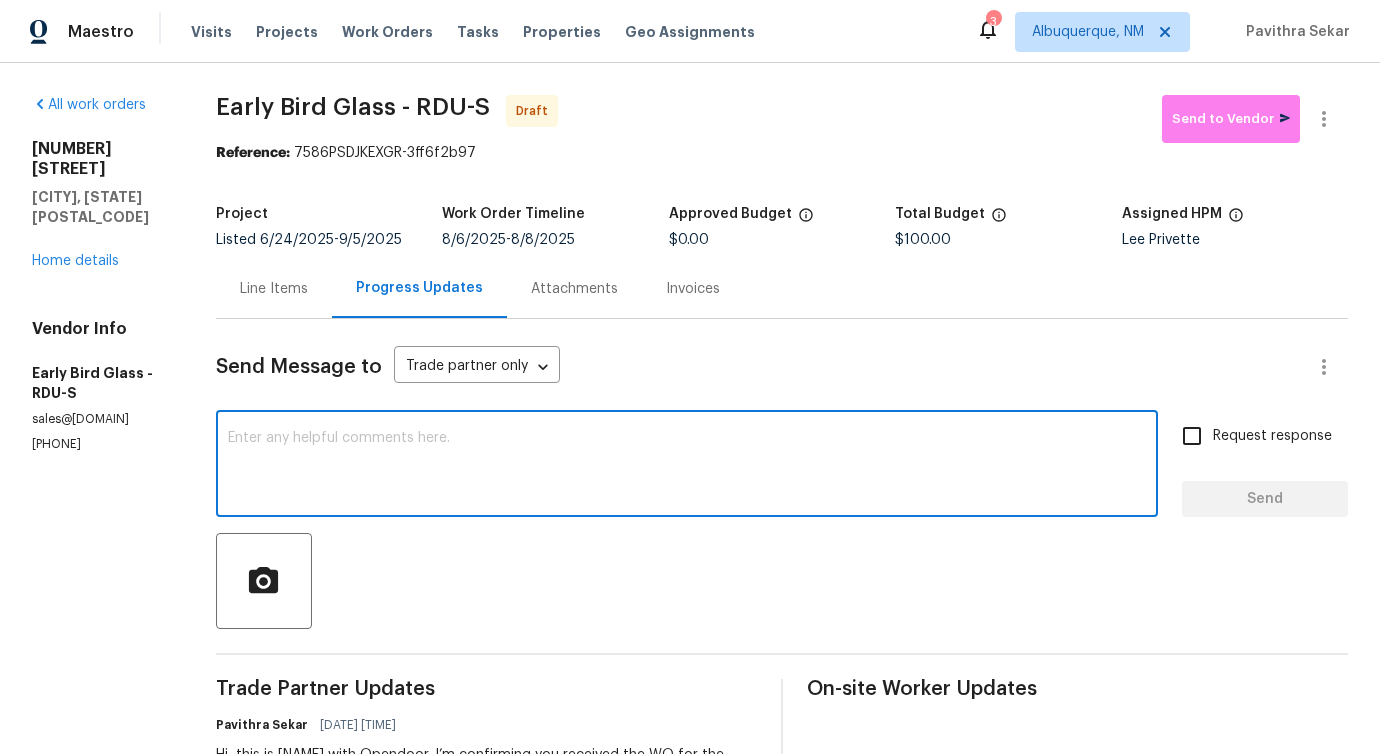 click at bounding box center (687, 466) 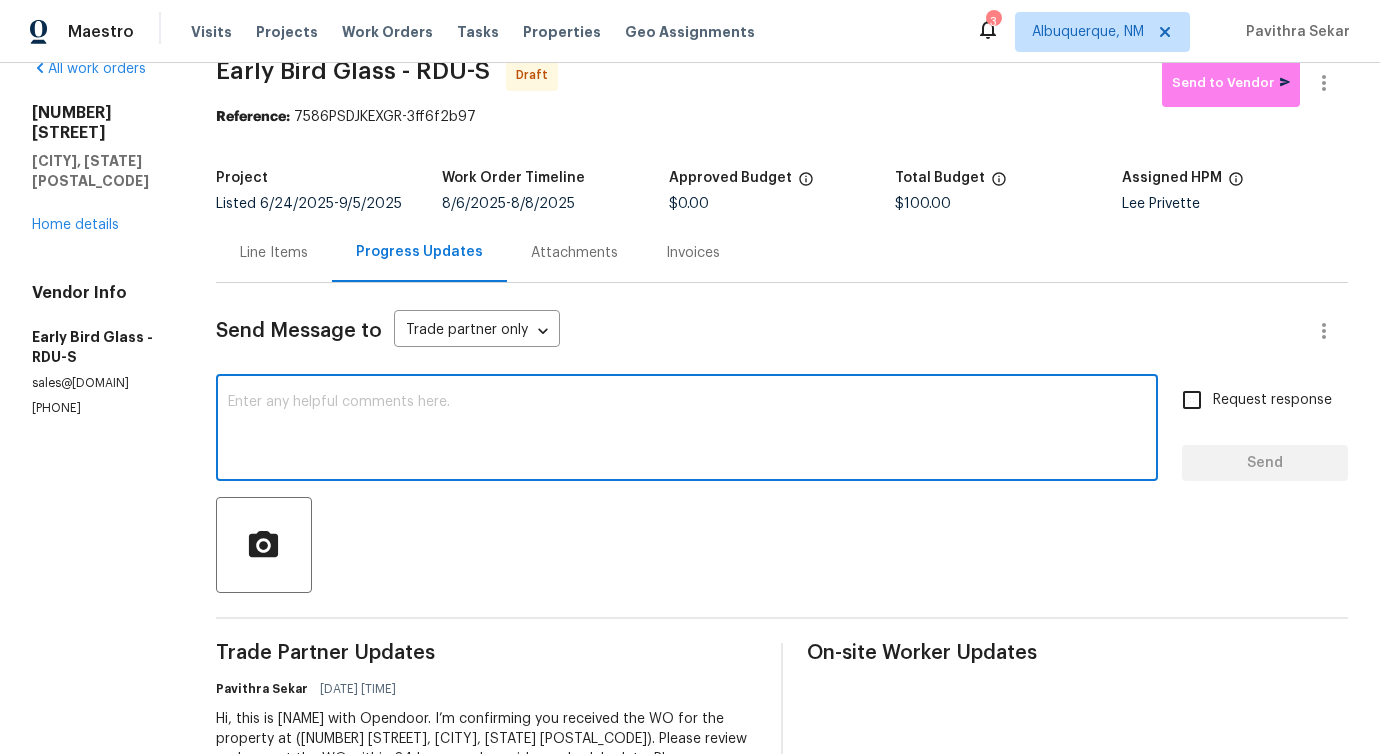 scroll, scrollTop: 0, scrollLeft: 0, axis: both 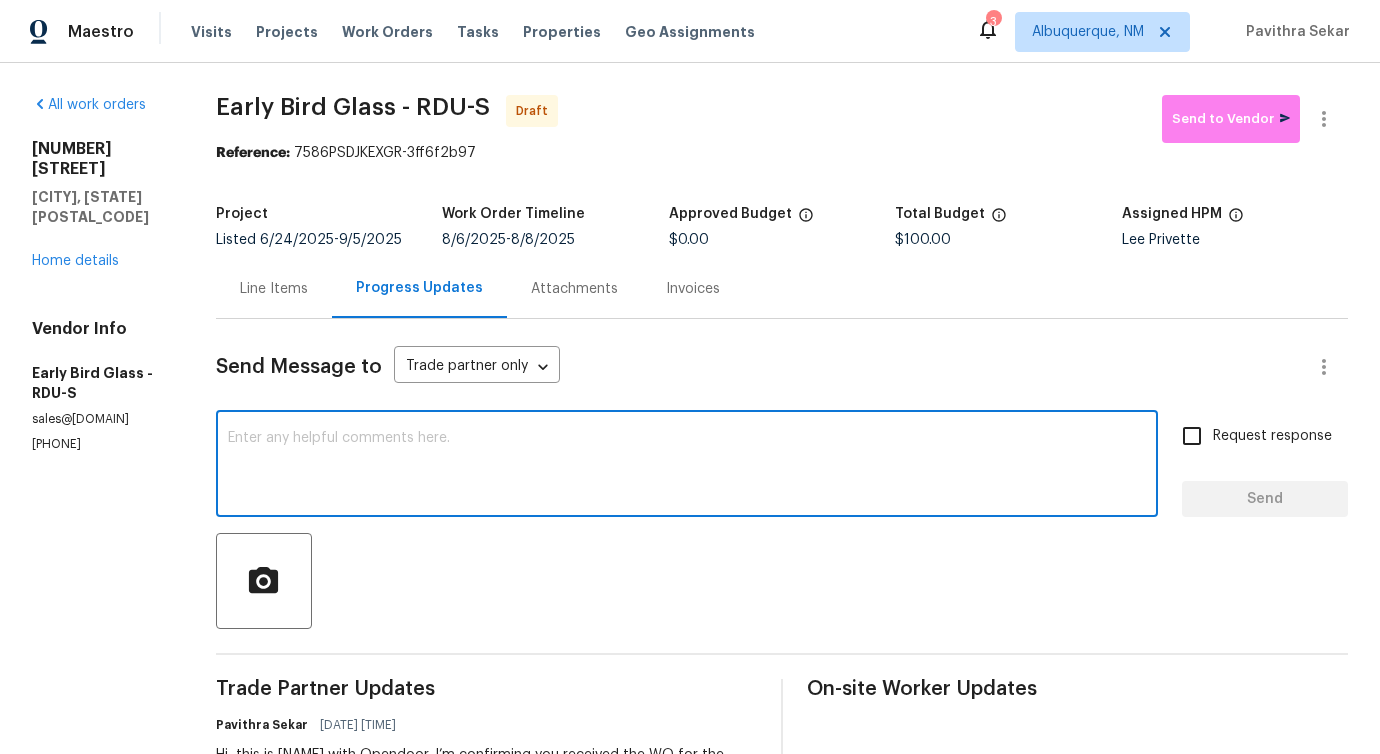 click on "Line Items" at bounding box center [274, 289] 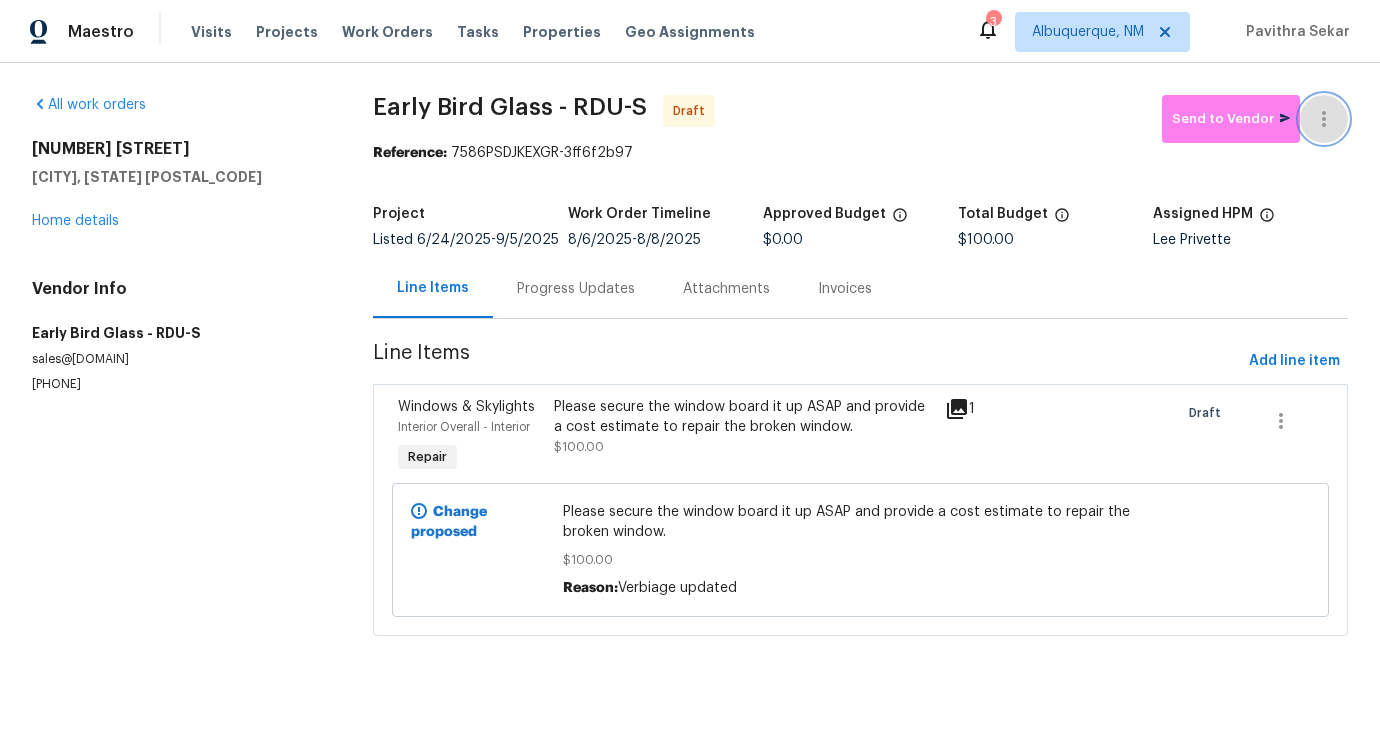 click 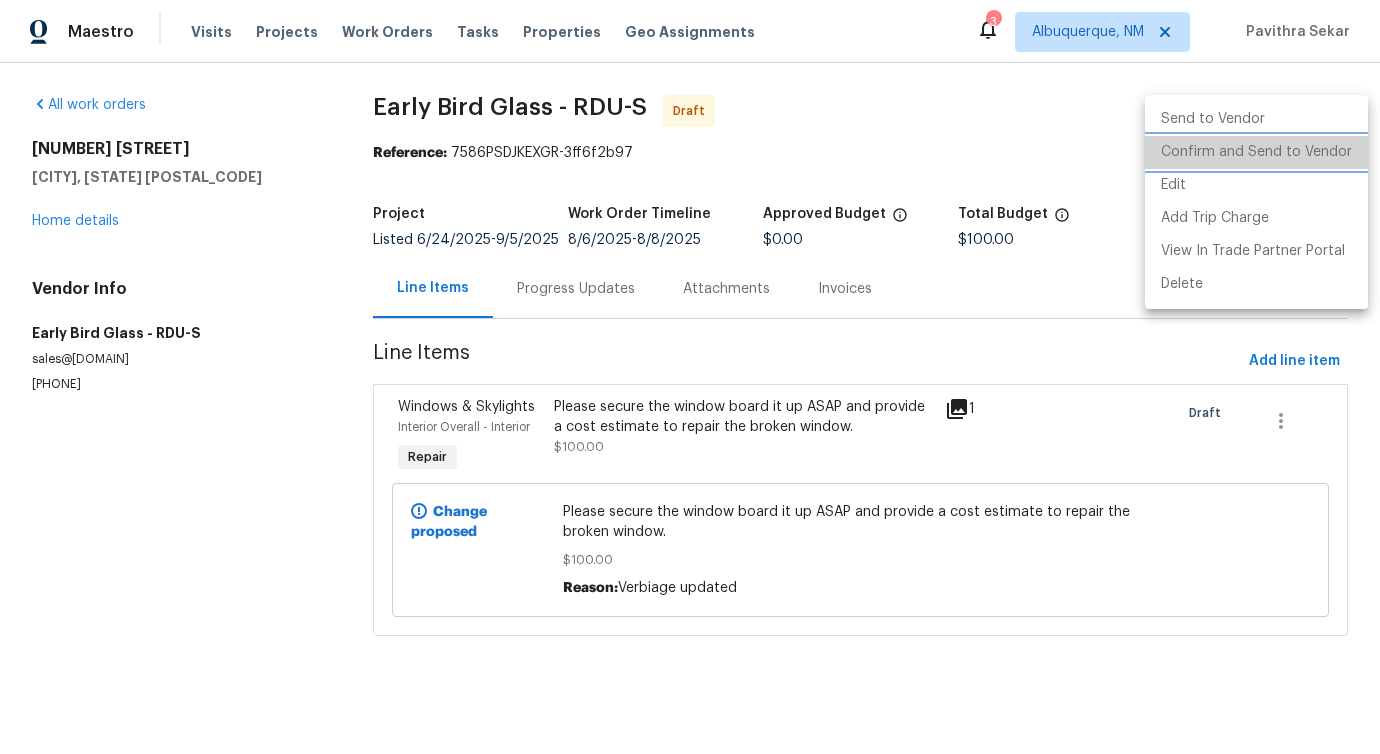 click on "Confirm and Send to Vendor" at bounding box center (1256, 152) 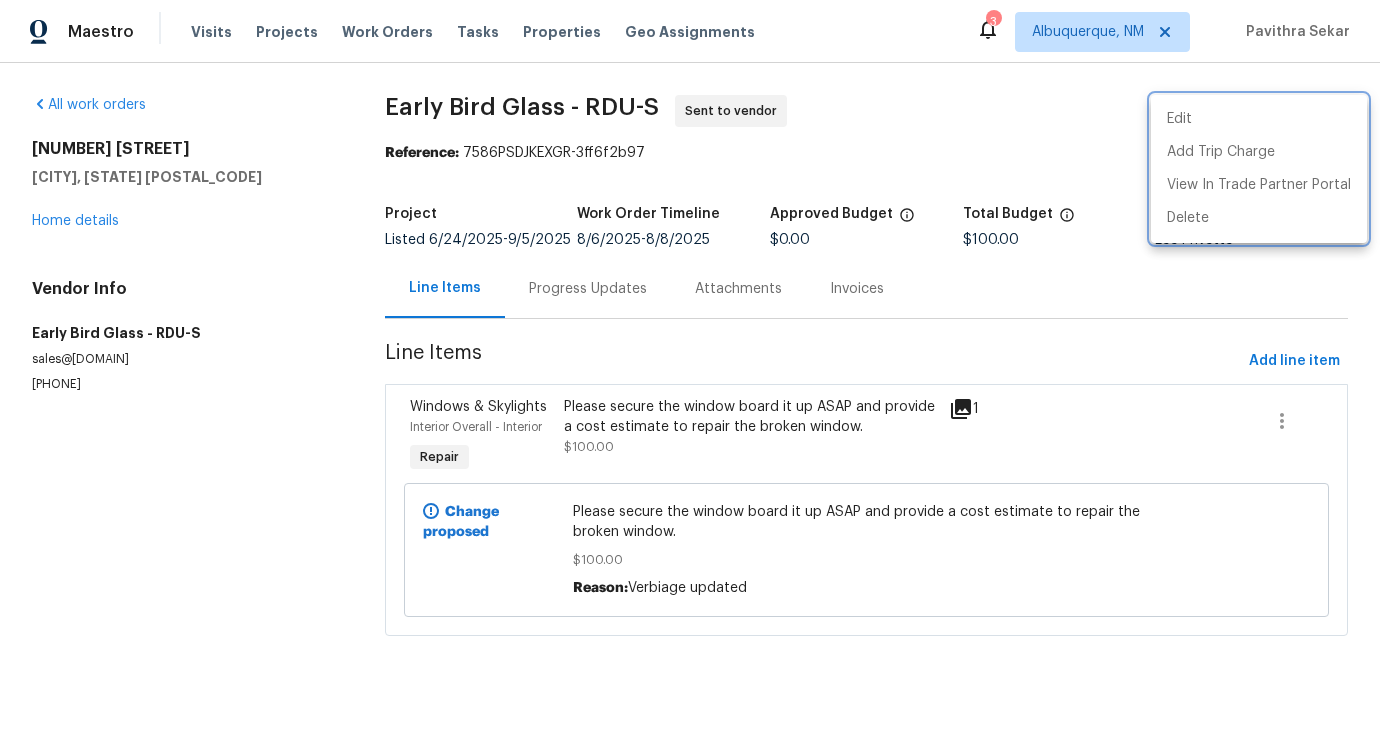 click at bounding box center (690, 377) 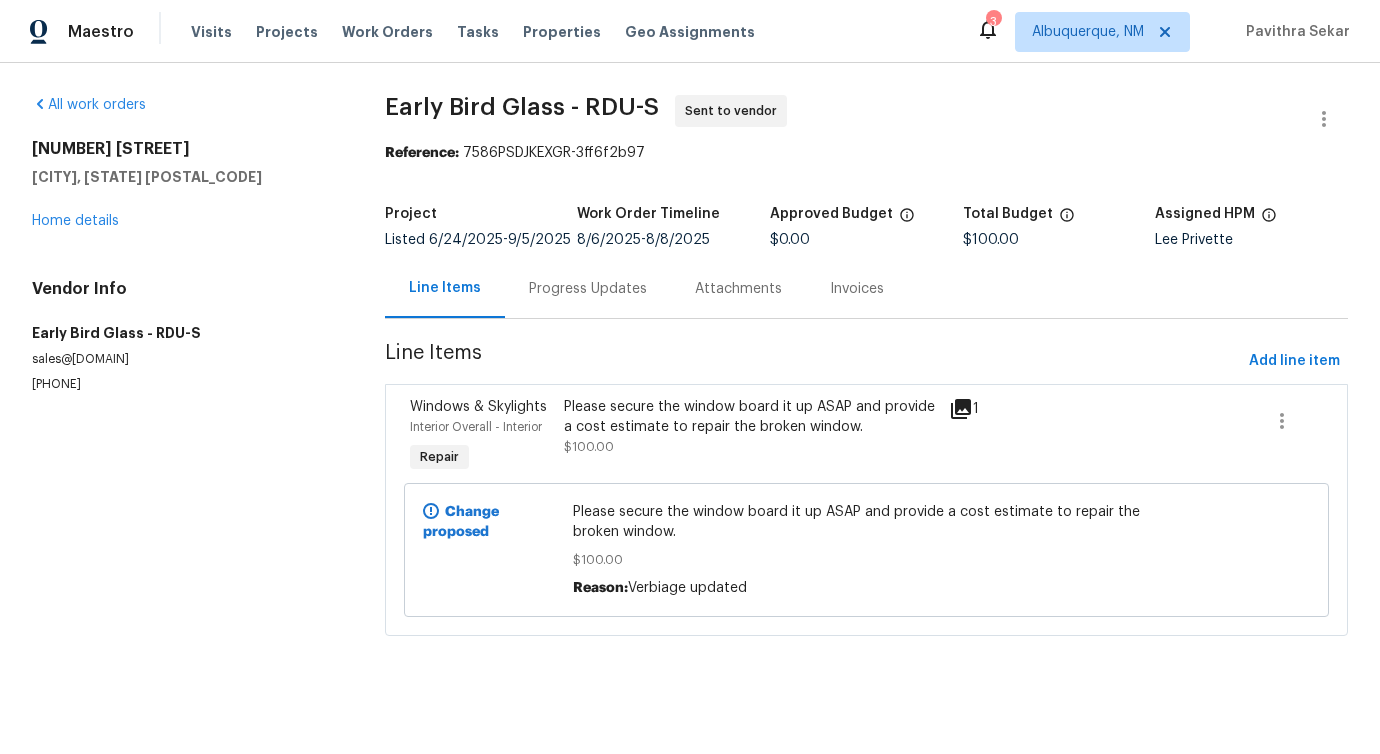 click on "Early Bird Glass - RDU-S" at bounding box center [522, 107] 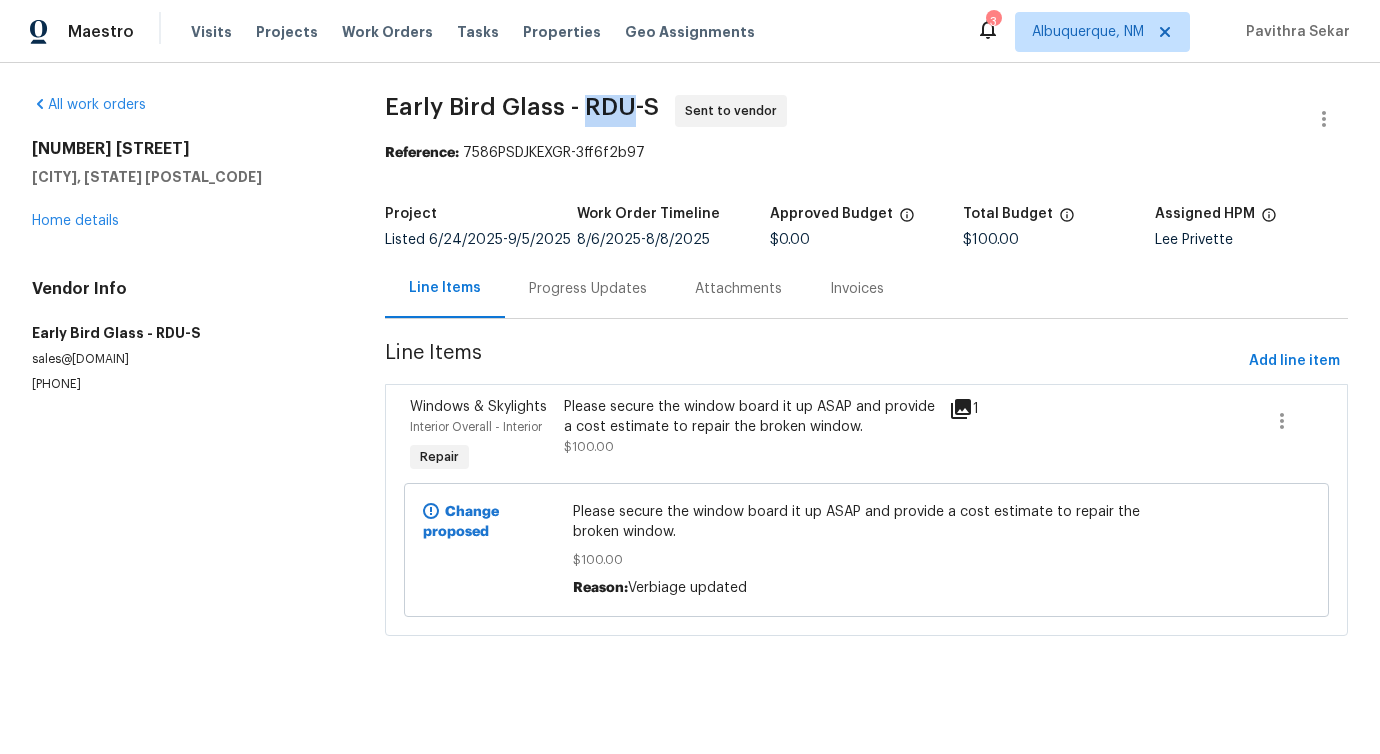 click on "Early Bird Glass - RDU-S" at bounding box center (522, 107) 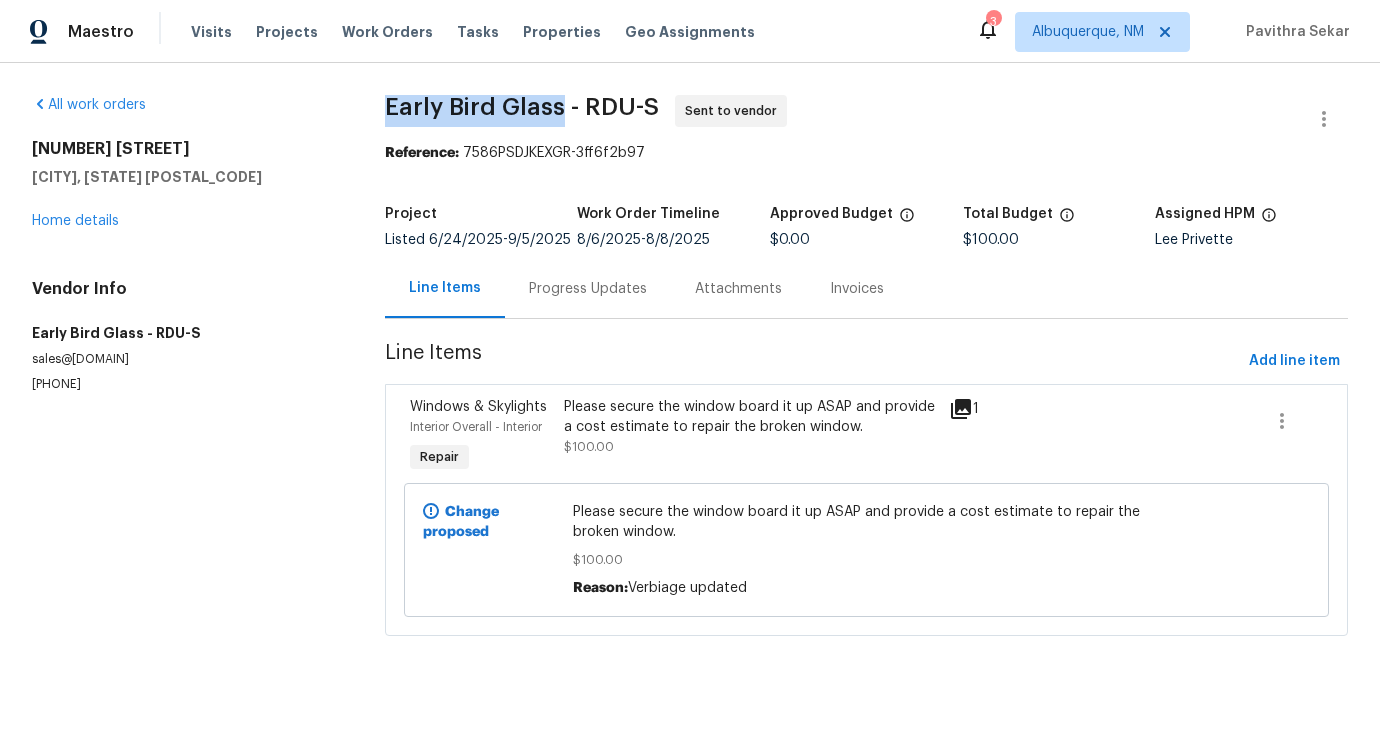 drag, startPoint x: 385, startPoint y: 101, endPoint x: 560, endPoint y: 104, distance: 175.02571 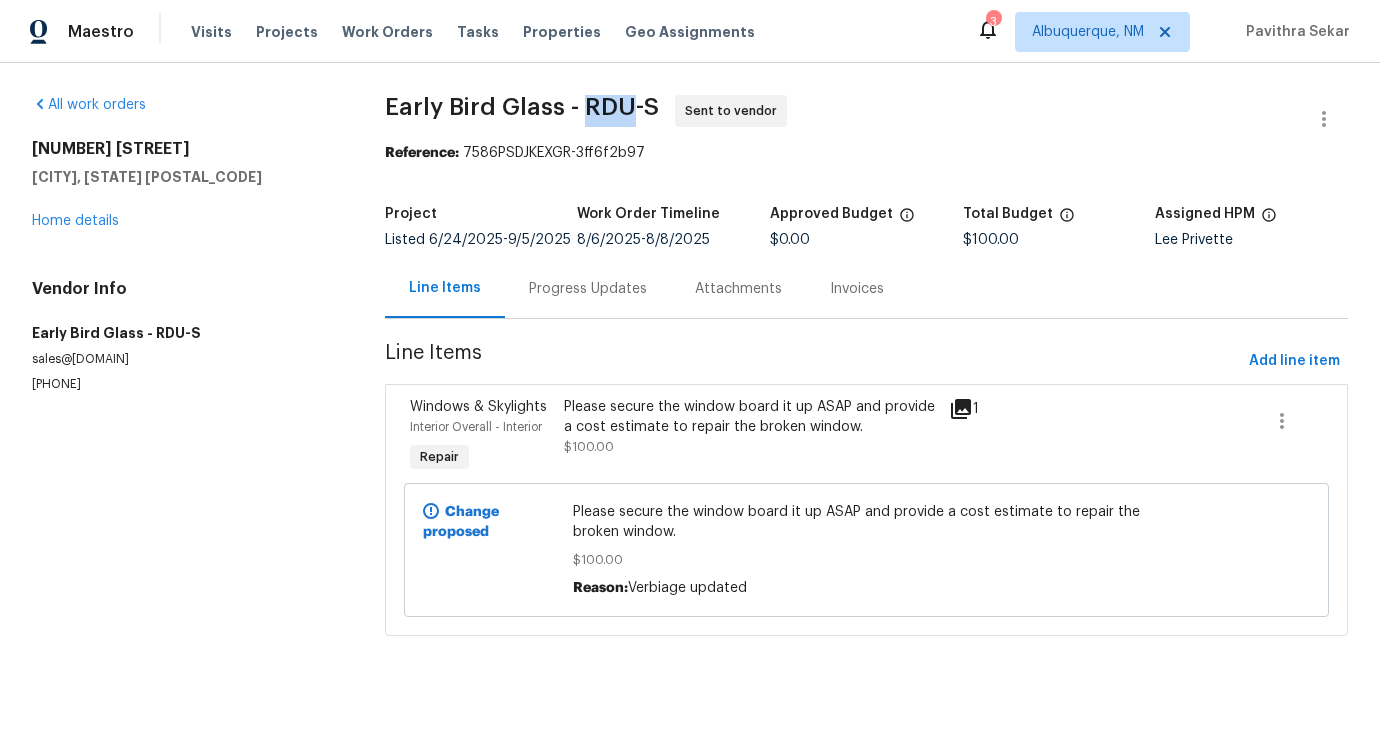 drag, startPoint x: 581, startPoint y: 100, endPoint x: 628, endPoint y: 111, distance: 48.270073 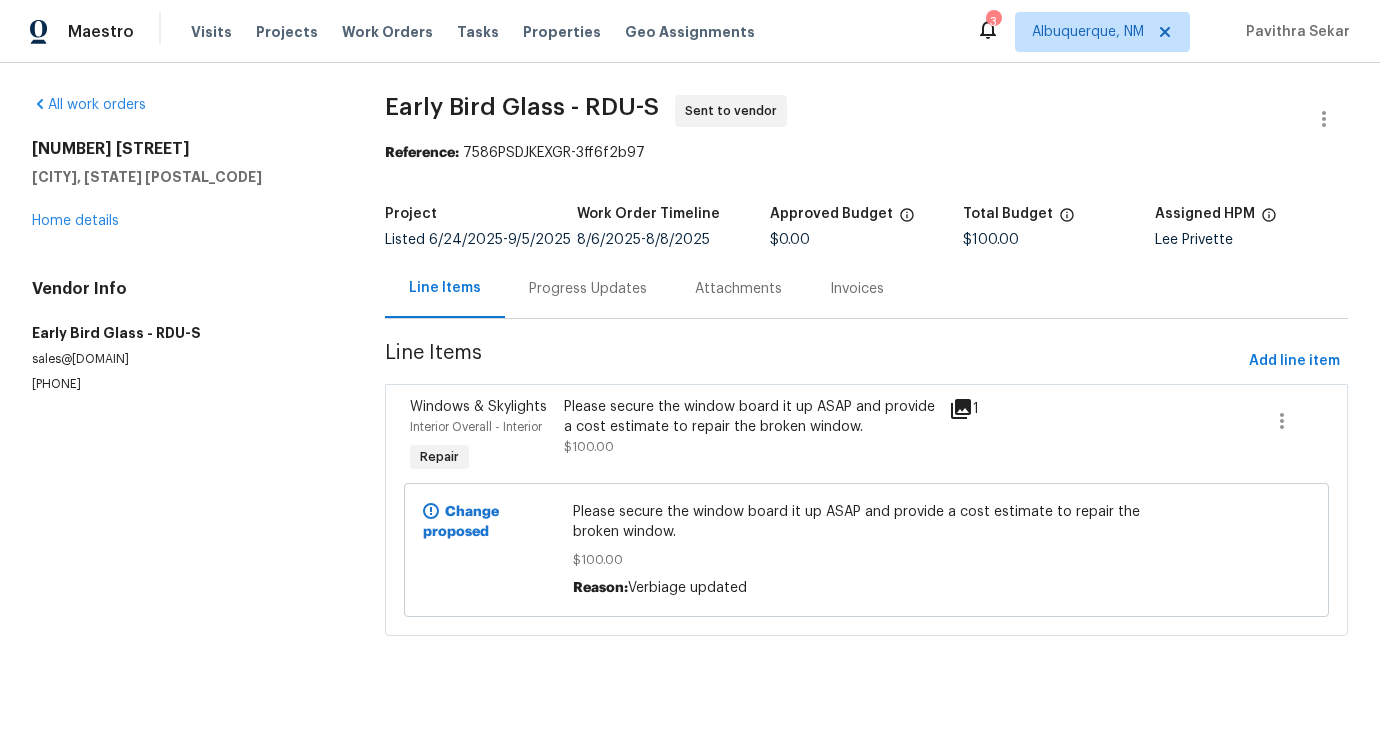 click on "Sent to vendor" at bounding box center [731, 111] 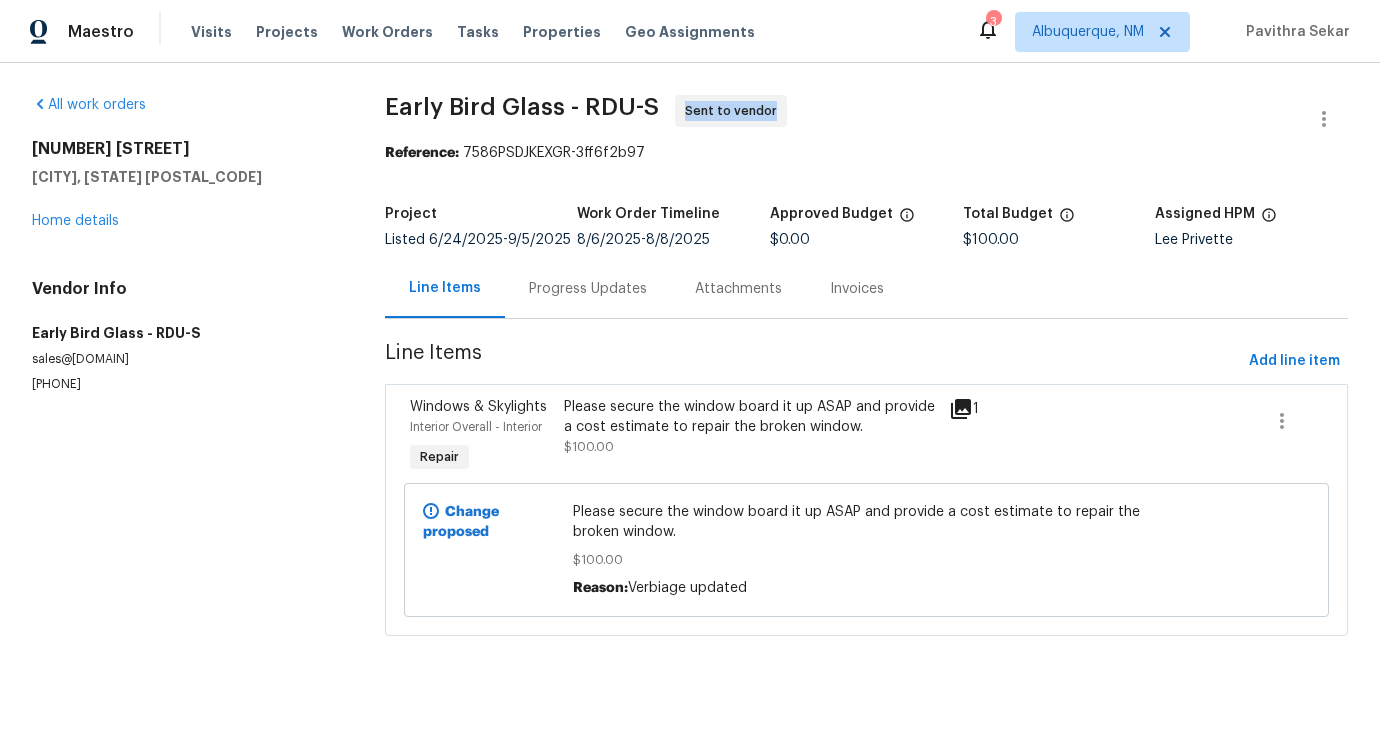 drag, startPoint x: 768, startPoint y: 111, endPoint x: 676, endPoint y: 116, distance: 92.13577 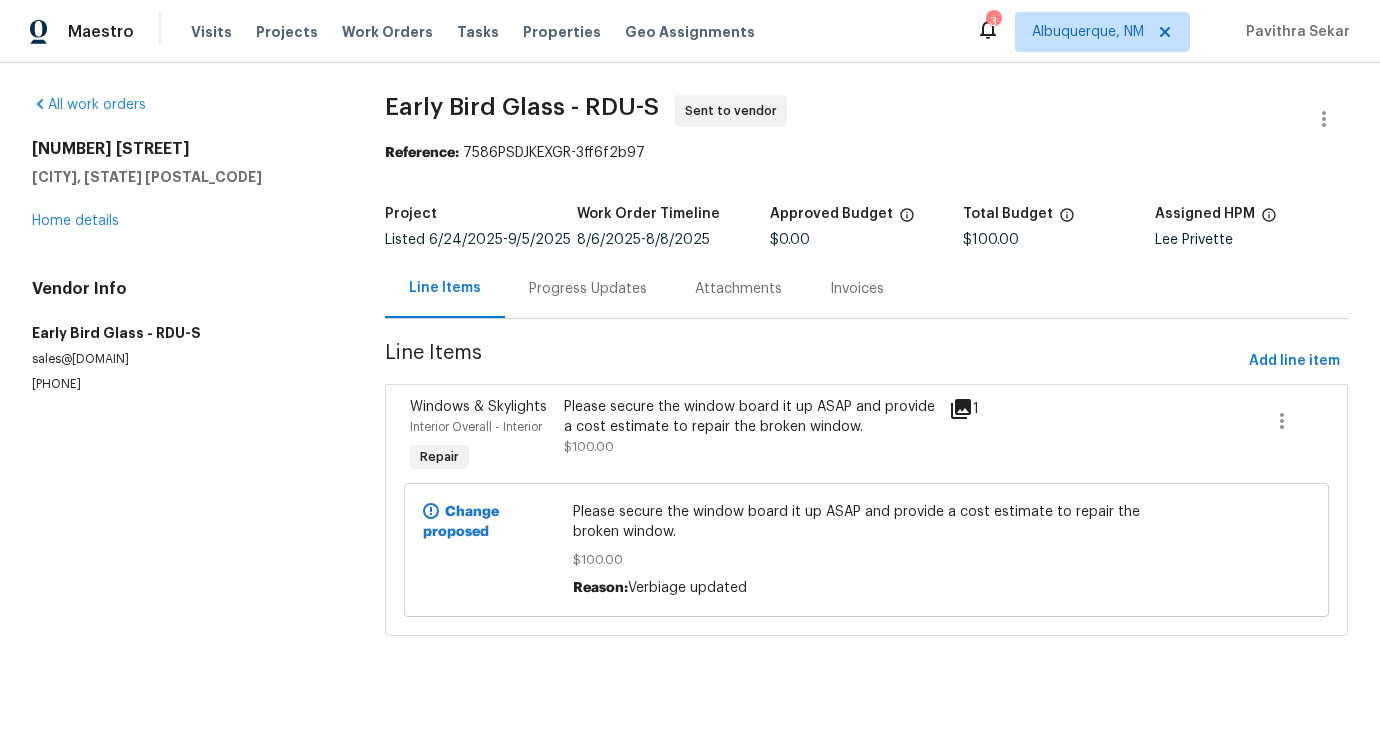 drag, startPoint x: 769, startPoint y: 211, endPoint x: 833, endPoint y: 215, distance: 64.12488 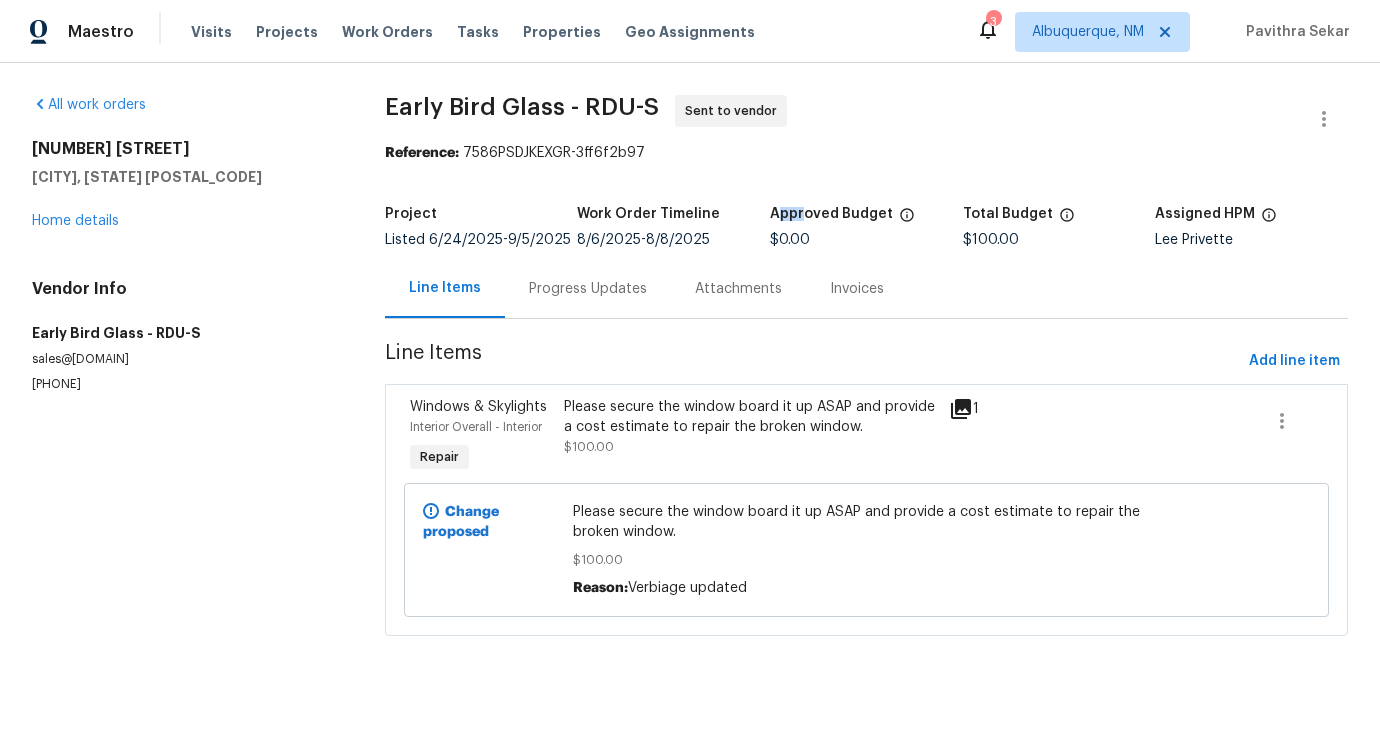 click on "Approved Budget" at bounding box center [831, 214] 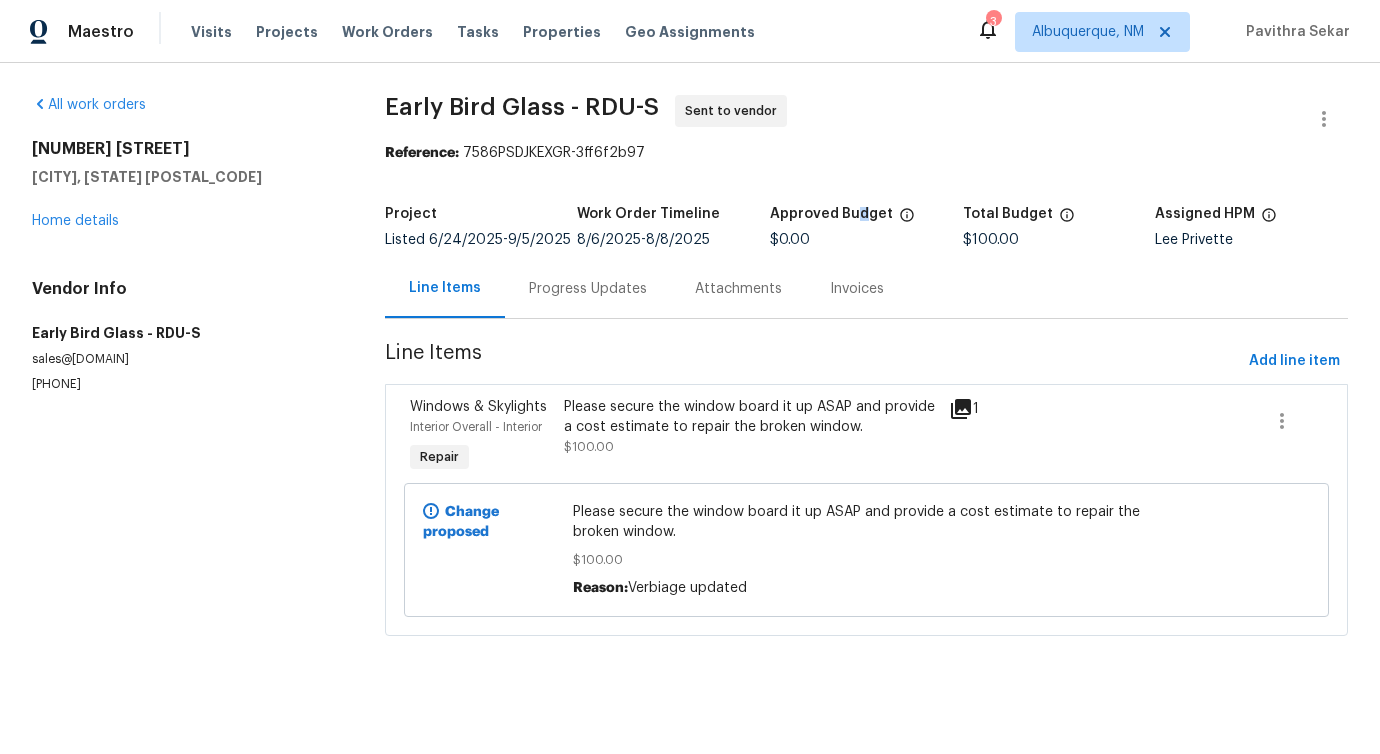click on "Approved Budget" at bounding box center [831, 214] 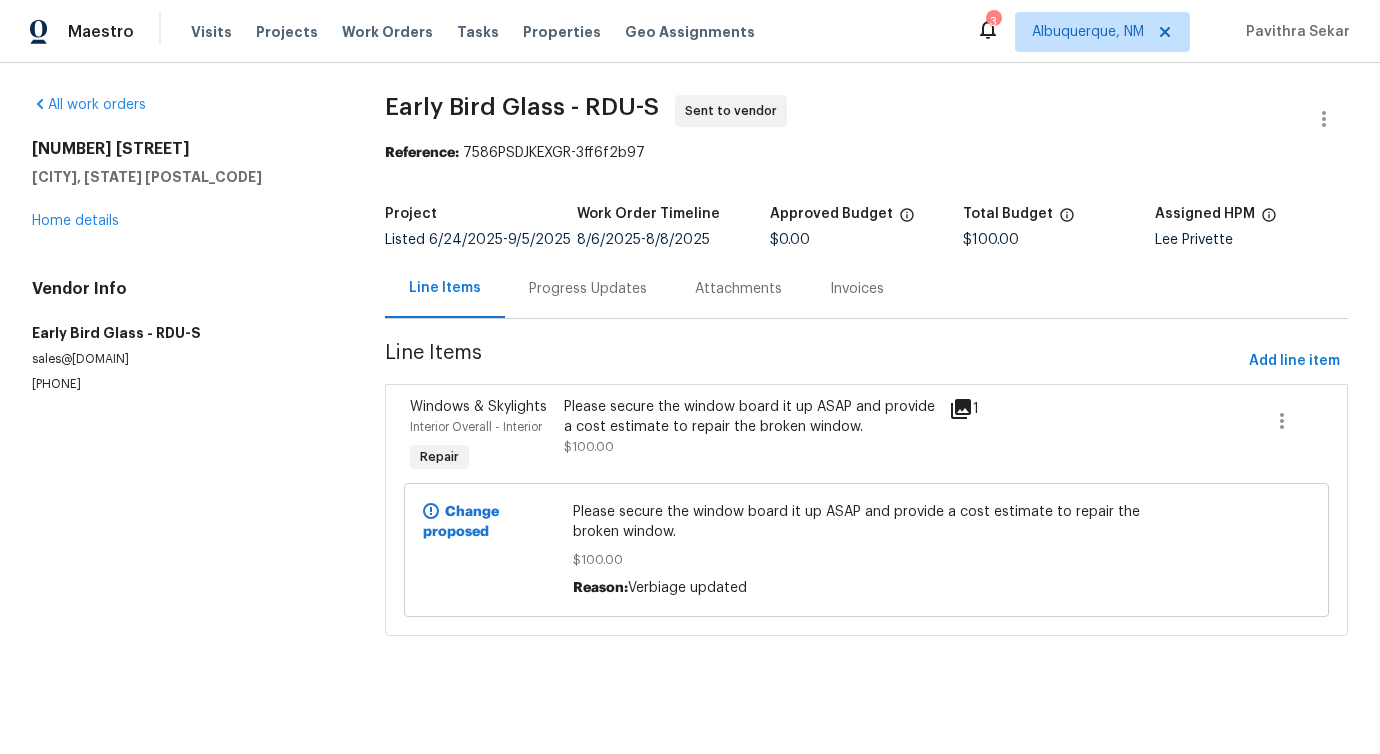 click on "Approved Budget" at bounding box center [866, 220] 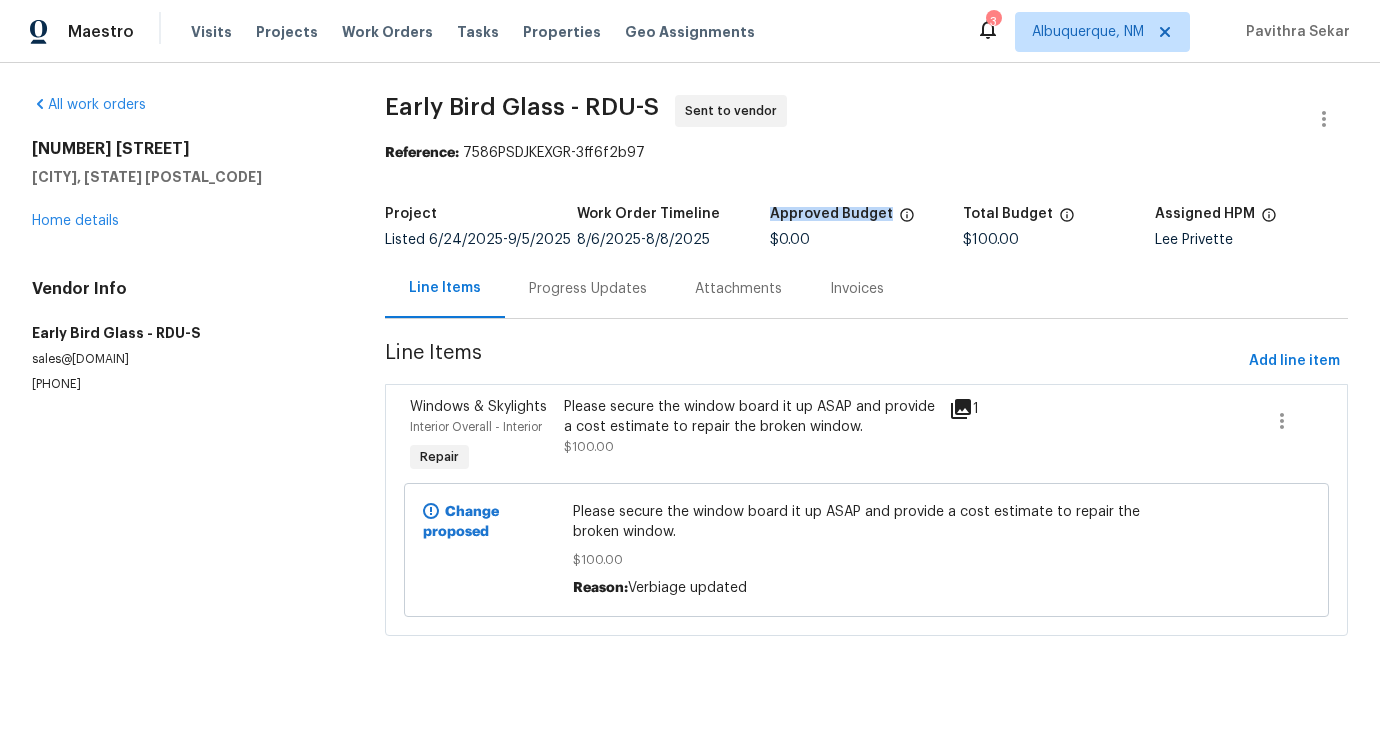drag, startPoint x: 839, startPoint y: 216, endPoint x: 766, endPoint y: 198, distance: 75.18643 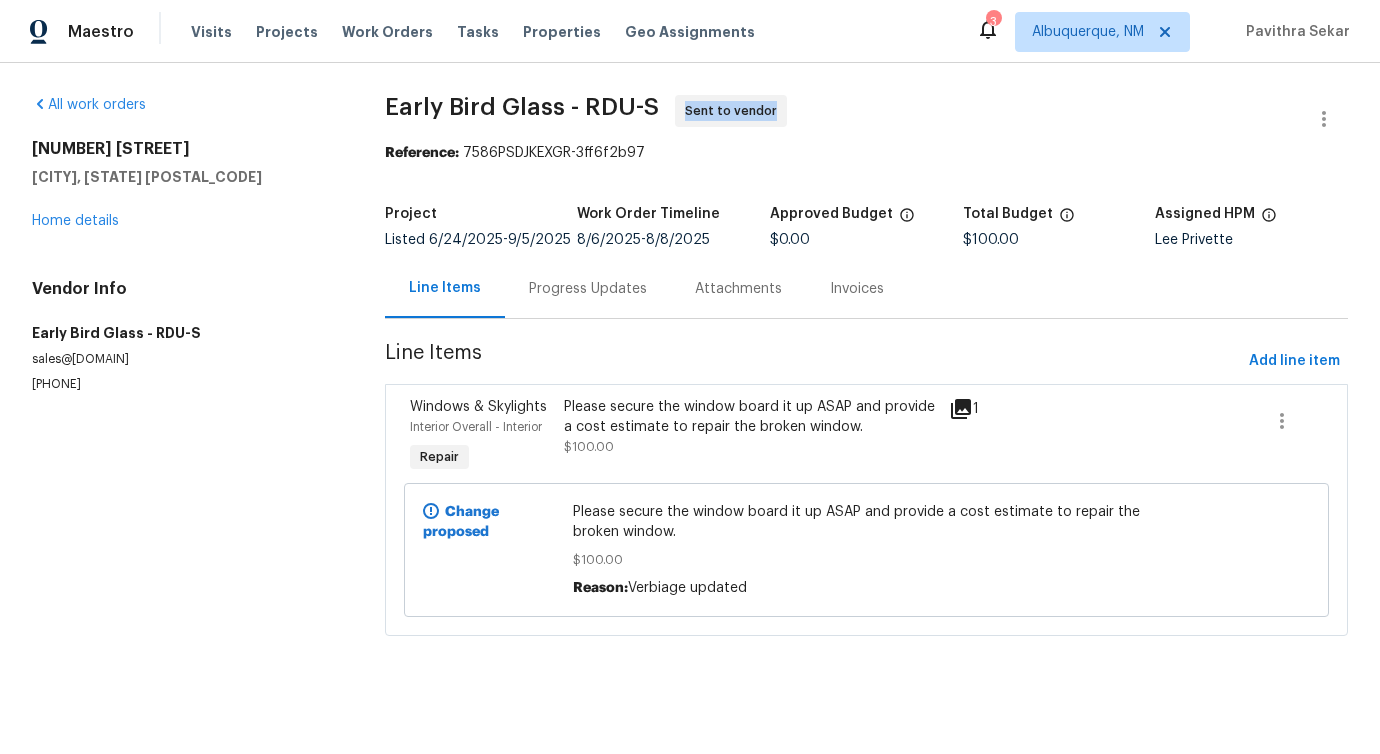 drag, startPoint x: 771, startPoint y: 111, endPoint x: 664, endPoint y: 112, distance: 107.00467 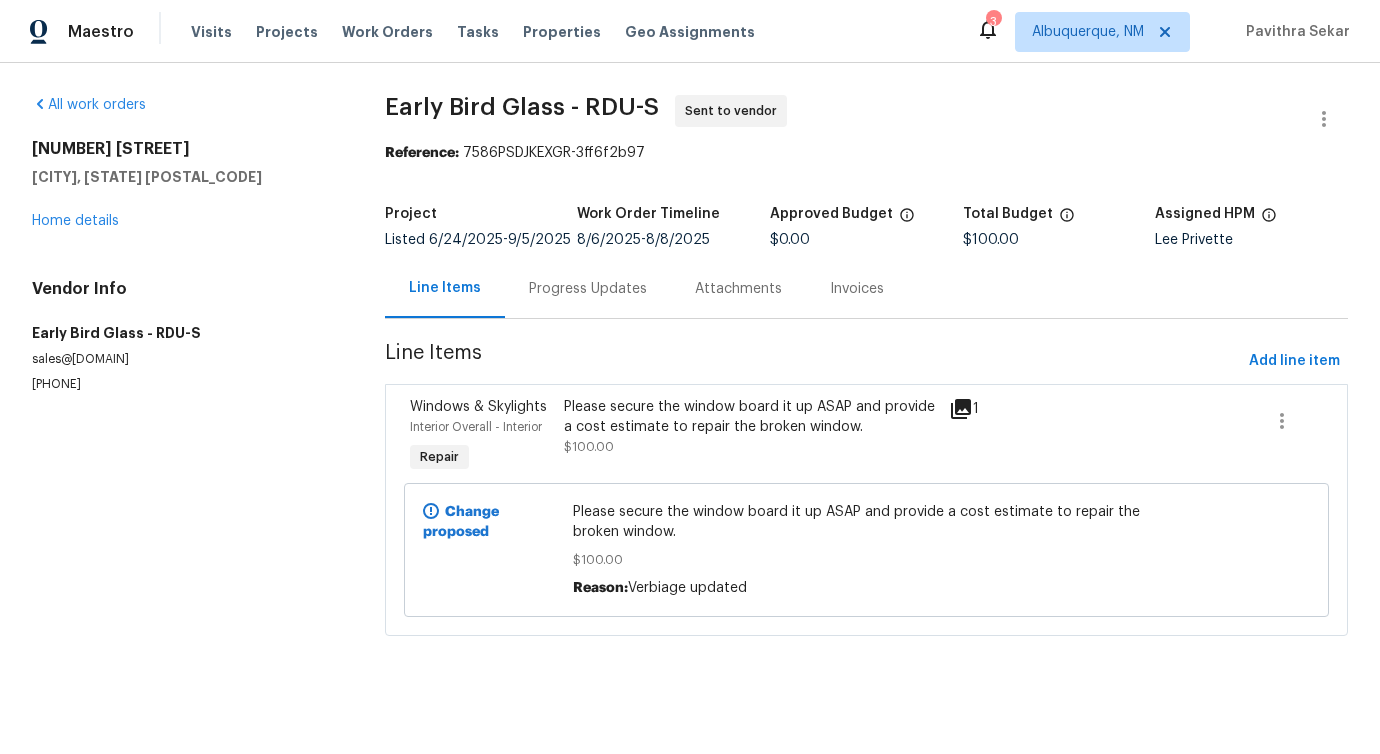 click on "Early Bird Glass - RDU-S Sent to vendor Reference:   7586PSDJKEXGR-3ff6f2b97 Project Listed   6/24/2025  -  9/5/2025 Work Order Timeline 8/6/2025  -  8/8/2025 Approved Budget $0.00 Total Budget $100.00 Assigned HPM Lee Privette Line Items Progress Updates Attachments Invoices Line Items Add line item Windows & Skylights Interior Overall - Interior Repair Please secure the window board it up ASAP and provide a cost estimate to repair the broken window. $100.00   1 Change proposed Please secure the window board it up ASAP and provide a cost estimate to repair the broken window. $100.00 Reason:  Verbiage updated" at bounding box center (866, 377) 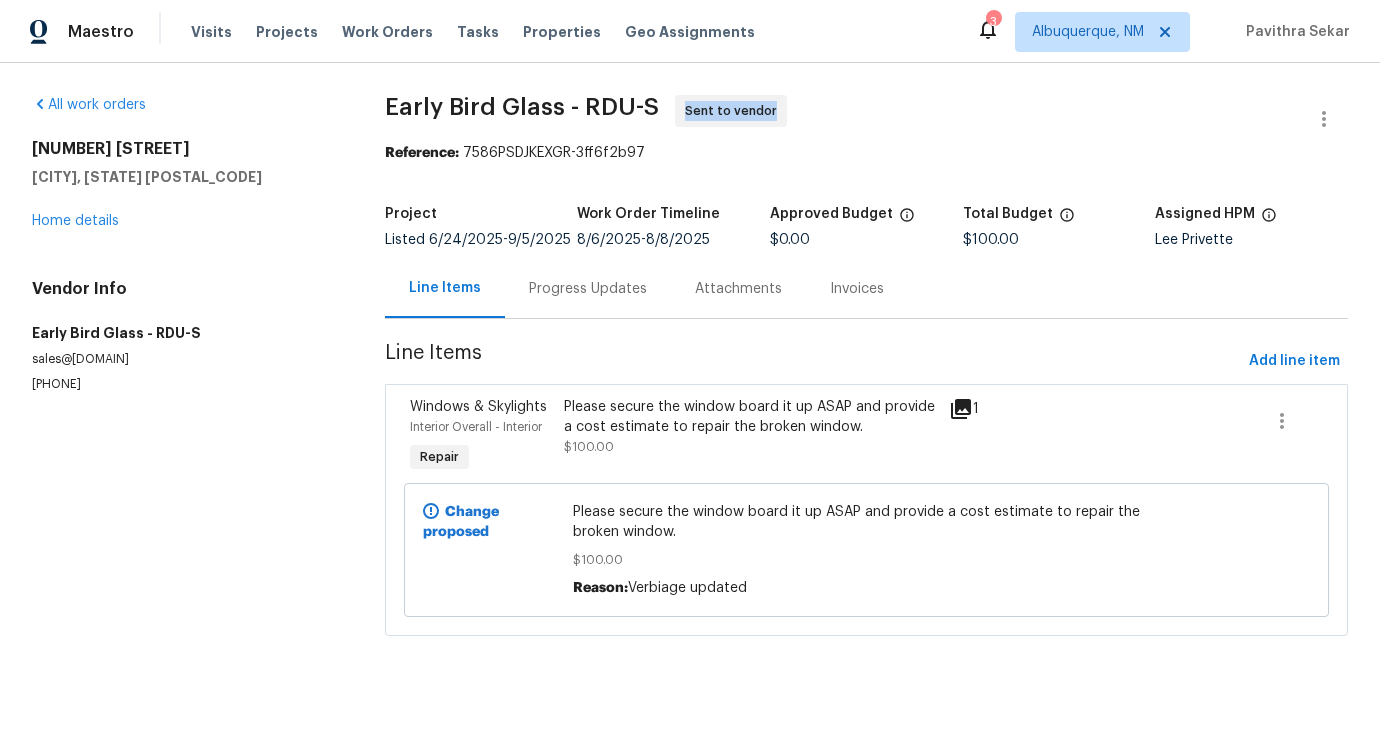 drag, startPoint x: 680, startPoint y: 115, endPoint x: 794, endPoint y: 112, distance: 114.03947 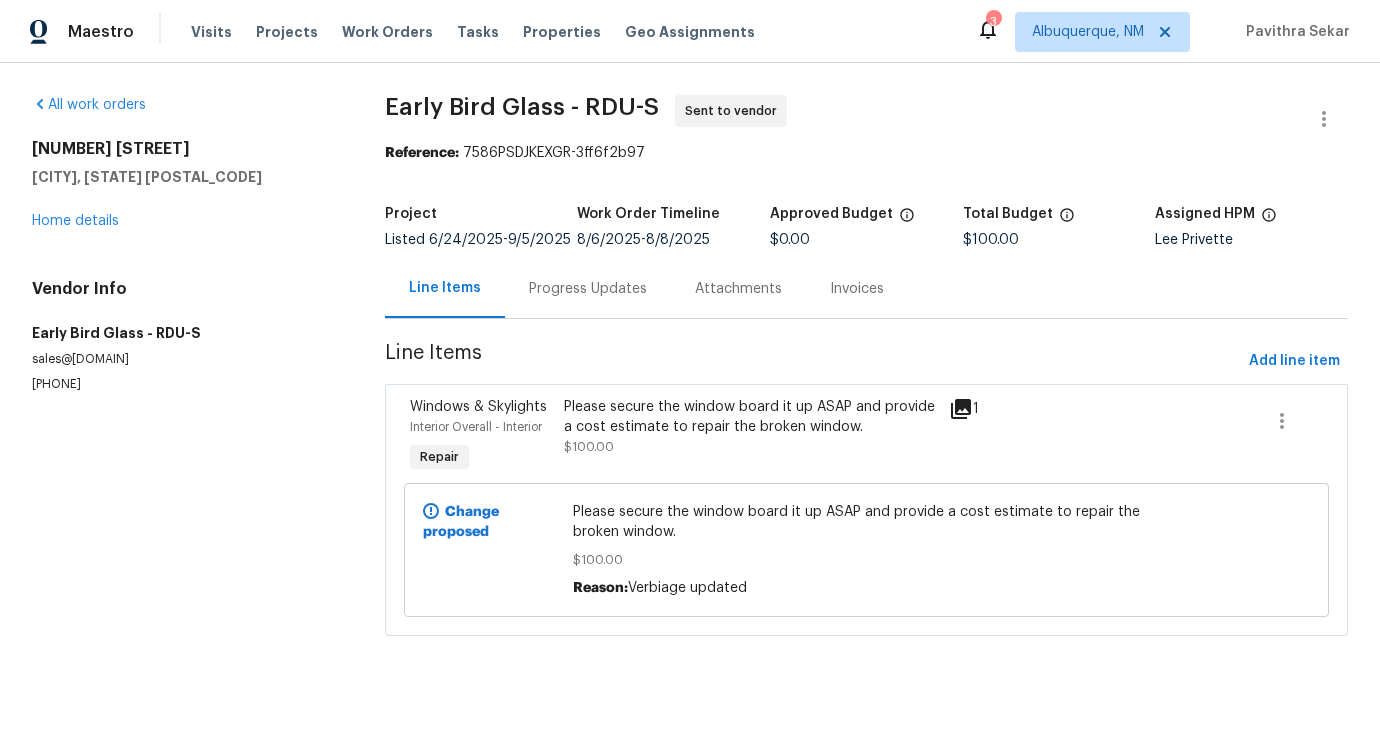 click on "Early Bird Glass - RDU-S Sent to vendor Reference:   7586PSDJKEXGR-3ff6f2b97 Project Listed   6/24/2025  -  9/5/2025 Work Order Timeline 8/6/2025  -  8/8/2025 Approved Budget $0.00 Total Budget $100.00 Assigned HPM Lee Privette Line Items Progress Updates Attachments Invoices Line Items Add line item Windows & Skylights Interior Overall - Interior Repair Please secure the window board it up ASAP and provide a cost estimate to repair the broken window. $100.00   1 Change proposed Please secure the window board it up ASAP and provide a cost estimate to repair the broken window. $100.00 Reason:  Verbiage updated" at bounding box center [866, 377] 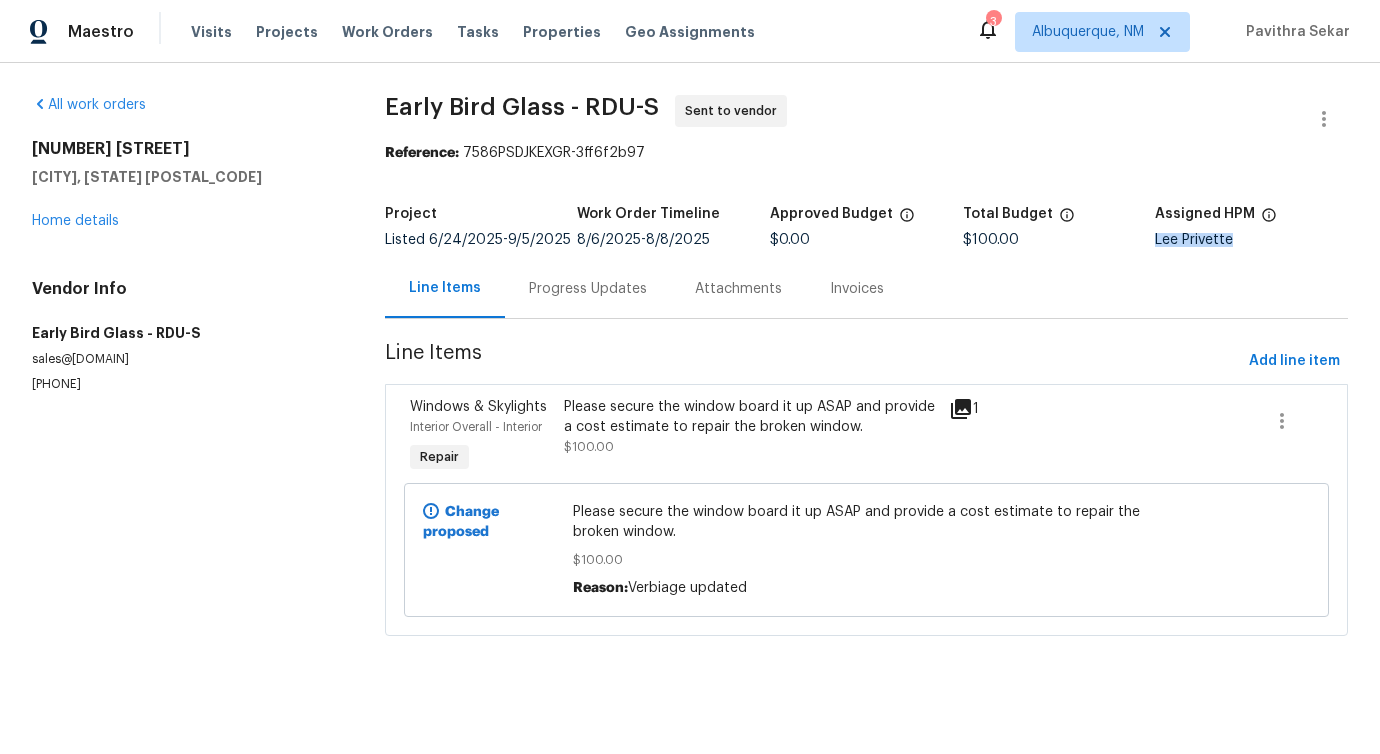 drag, startPoint x: 1143, startPoint y: 240, endPoint x: 1257, endPoint y: 239, distance: 114.00439 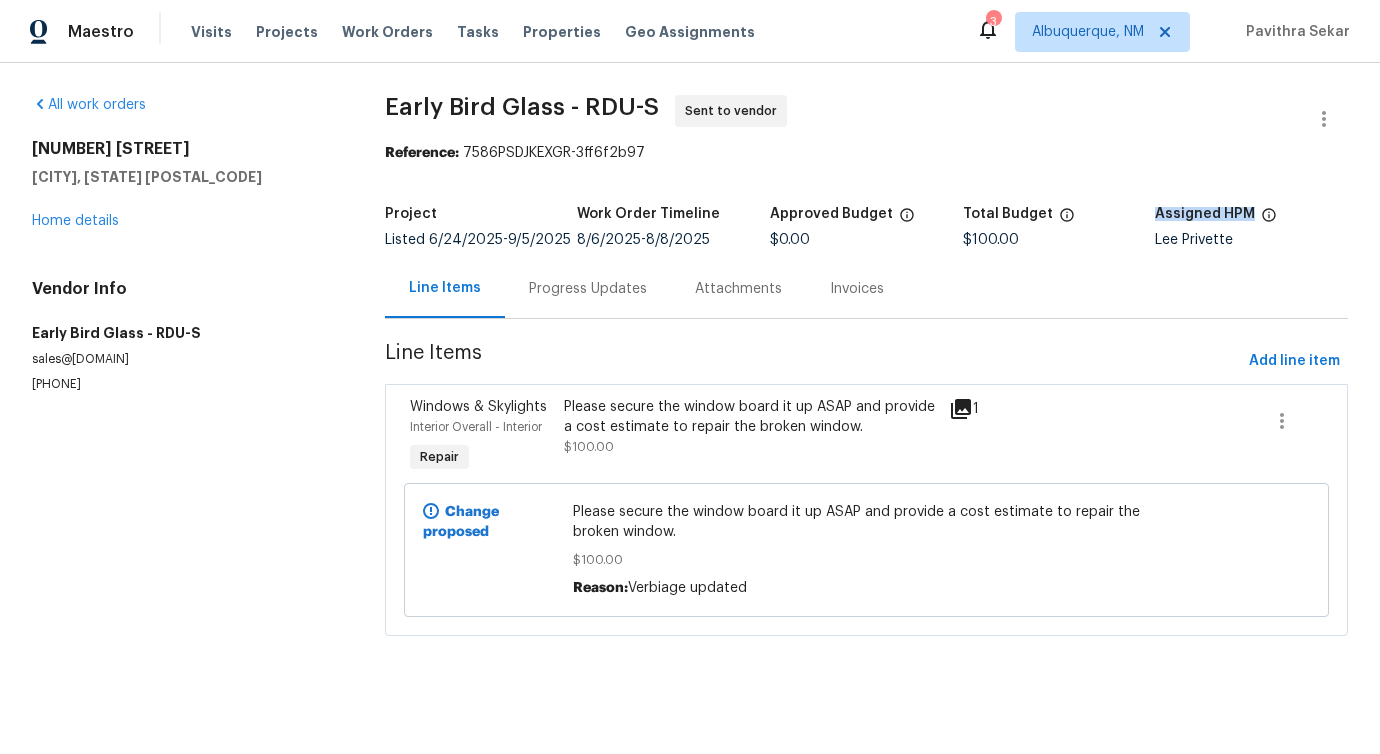 drag, startPoint x: 1145, startPoint y: 215, endPoint x: 1238, endPoint y: 208, distance: 93.26307 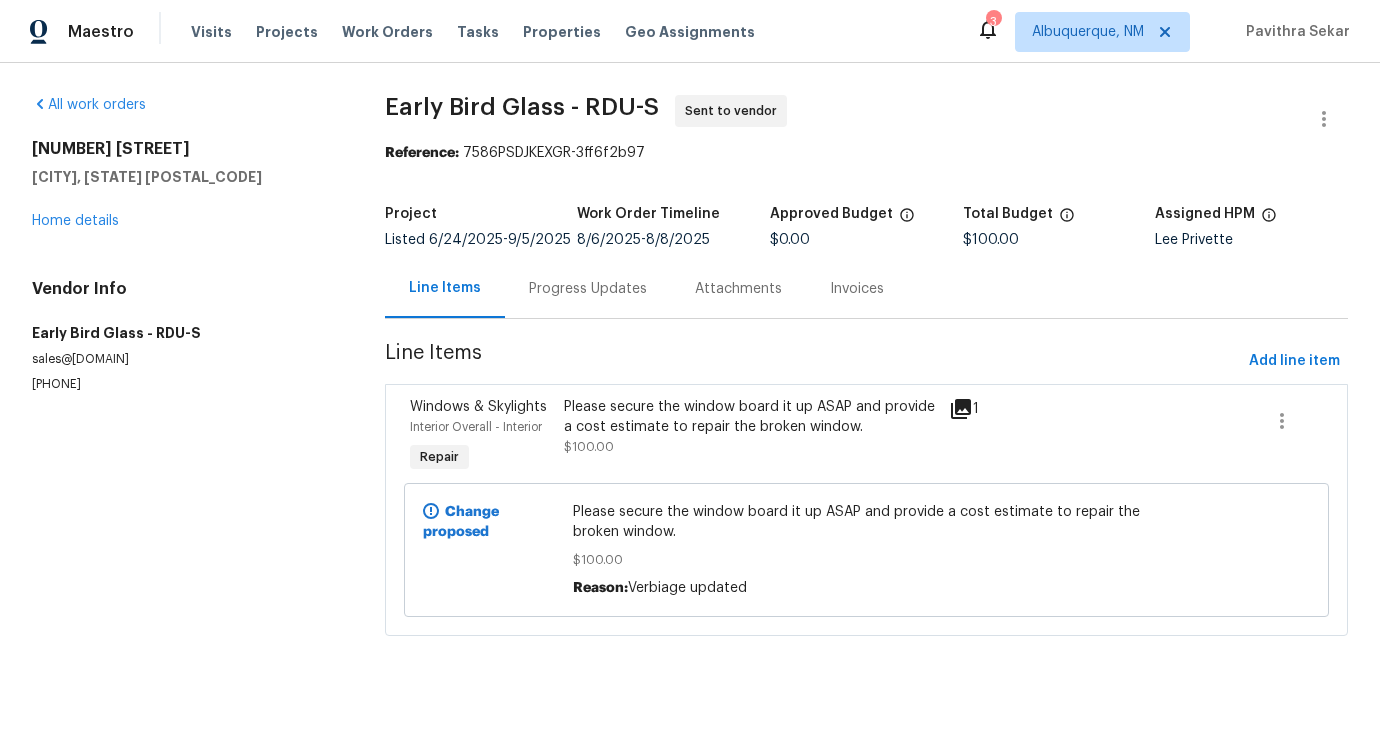 click on "Line Items Progress Updates Attachments Invoices" at bounding box center (866, 289) 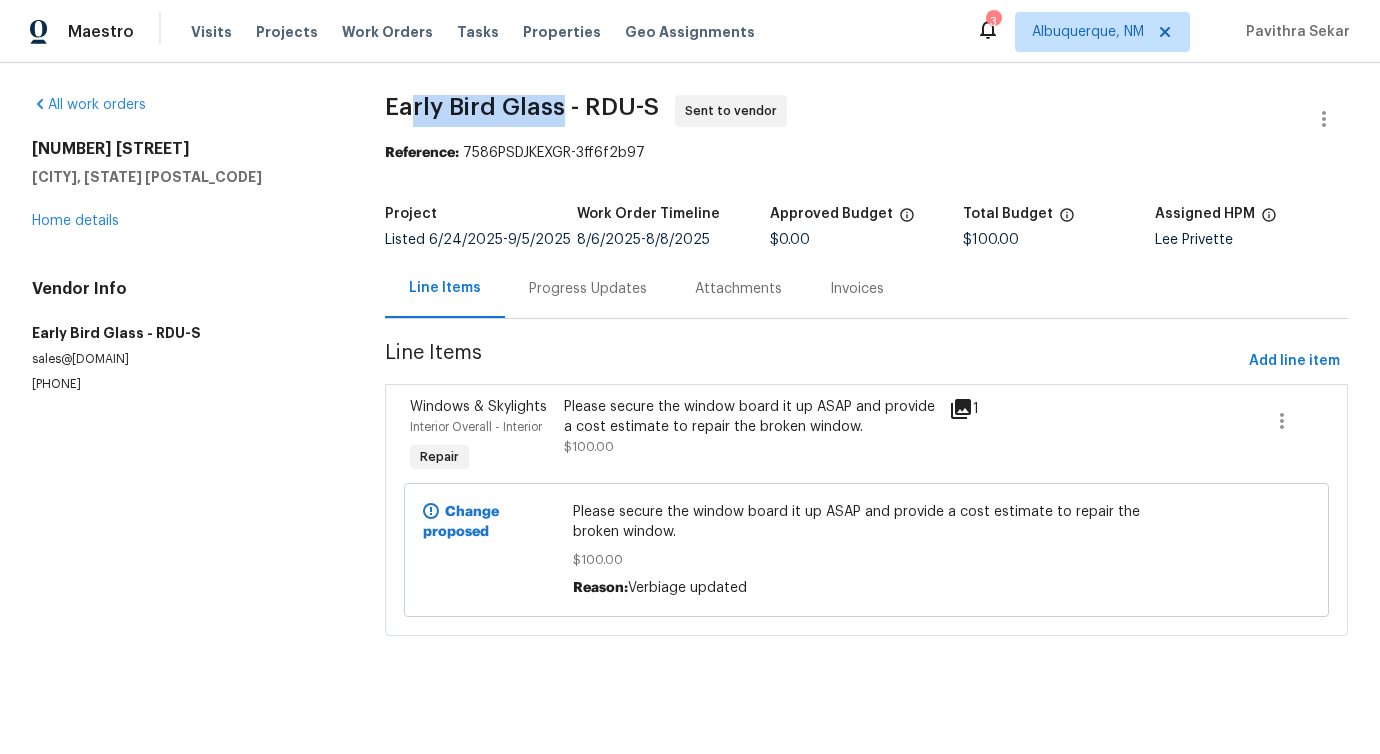 drag, startPoint x: 435, startPoint y: 98, endPoint x: 557, endPoint y: 105, distance: 122.20065 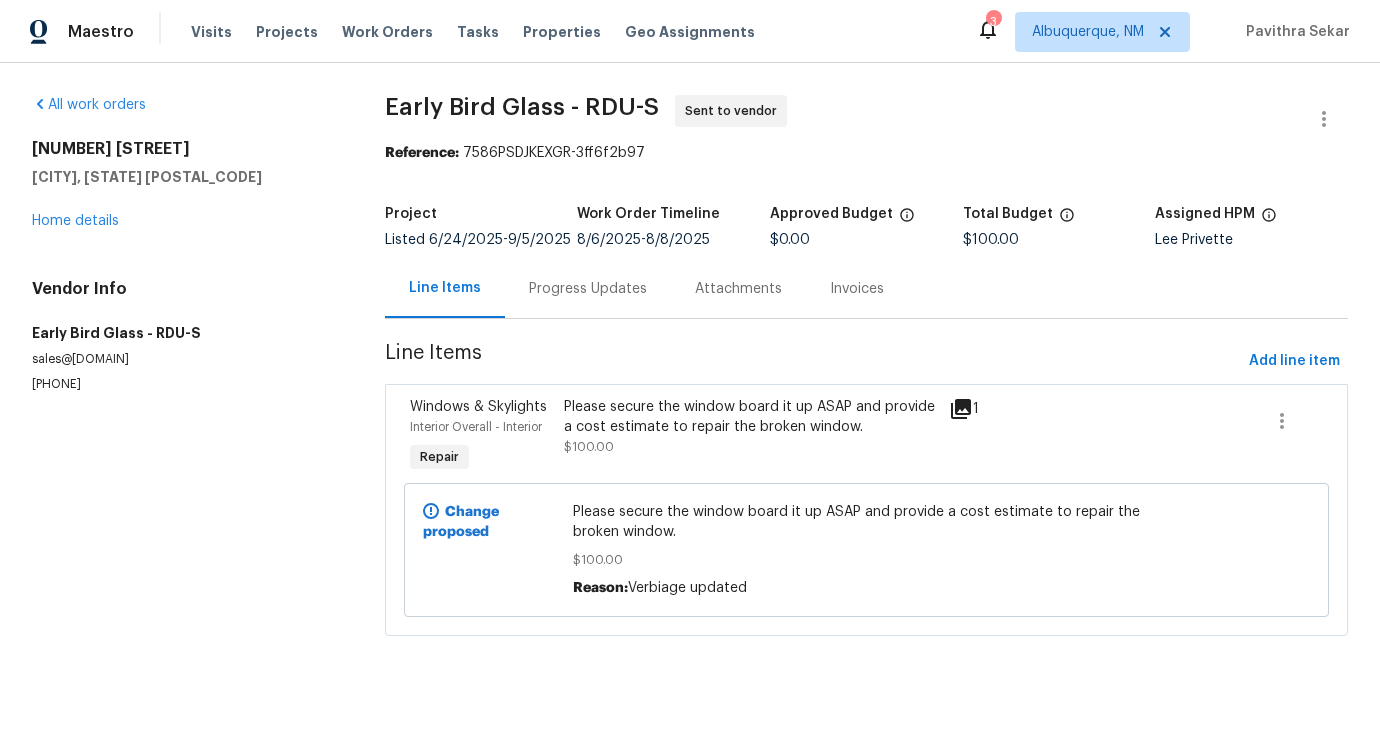 drag, startPoint x: 377, startPoint y: 100, endPoint x: 400, endPoint y: 101, distance: 23.021729 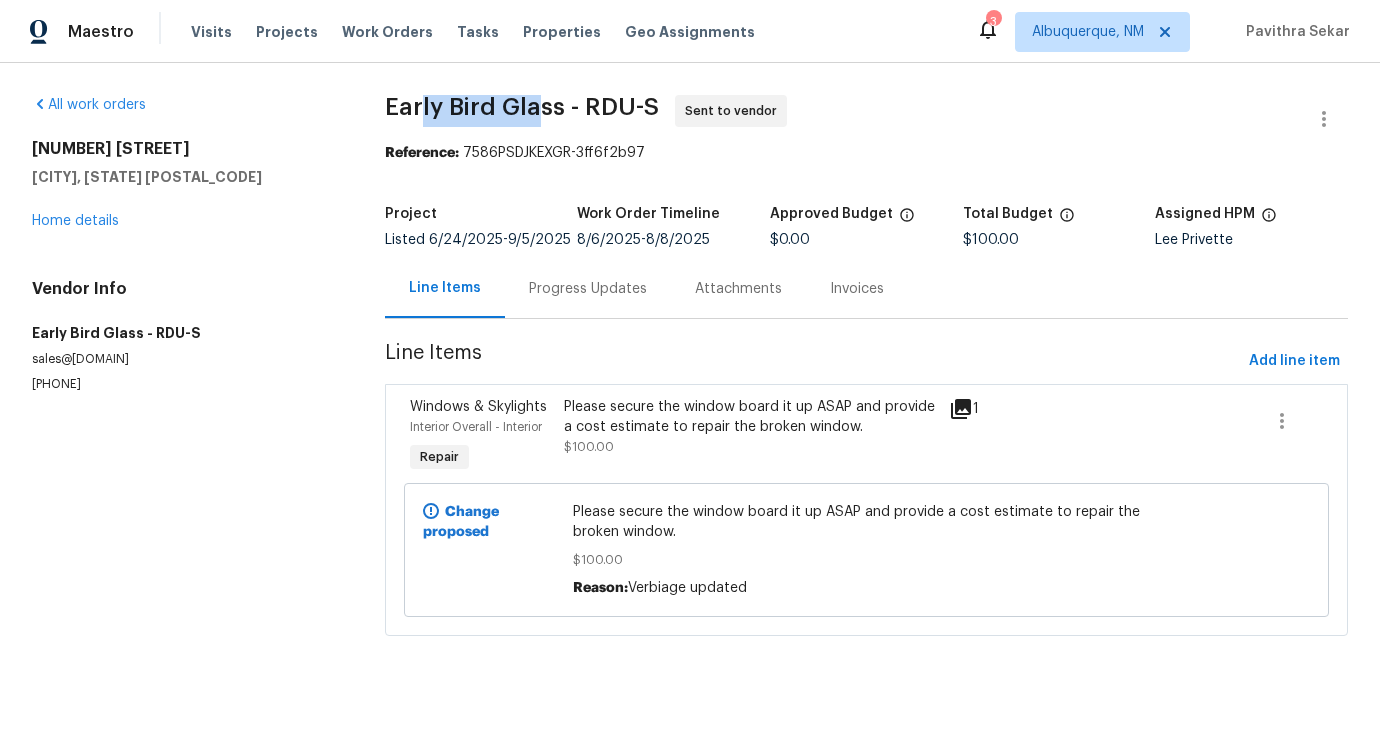 click on "Early Bird Glass - RDU-S" at bounding box center (522, 107) 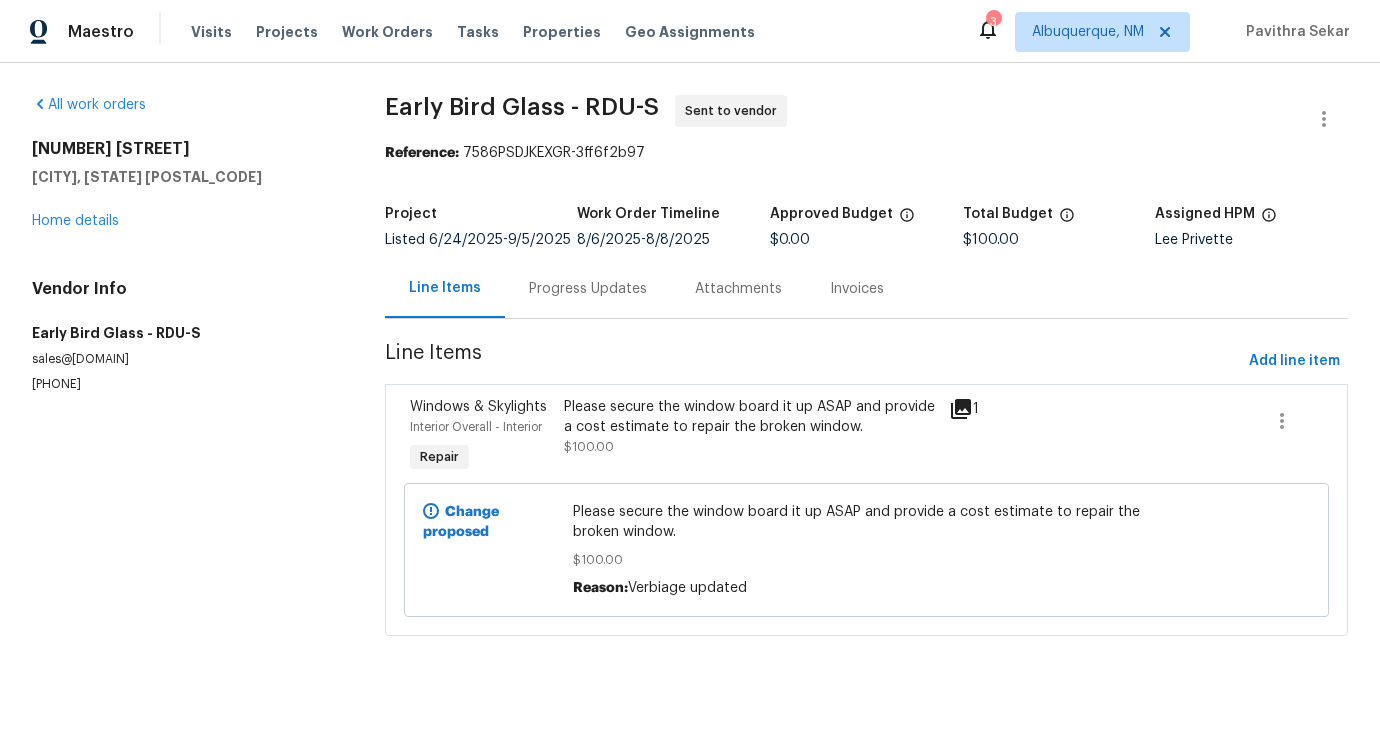 click on "Early Bird Glass - RDU-S" at bounding box center (522, 107) 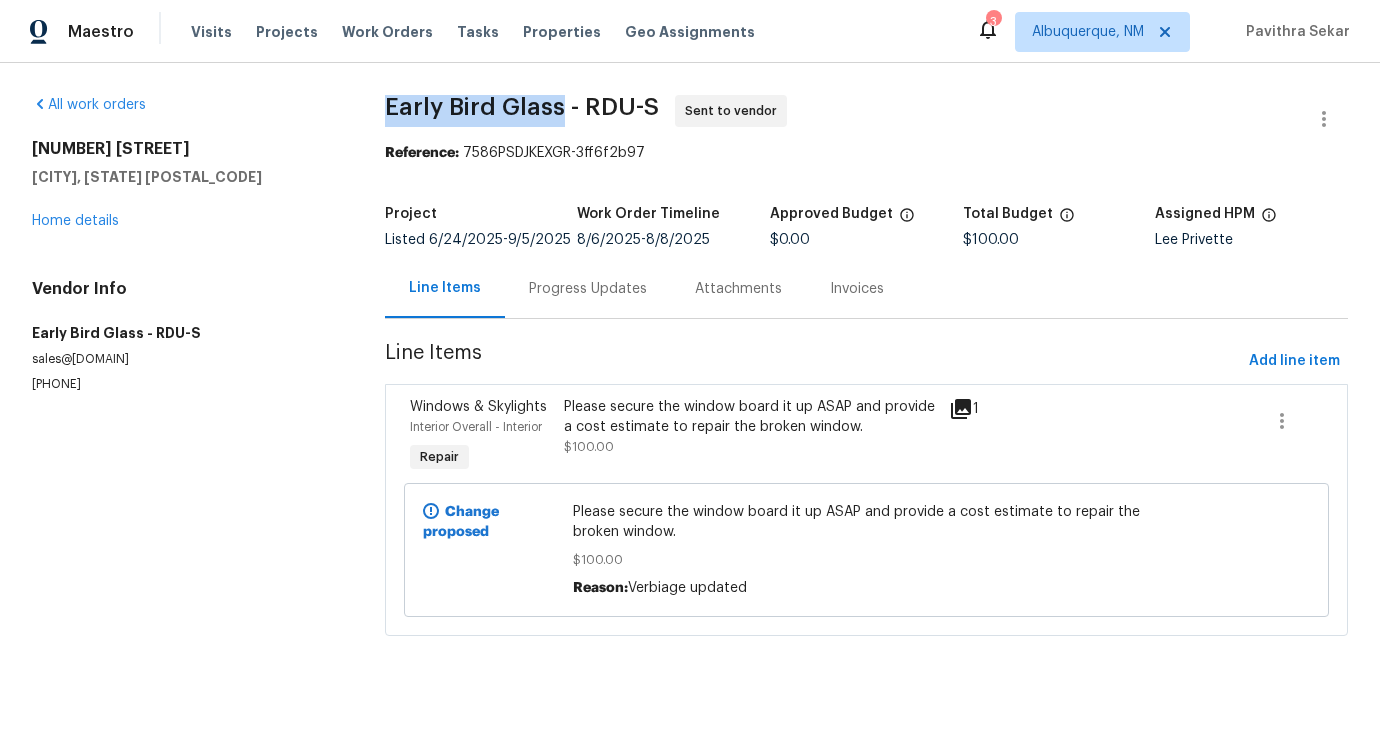 drag, startPoint x: 388, startPoint y: 100, endPoint x: 562, endPoint y: 110, distance: 174.28712 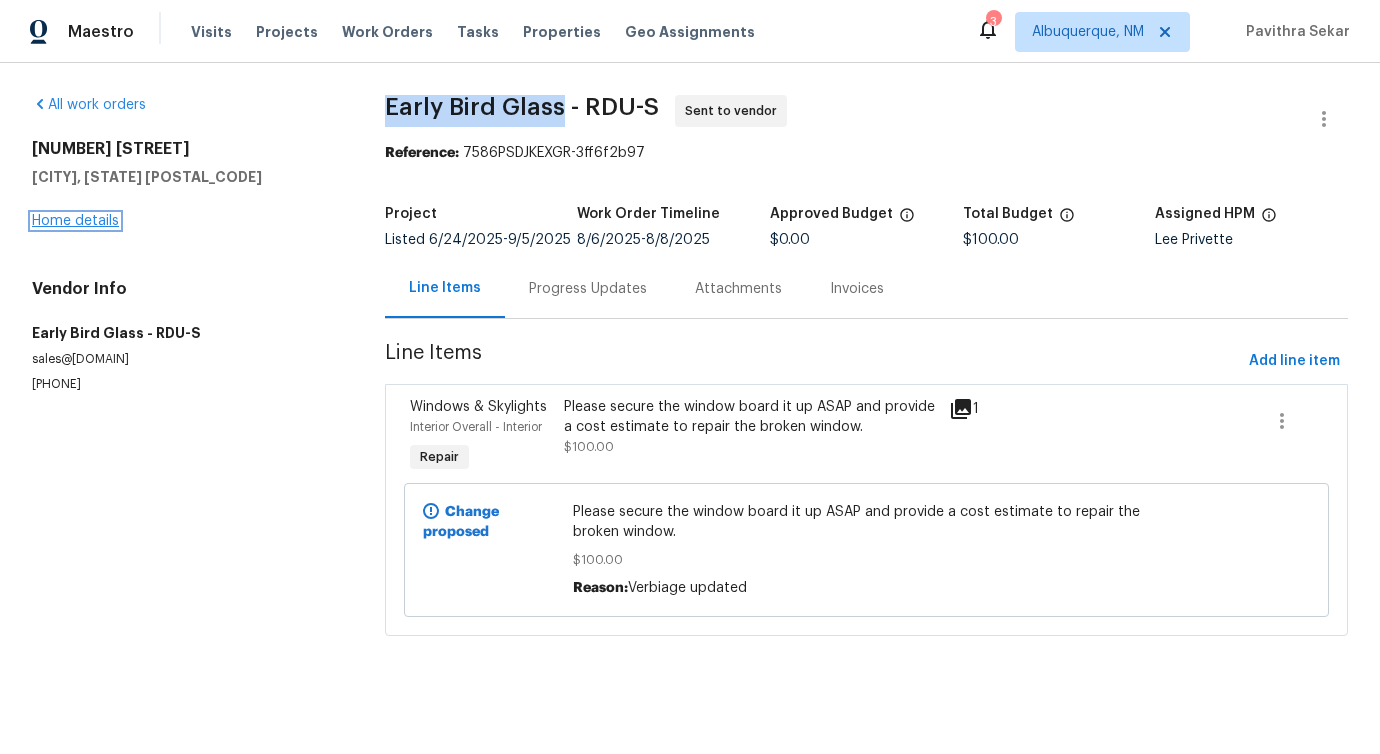 click on "Home details" at bounding box center (75, 221) 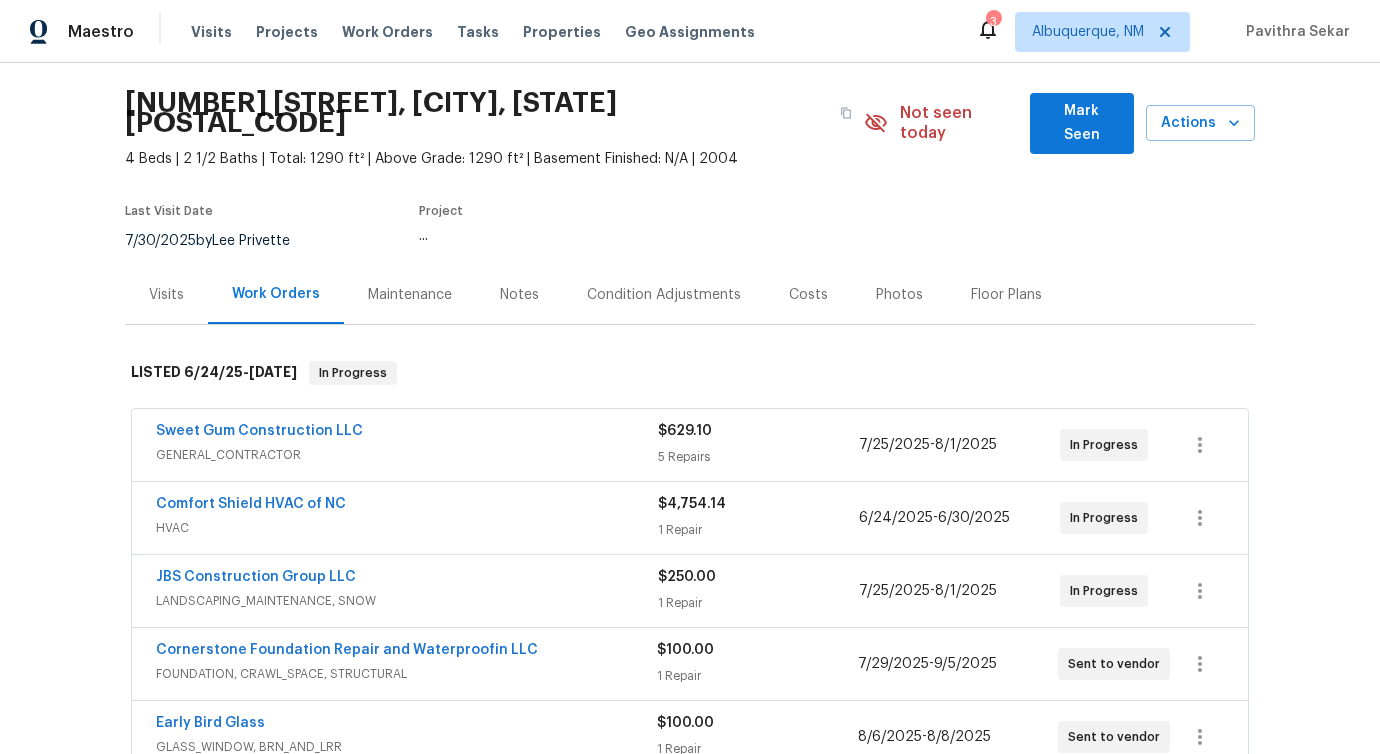 scroll, scrollTop: 160, scrollLeft: 0, axis: vertical 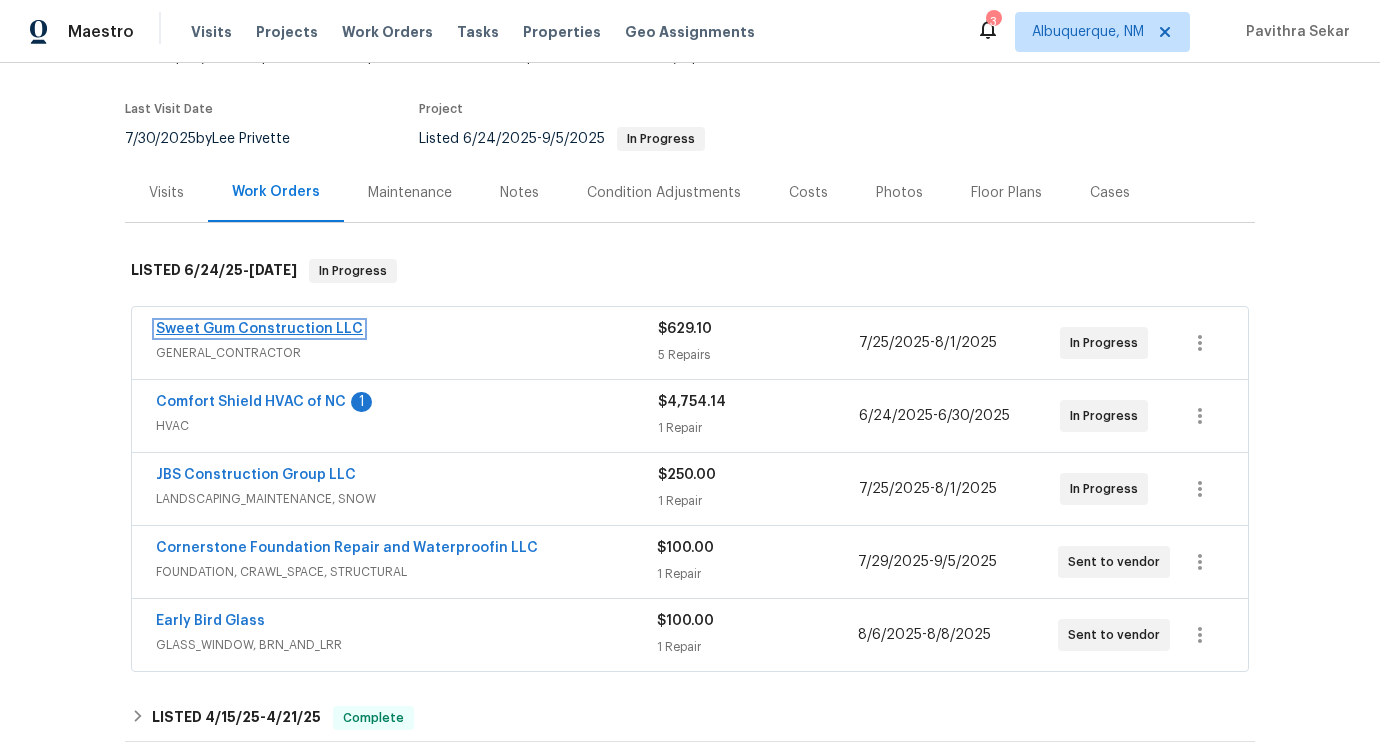 click on "Sweet Gum Construction LLC" at bounding box center [259, 329] 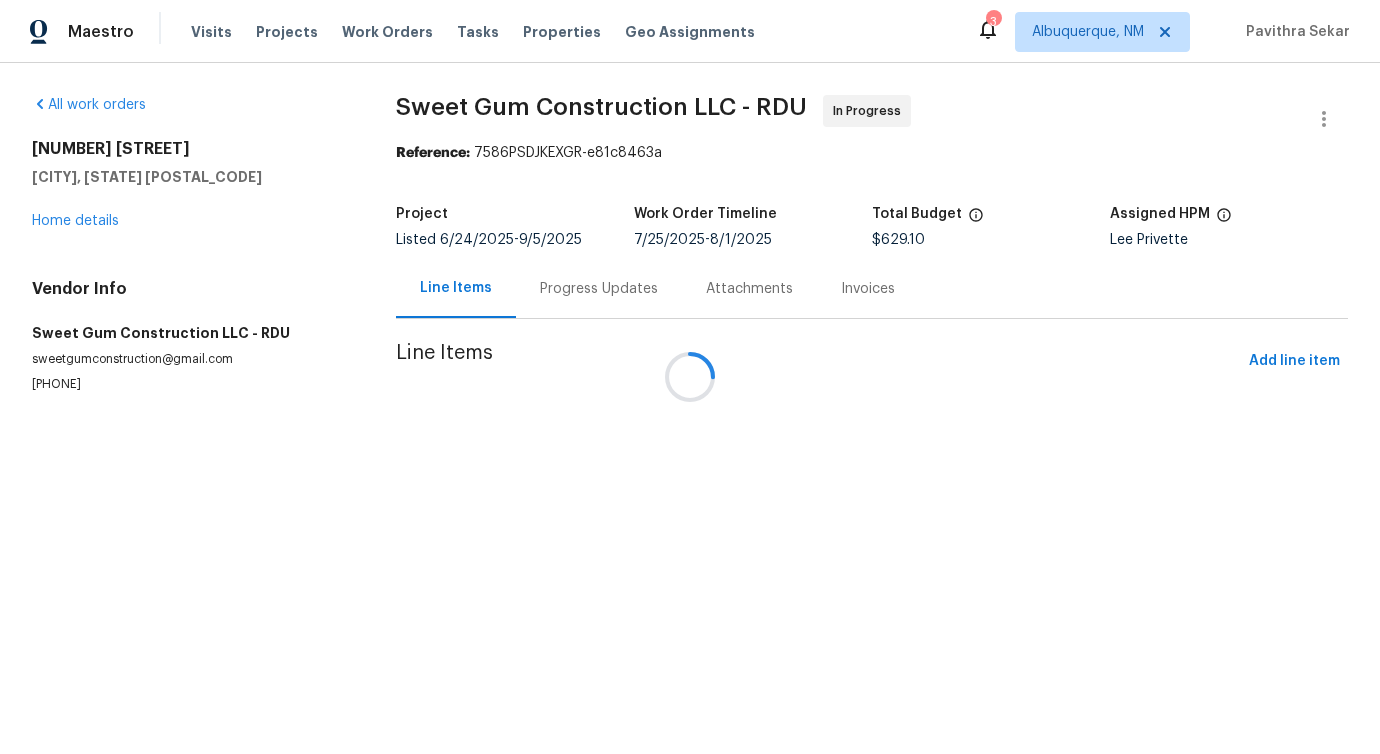 click at bounding box center (690, 377) 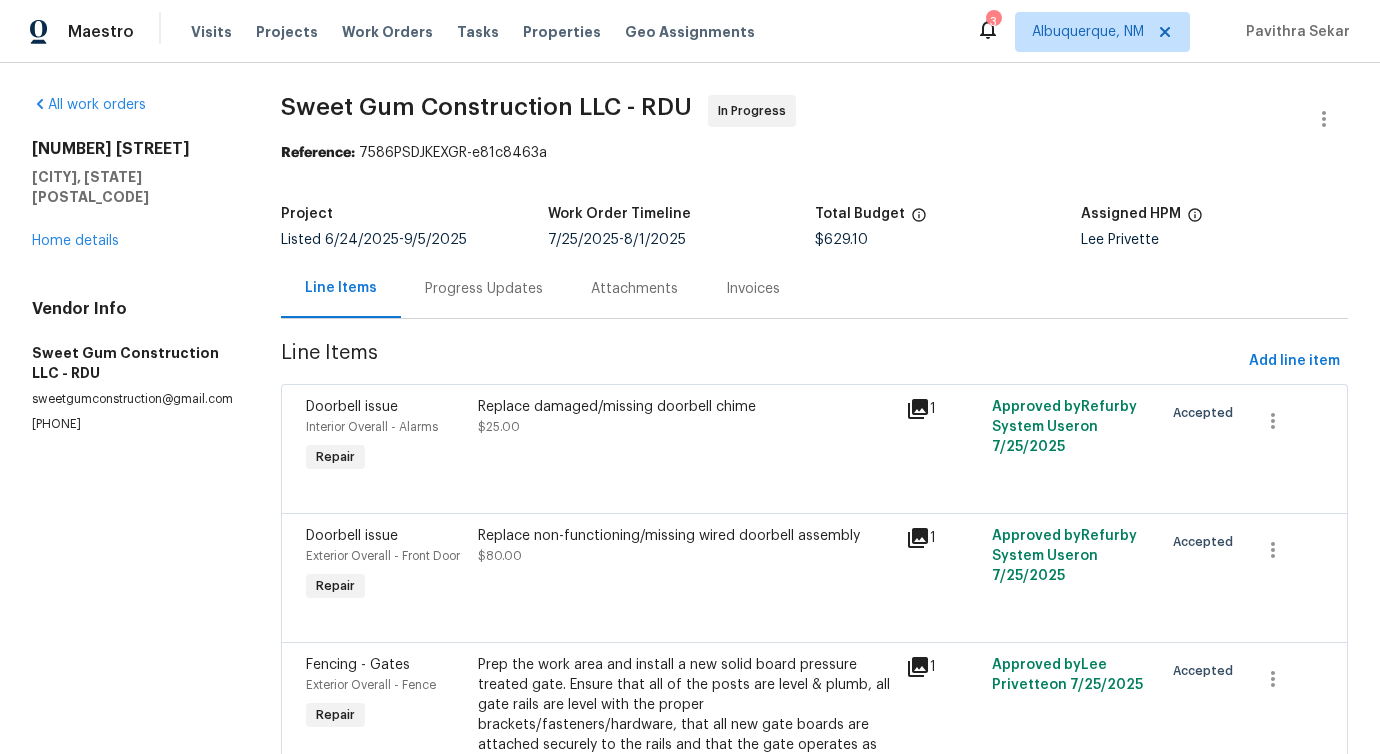 click on "Progress Updates" at bounding box center (484, 289) 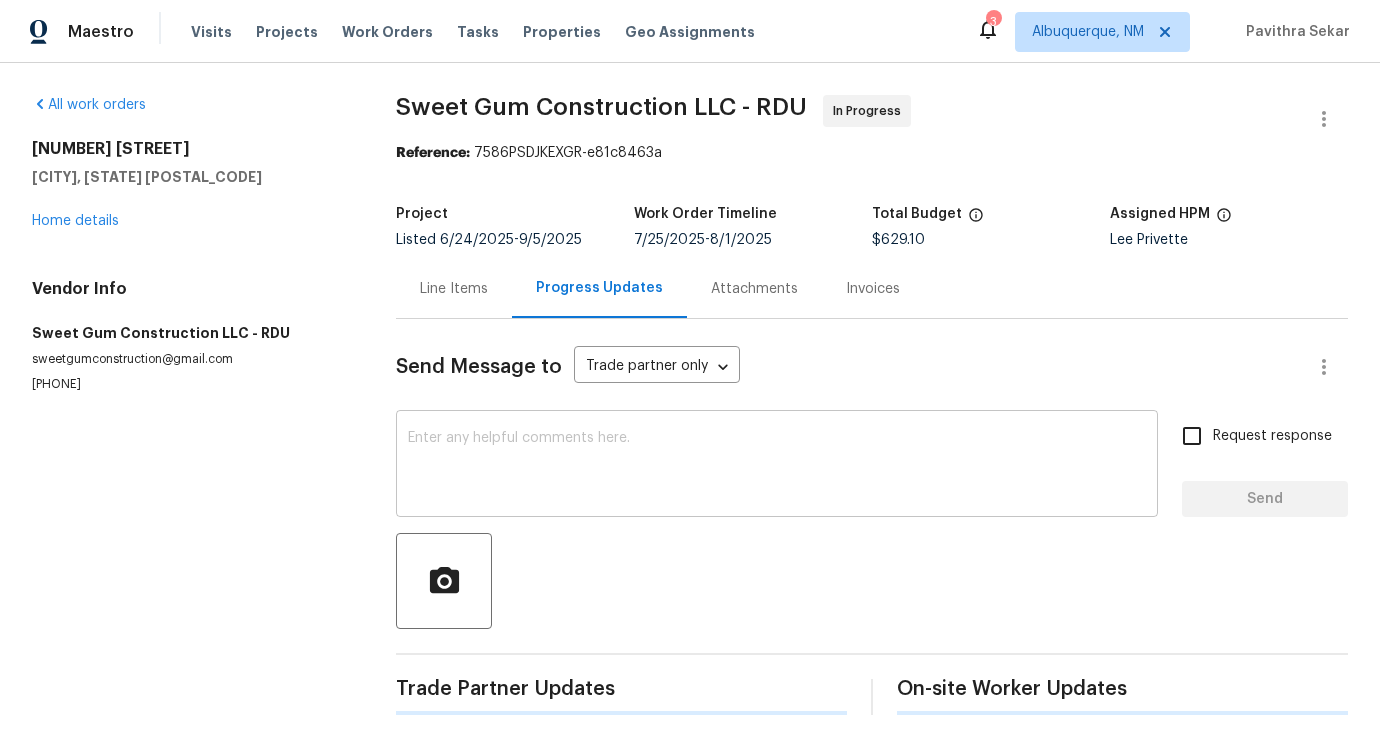 click at bounding box center (777, 466) 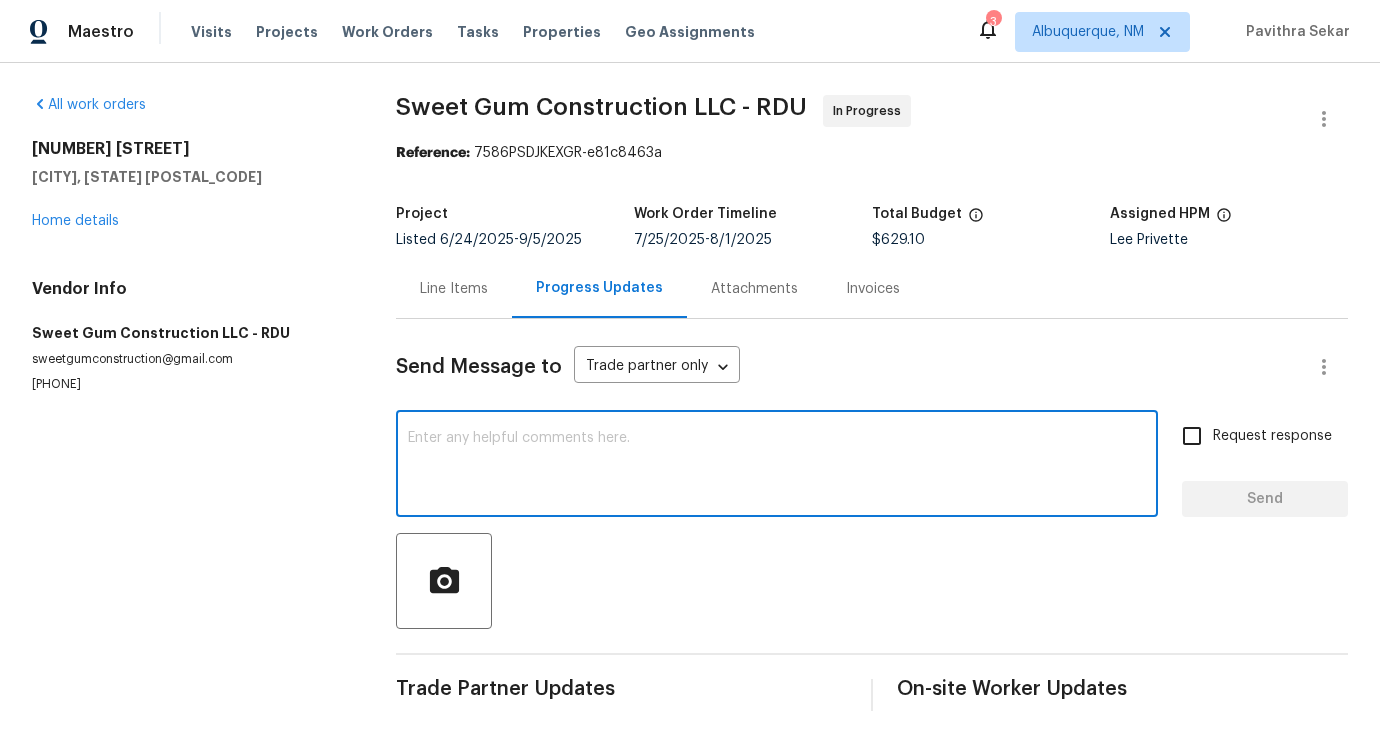 scroll, scrollTop: 4, scrollLeft: 0, axis: vertical 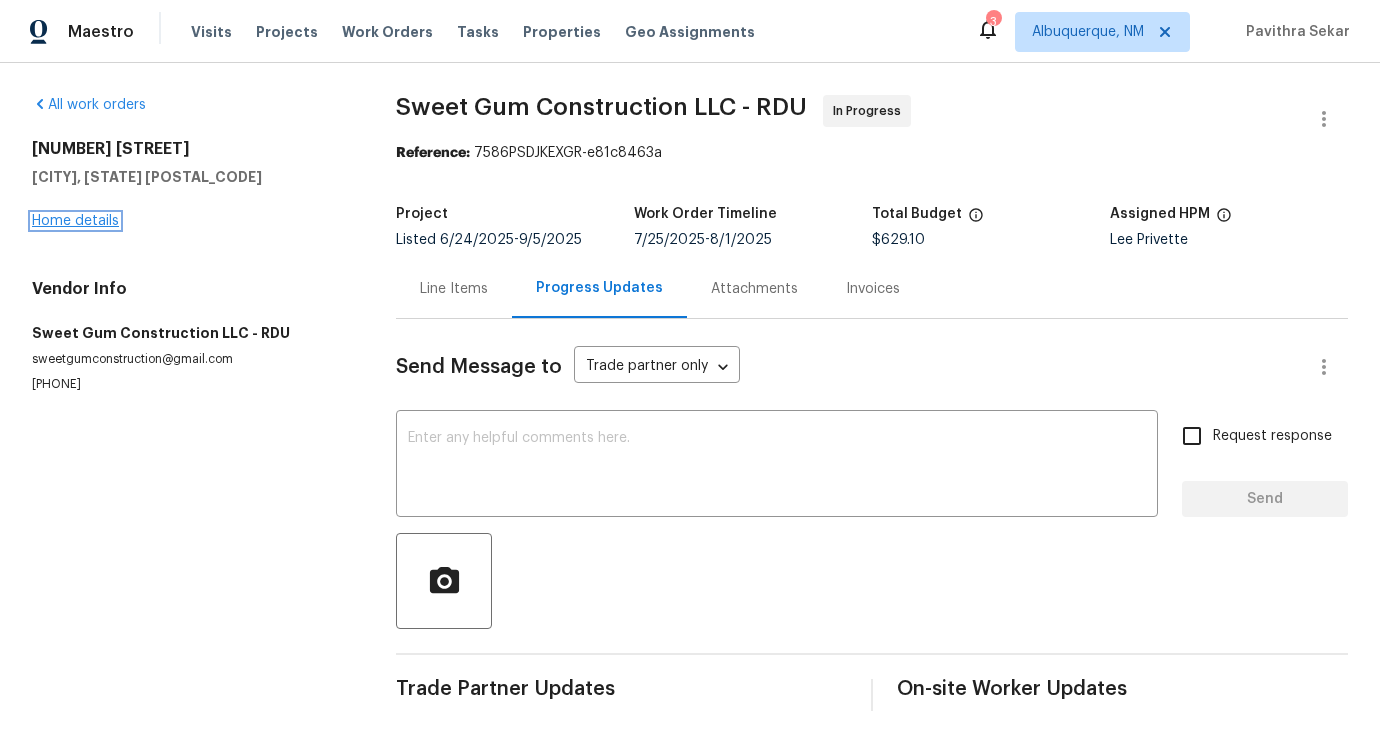 click on "Home details" at bounding box center (75, 221) 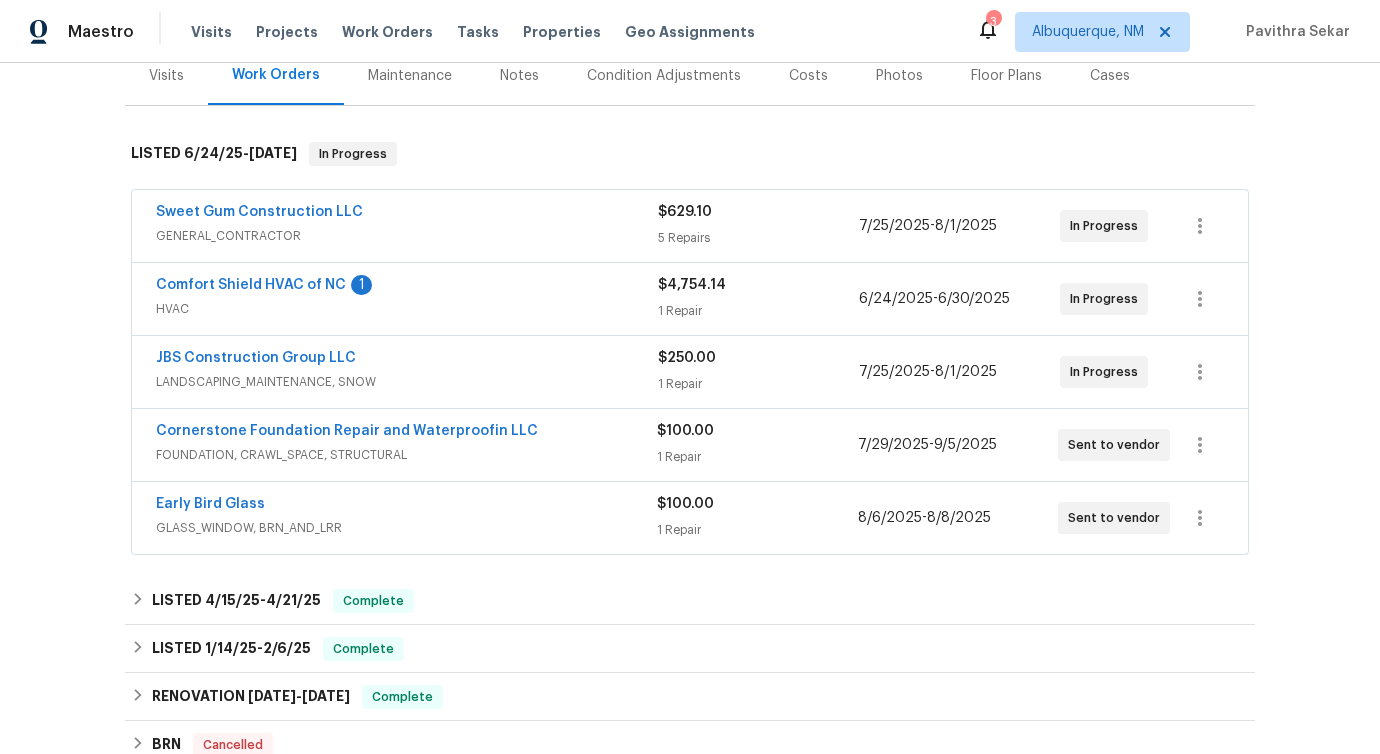 scroll, scrollTop: 291, scrollLeft: 0, axis: vertical 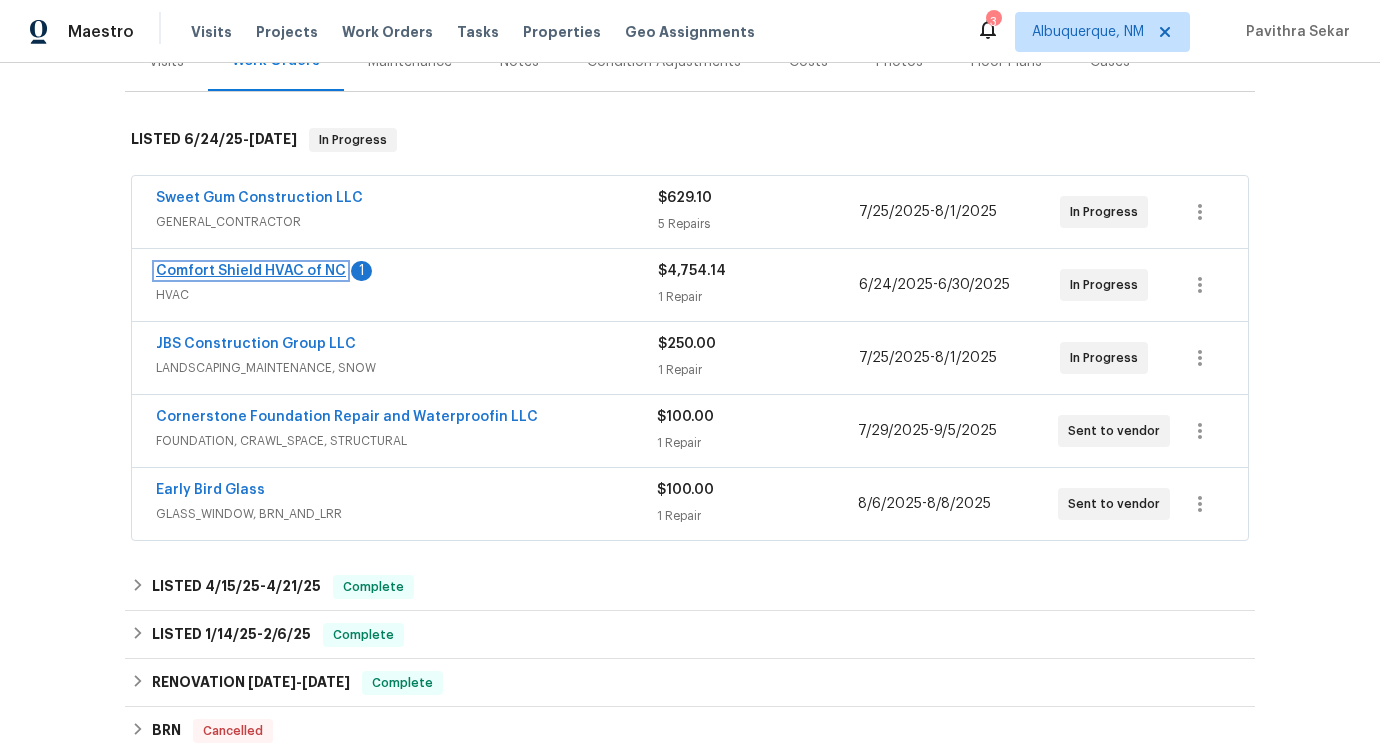 click on "Comfort Shield HVAC of NC" at bounding box center (251, 271) 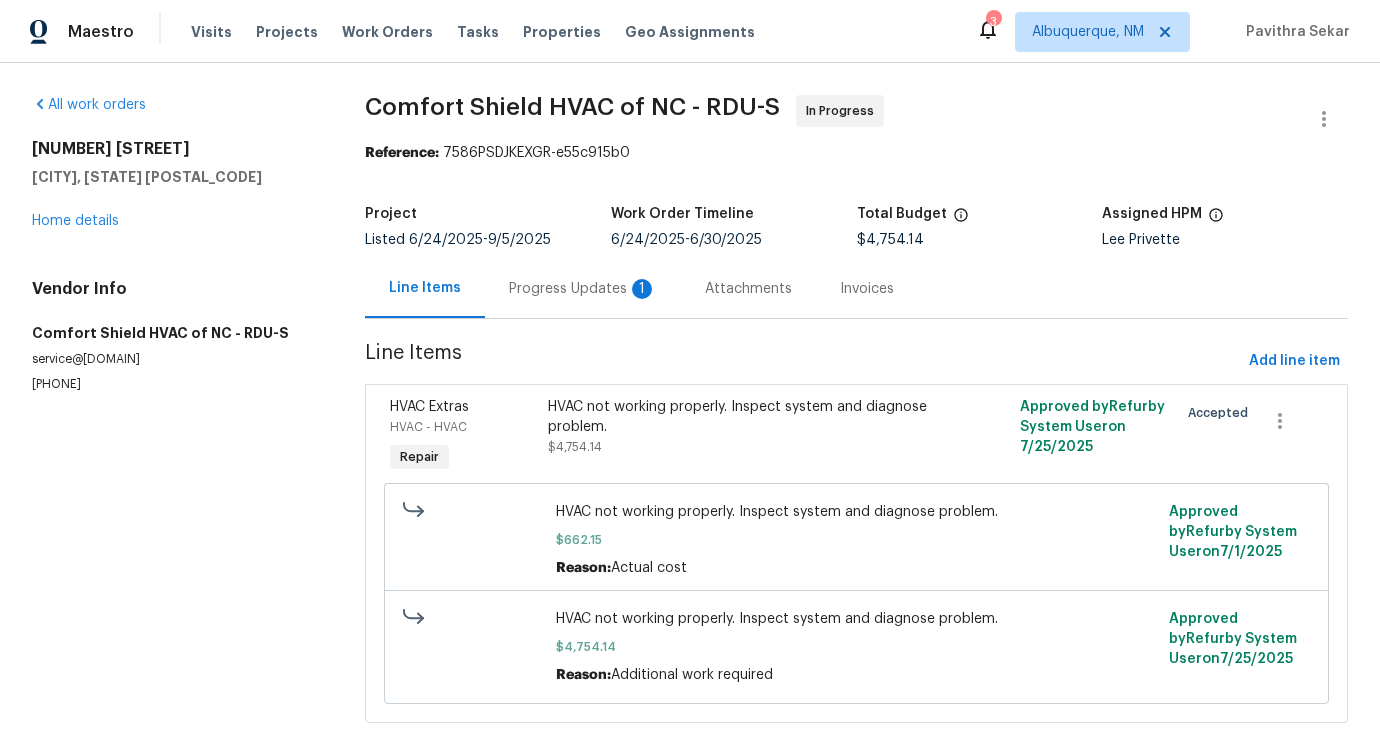click on "Progress Updates 1" at bounding box center (583, 288) 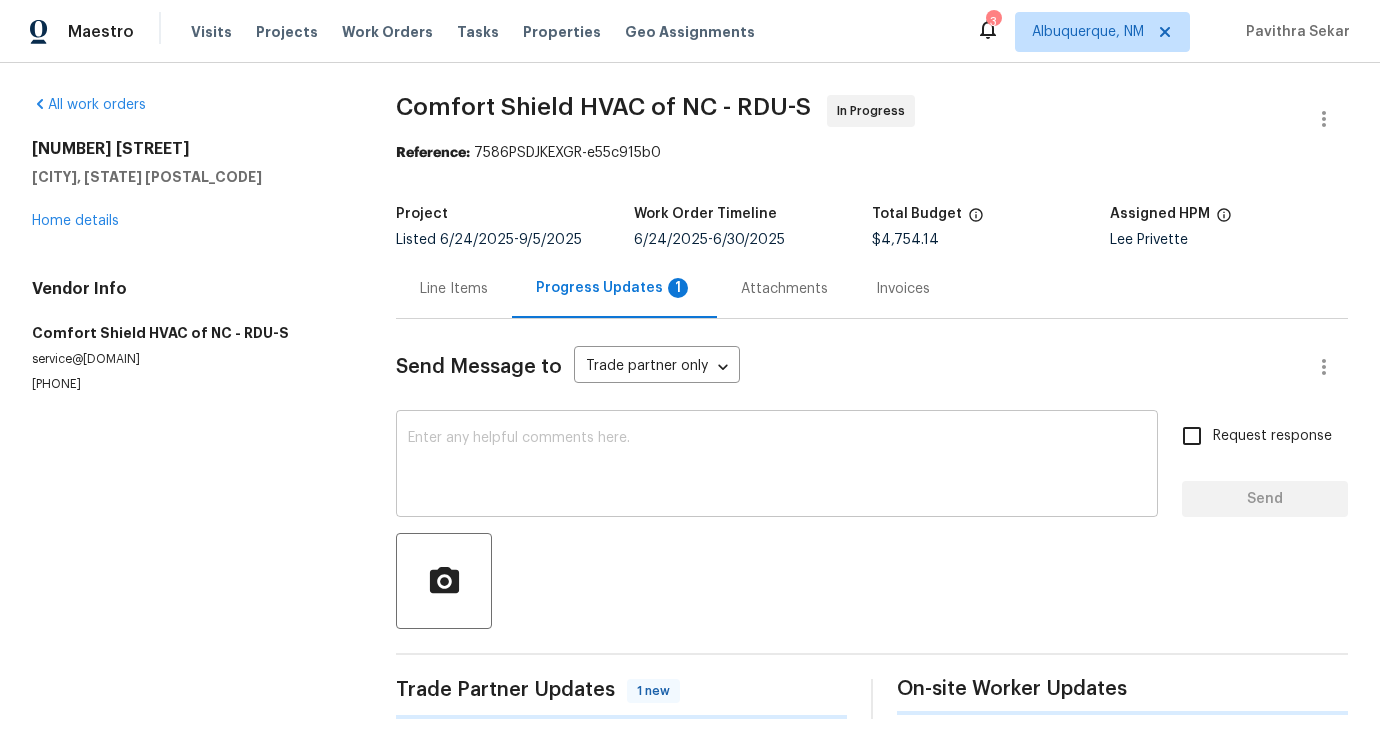 click at bounding box center [777, 466] 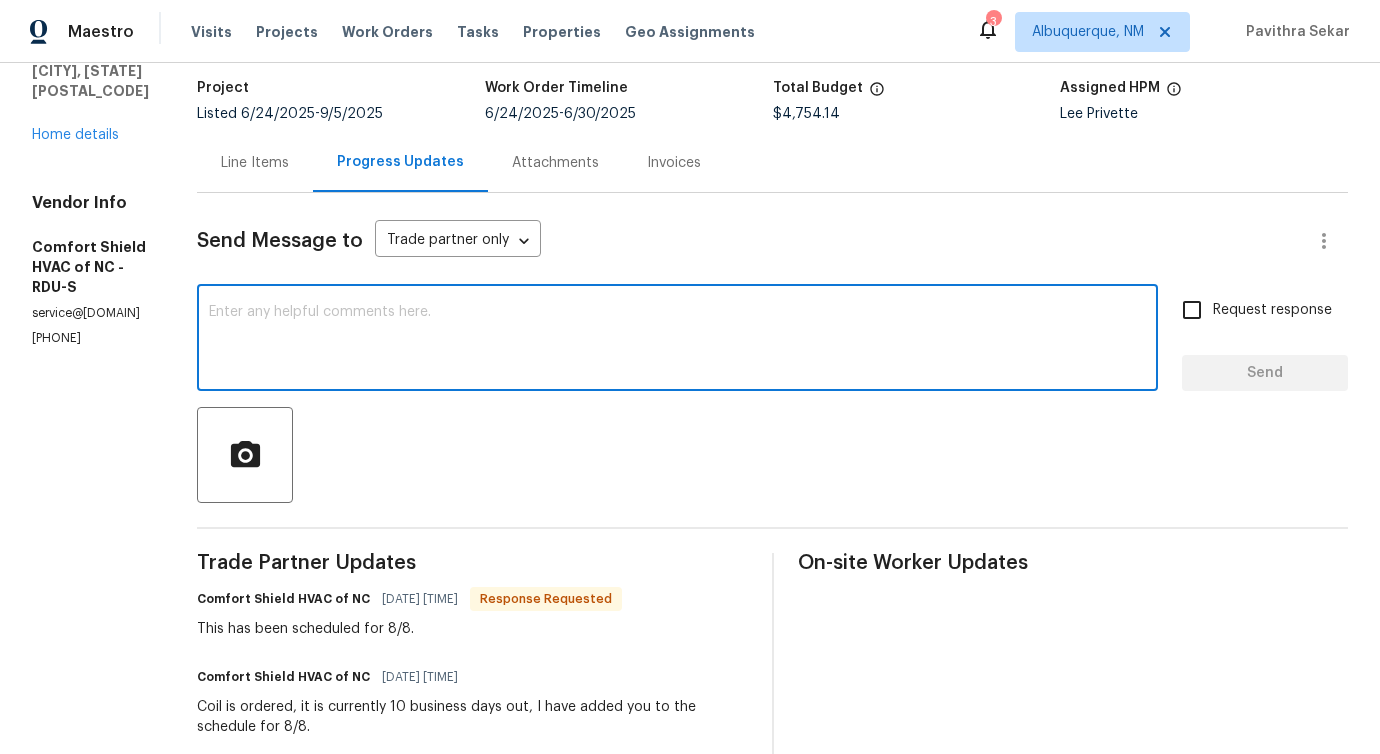 scroll, scrollTop: 0, scrollLeft: 0, axis: both 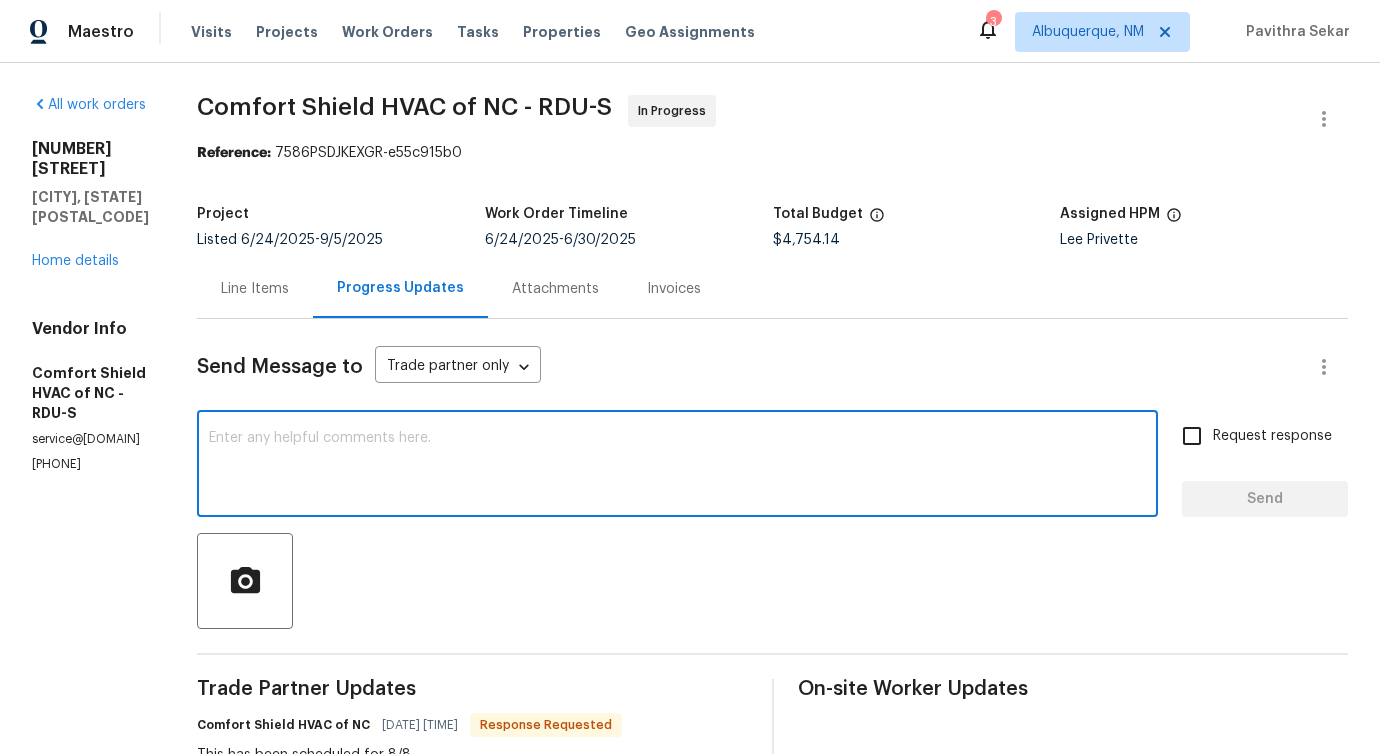 click at bounding box center [677, 466] 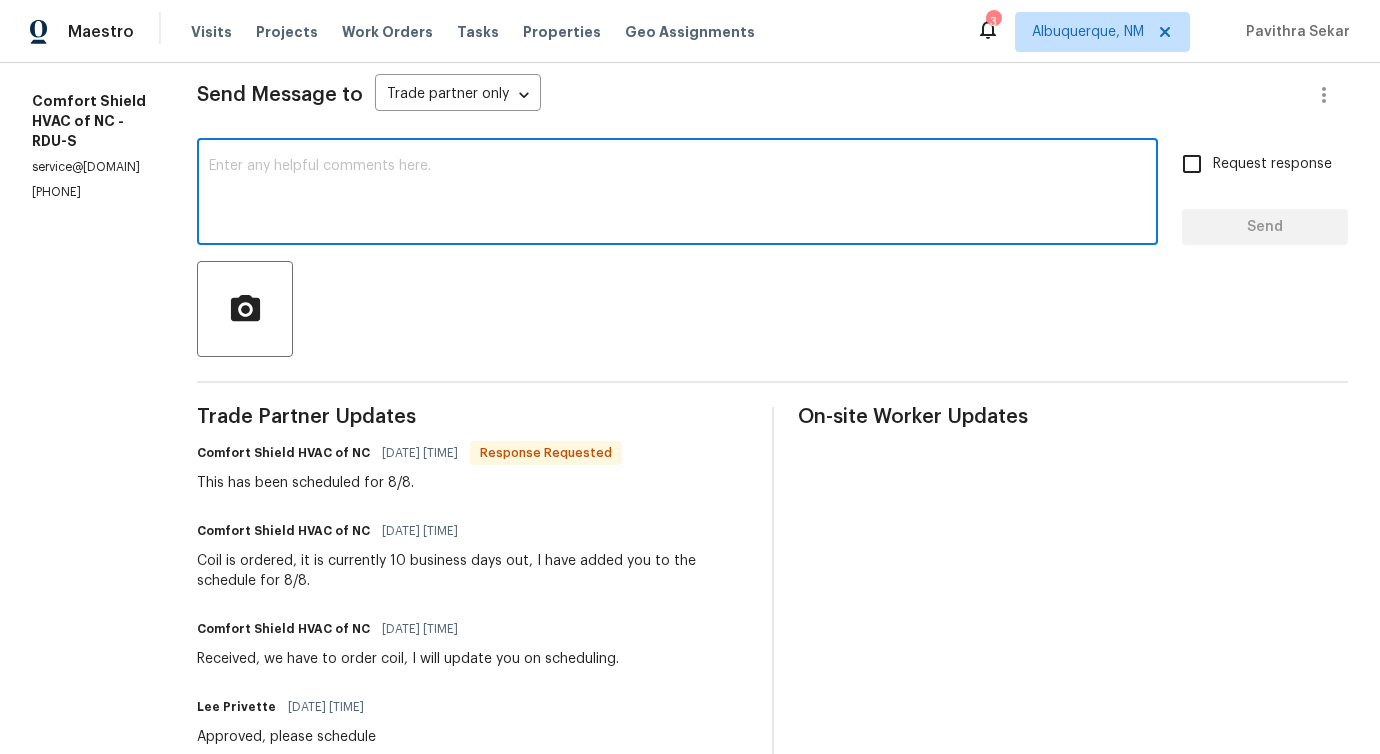 scroll, scrollTop: 0, scrollLeft: 0, axis: both 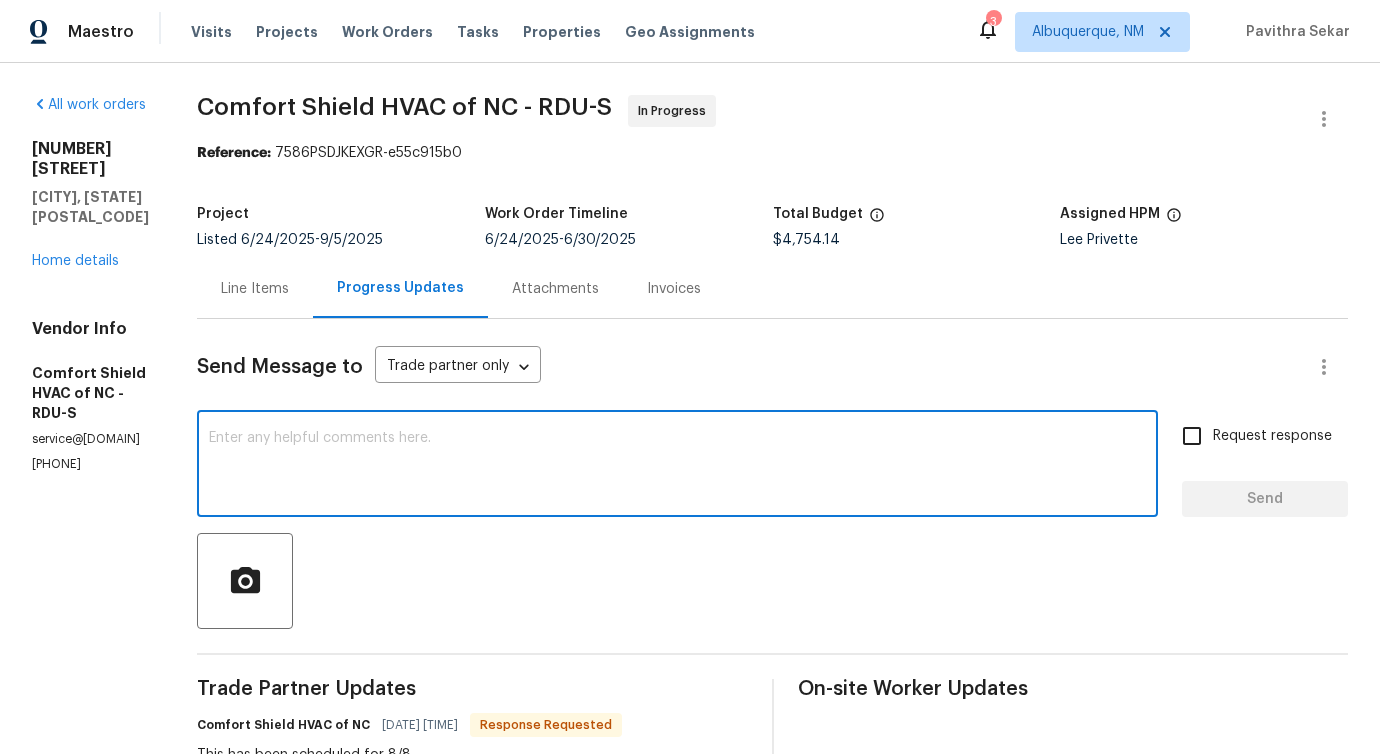 click at bounding box center [677, 466] 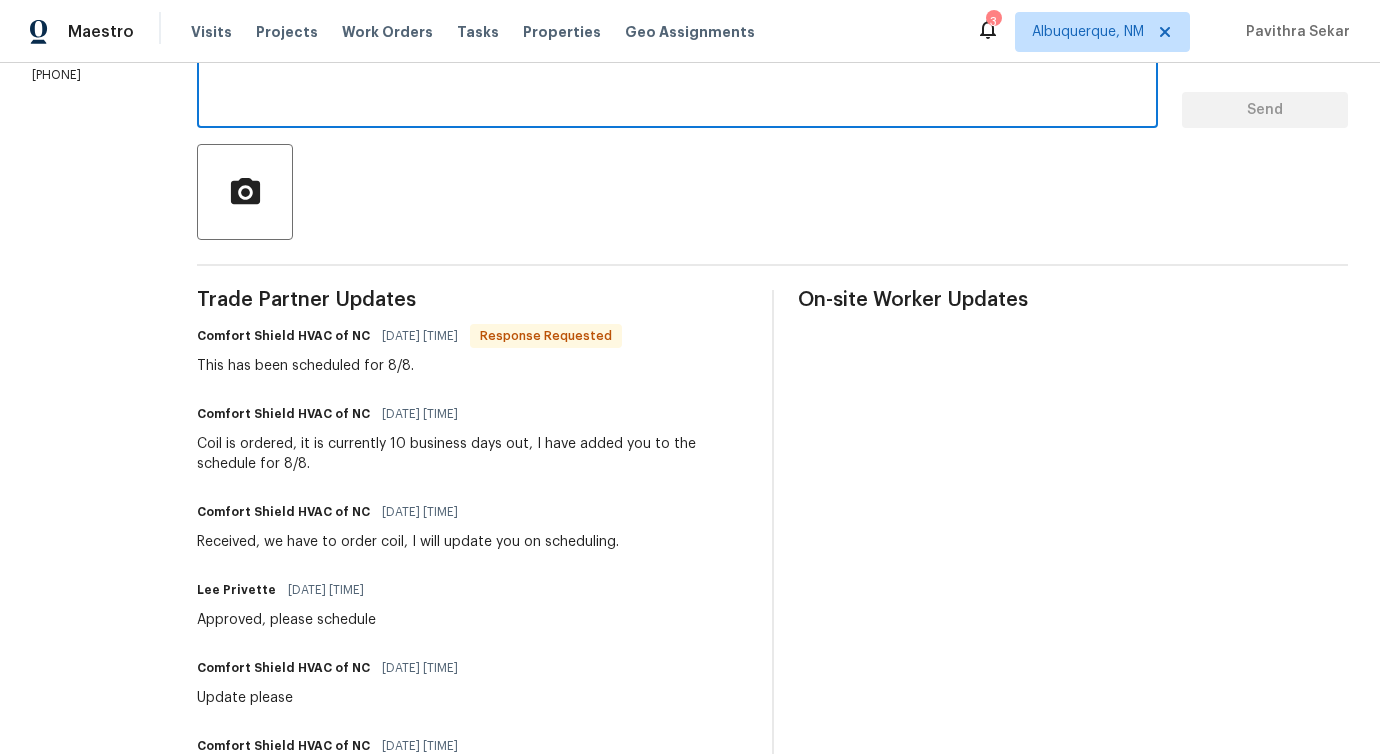 scroll, scrollTop: 0, scrollLeft: 0, axis: both 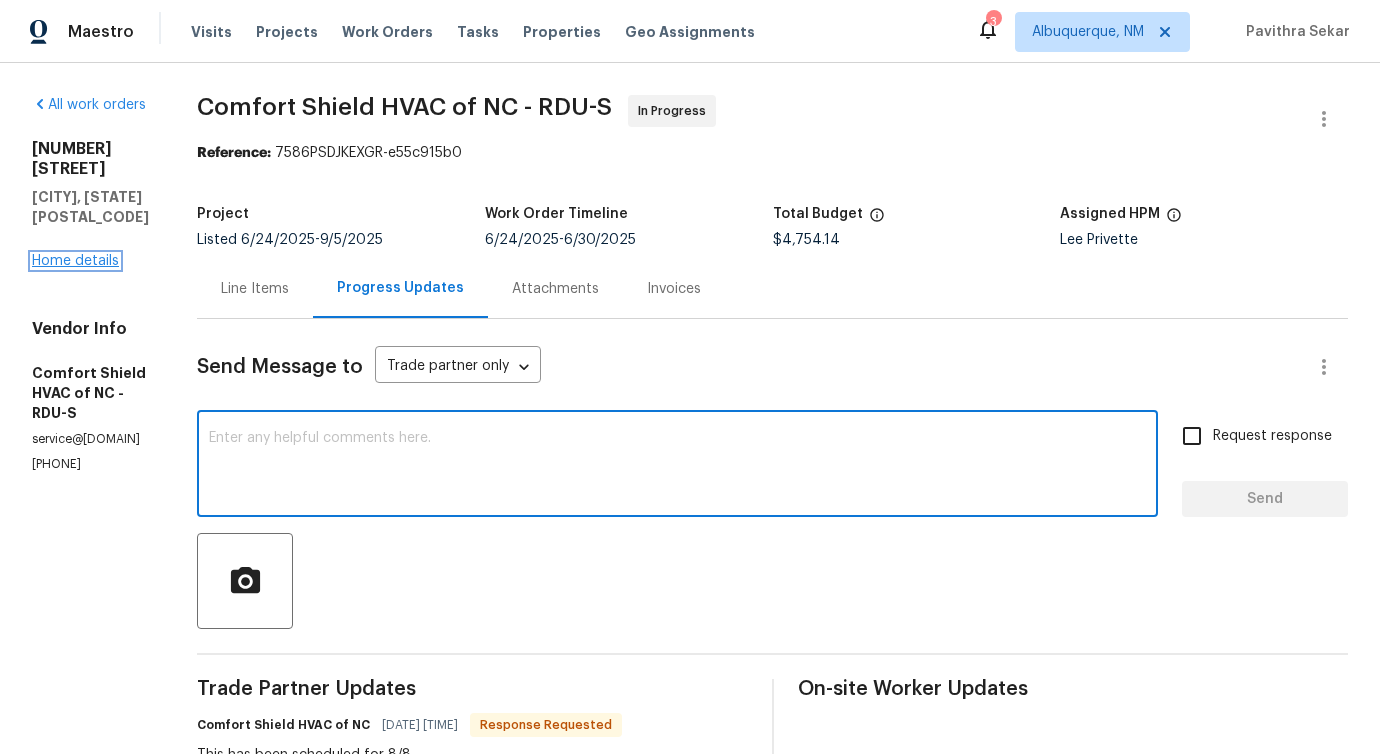 click on "Home details" at bounding box center [75, 261] 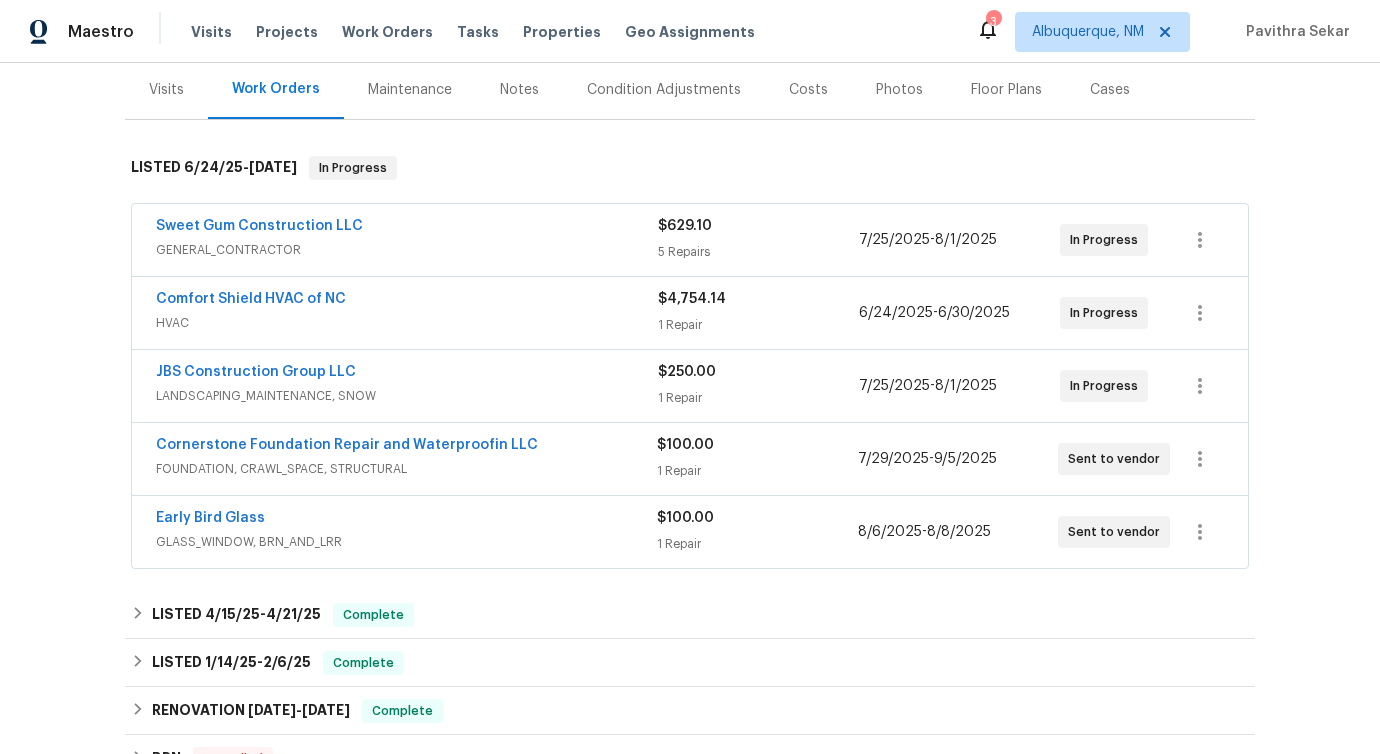 scroll, scrollTop: 265, scrollLeft: 0, axis: vertical 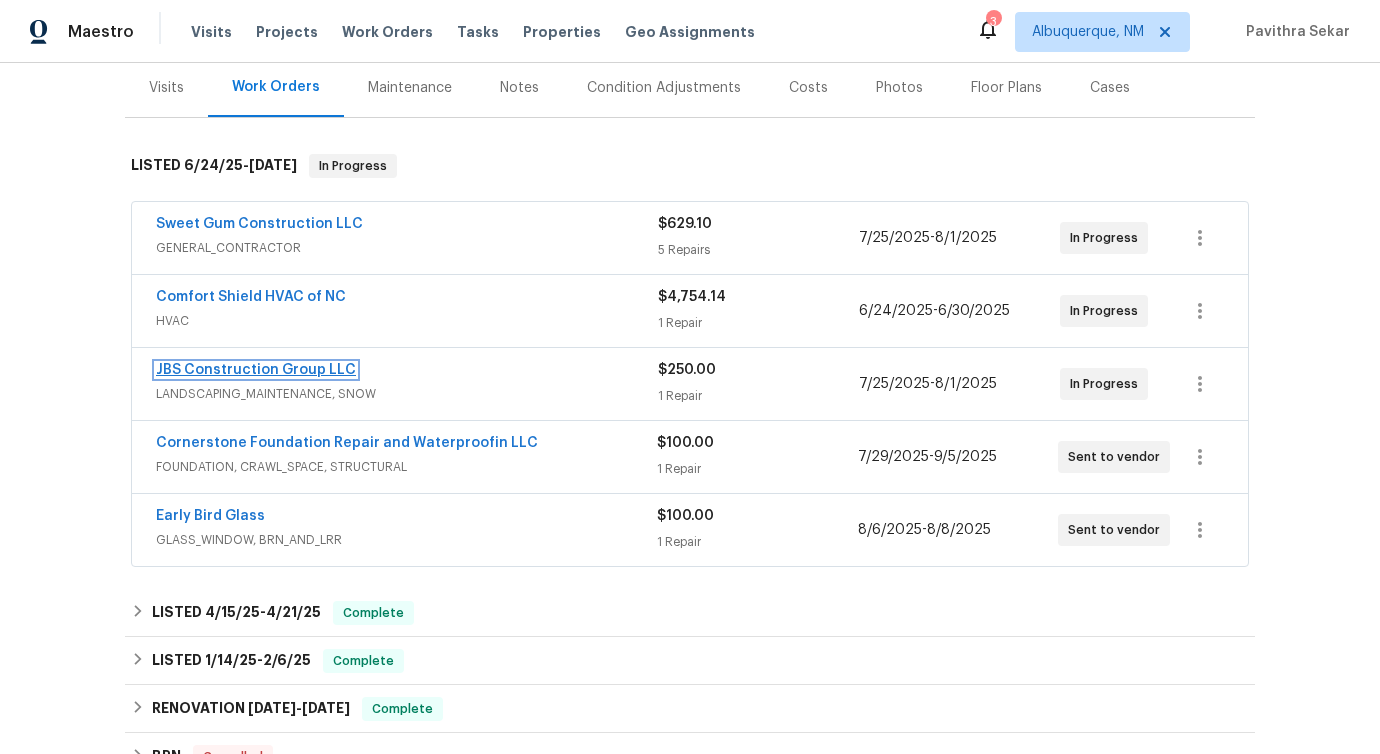 click on "JBS Construction Group LLC" at bounding box center [256, 370] 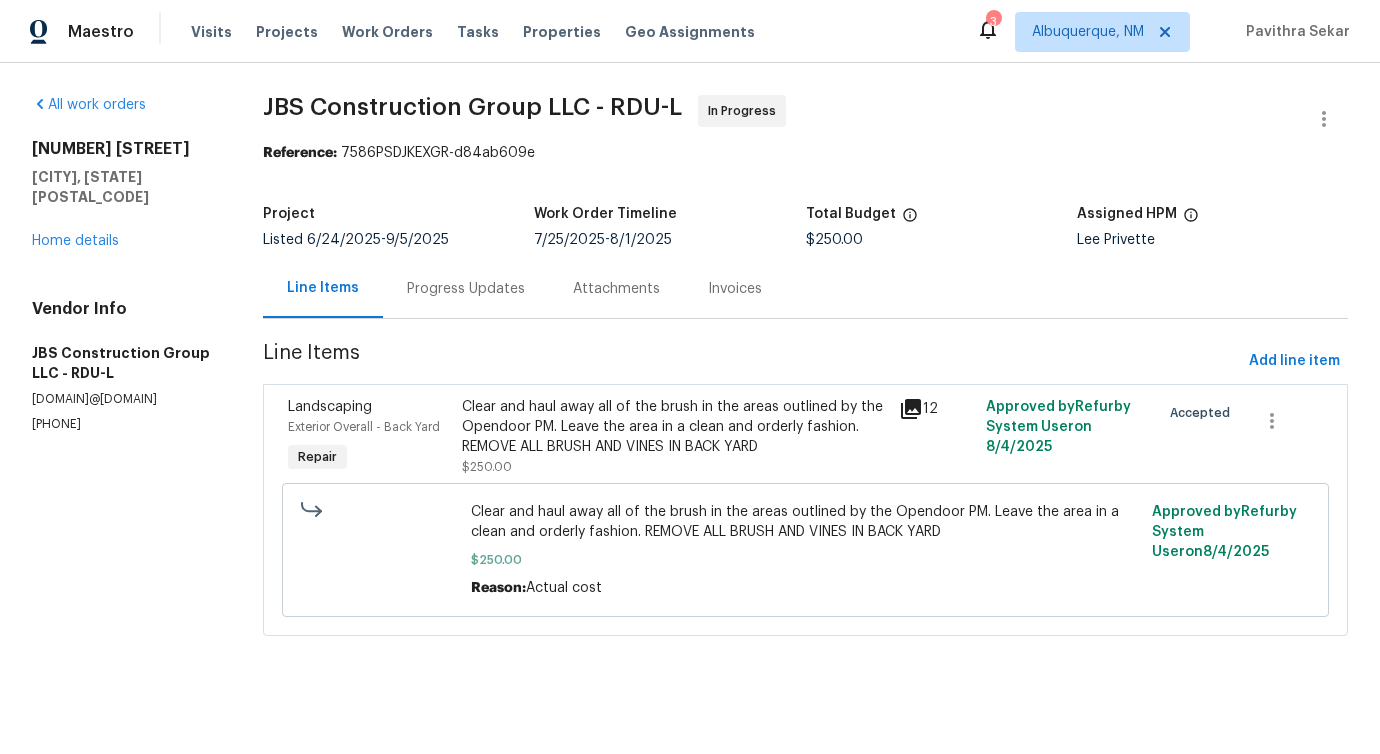 click on "Progress Updates" at bounding box center [466, 288] 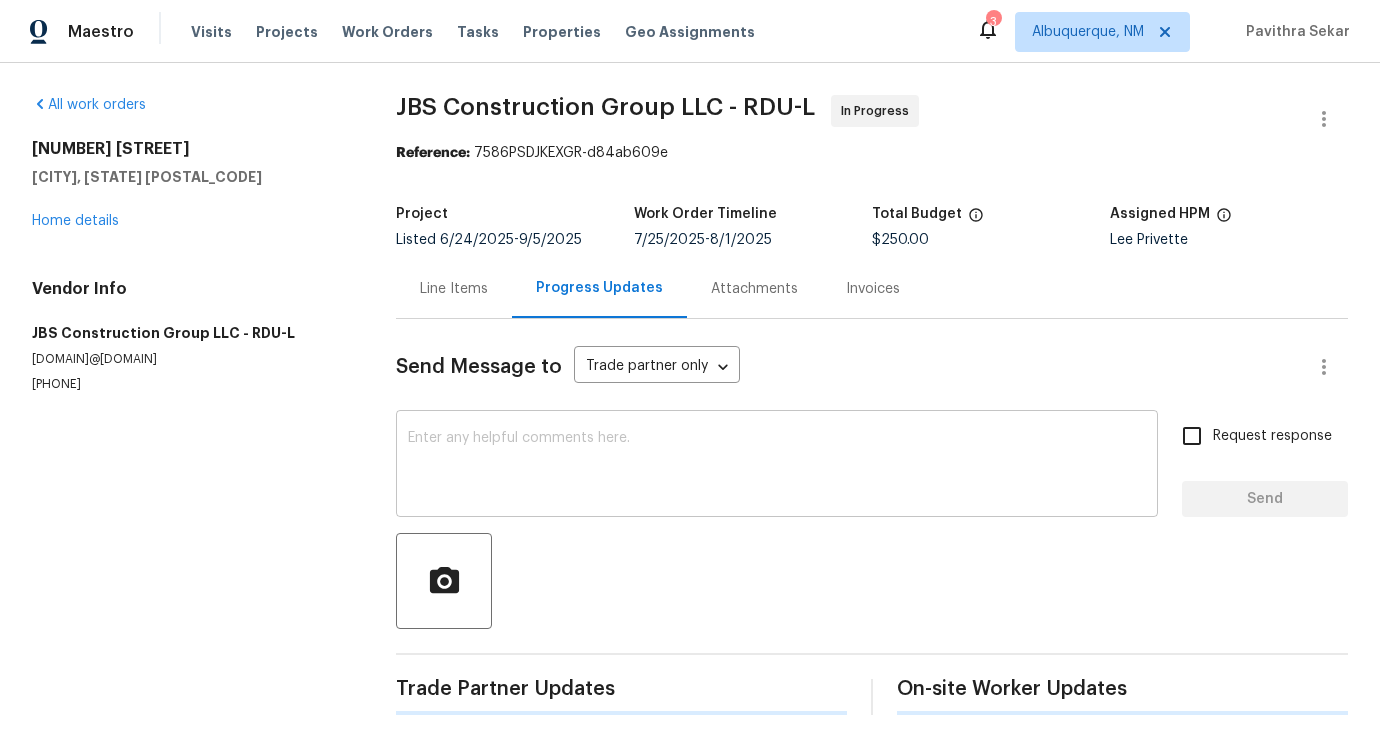 click at bounding box center [777, 466] 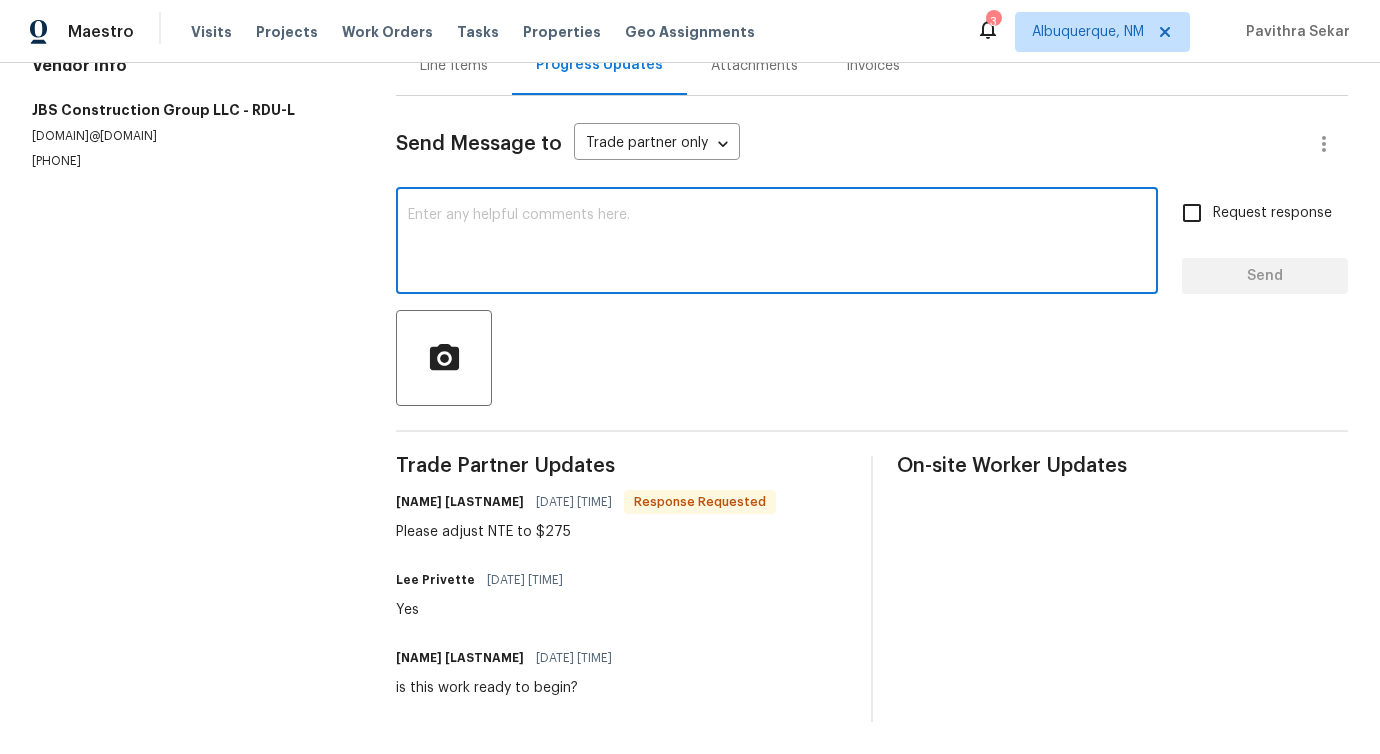scroll, scrollTop: 0, scrollLeft: 0, axis: both 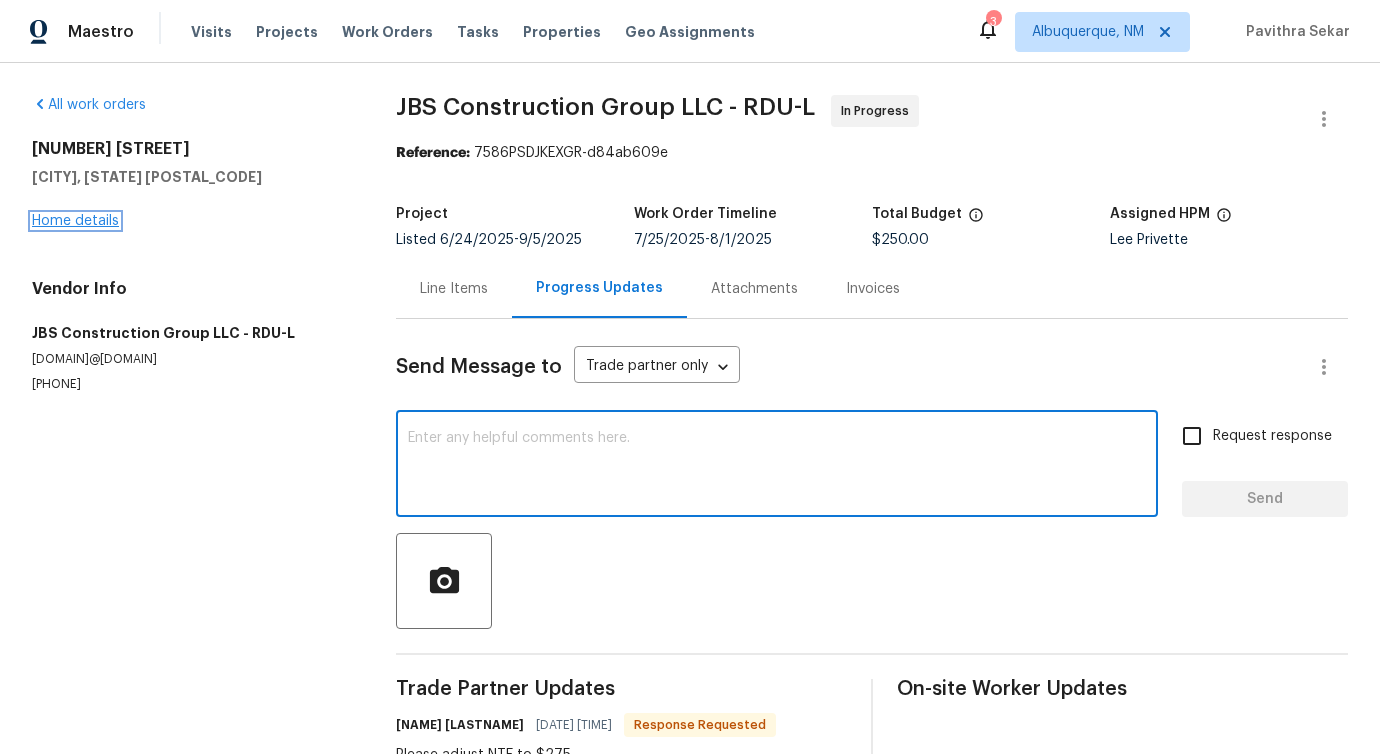 click on "Home details" at bounding box center (75, 221) 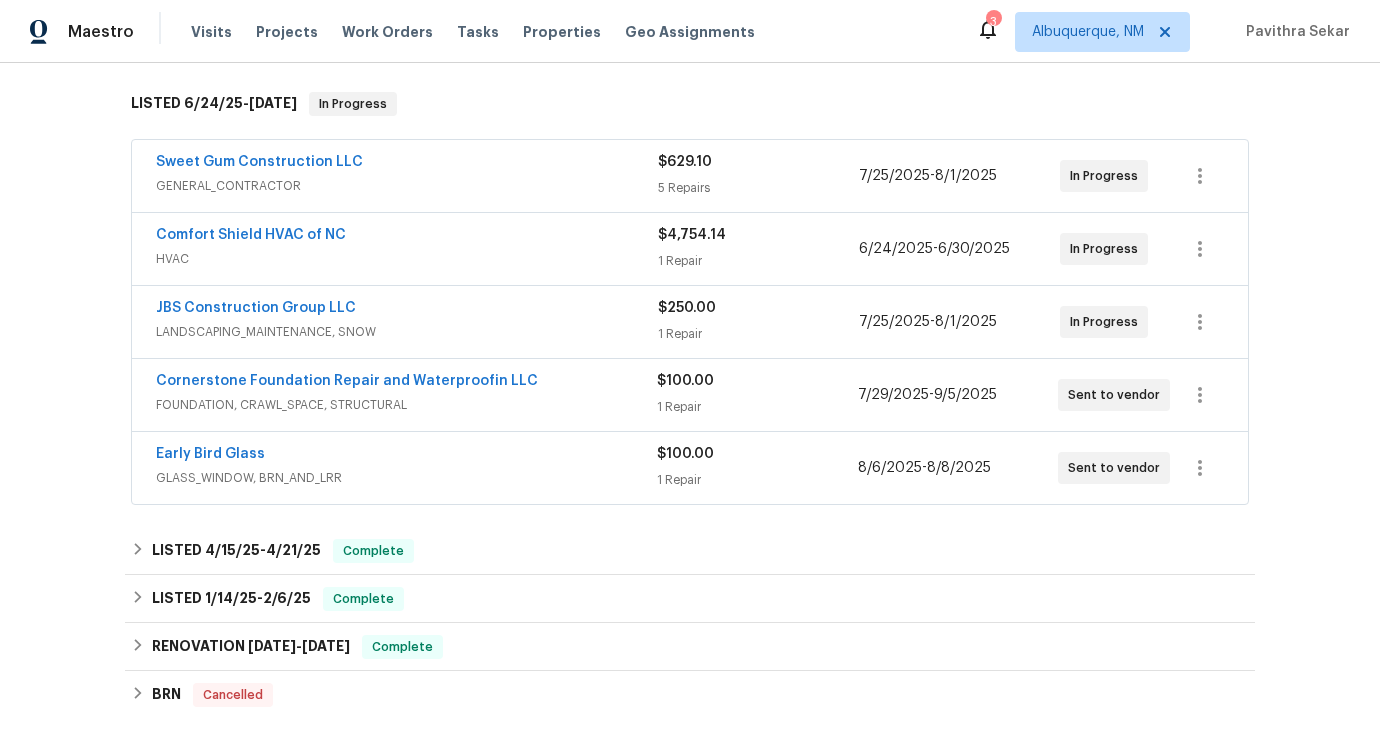 scroll, scrollTop: 328, scrollLeft: 0, axis: vertical 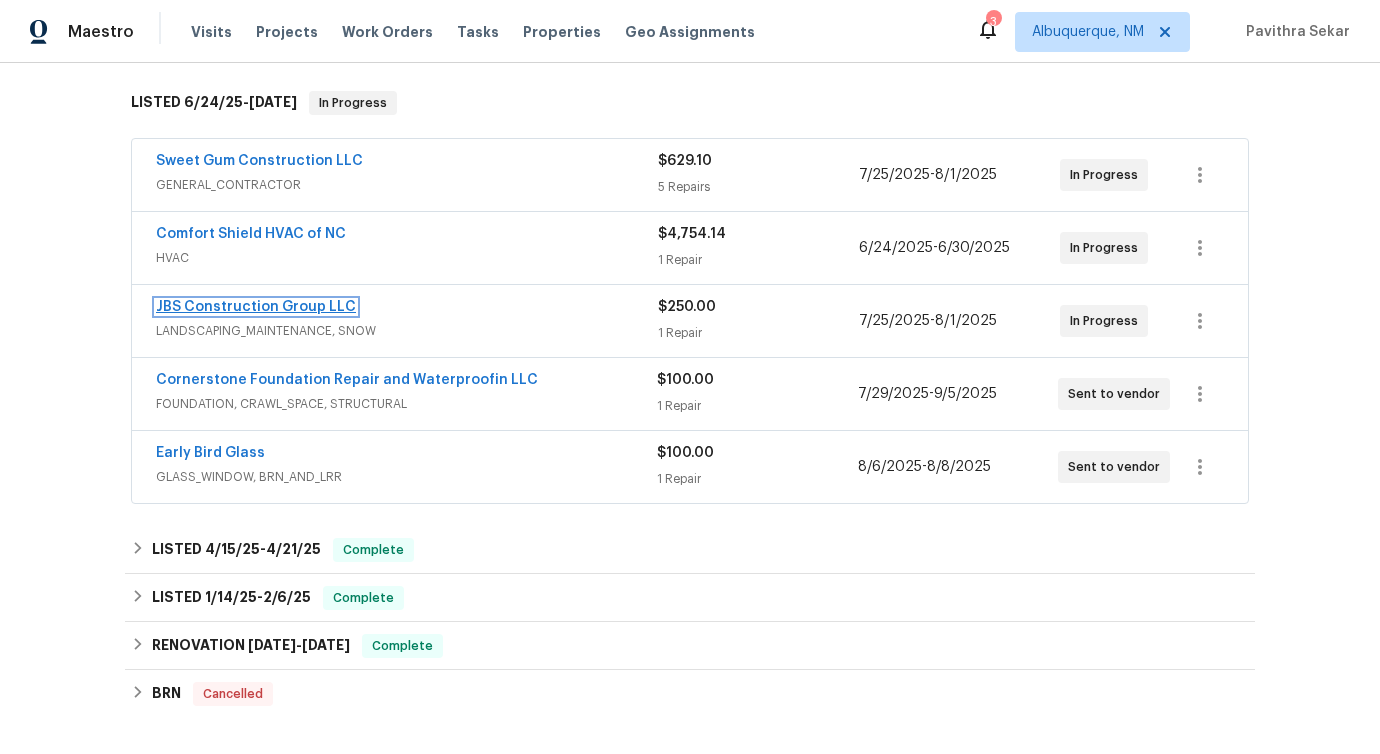 click on "JBS Construction Group LLC" at bounding box center [256, 307] 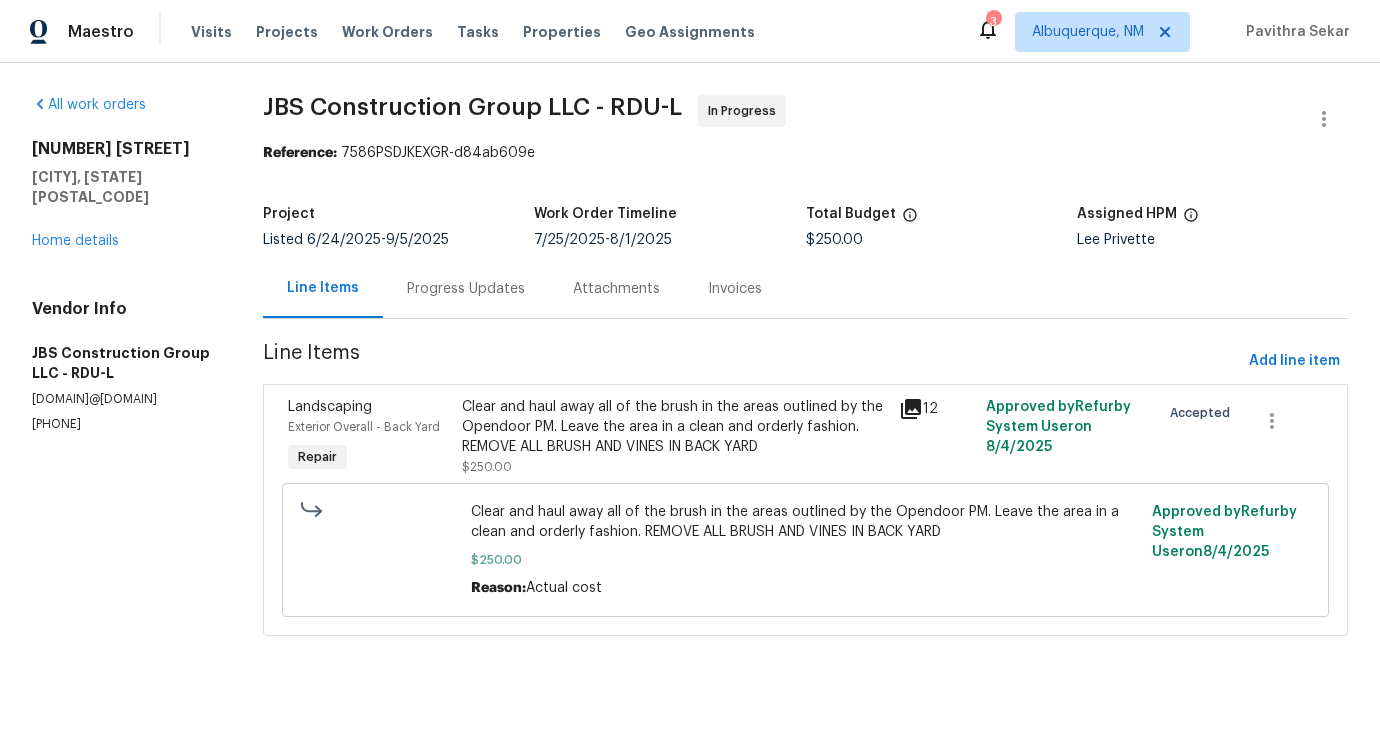 click on "Progress Updates" at bounding box center (466, 289) 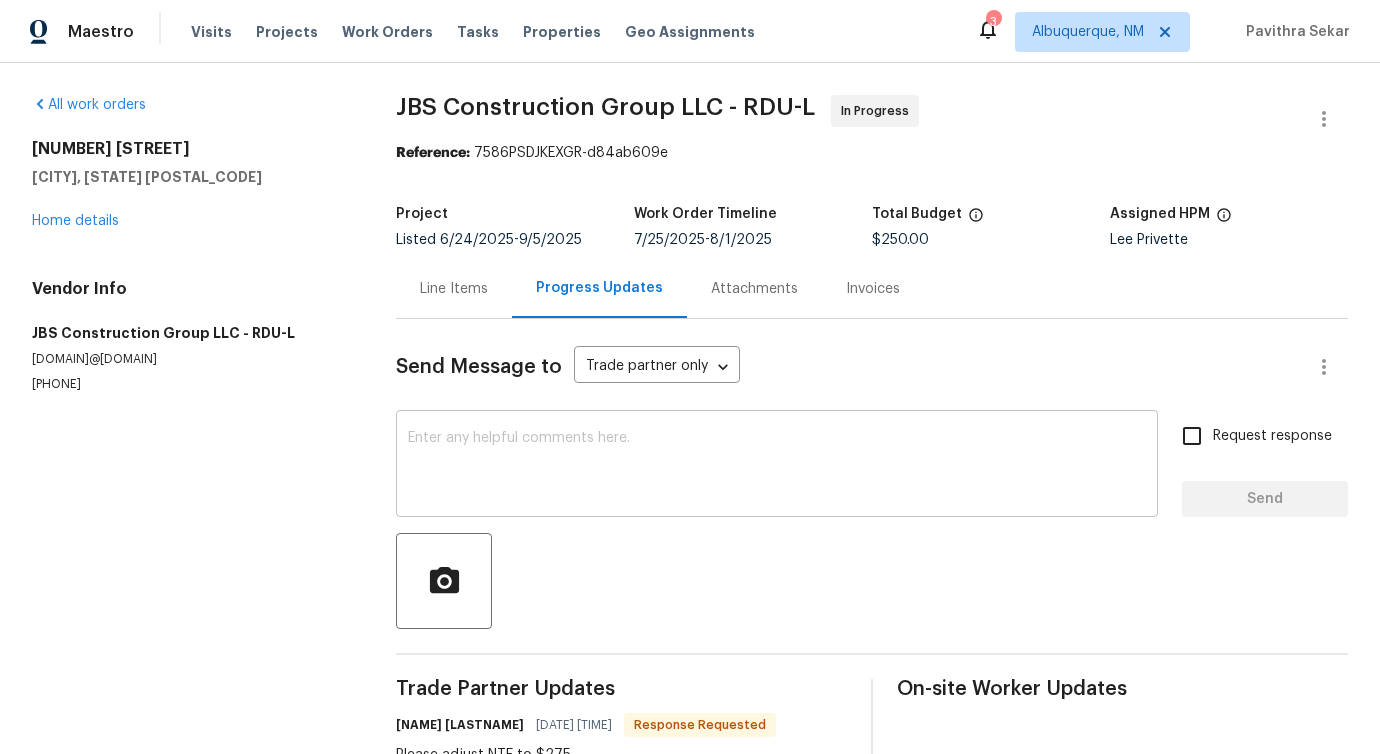 click on "x ​" at bounding box center (777, 466) 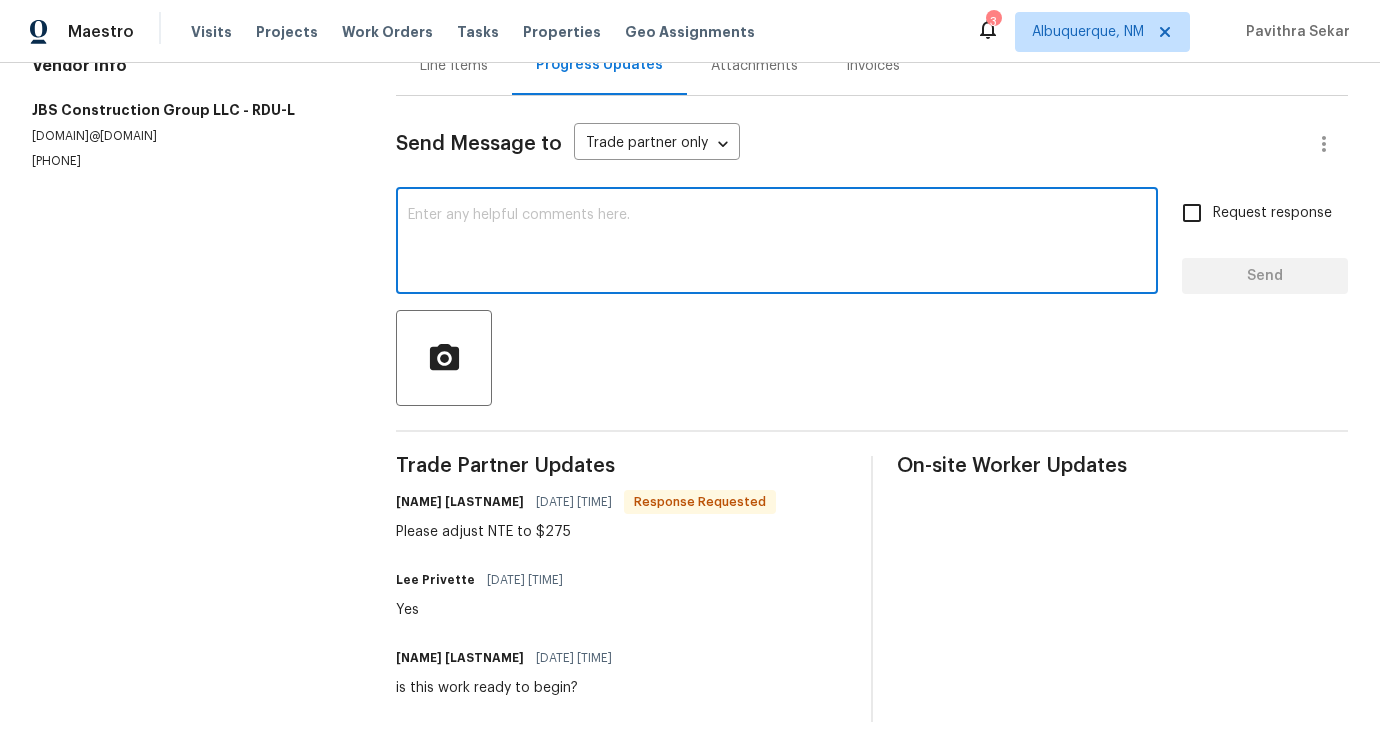 scroll, scrollTop: 0, scrollLeft: 0, axis: both 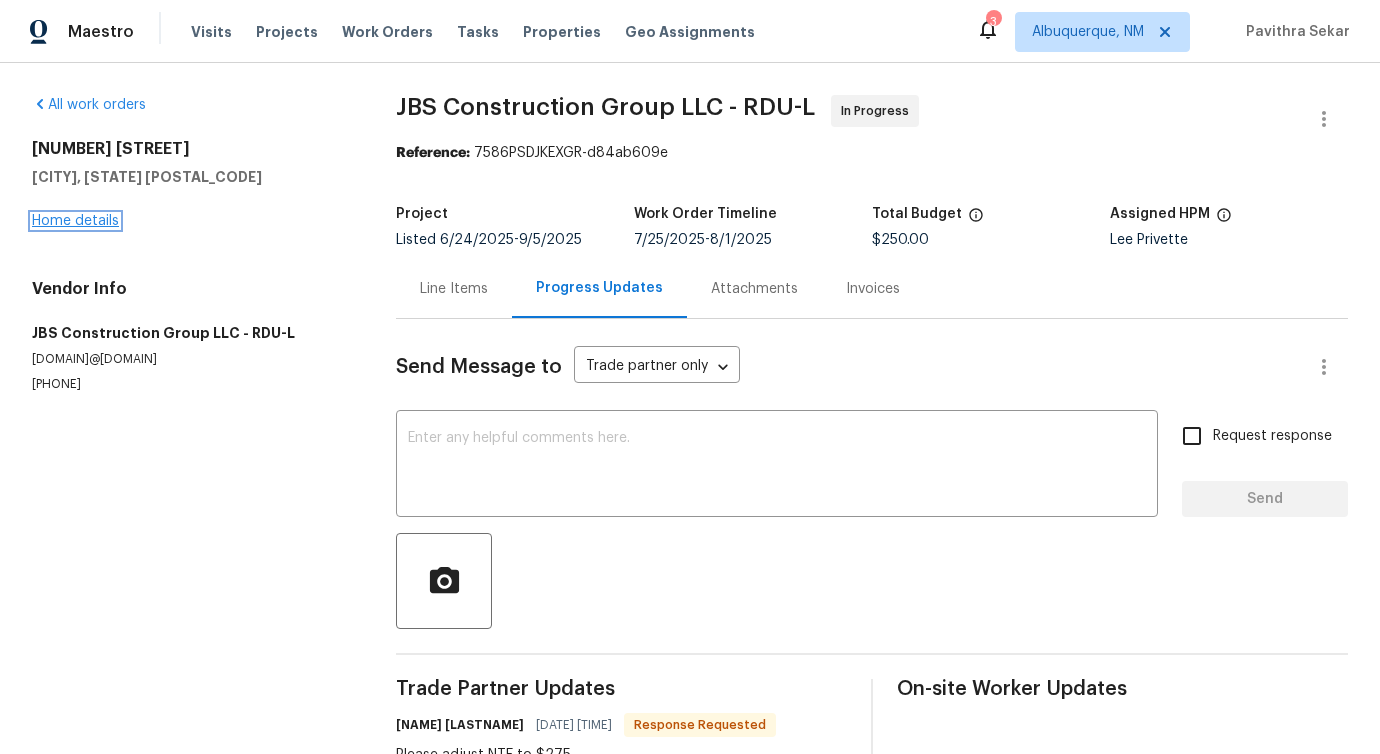 click on "Home details" at bounding box center (75, 221) 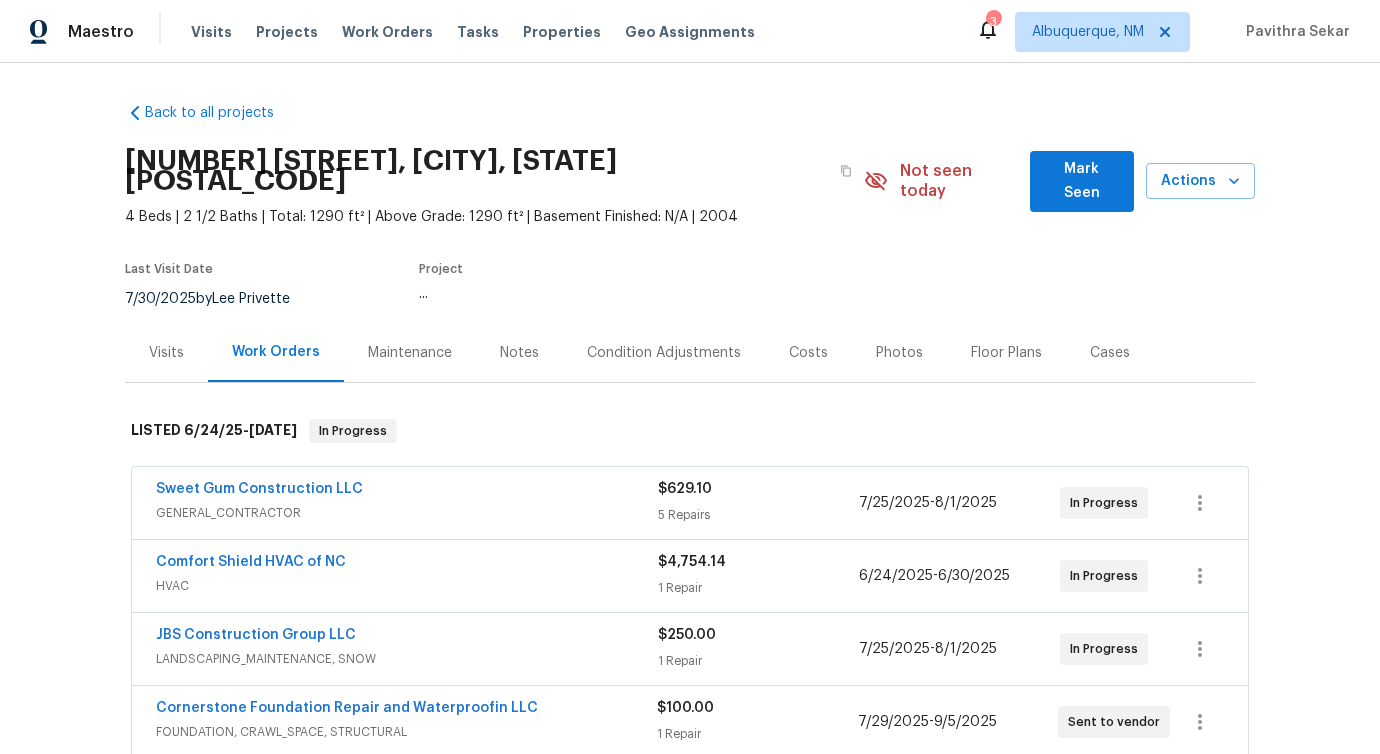 scroll, scrollTop: 182, scrollLeft: 0, axis: vertical 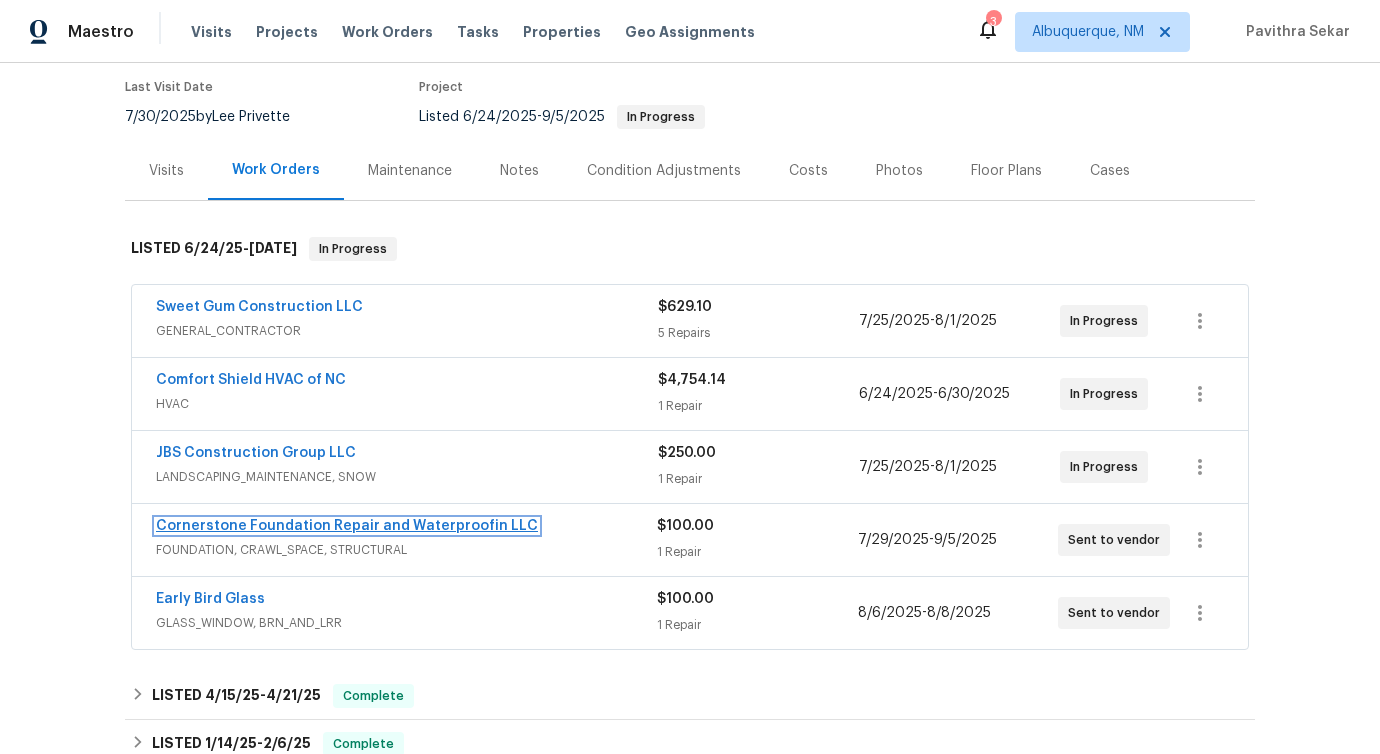 click on "Cornerstone Foundation Repair and Waterproofin LLC" at bounding box center [347, 526] 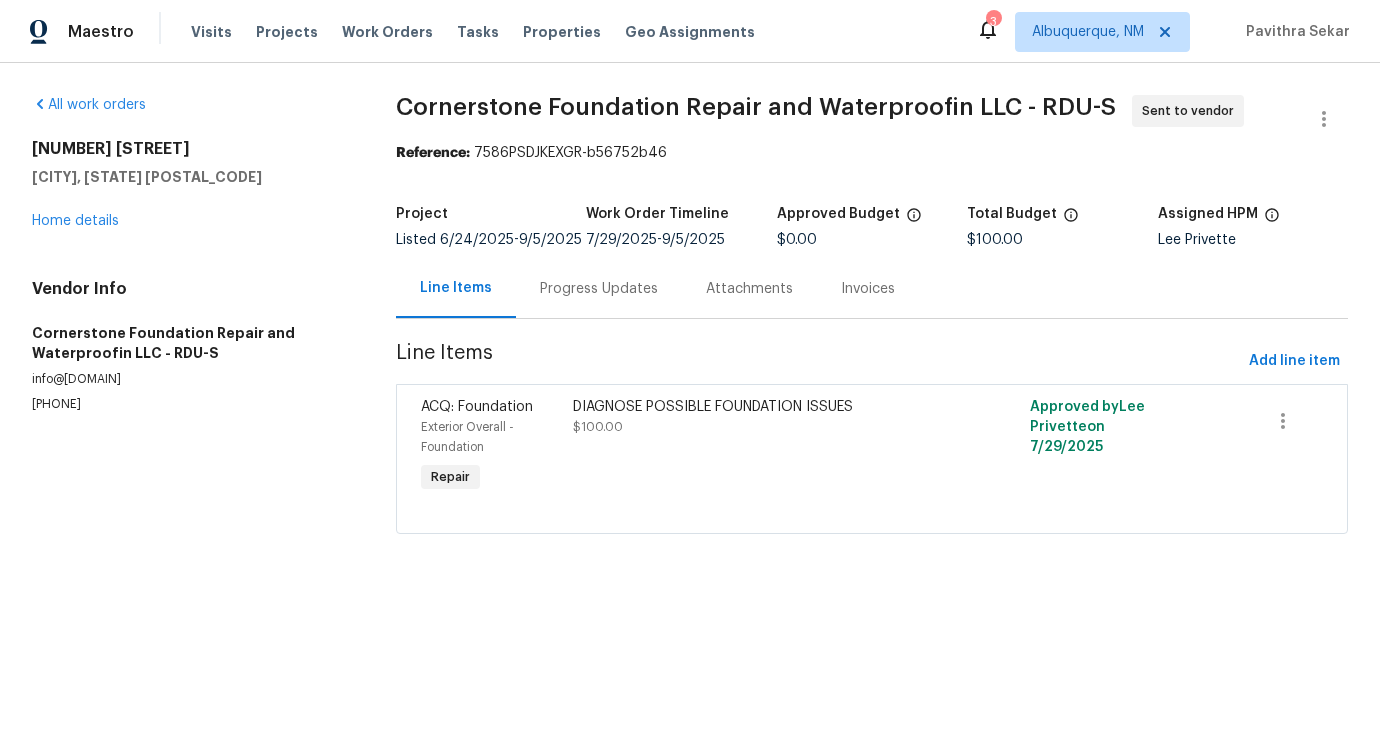 click on "Progress Updates" at bounding box center (599, 289) 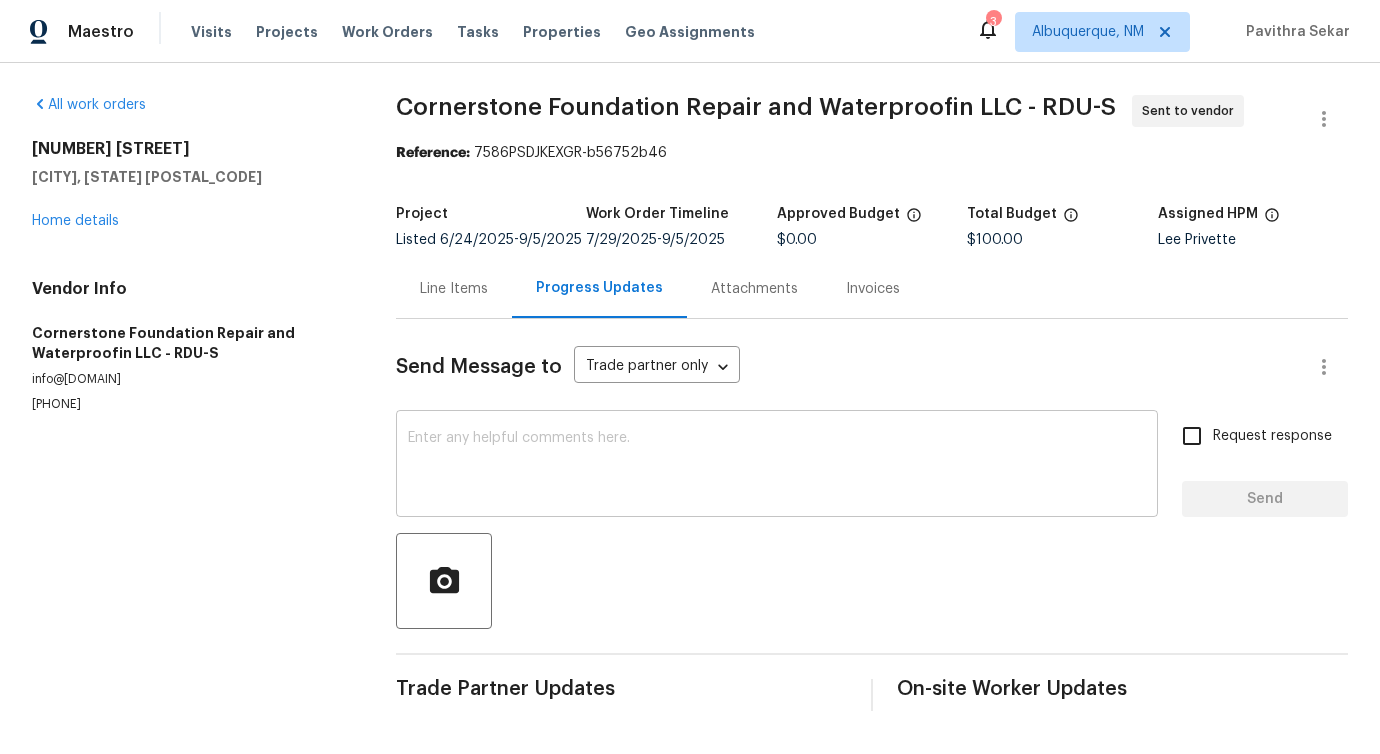 scroll, scrollTop: 4, scrollLeft: 0, axis: vertical 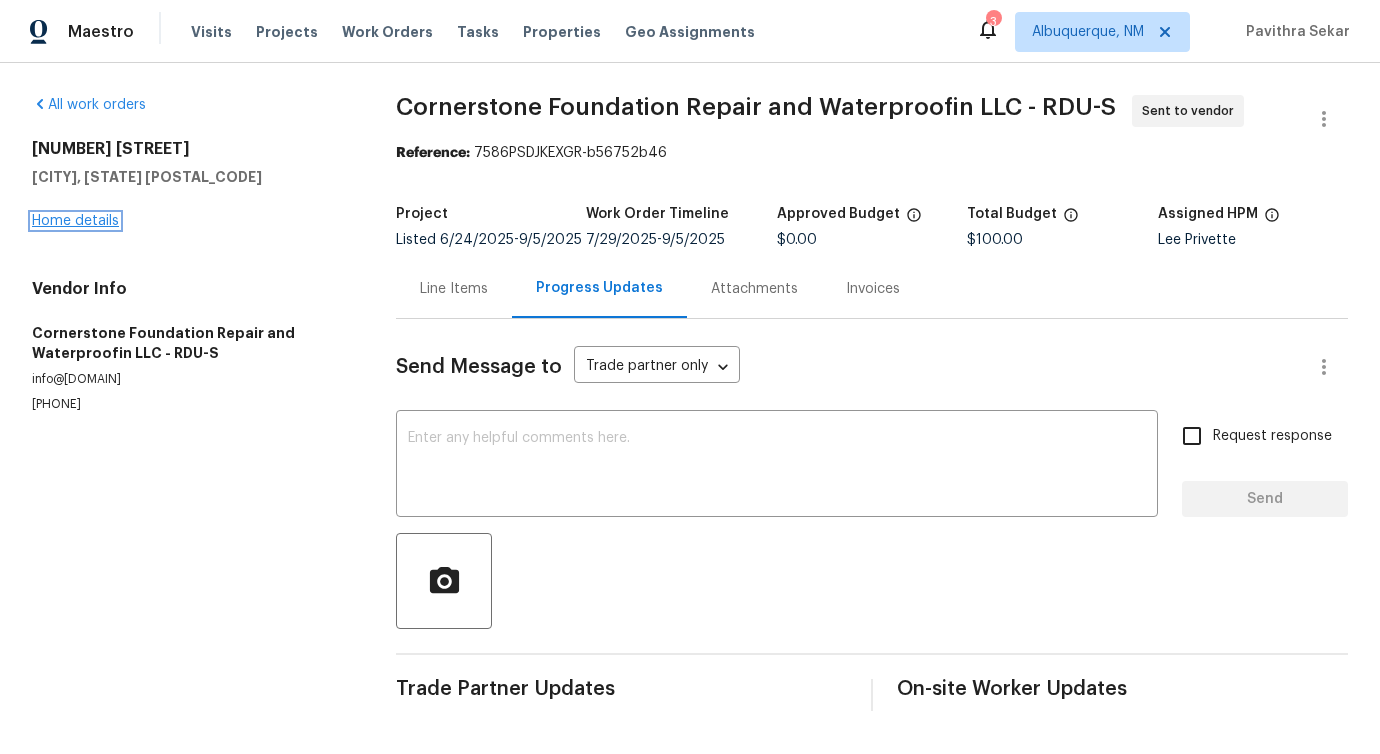 click on "Home details" at bounding box center (75, 221) 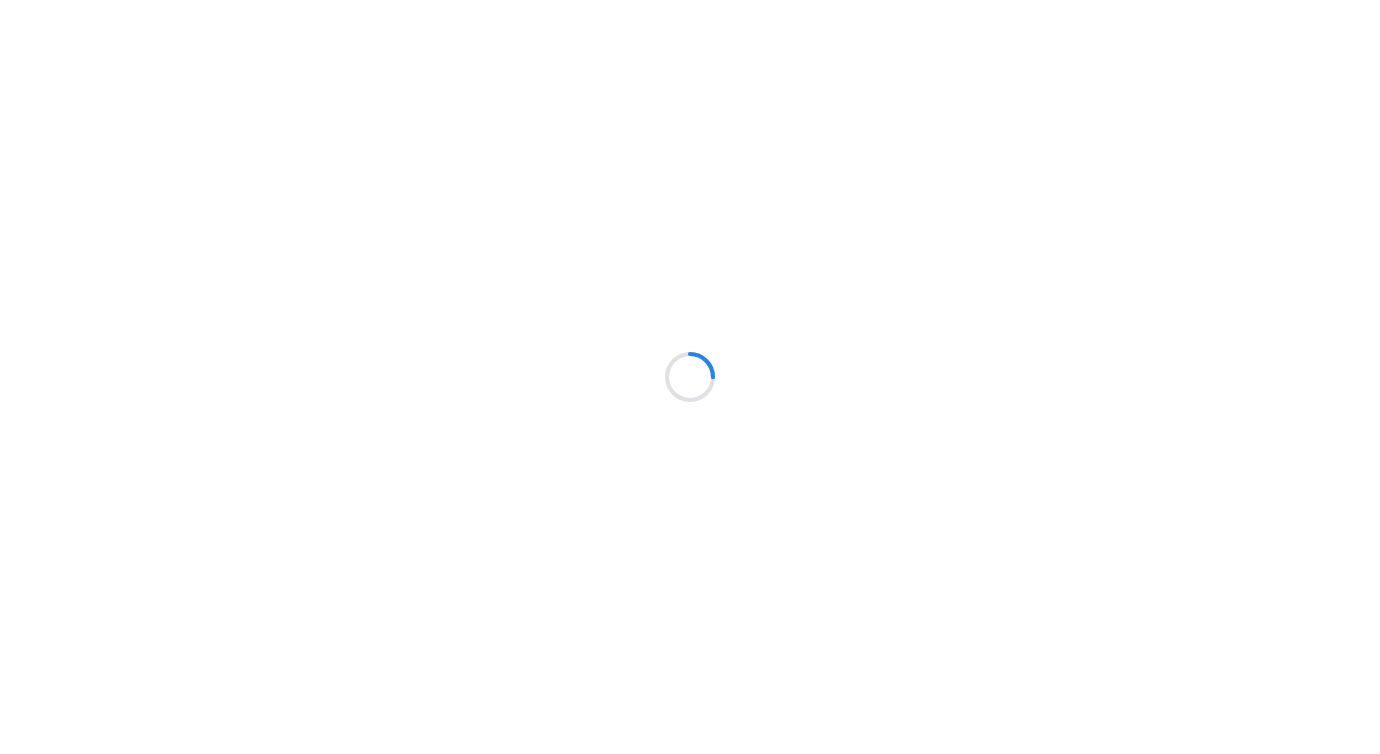 scroll, scrollTop: 0, scrollLeft: 0, axis: both 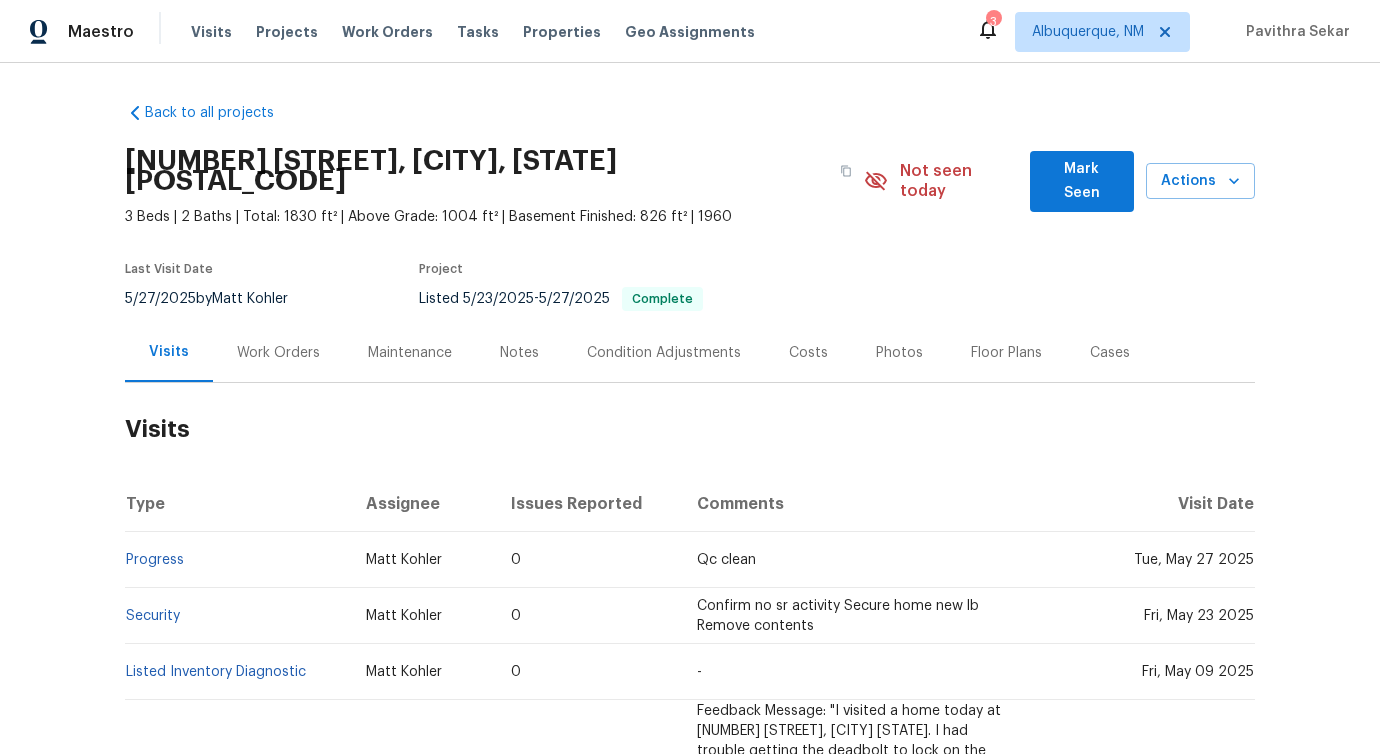click on "Work Orders" at bounding box center [278, 352] 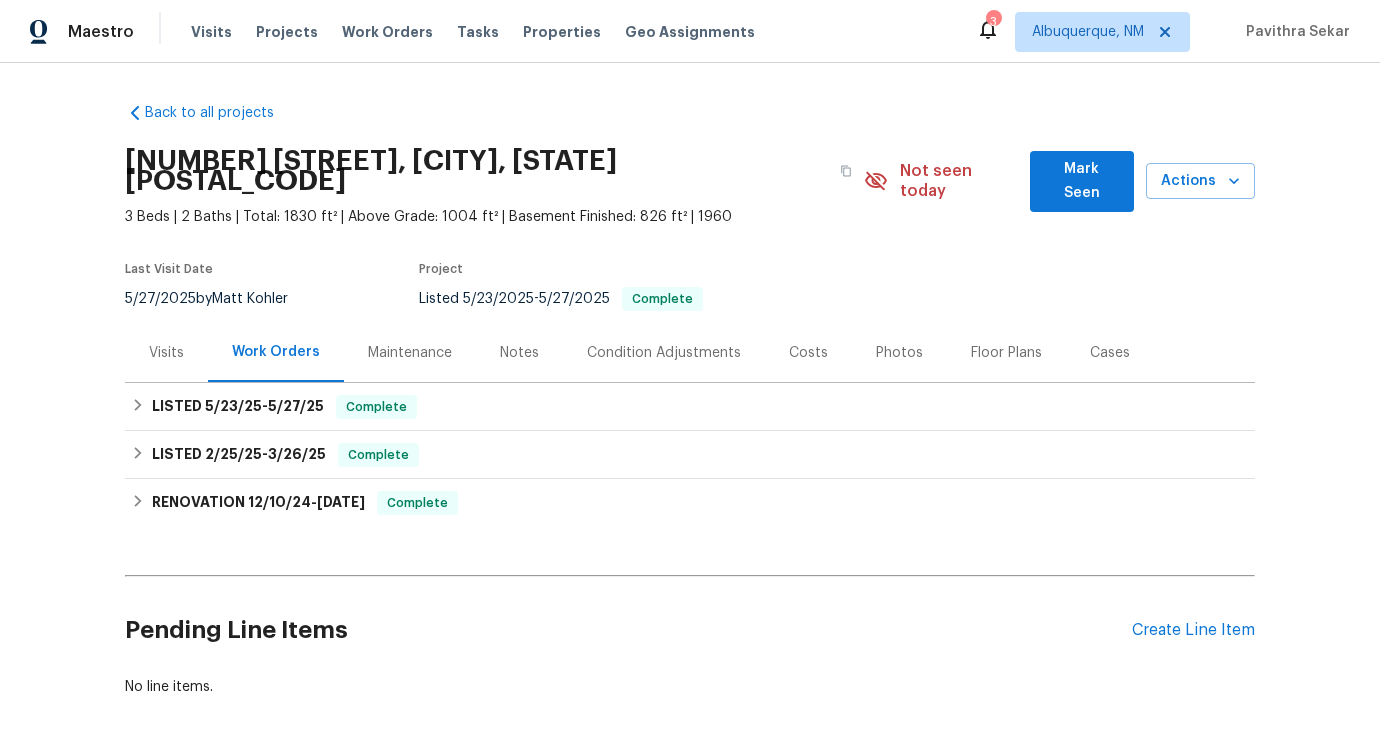 click on "Work Orders" at bounding box center [276, 352] 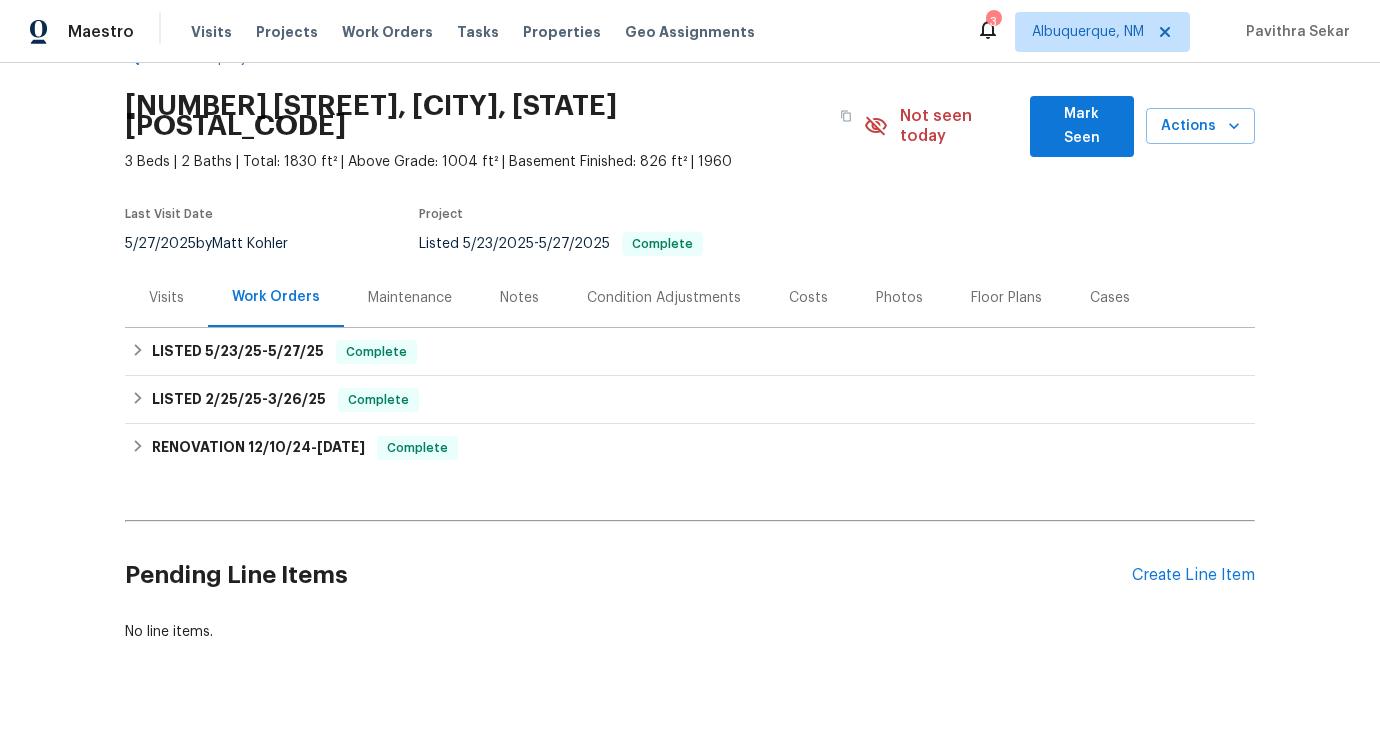 scroll, scrollTop: 74, scrollLeft: 0, axis: vertical 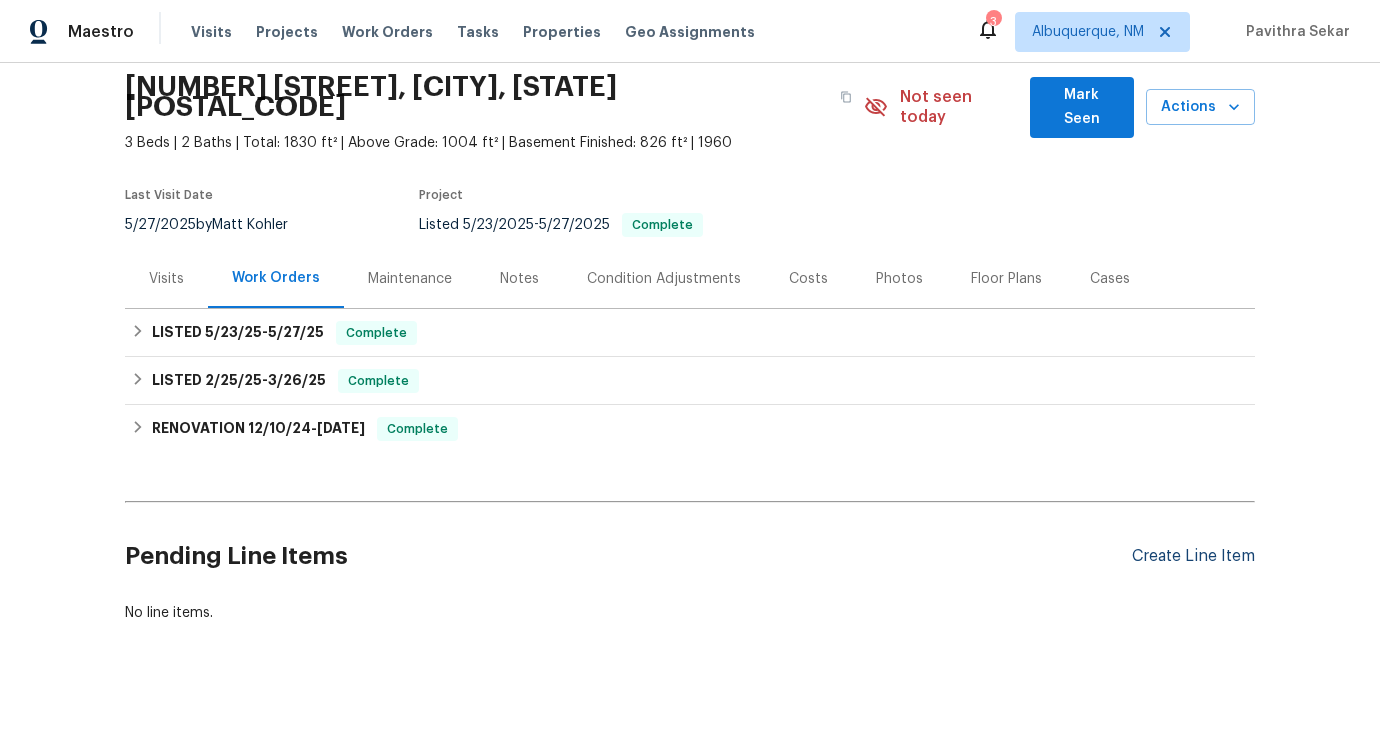 click on "Create Line Item" at bounding box center (1193, 556) 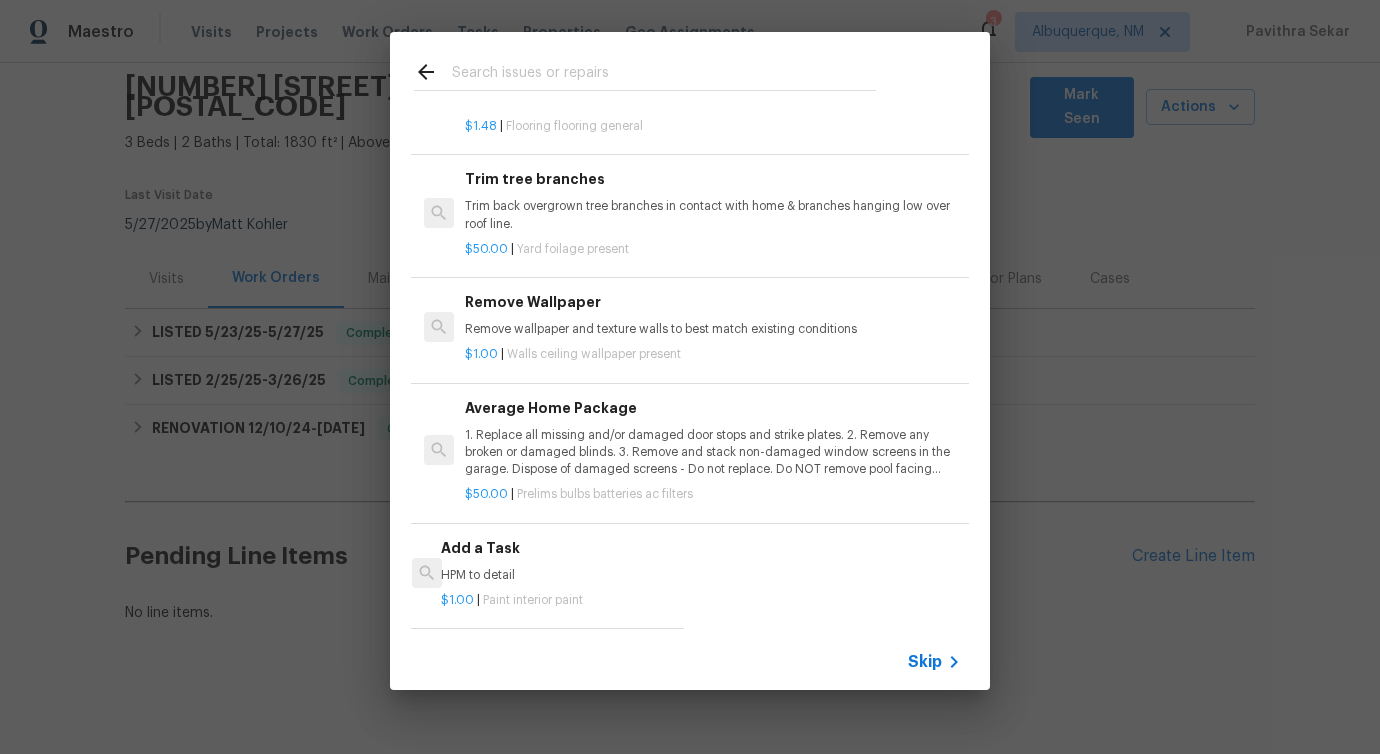 scroll, scrollTop: 0, scrollLeft: 0, axis: both 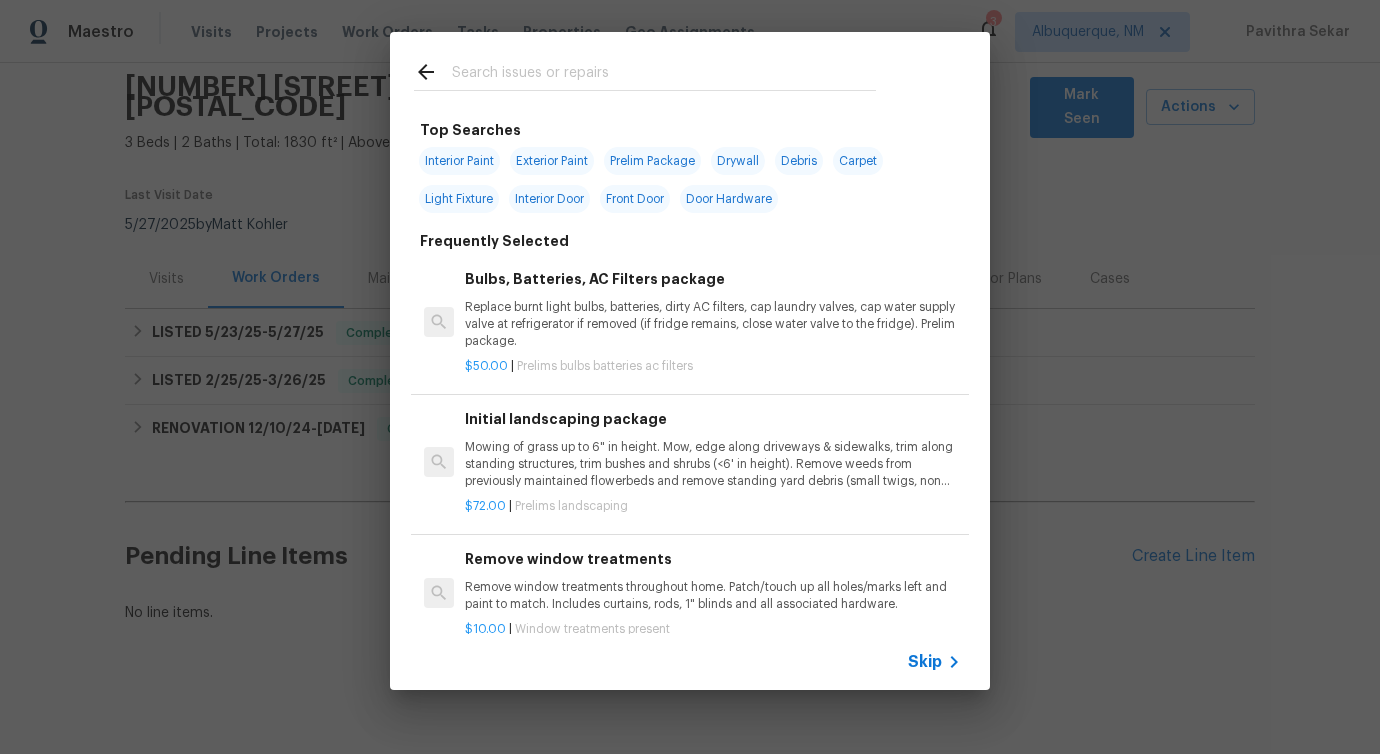 click at bounding box center [664, 75] 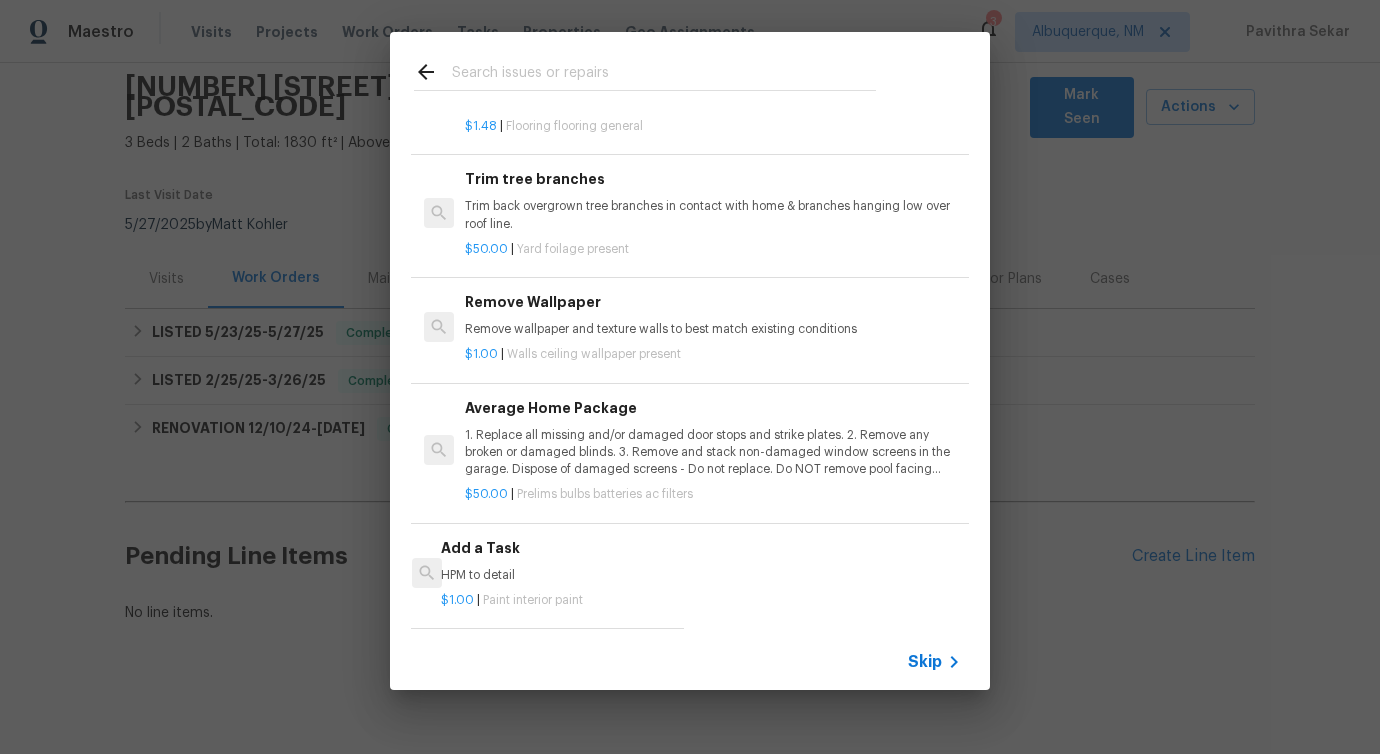 scroll, scrollTop: 0, scrollLeft: 0, axis: both 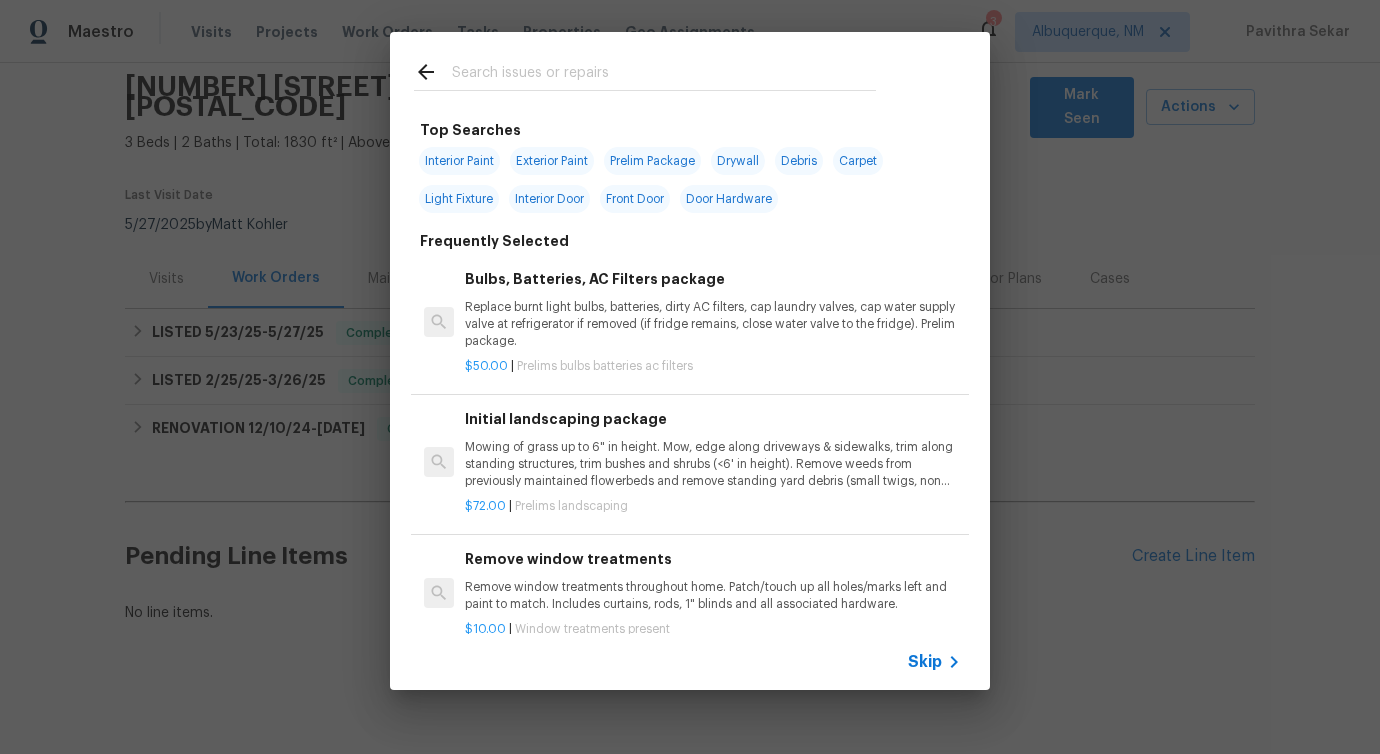 click at bounding box center [664, 75] 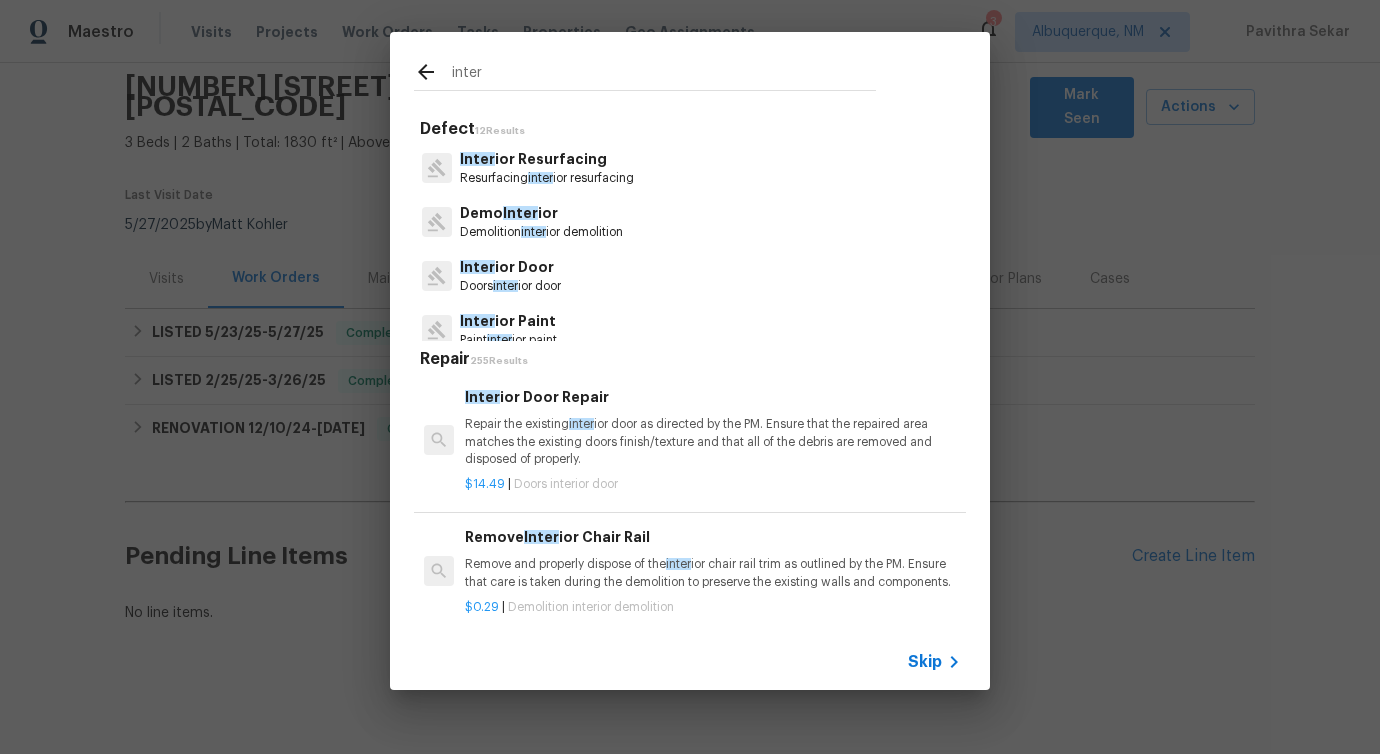 type on "inter" 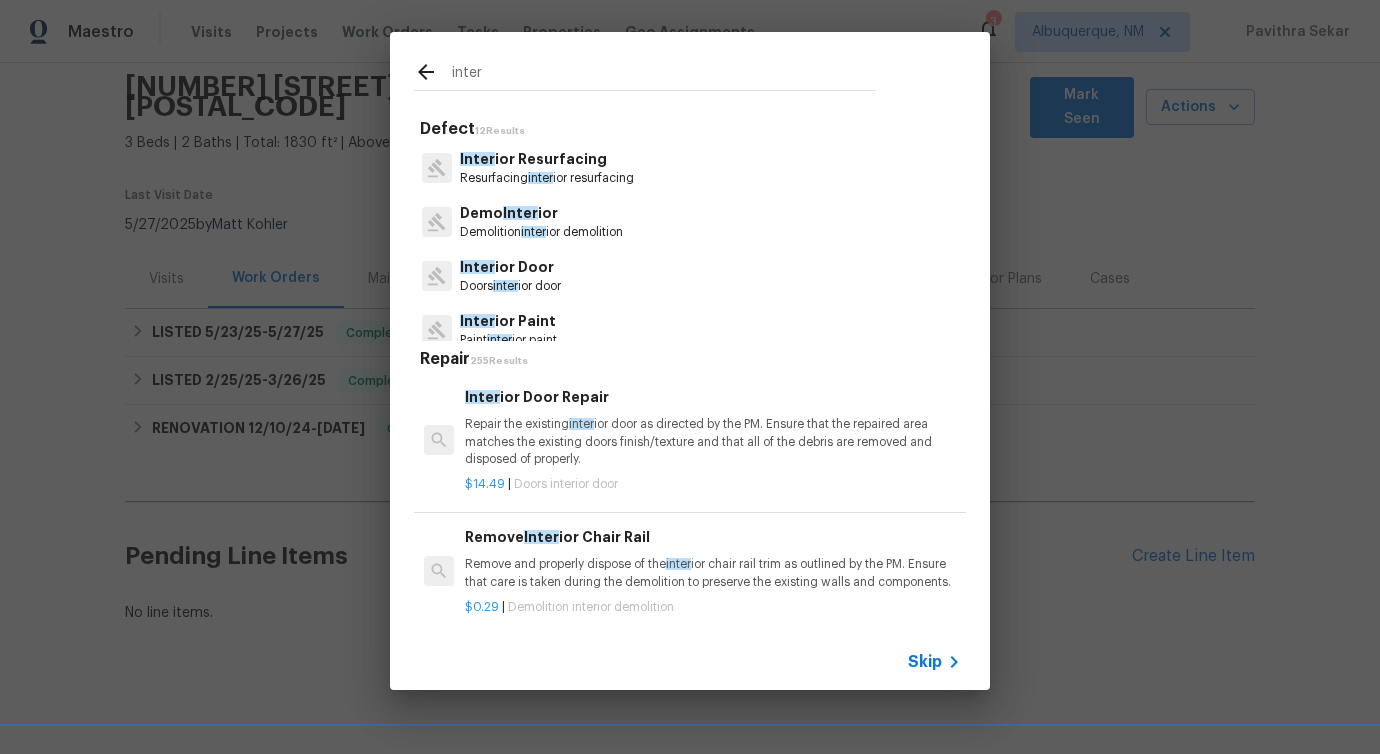 click on "Inter" at bounding box center (520, 213) 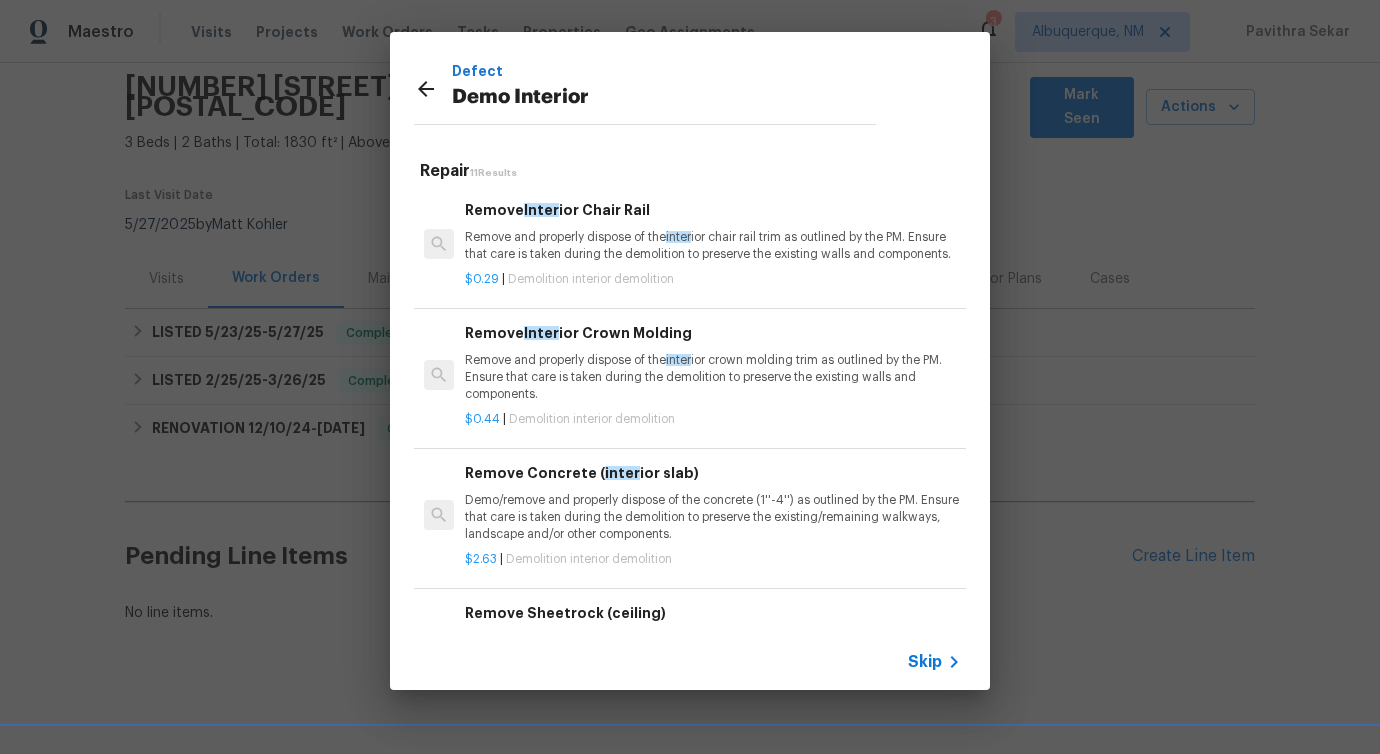 click on "Remove and properly dispose of the  inter ior chair rail trim as outlined by the PM. Ensure that care is taken during the demolition to preserve the existing walls and components." at bounding box center [713, 246] 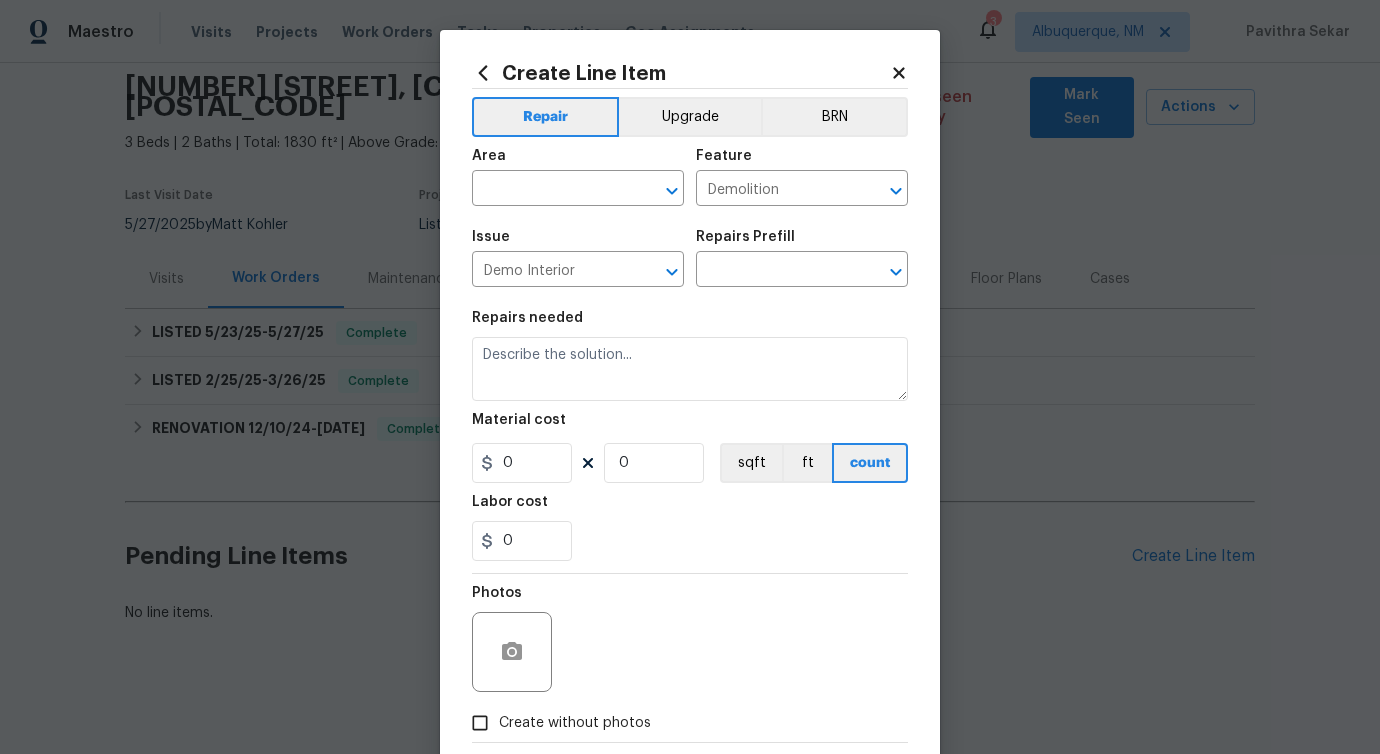 type on "Remove Interior Chair Rail $0.29" 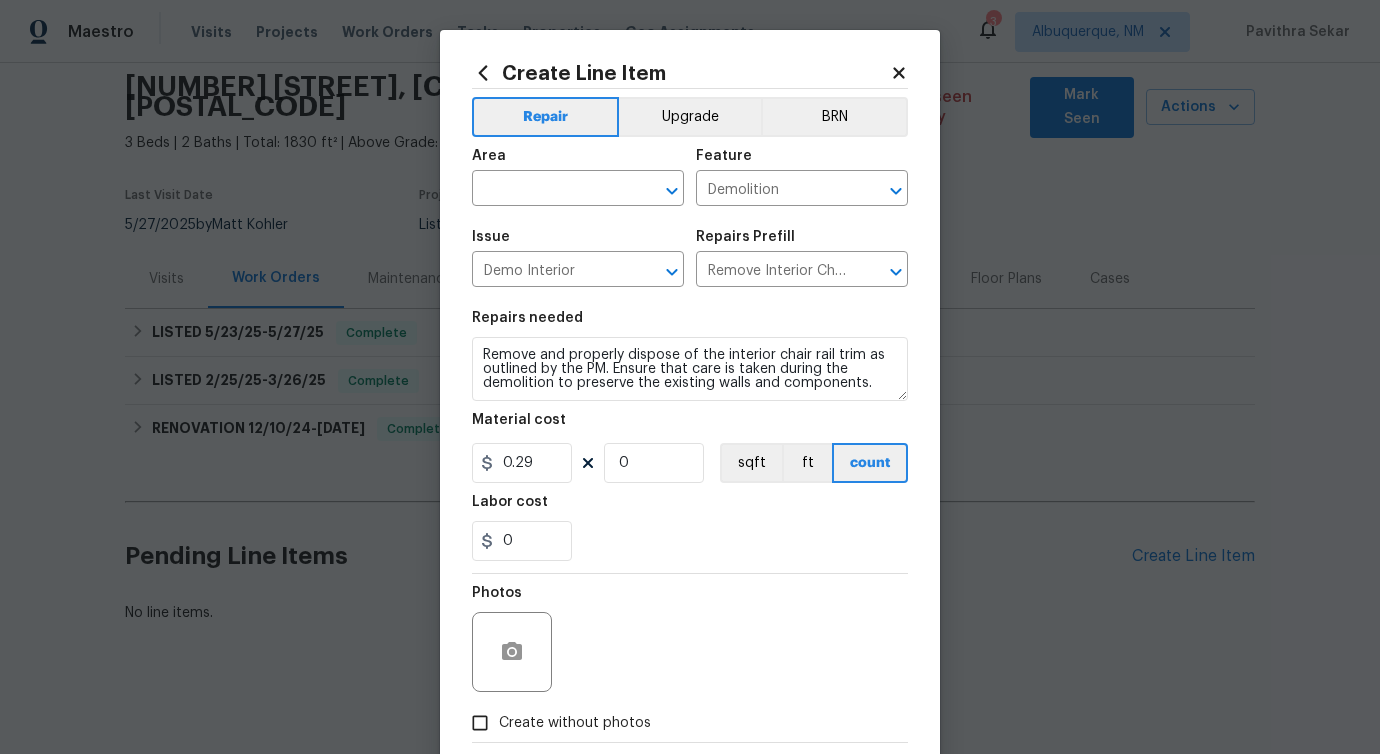 type on "1" 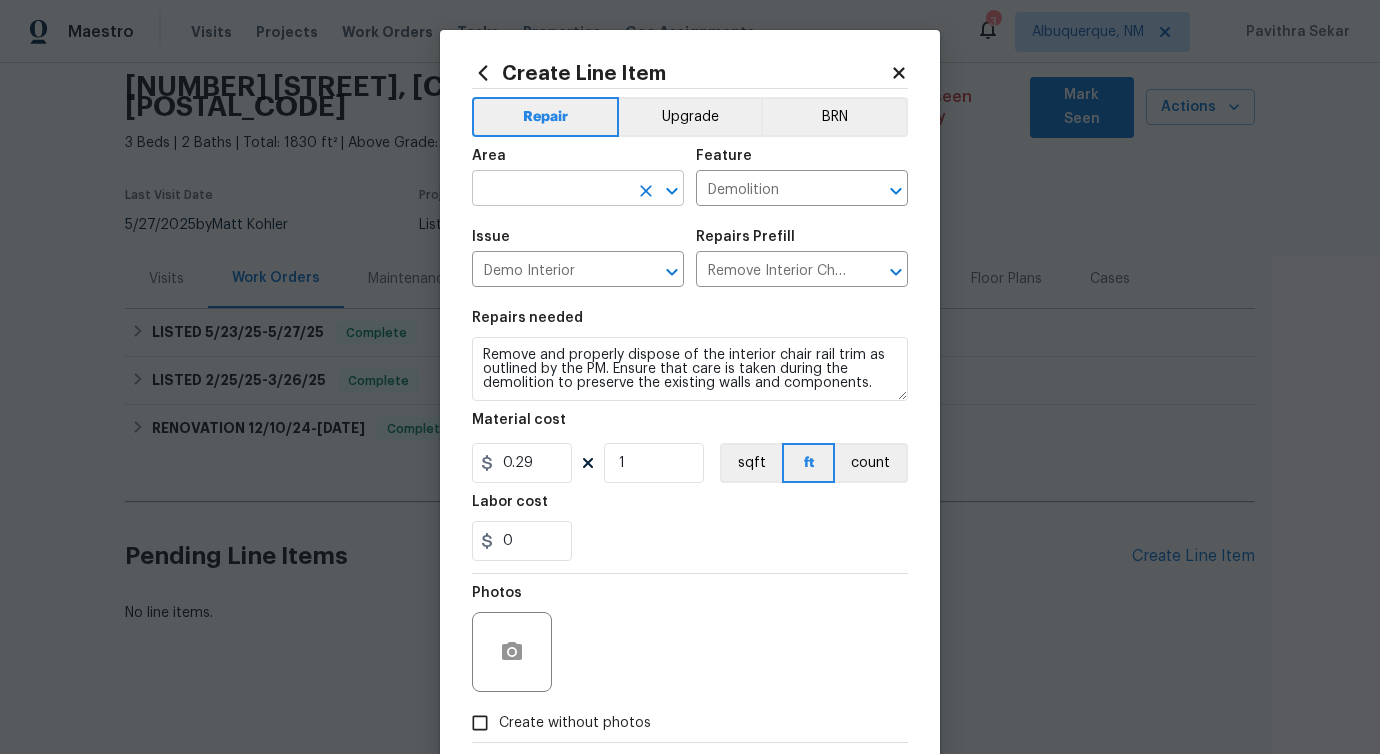 click at bounding box center (550, 190) 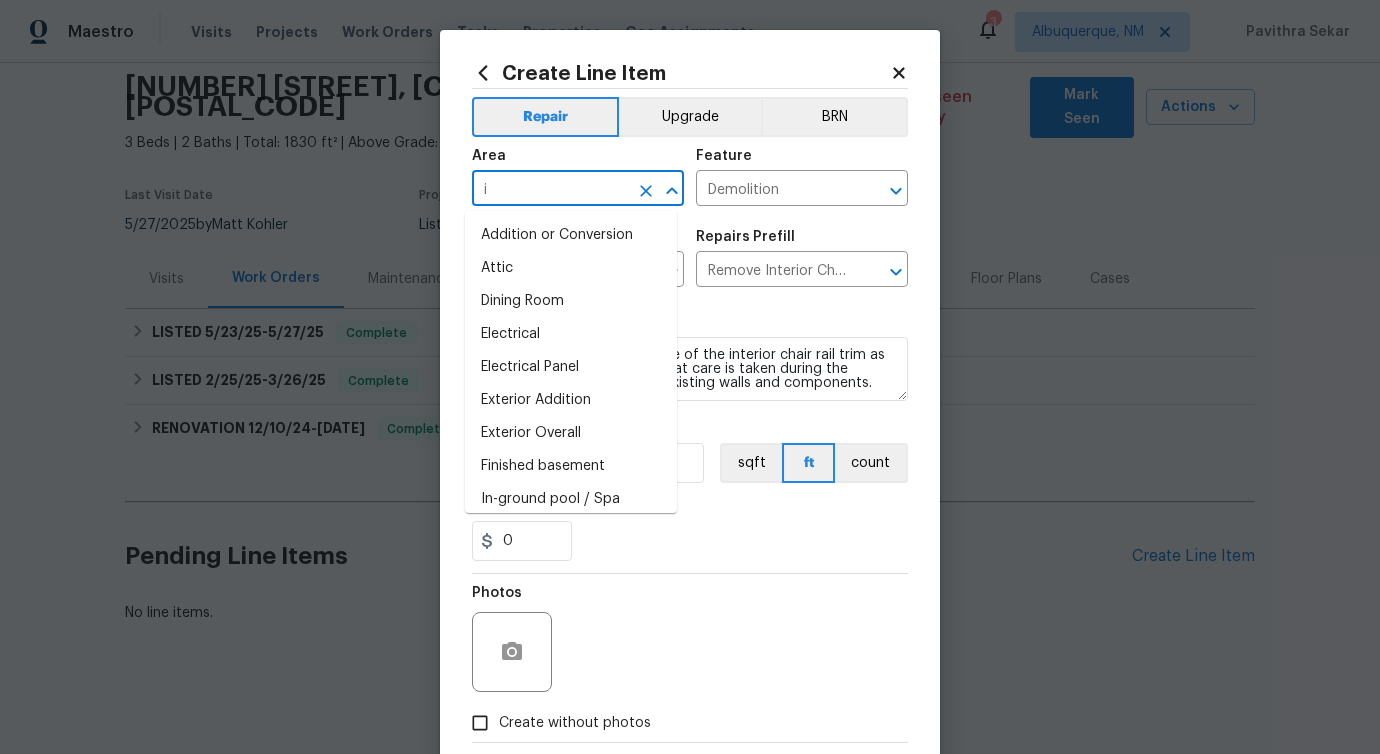 type on "in" 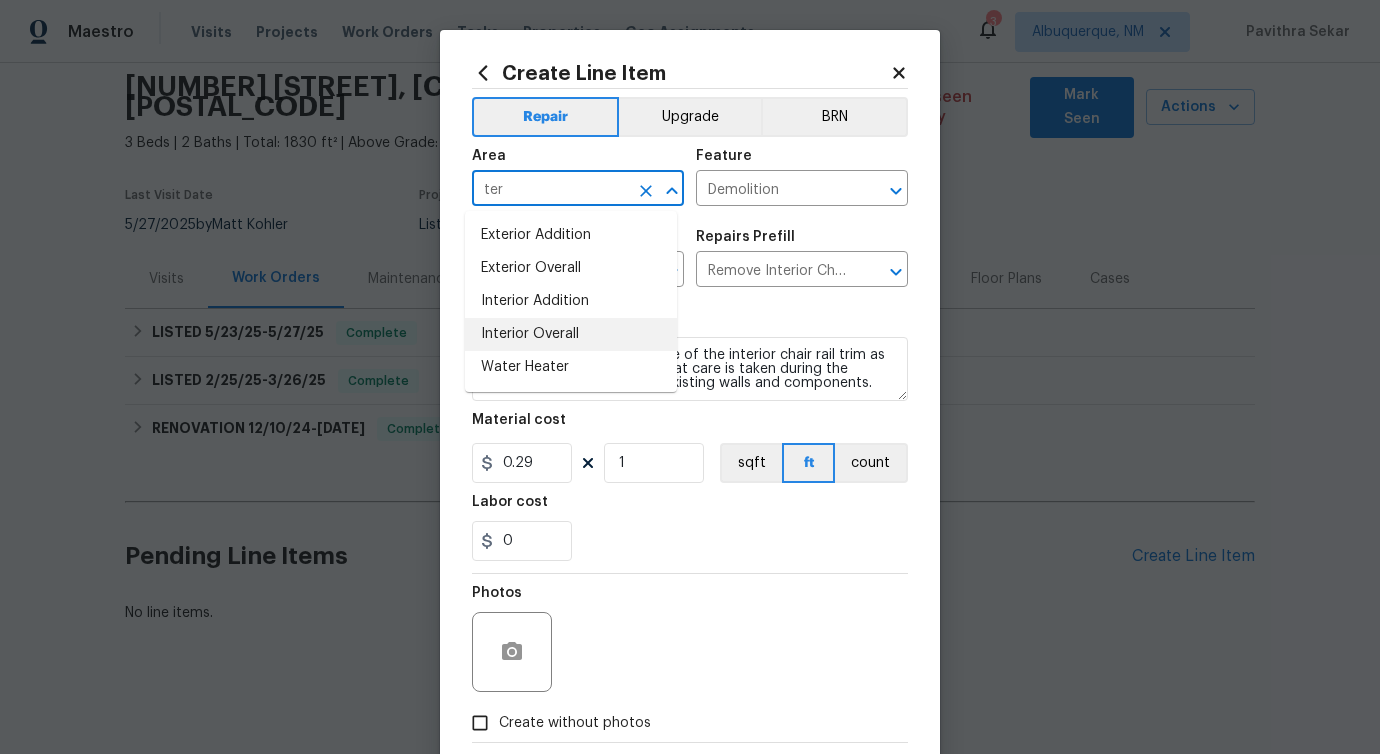 click on "Interior Overall" at bounding box center (571, 334) 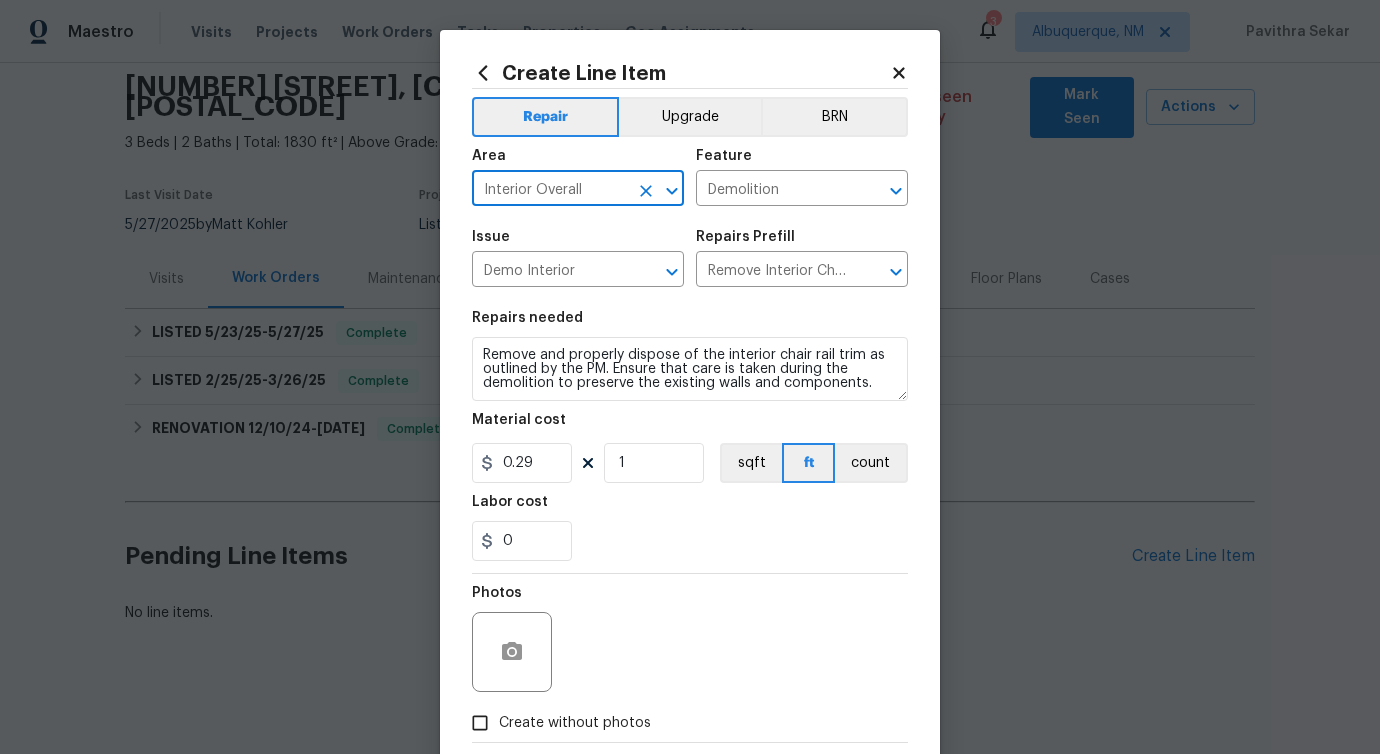 type on "Interior Overall" 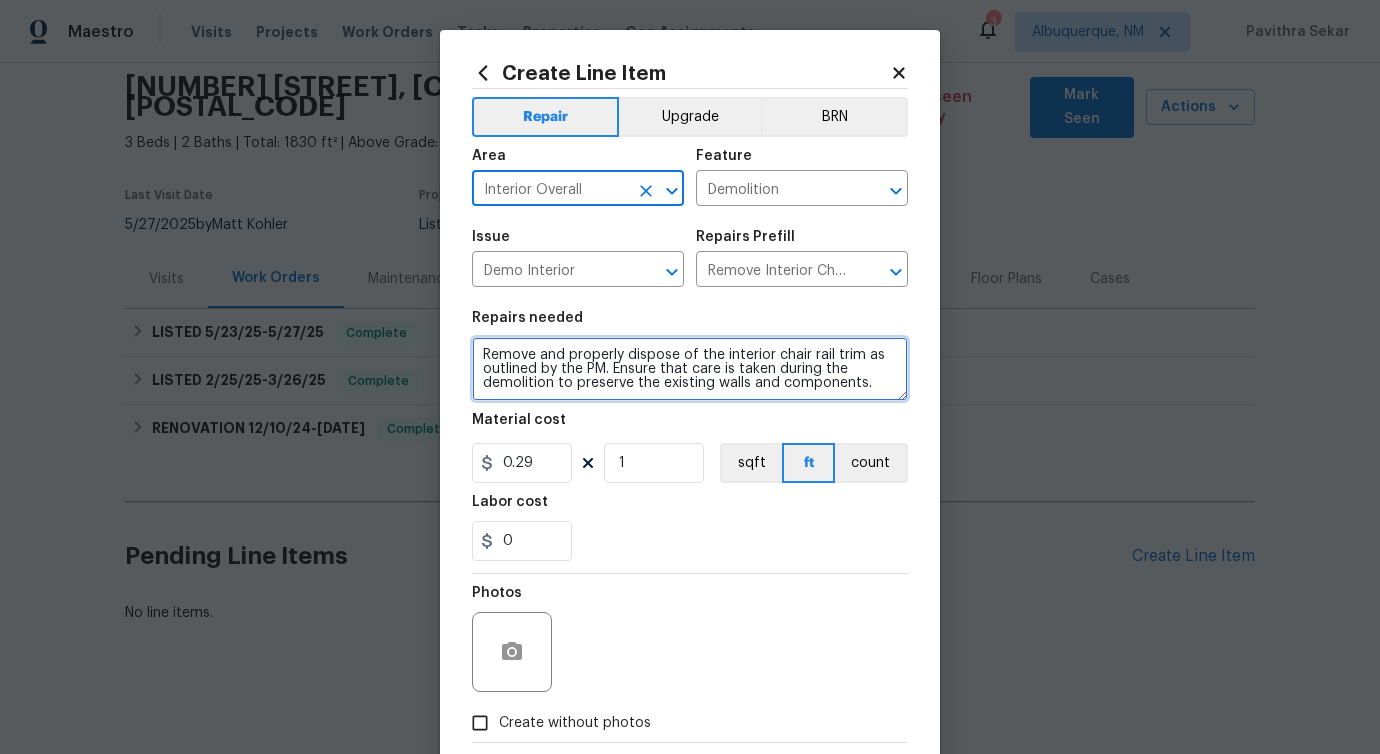 click on "Remove and properly dispose of the interior chair rail trim as outlined by the PM. Ensure that care is taken during the demolition to preserve the existing walls and components." at bounding box center (690, 369) 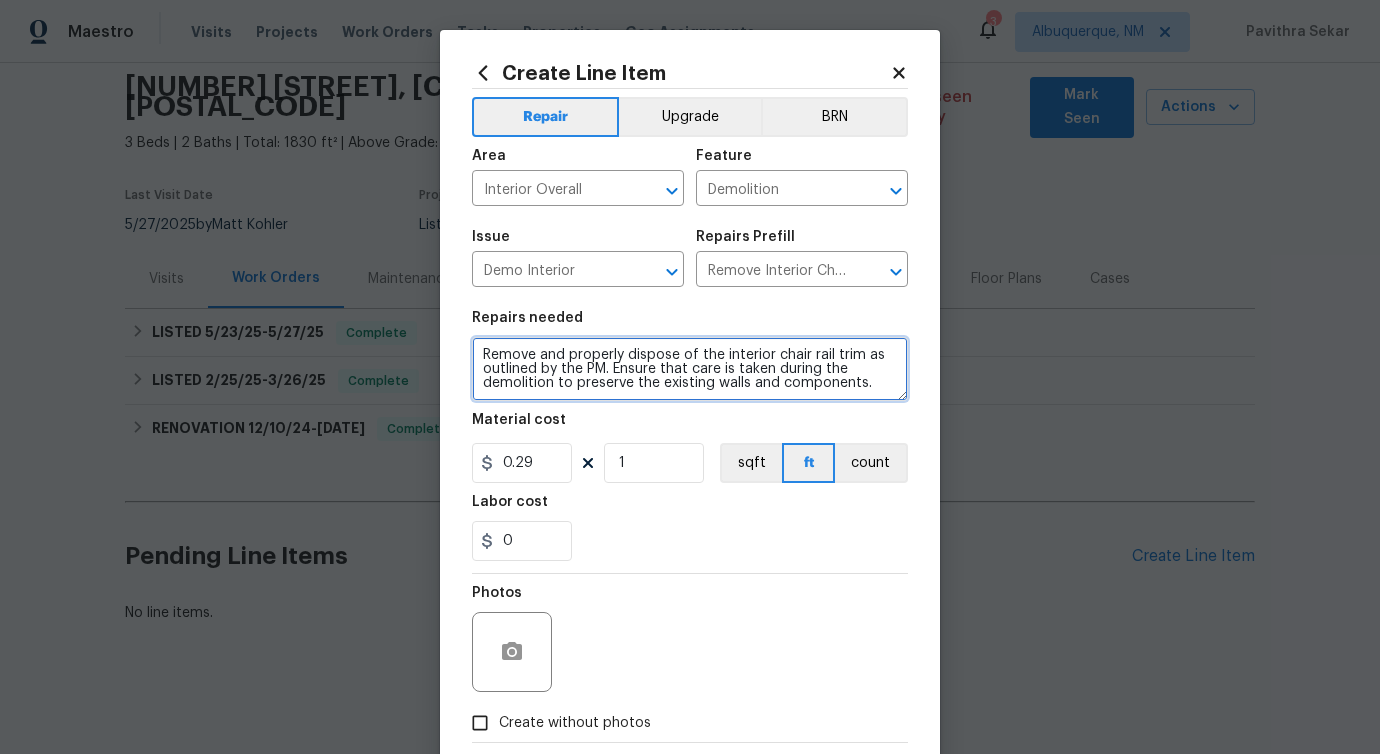 click on "Remove and properly dispose of the interior chair rail trim as outlined by the PM. Ensure that care is taken during the demolition to preserve the existing walls and components." at bounding box center (690, 369) 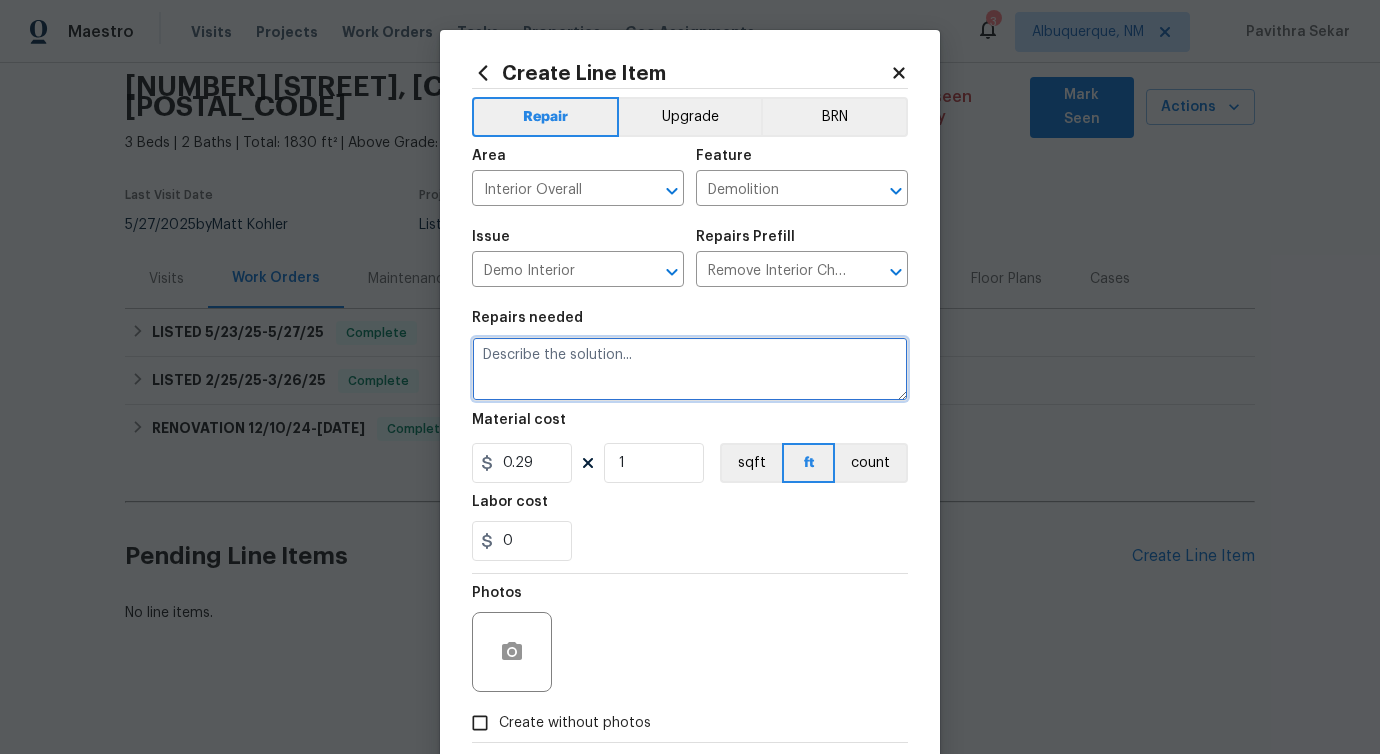 paste on "Inspect and repair crack in the middle of the main level ceiling." 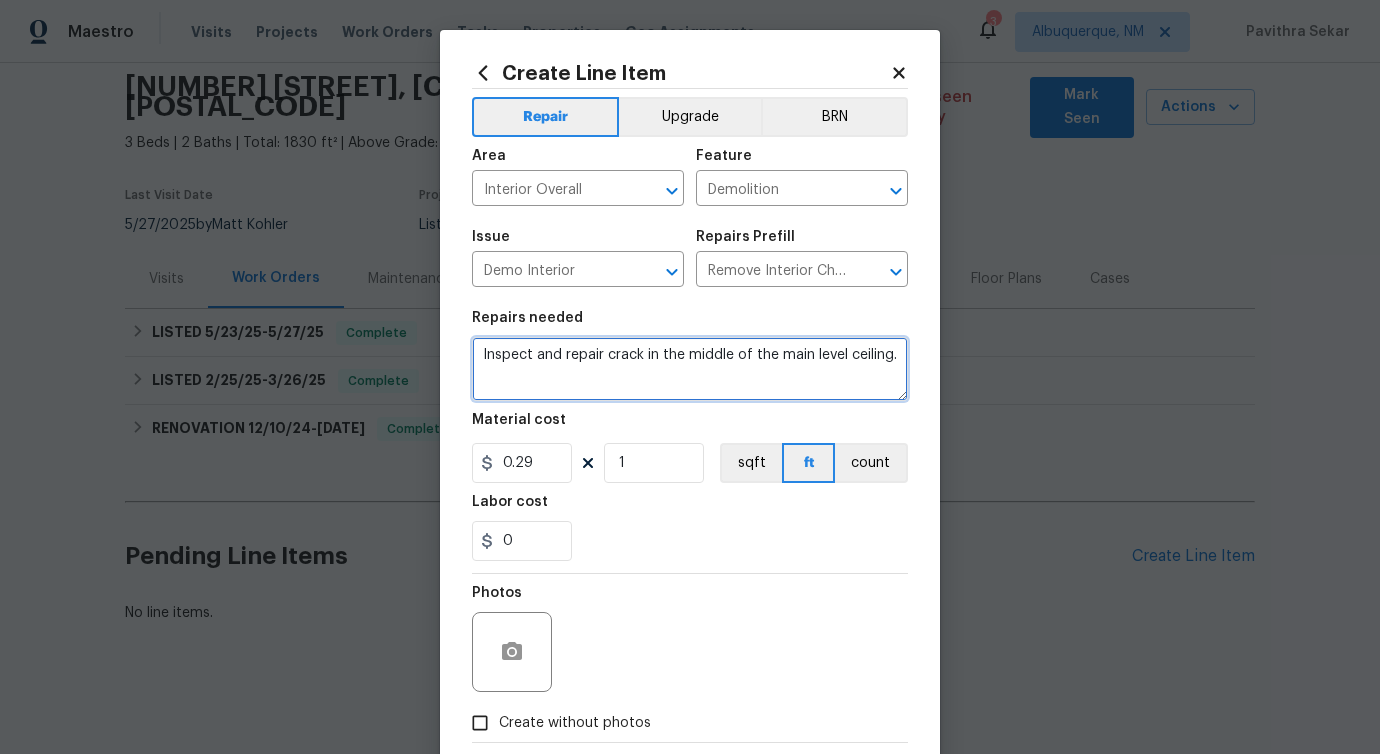 type on "Inspect and repair crack in the middle of the main level ceiling." 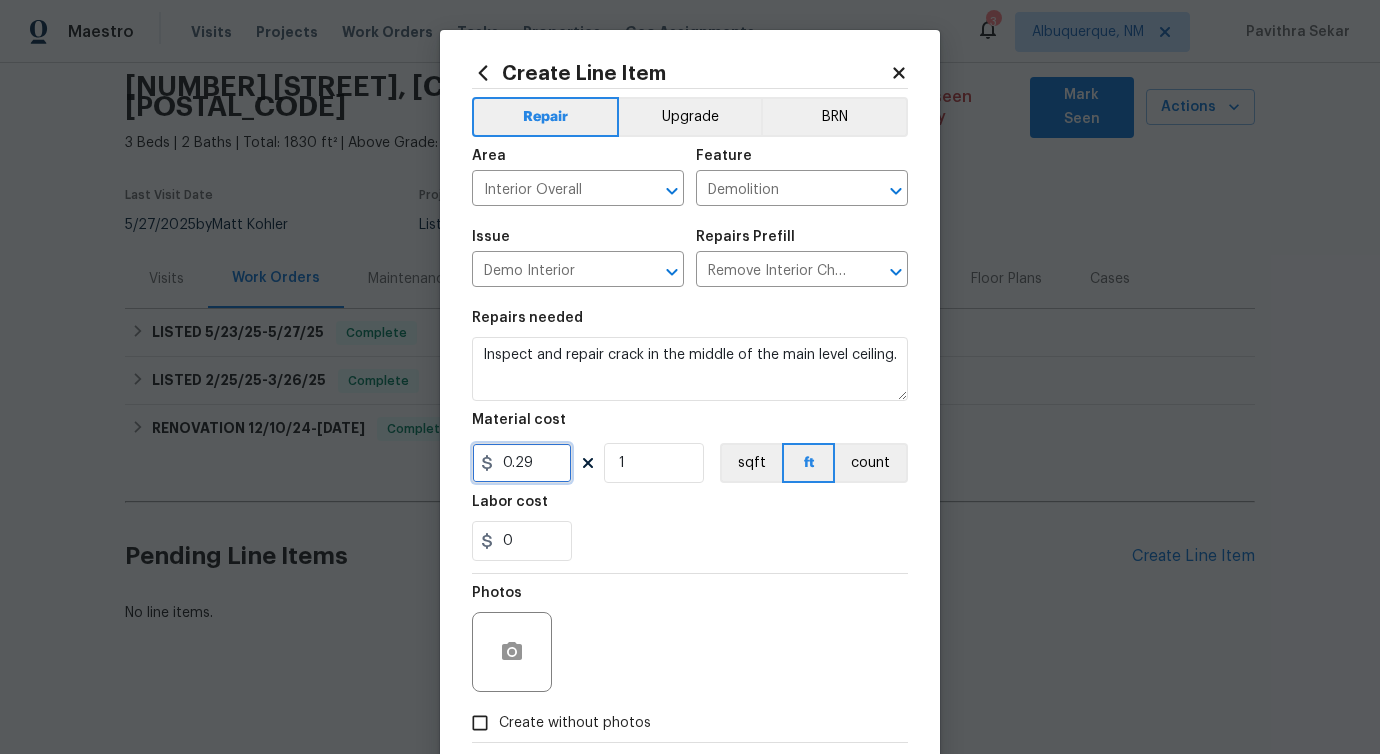 click on "0.29" at bounding box center [522, 463] 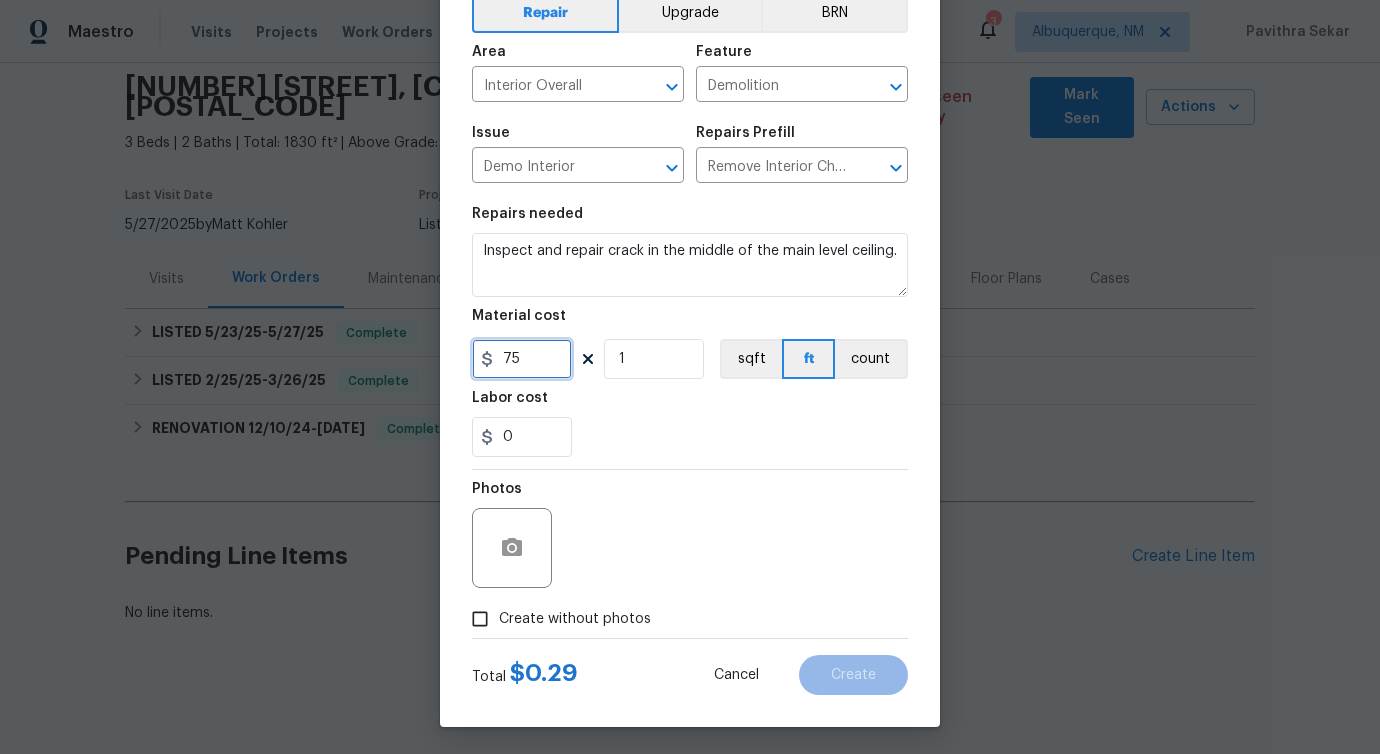 scroll, scrollTop: 108, scrollLeft: 0, axis: vertical 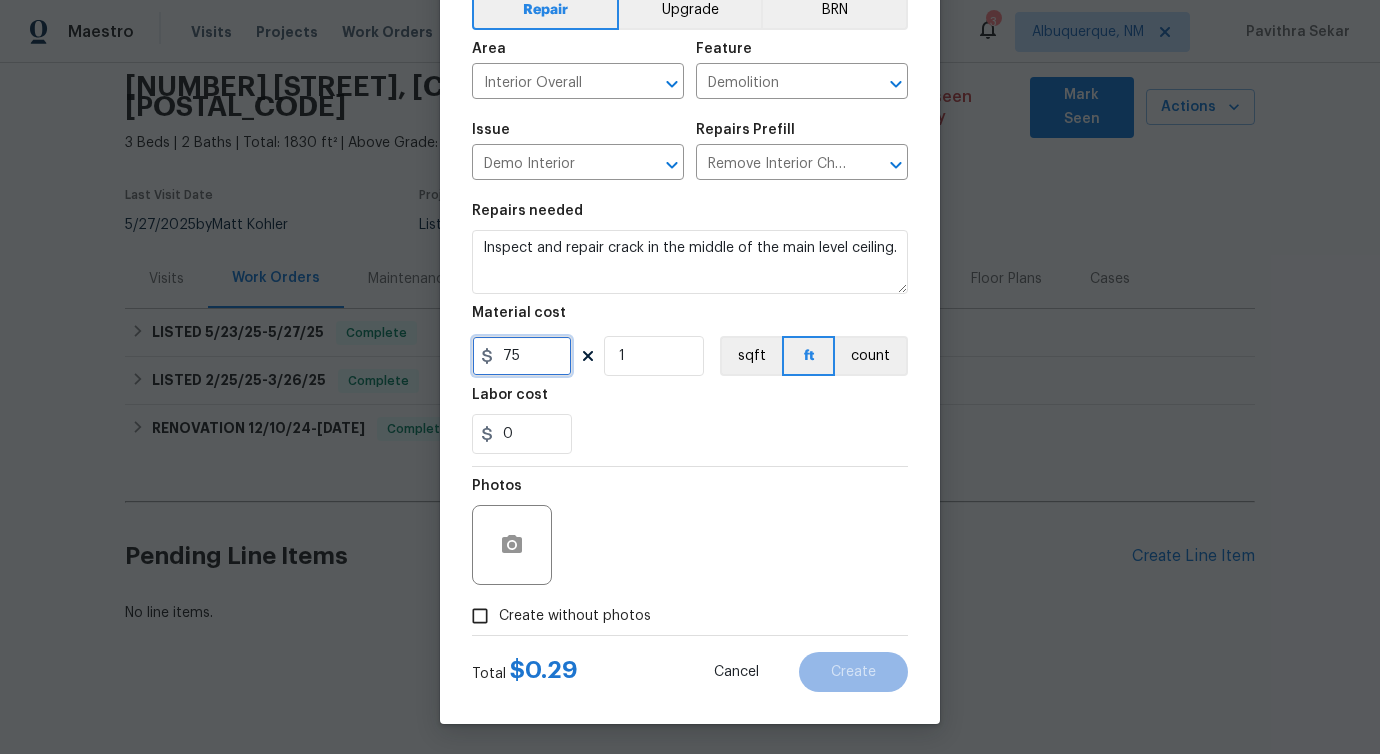 type on "75" 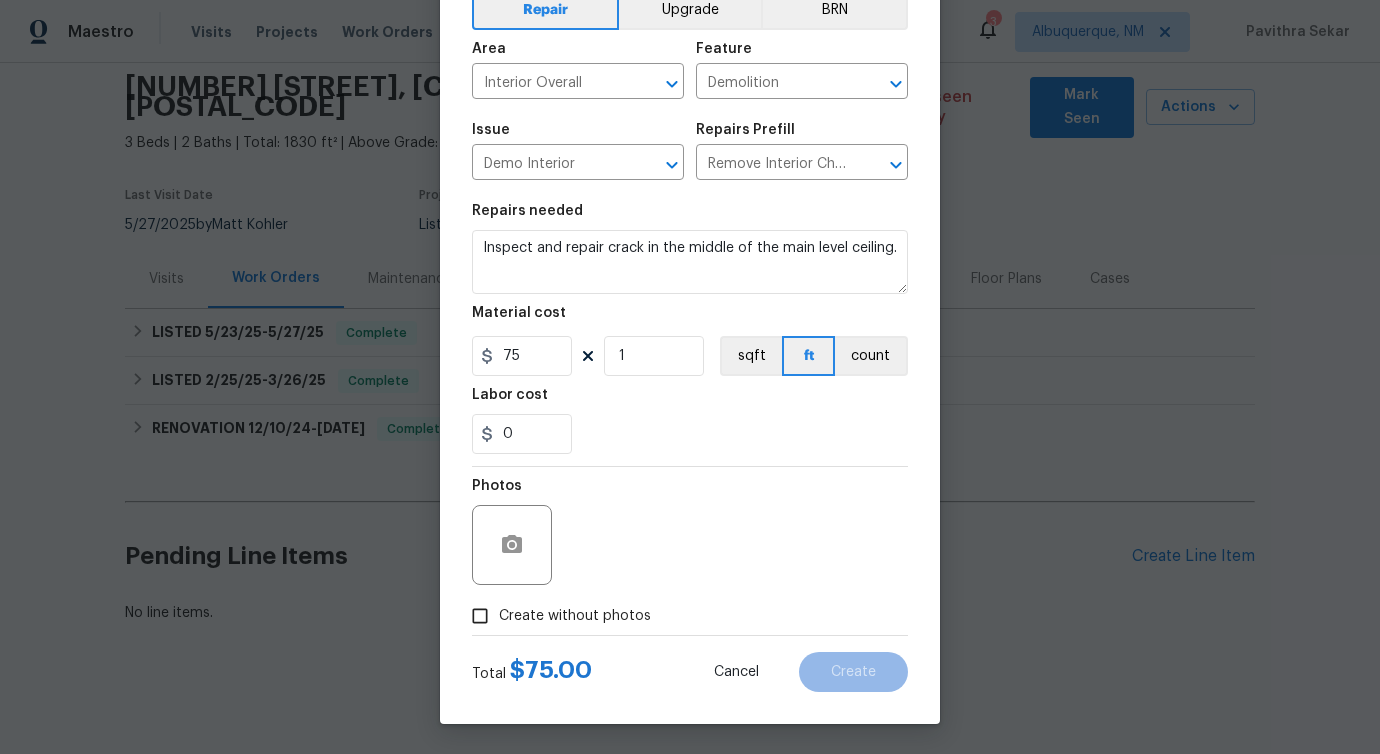 click on "Photos" at bounding box center (690, 532) 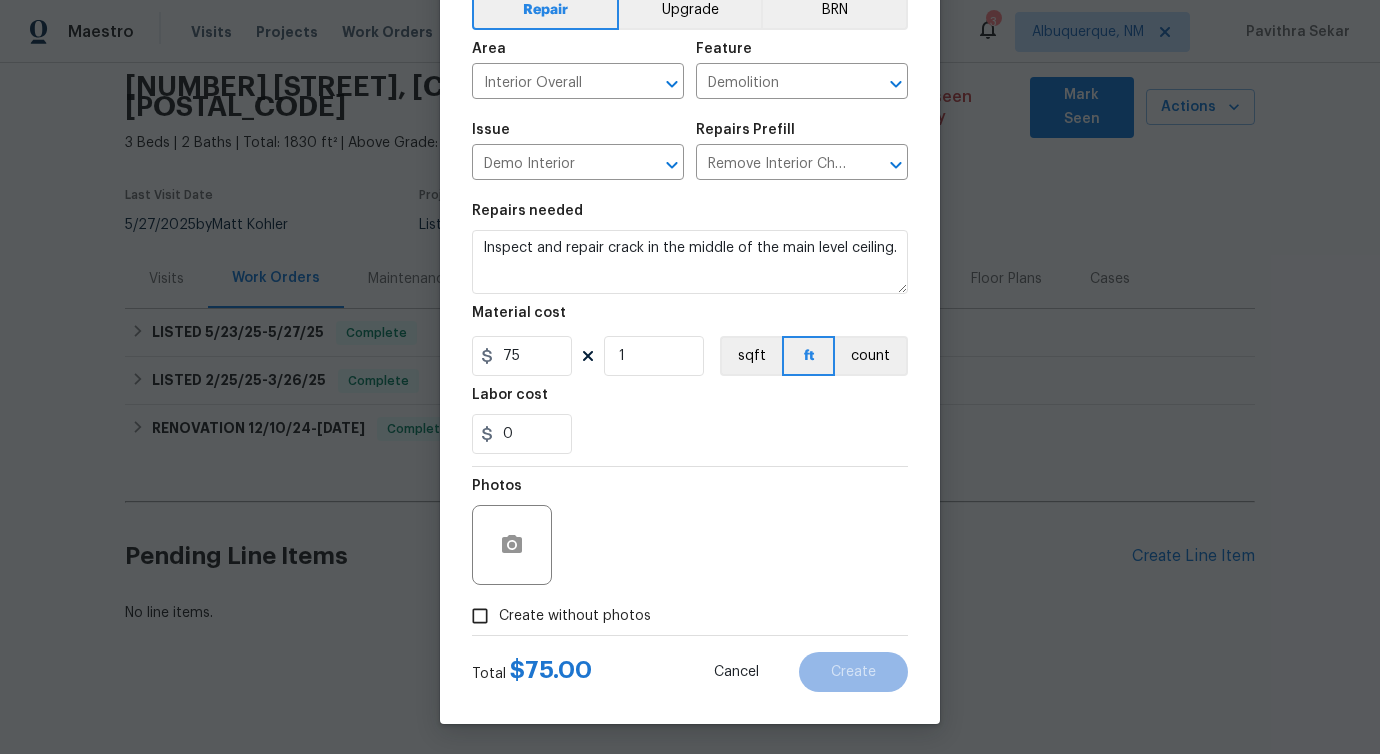 click on "Create without photos" at bounding box center [575, 616] 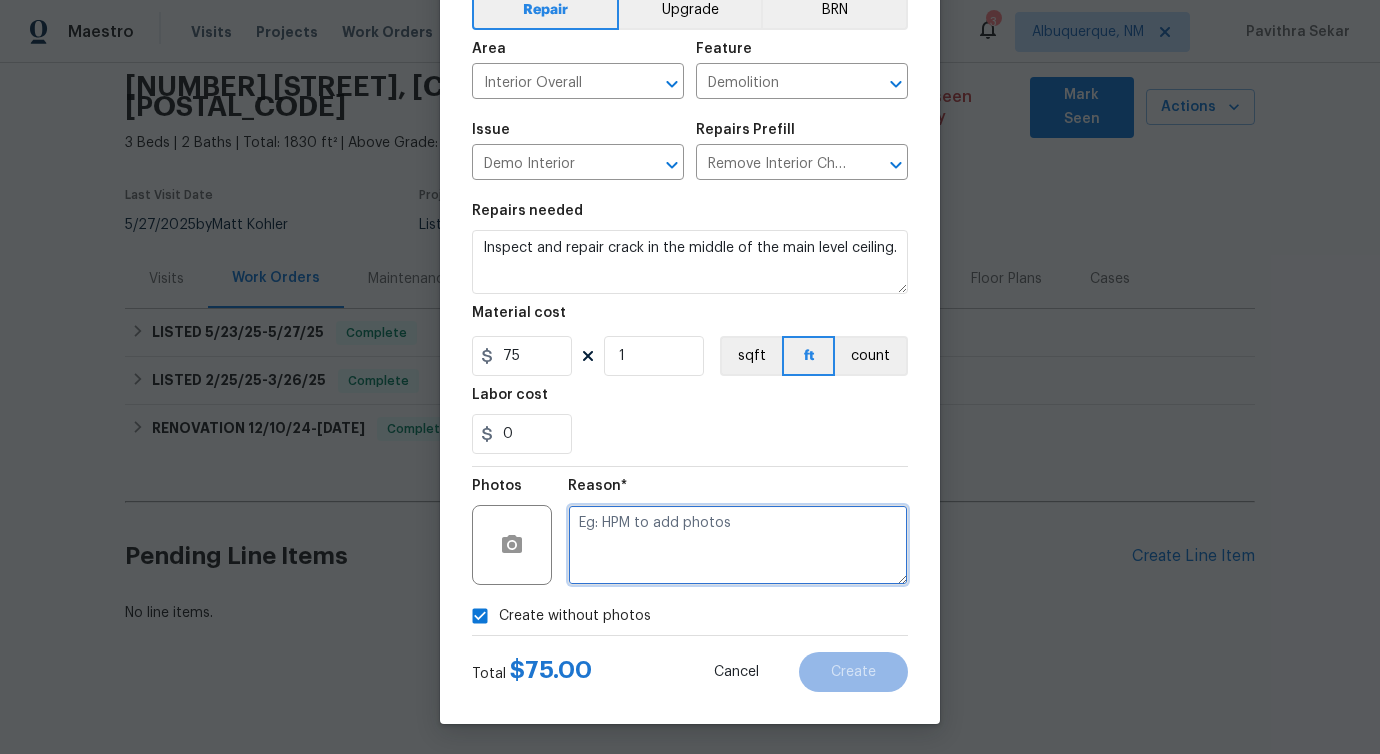 click at bounding box center [738, 545] 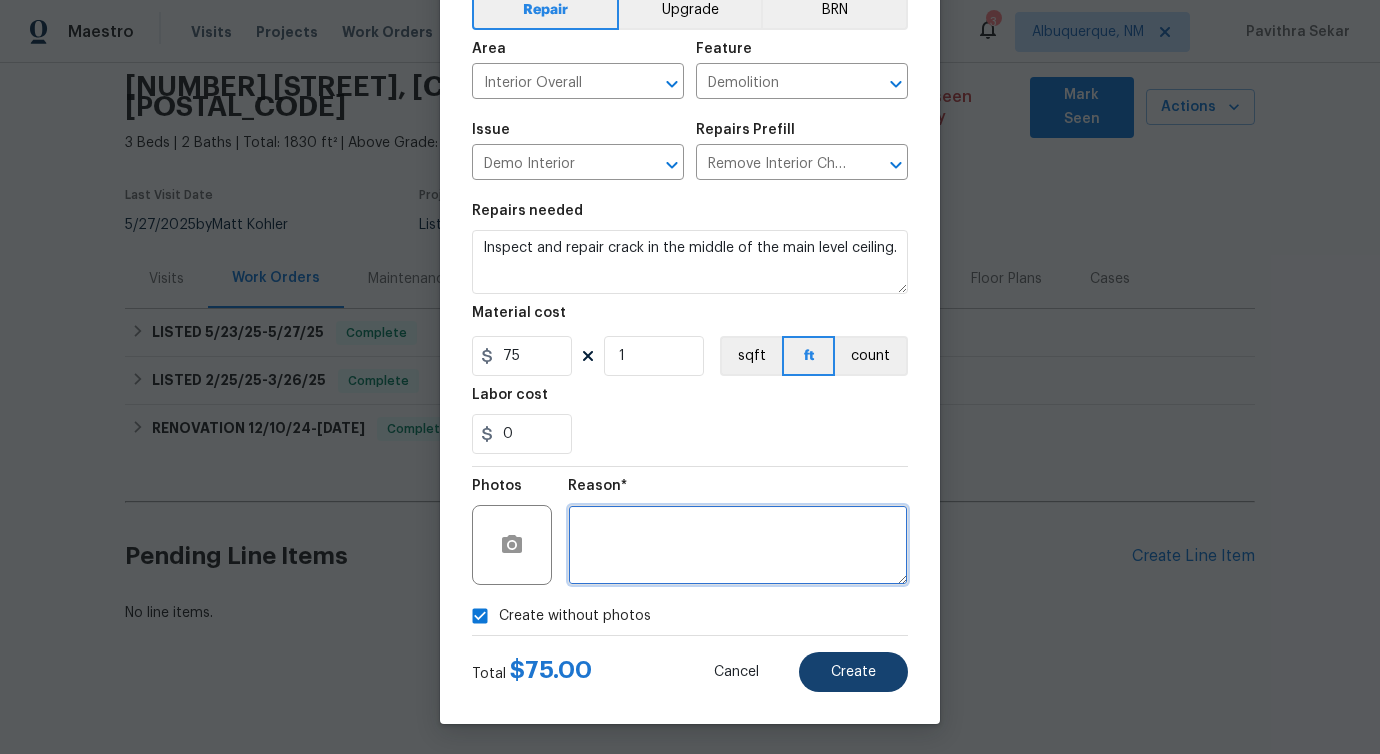 type 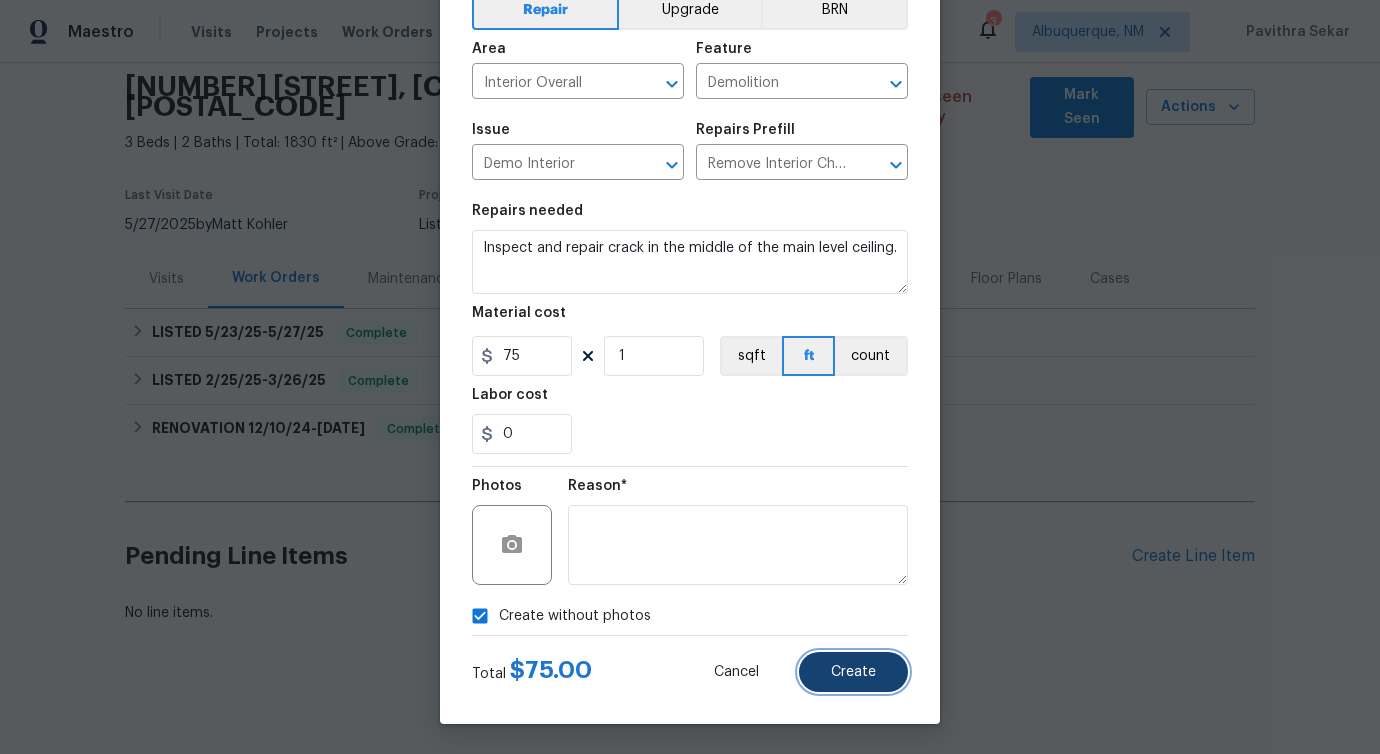 click on "Create" at bounding box center (853, 672) 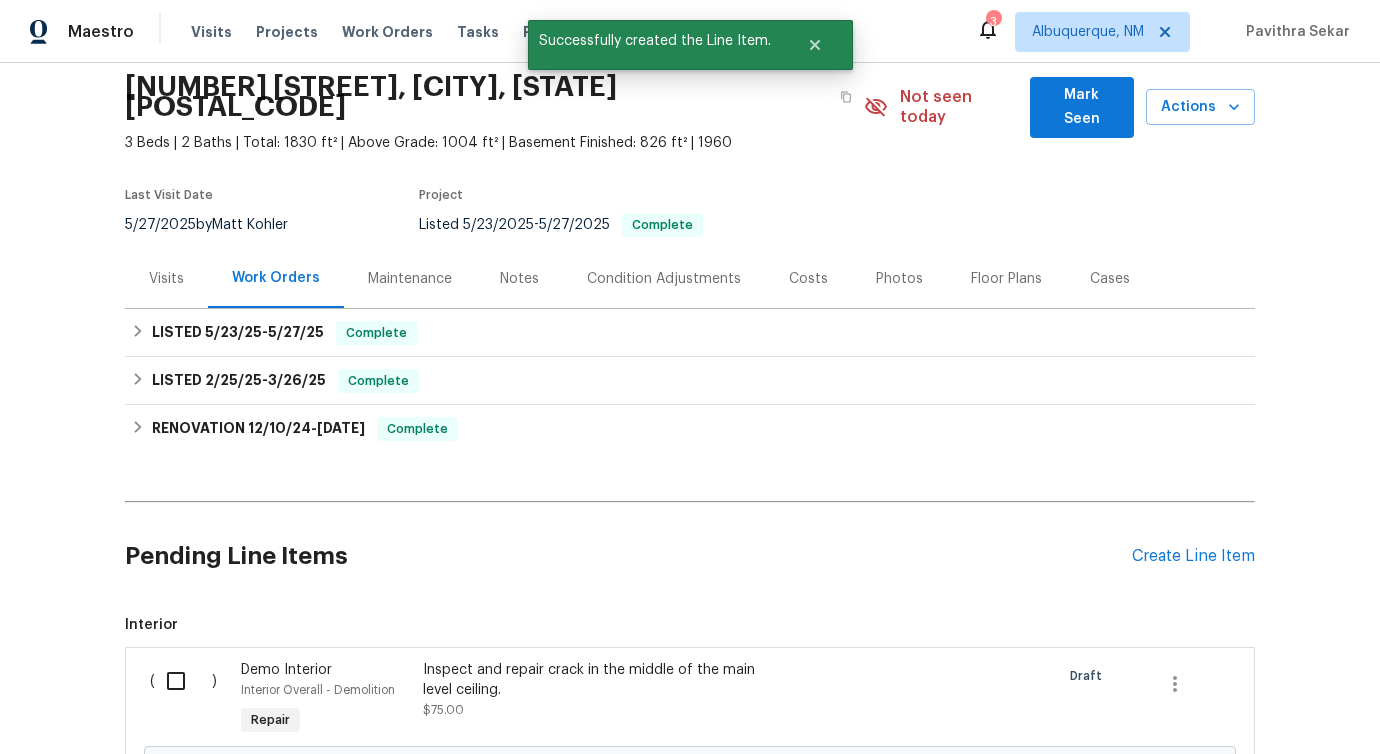 scroll, scrollTop: 302, scrollLeft: 0, axis: vertical 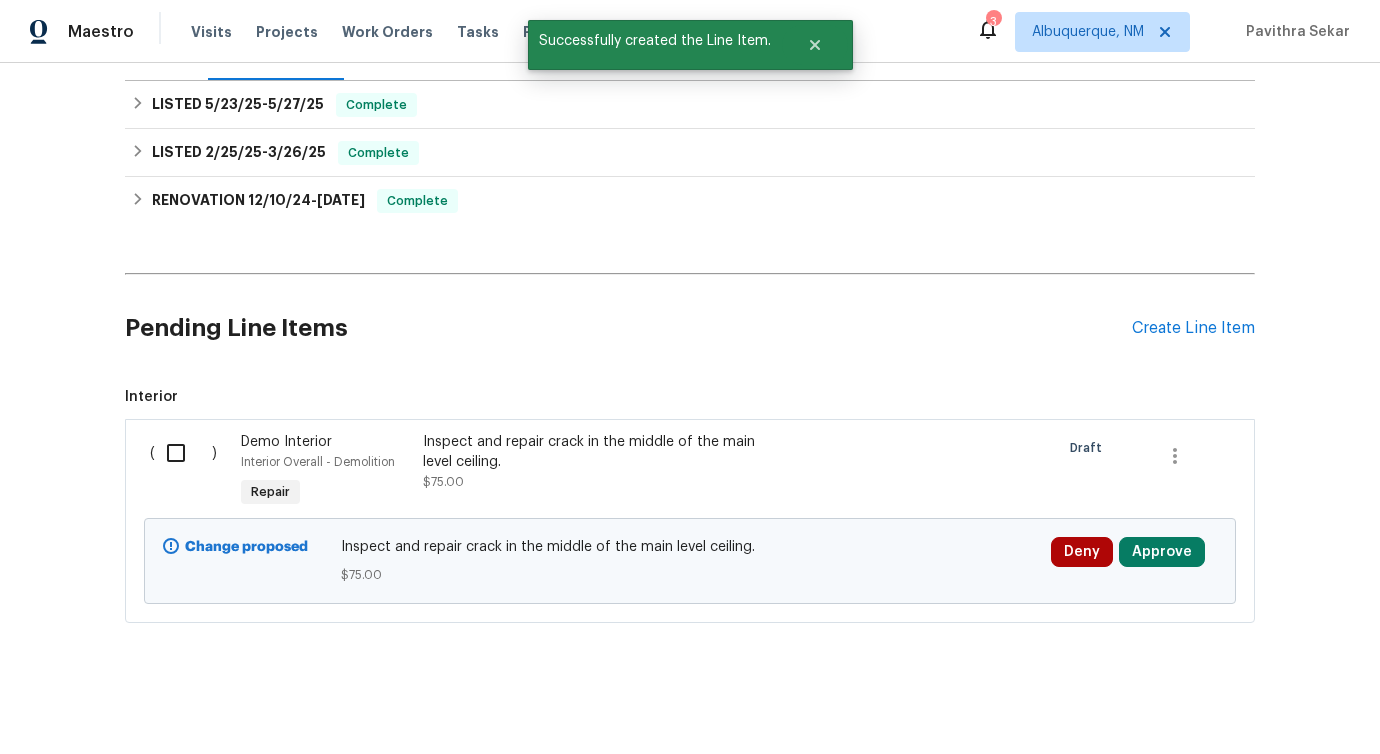 click at bounding box center (183, 453) 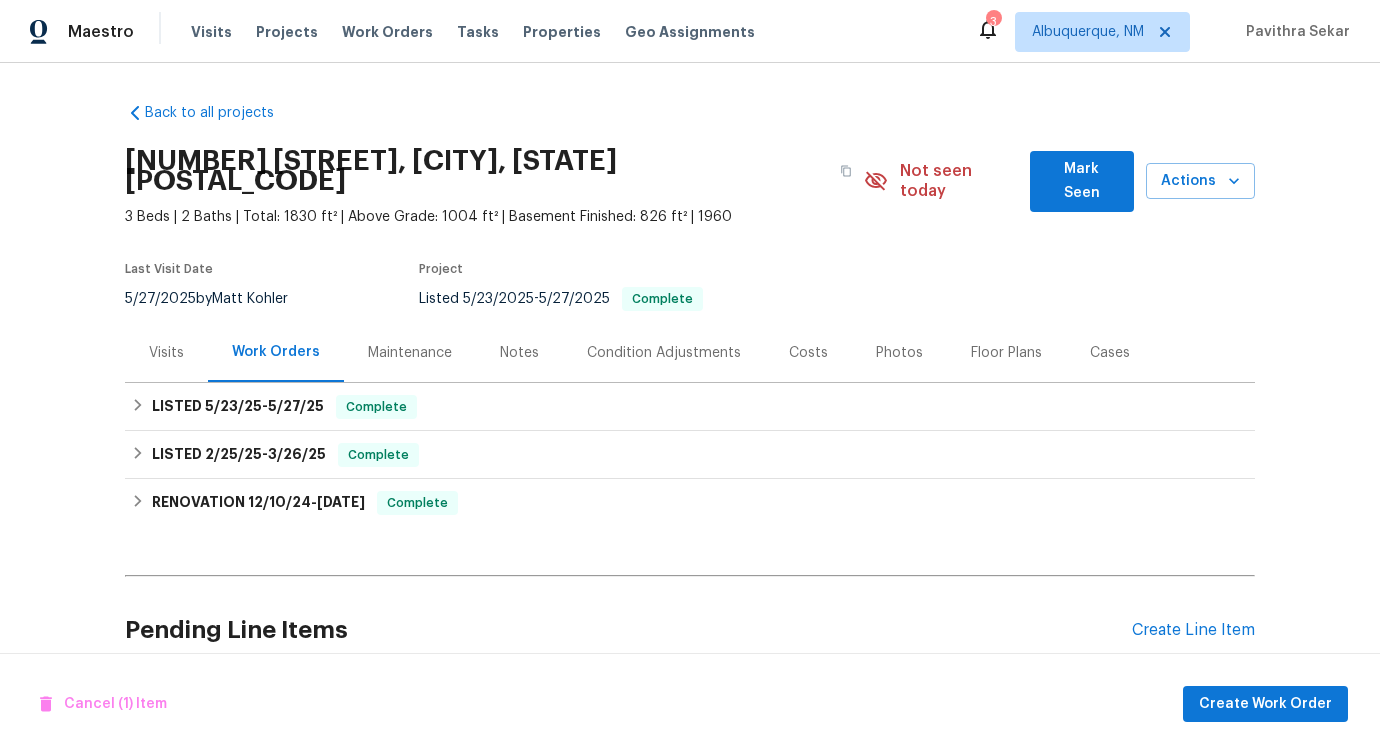 scroll, scrollTop: 302, scrollLeft: 0, axis: vertical 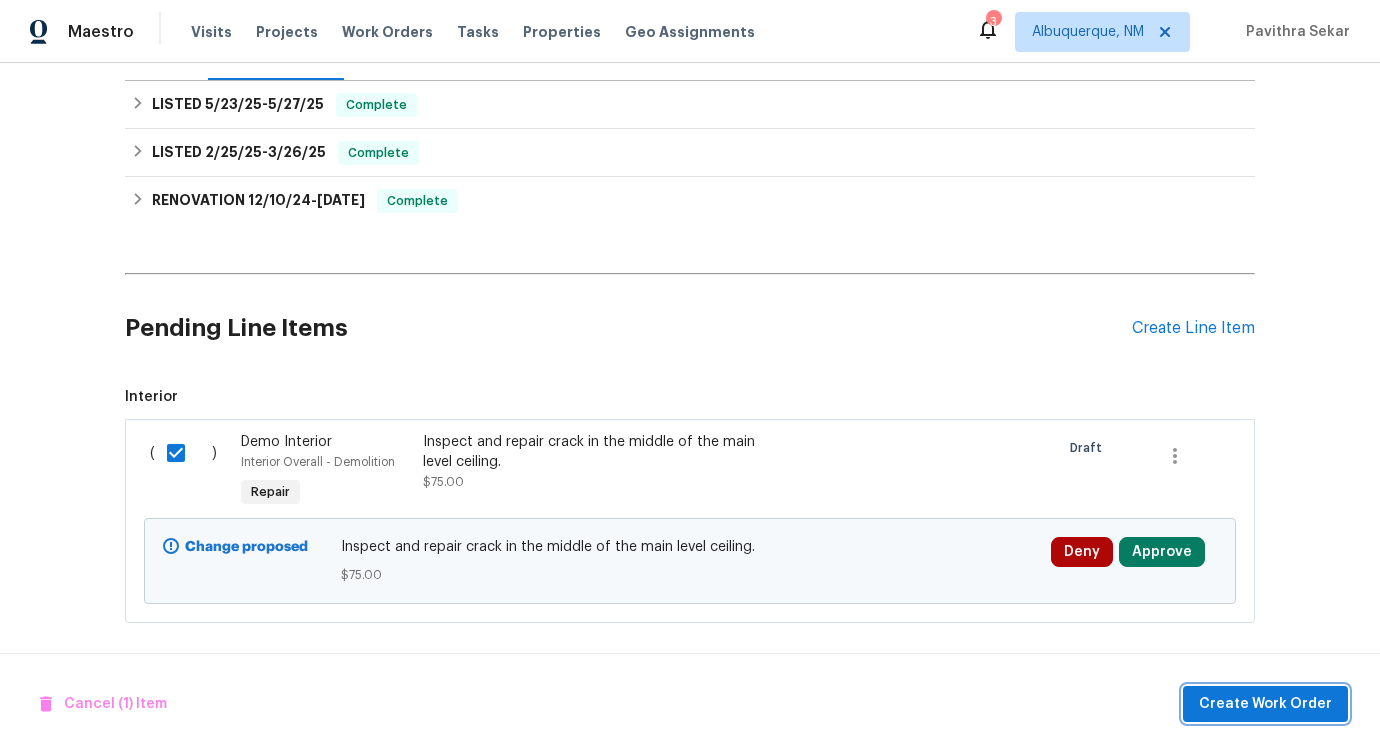 click on "Create Work Order" at bounding box center [1265, 704] 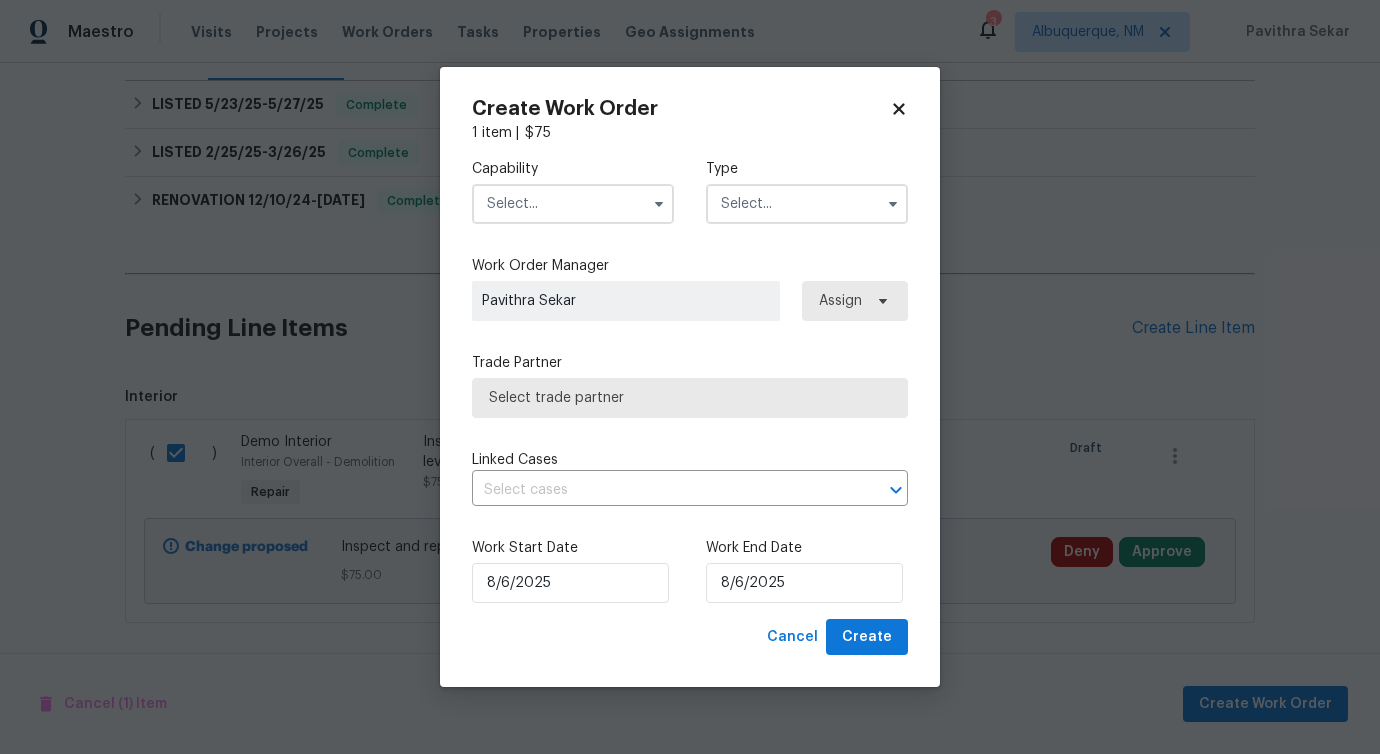 click at bounding box center [573, 204] 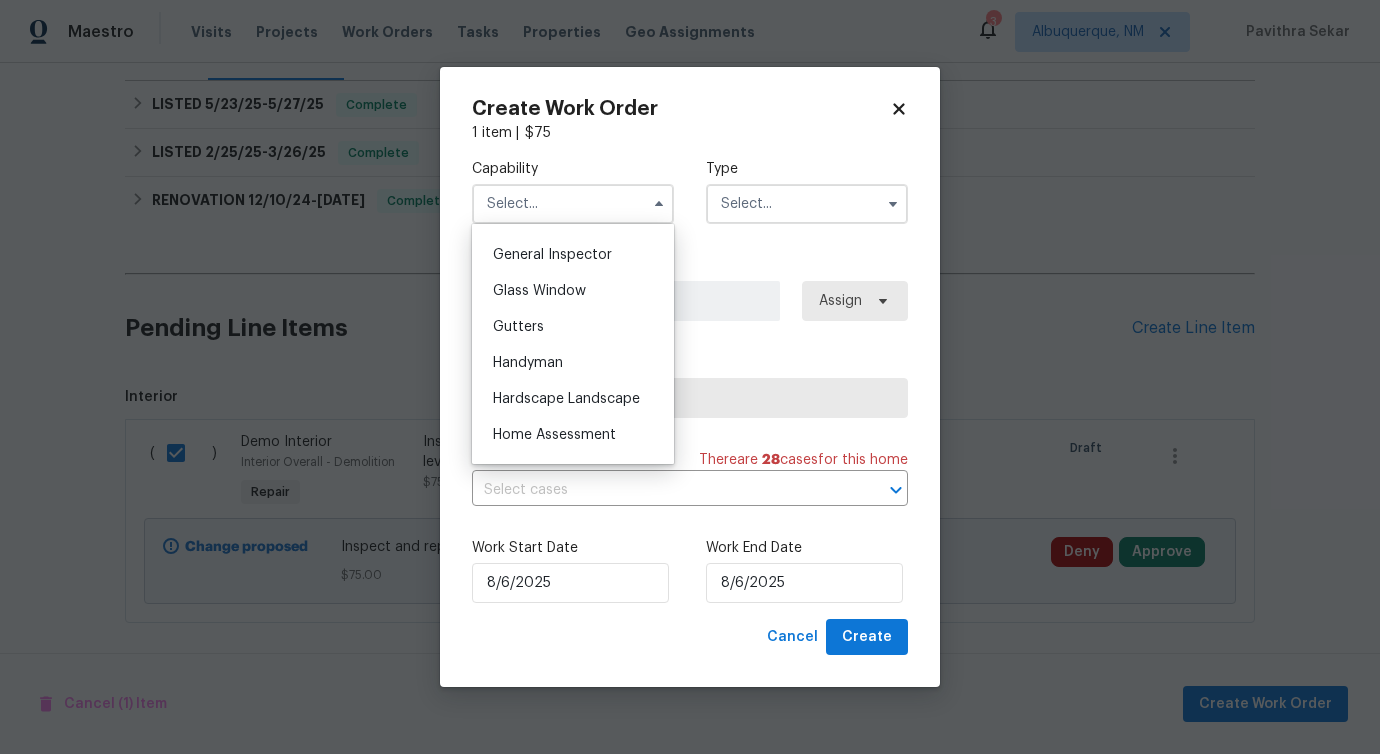 scroll, scrollTop: 1012, scrollLeft: 0, axis: vertical 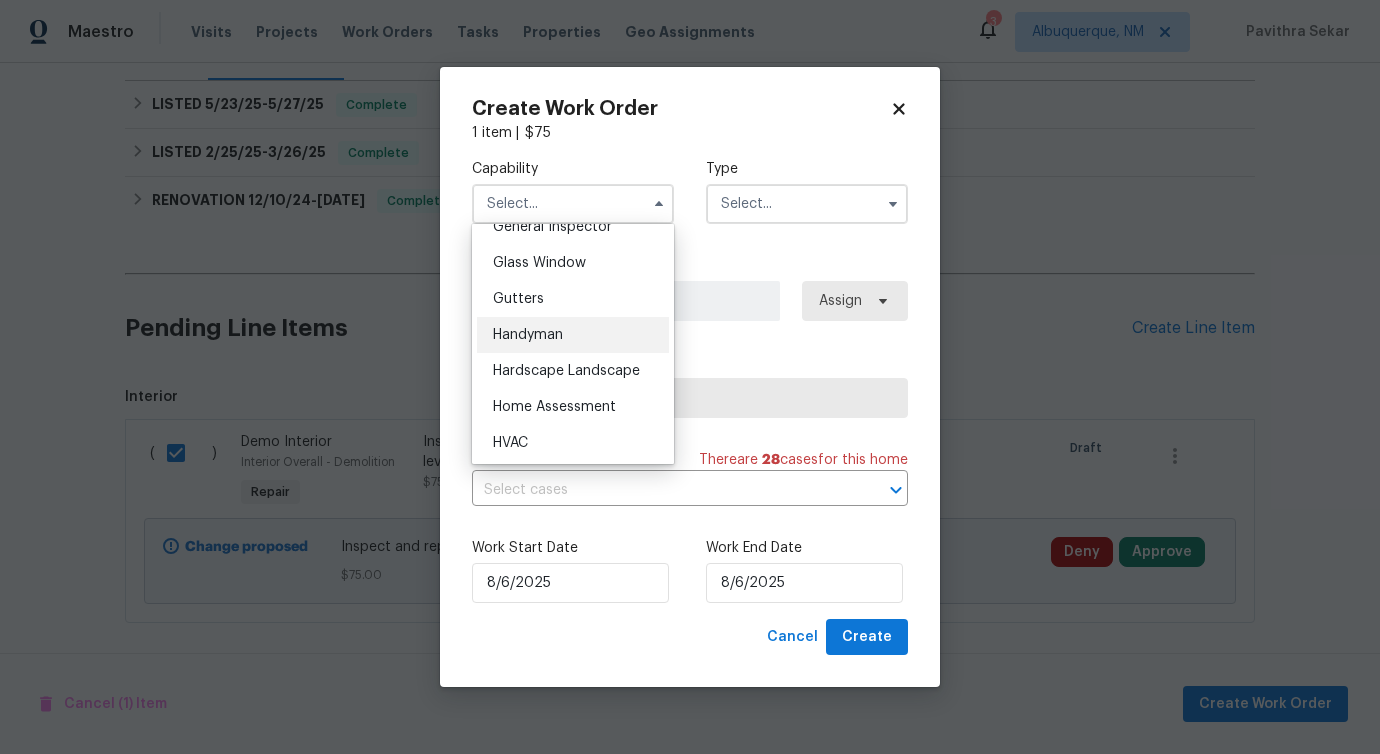 click on "Handyman" at bounding box center (573, 335) 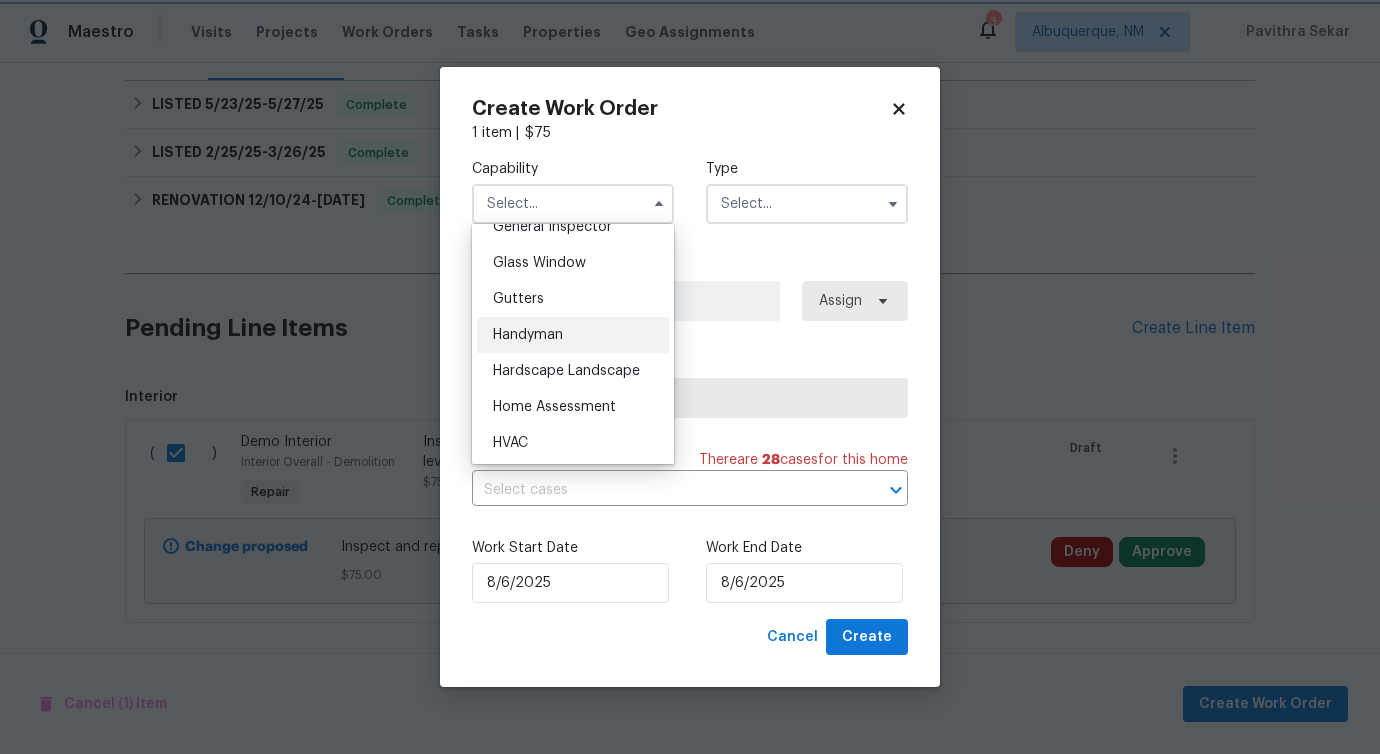 type on "Handyman" 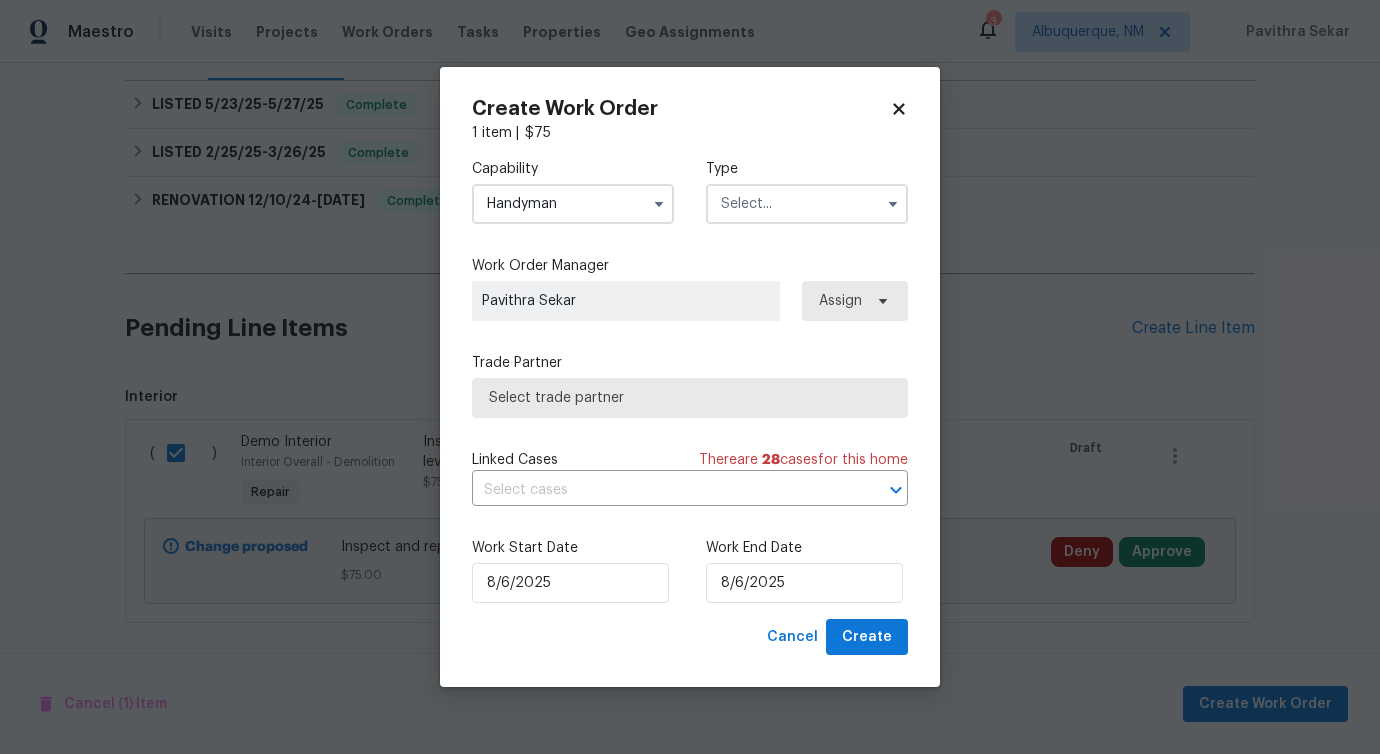 click at bounding box center (807, 204) 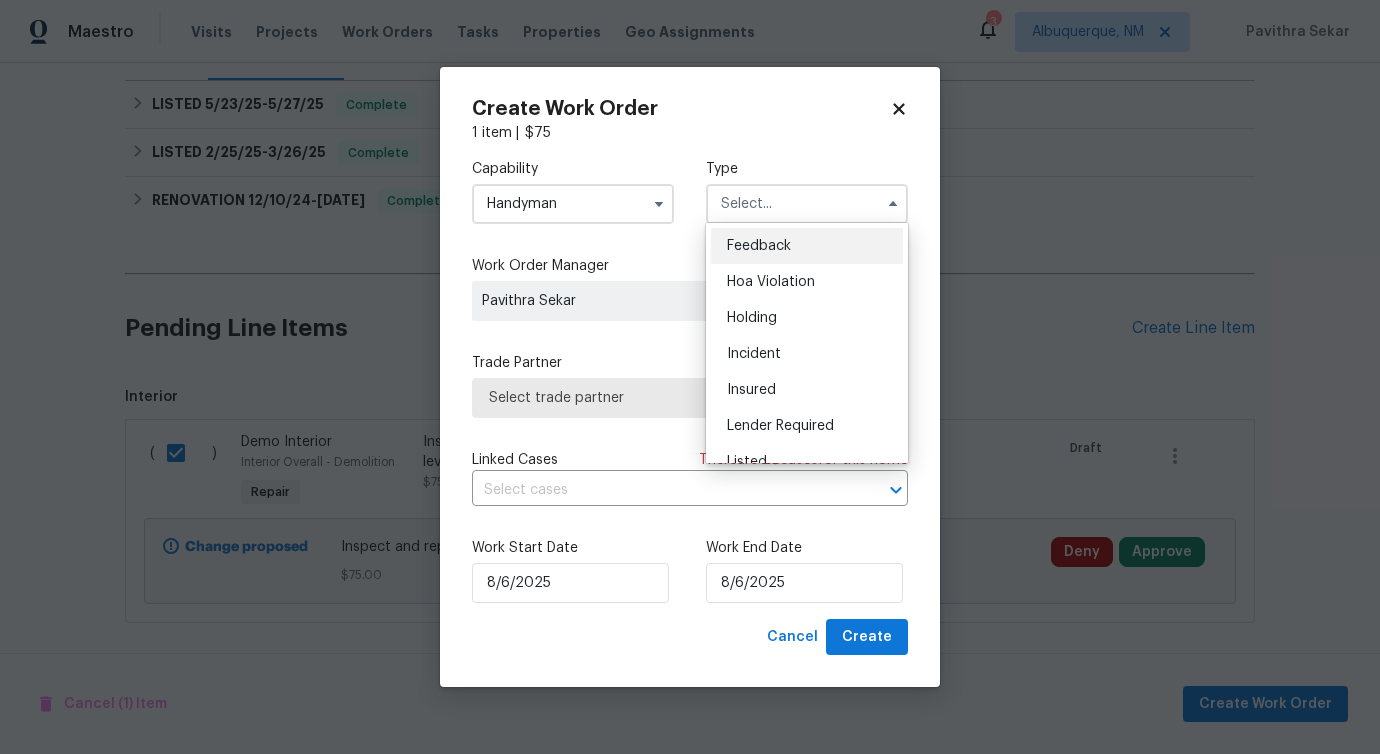 click on "Feedback" at bounding box center [759, 246] 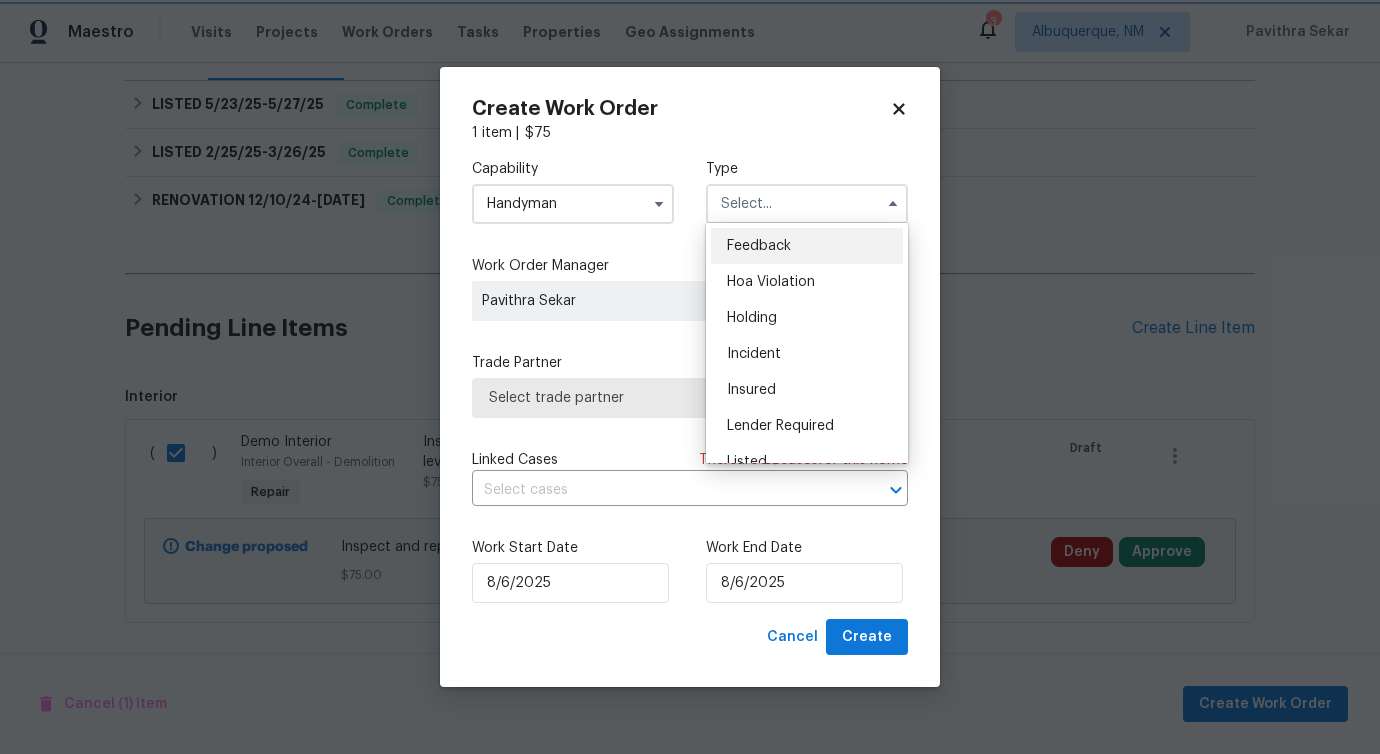 type on "Feedback" 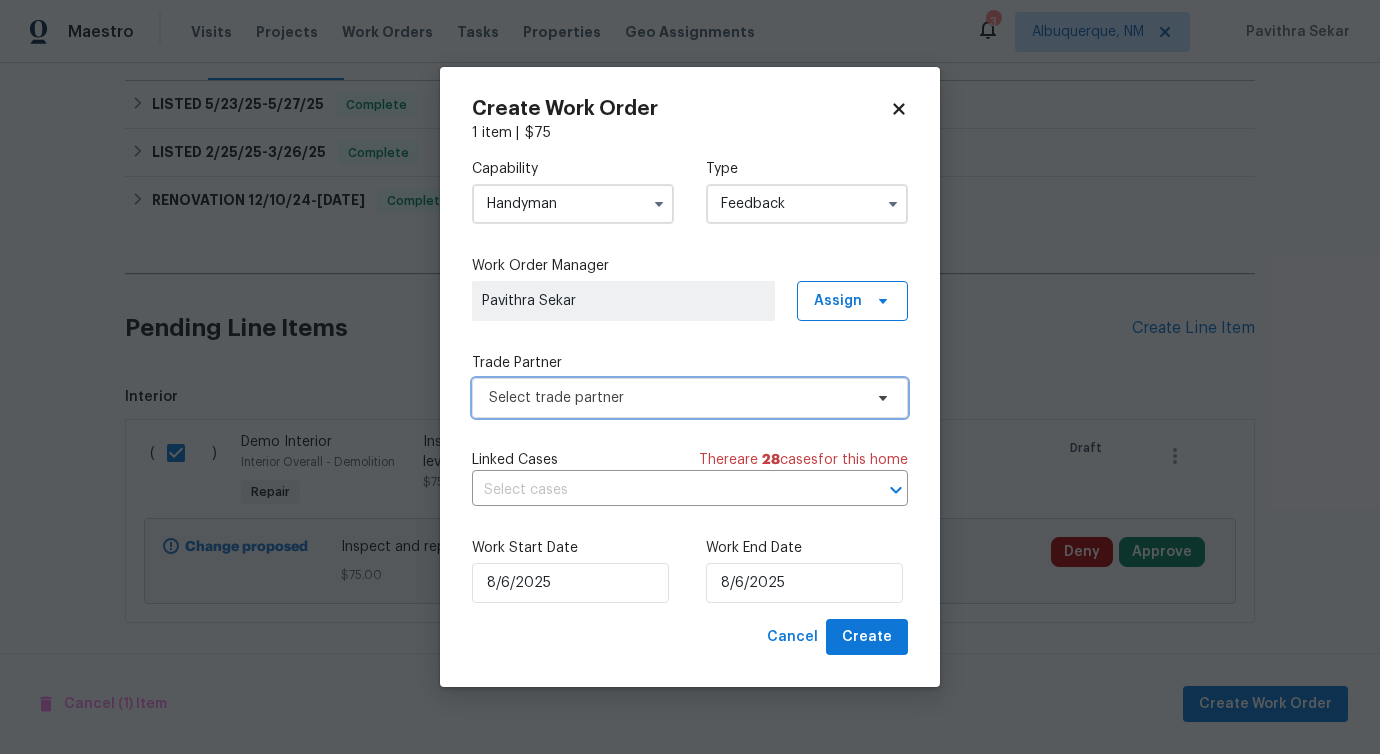 click on "Select trade partner" at bounding box center [675, 398] 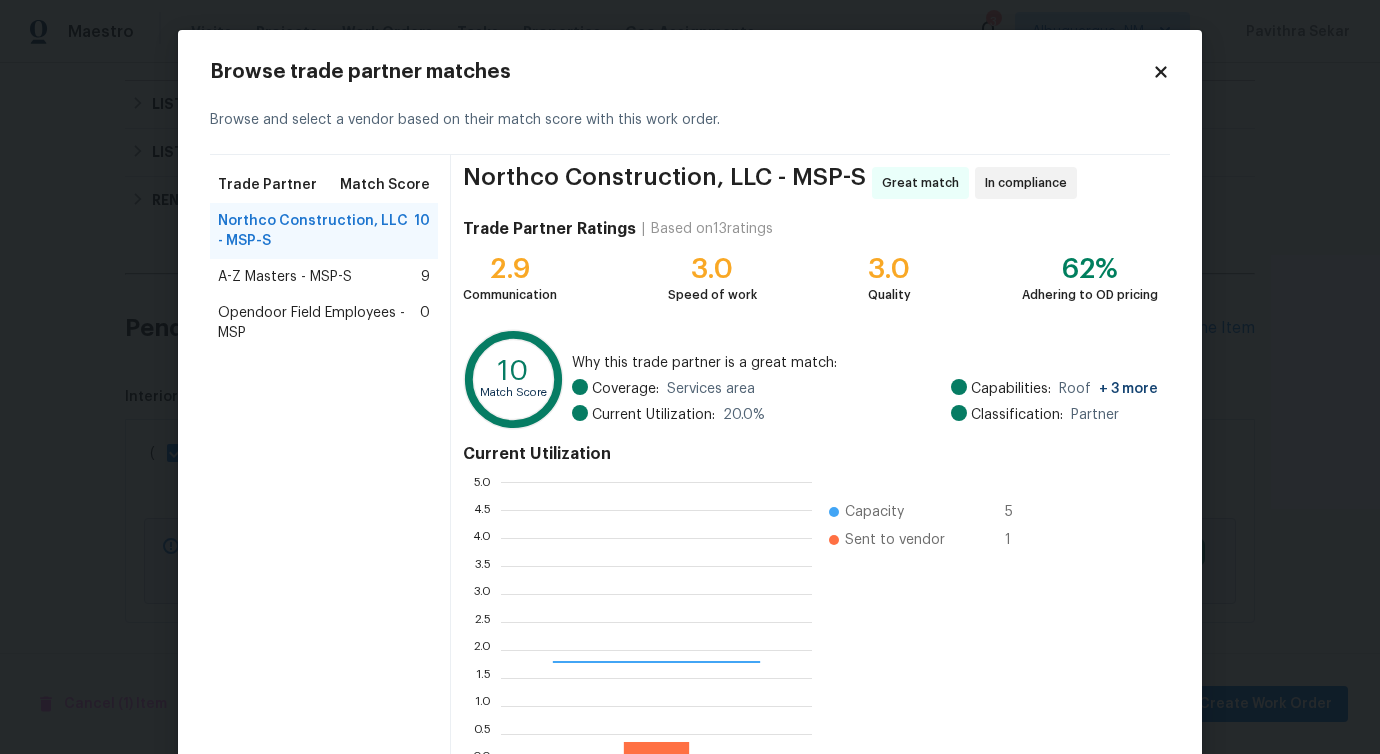 scroll, scrollTop: 2, scrollLeft: 2, axis: both 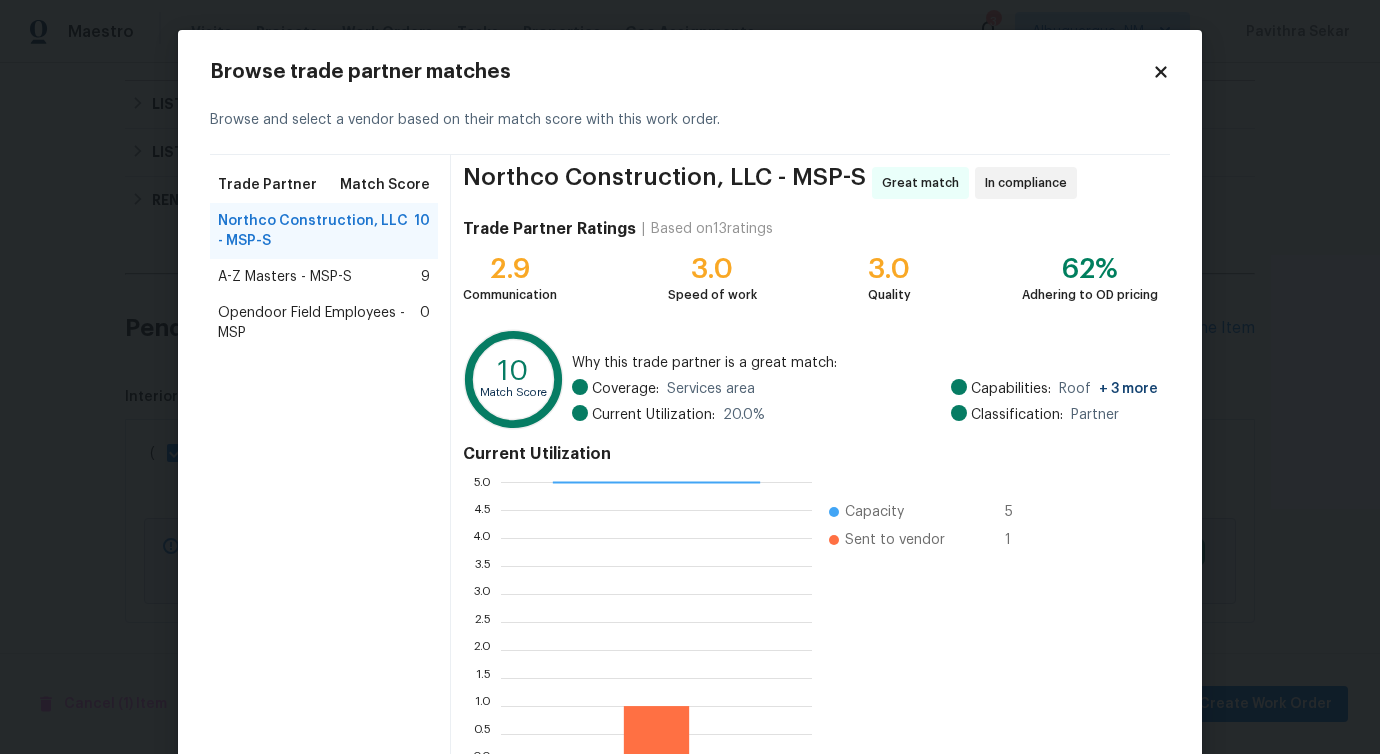 click on "A-Z Masters - MSP-S" at bounding box center (285, 277) 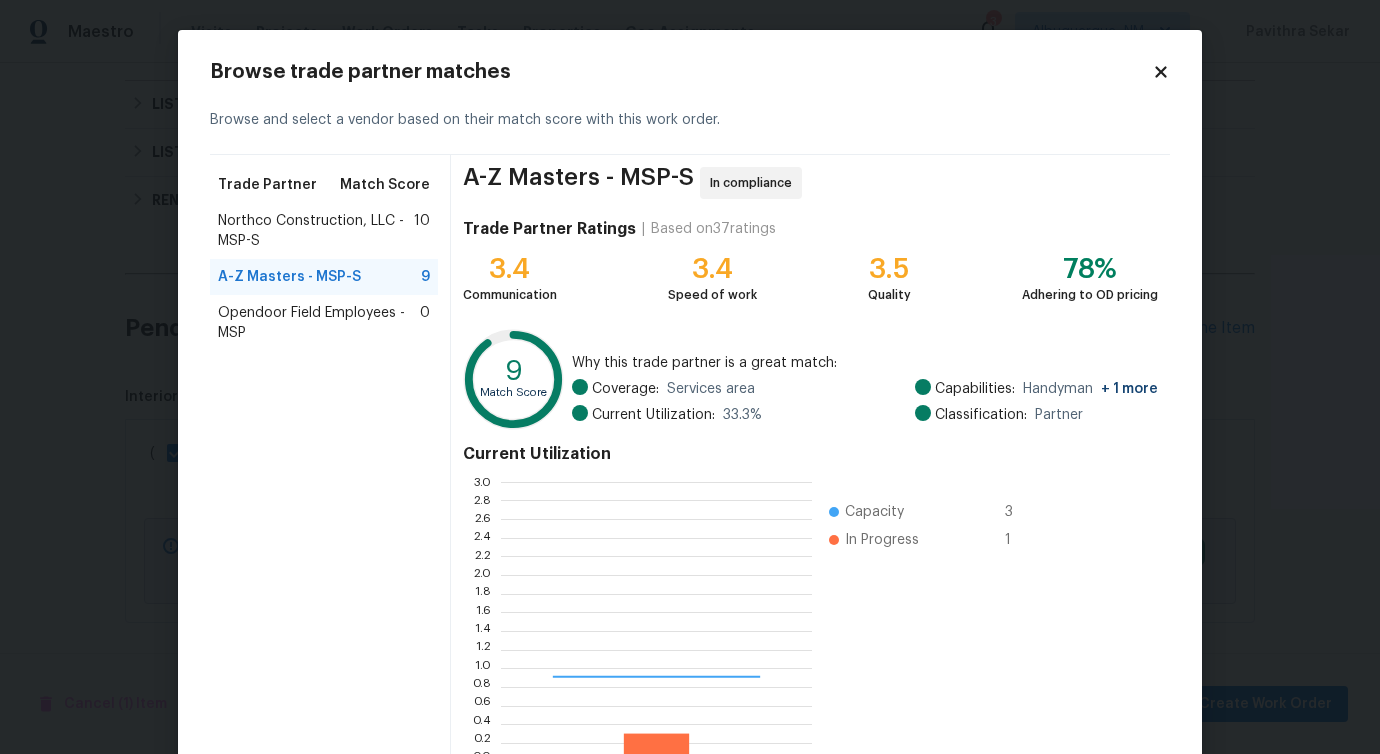 scroll, scrollTop: 2, scrollLeft: 2, axis: both 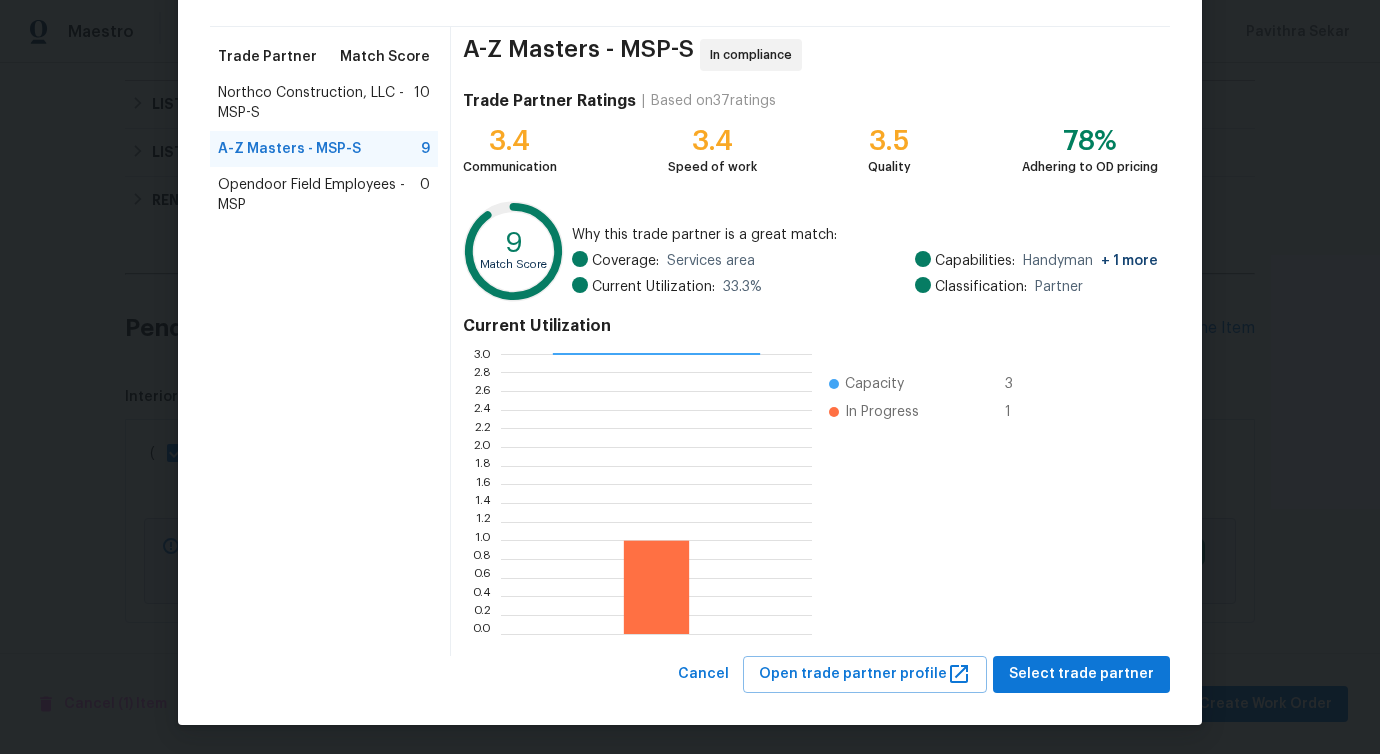 click on "Opendoor Field Employees - MSP 0" at bounding box center [324, 195] 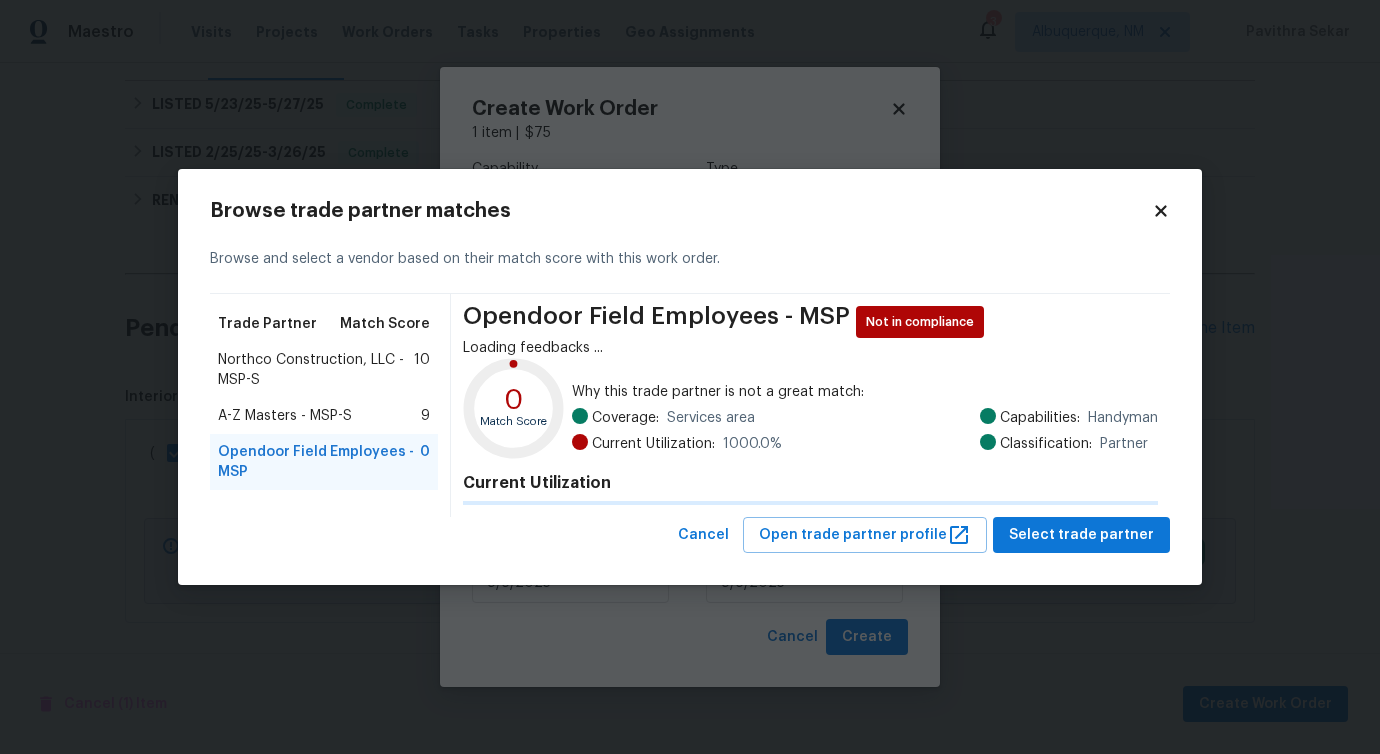 scroll, scrollTop: 0, scrollLeft: 0, axis: both 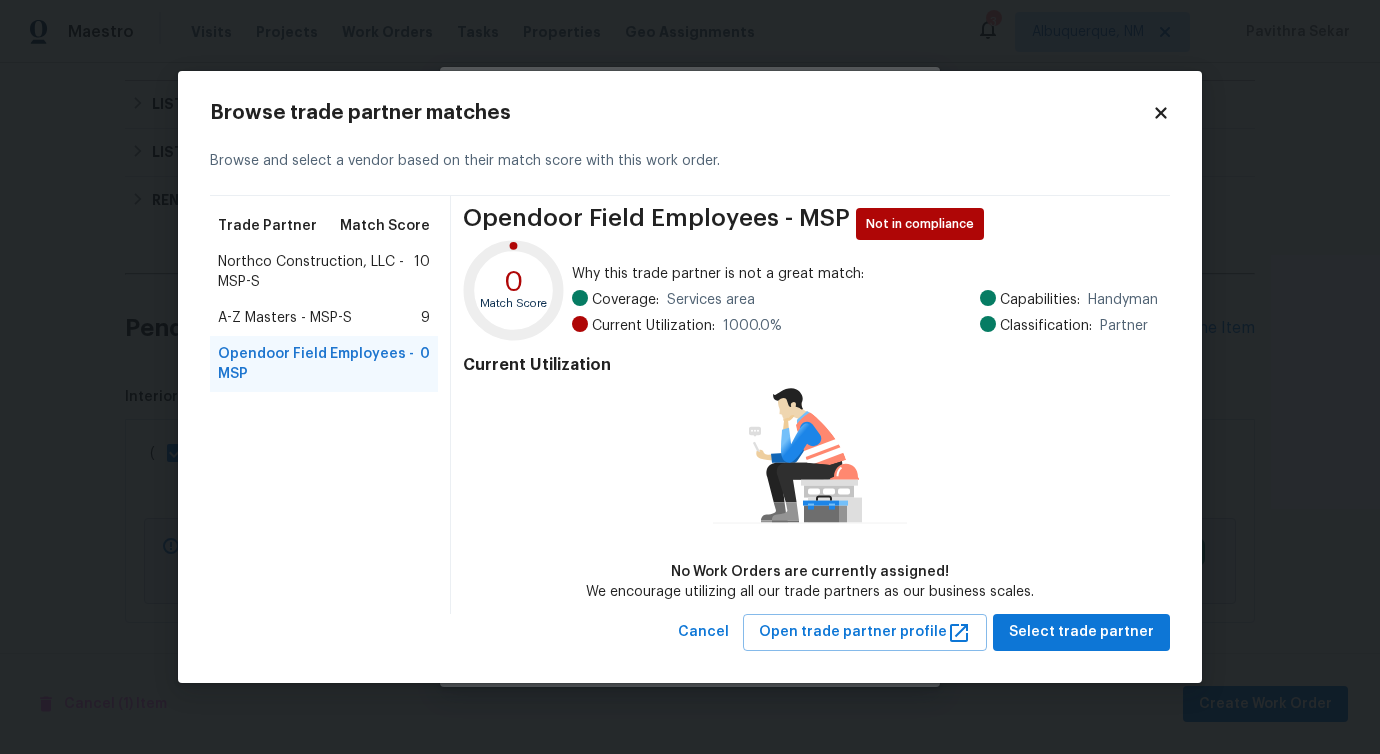 click on "A-Z Masters - MSP-S" at bounding box center [285, 318] 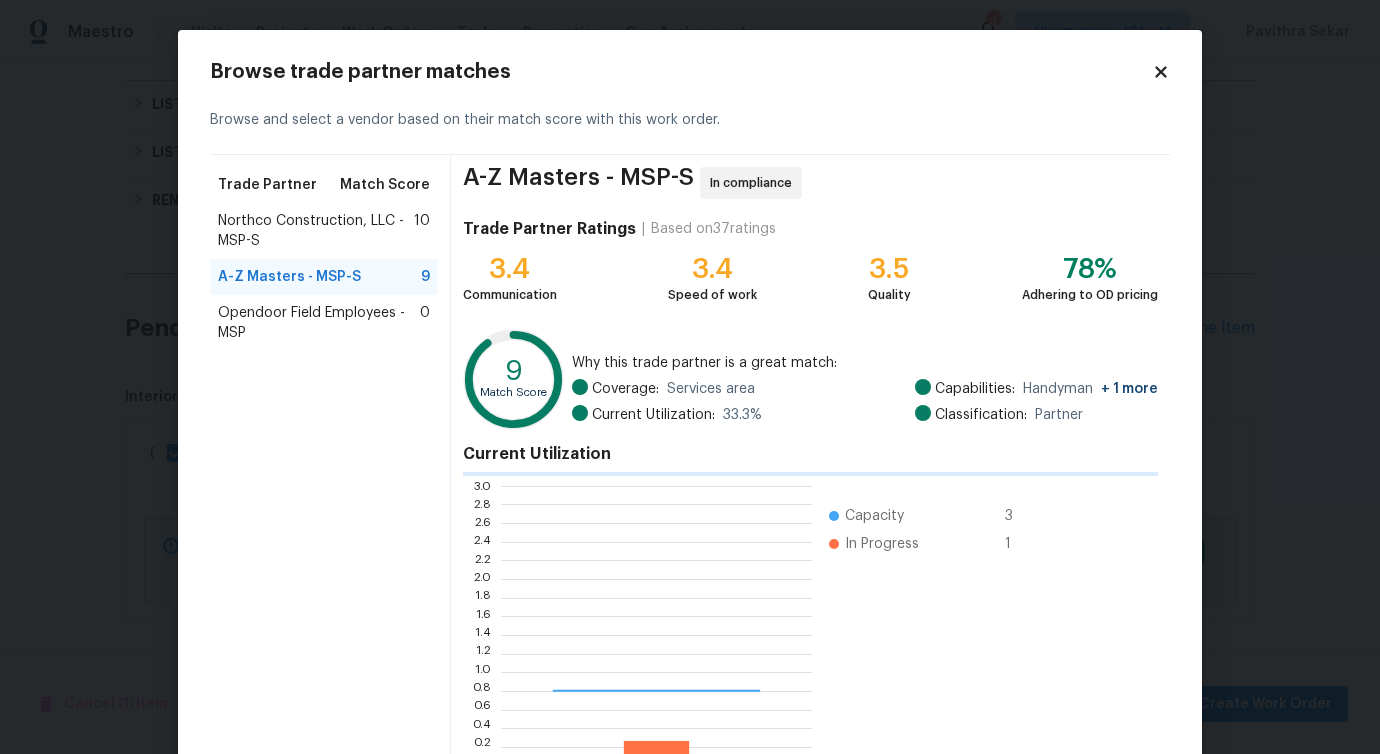 scroll, scrollTop: 2, scrollLeft: 2, axis: both 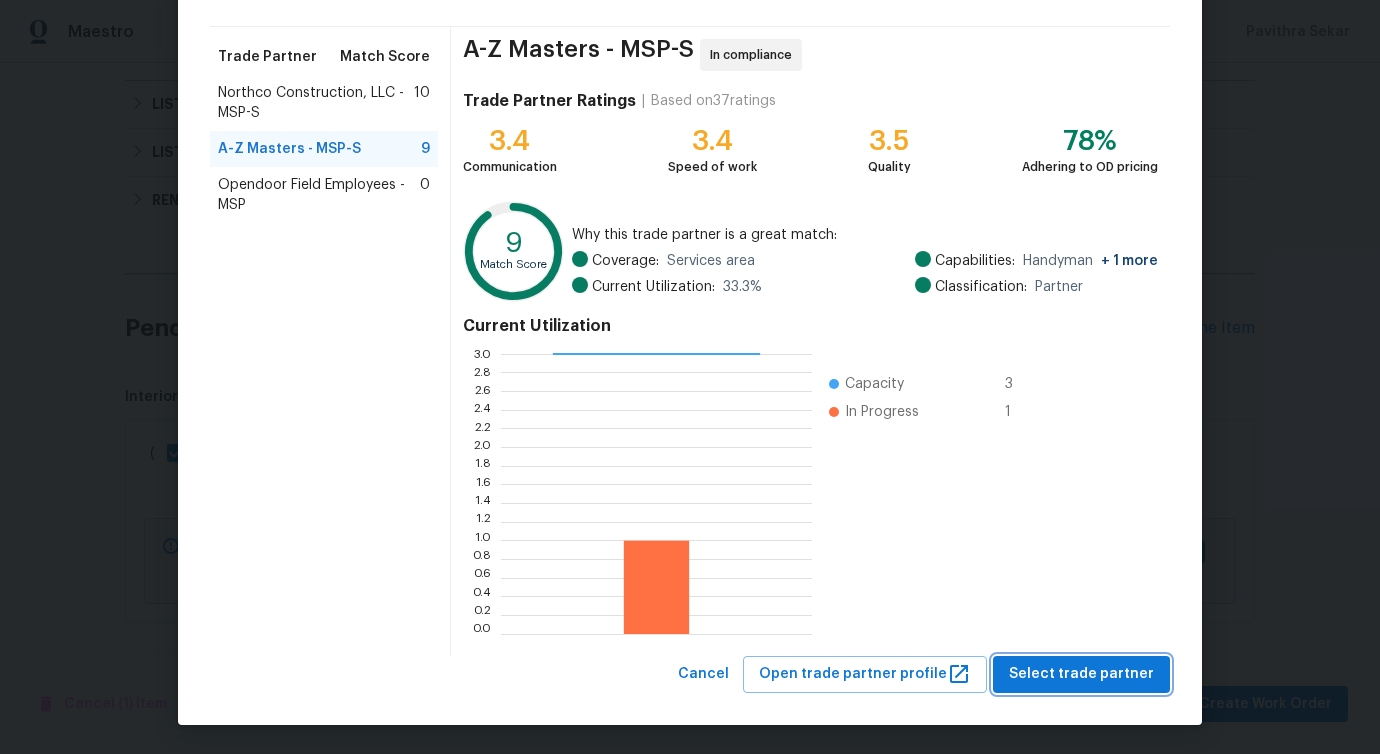 click on "Select trade partner" at bounding box center [1081, 674] 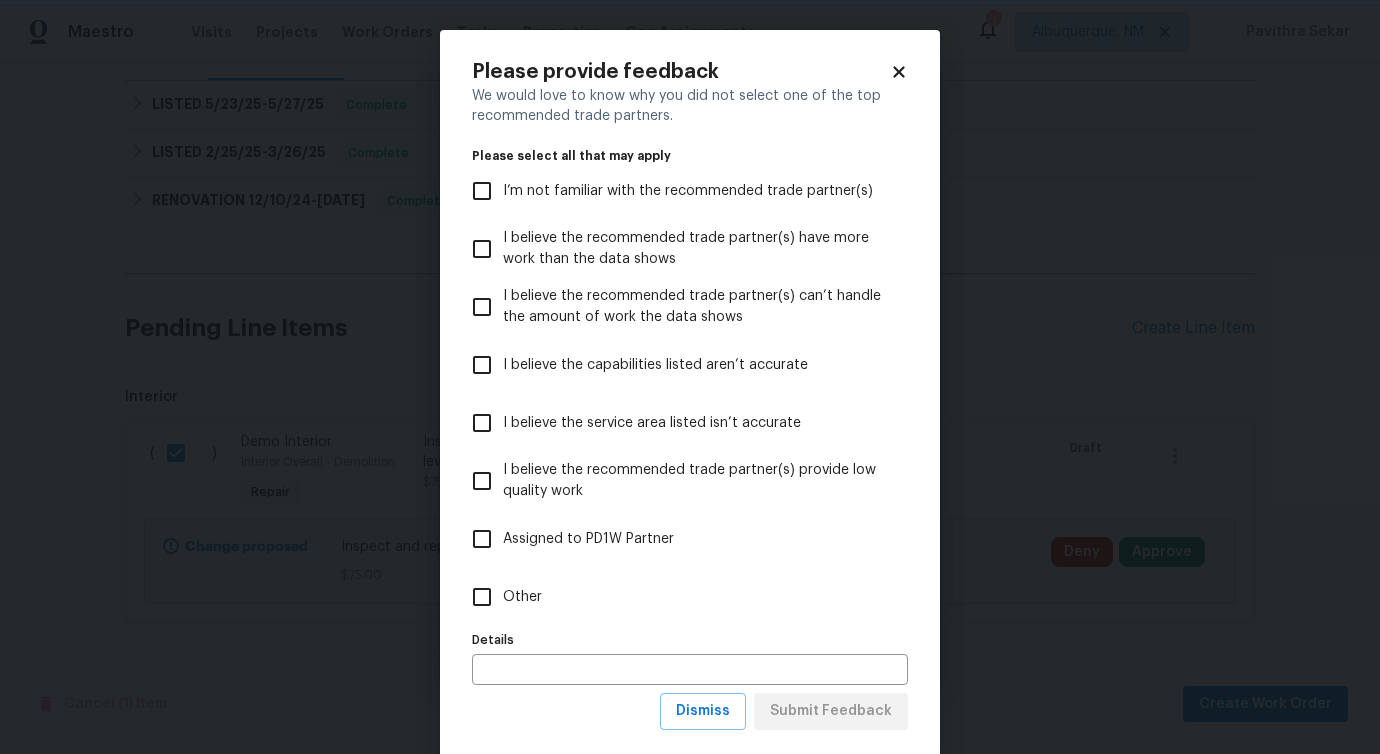 scroll, scrollTop: 0, scrollLeft: 0, axis: both 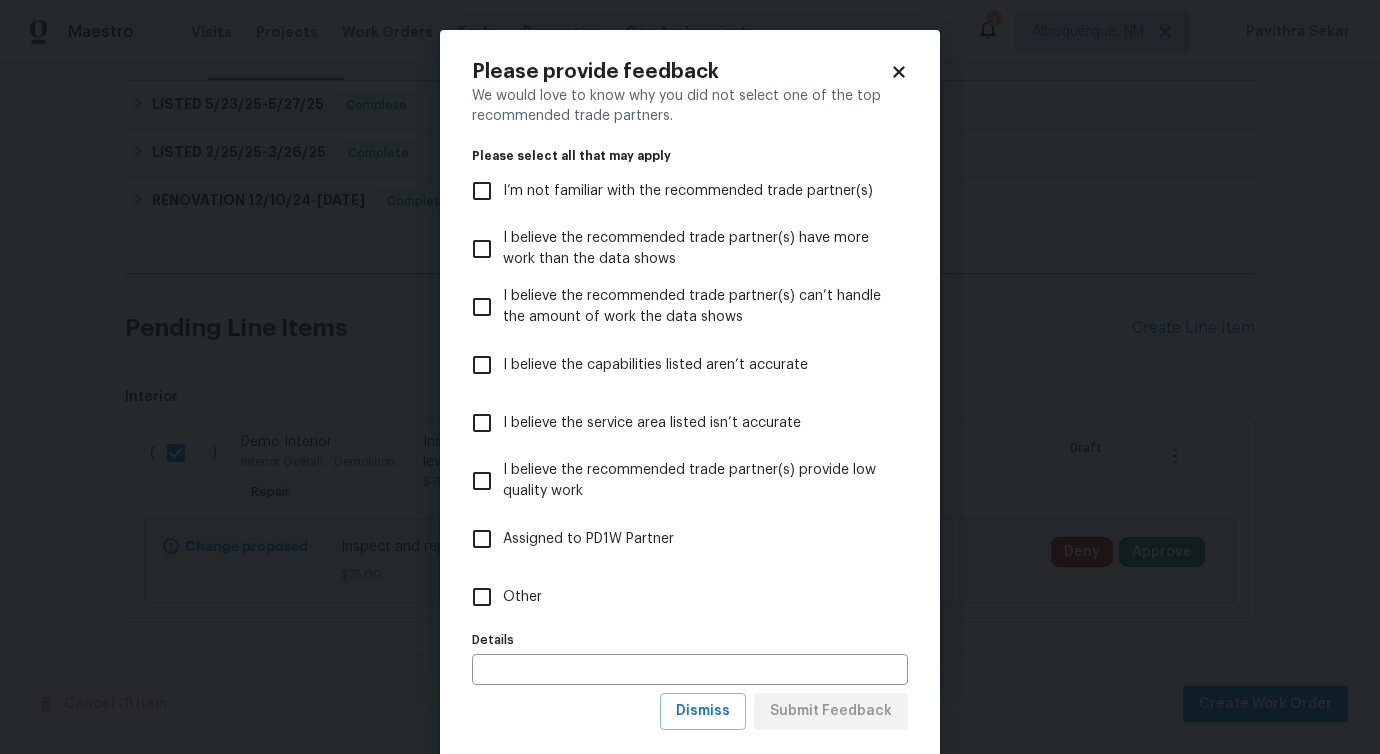 click on "Other" at bounding box center (482, 597) 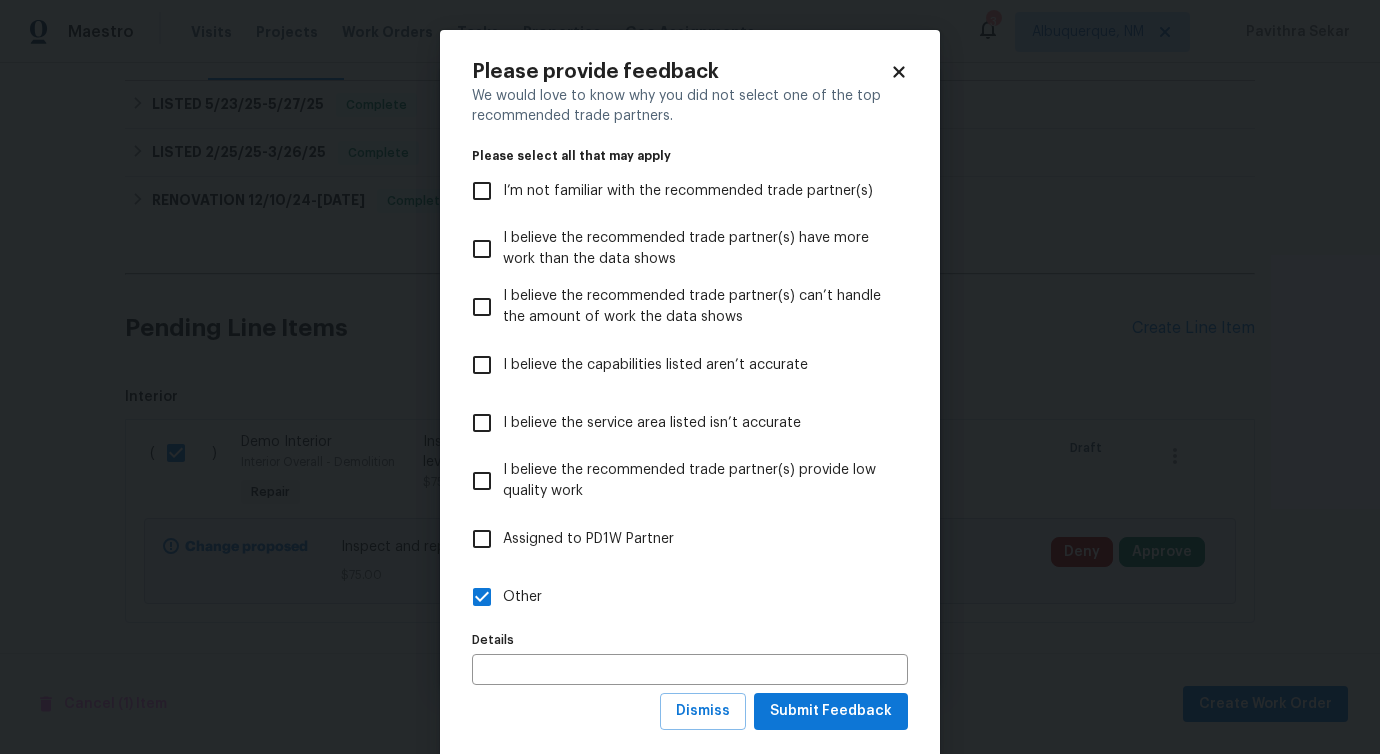 scroll, scrollTop: 38, scrollLeft: 0, axis: vertical 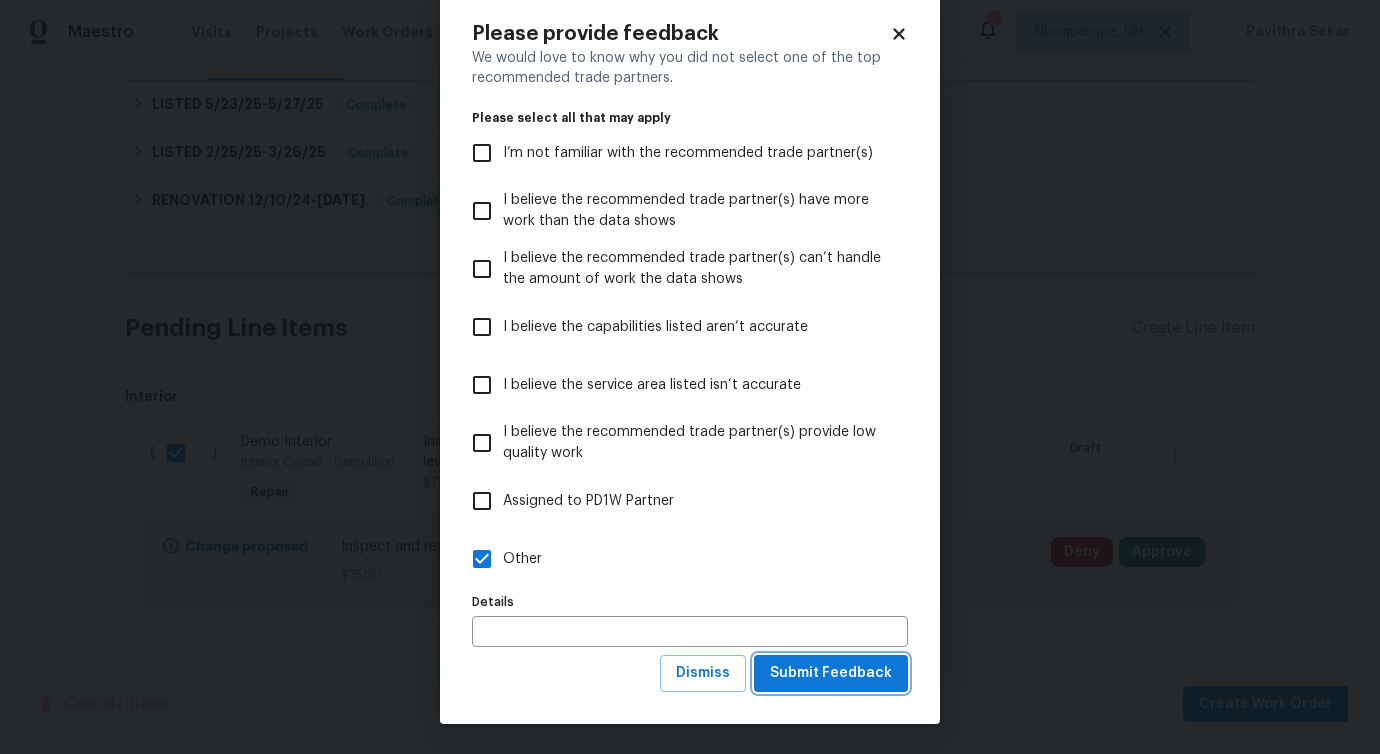 click on "Submit Feedback" at bounding box center [831, 673] 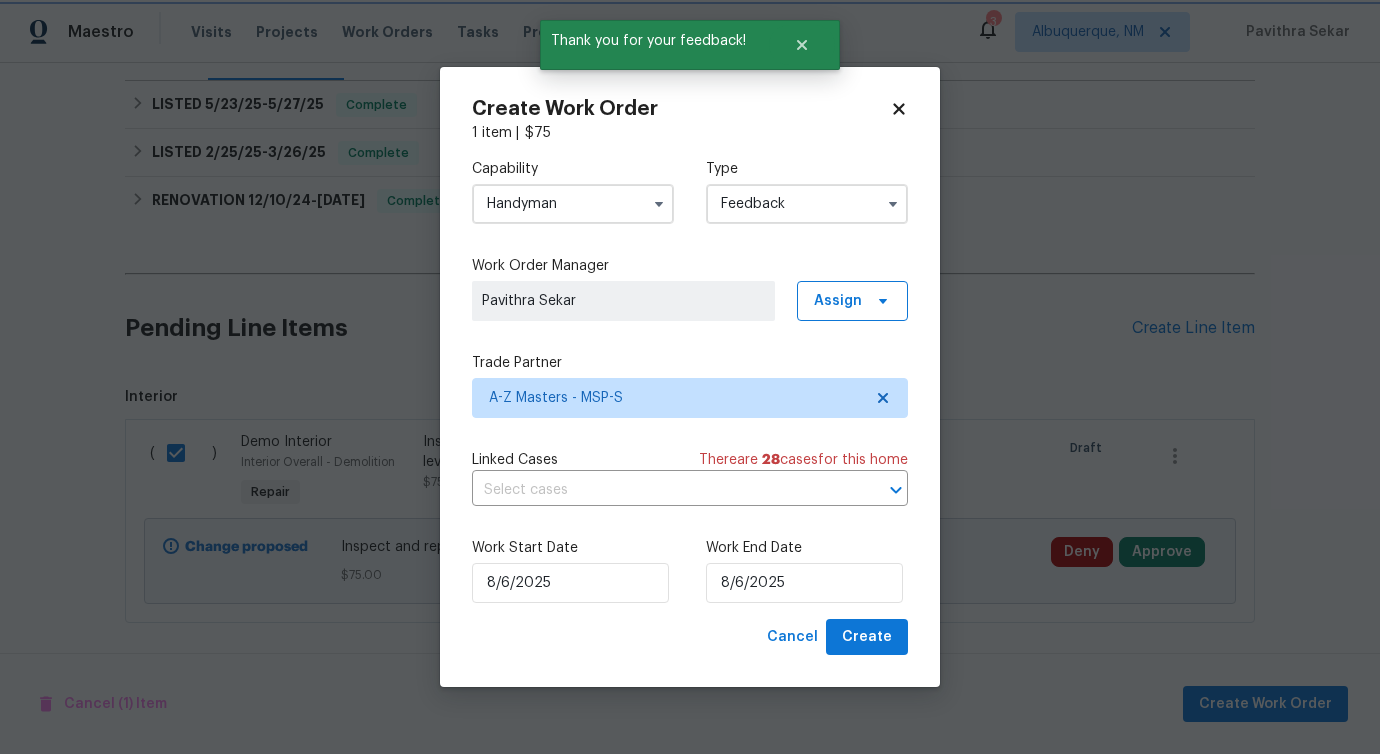 scroll, scrollTop: 0, scrollLeft: 0, axis: both 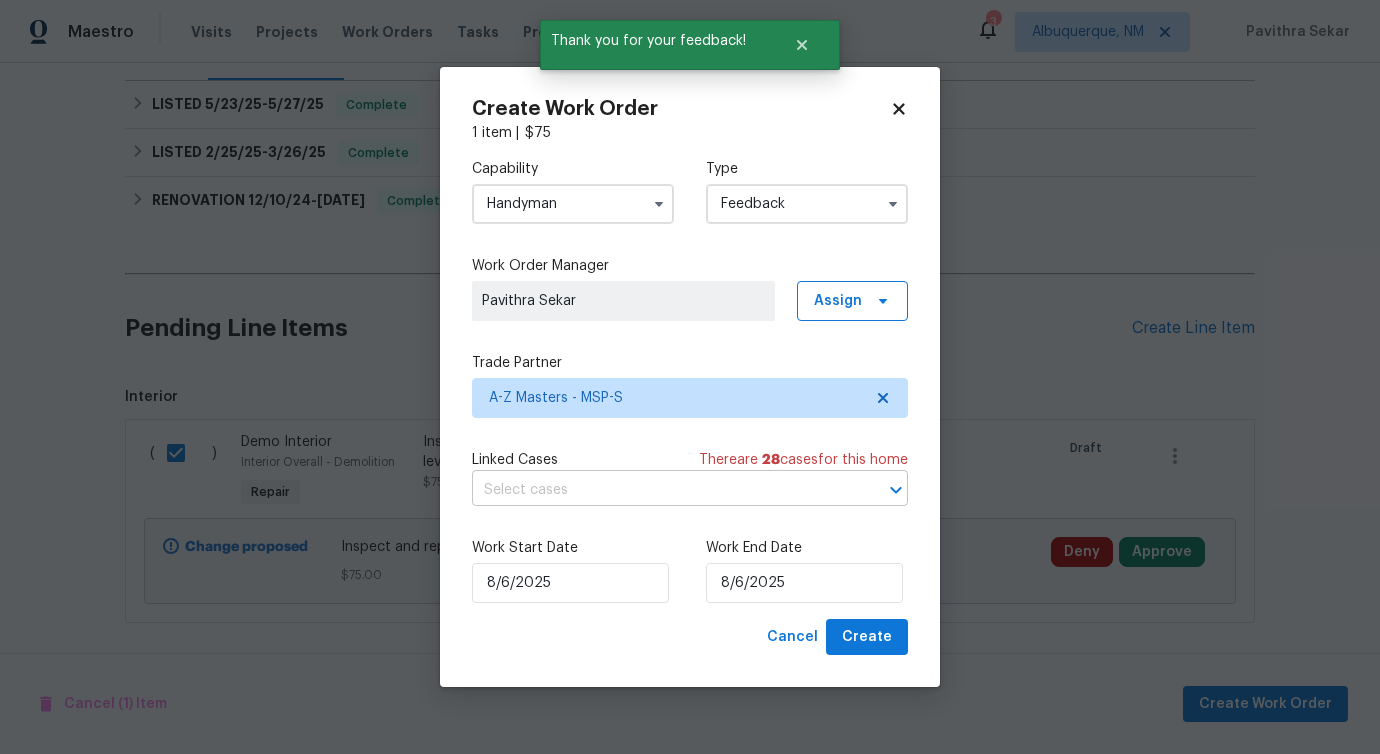 click at bounding box center (662, 490) 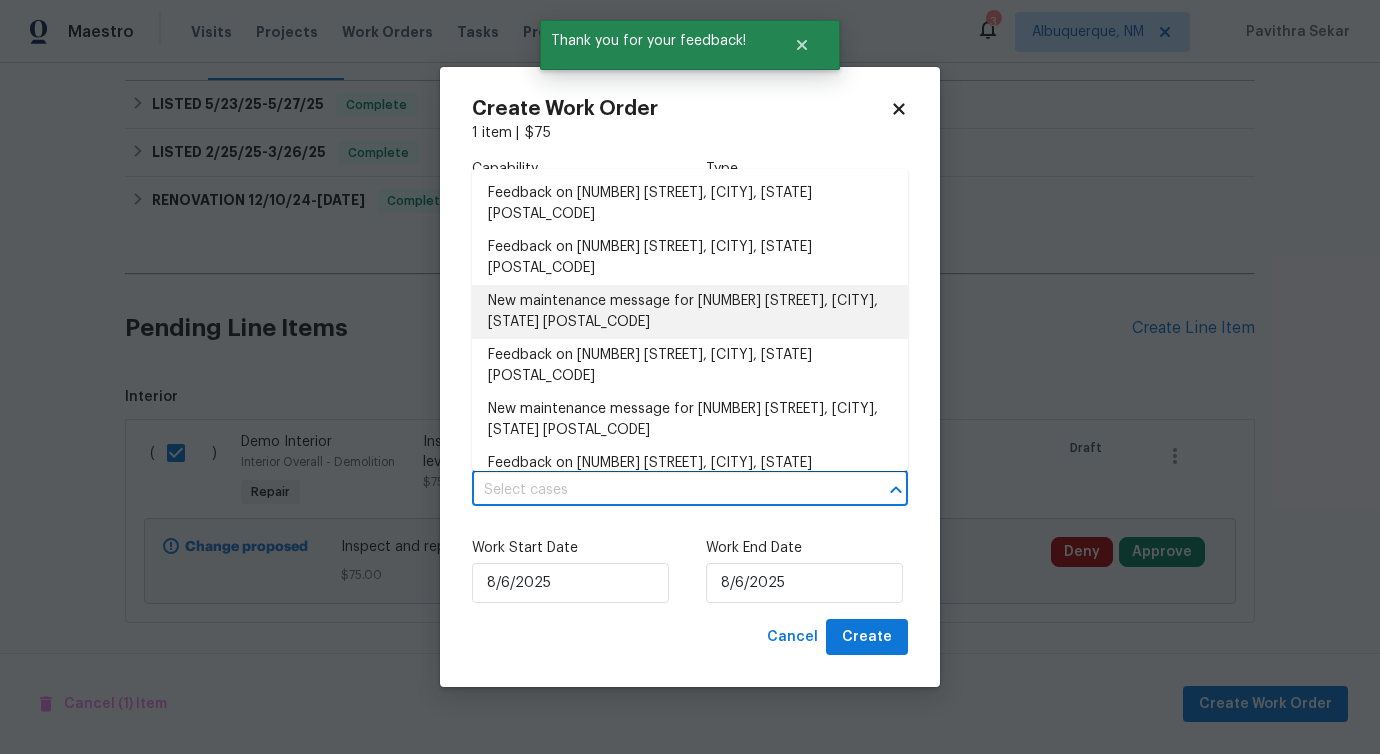 click on "New maintenance message for 3802 Togo Rd , Spring Park, MN 55384" at bounding box center (690, 312) 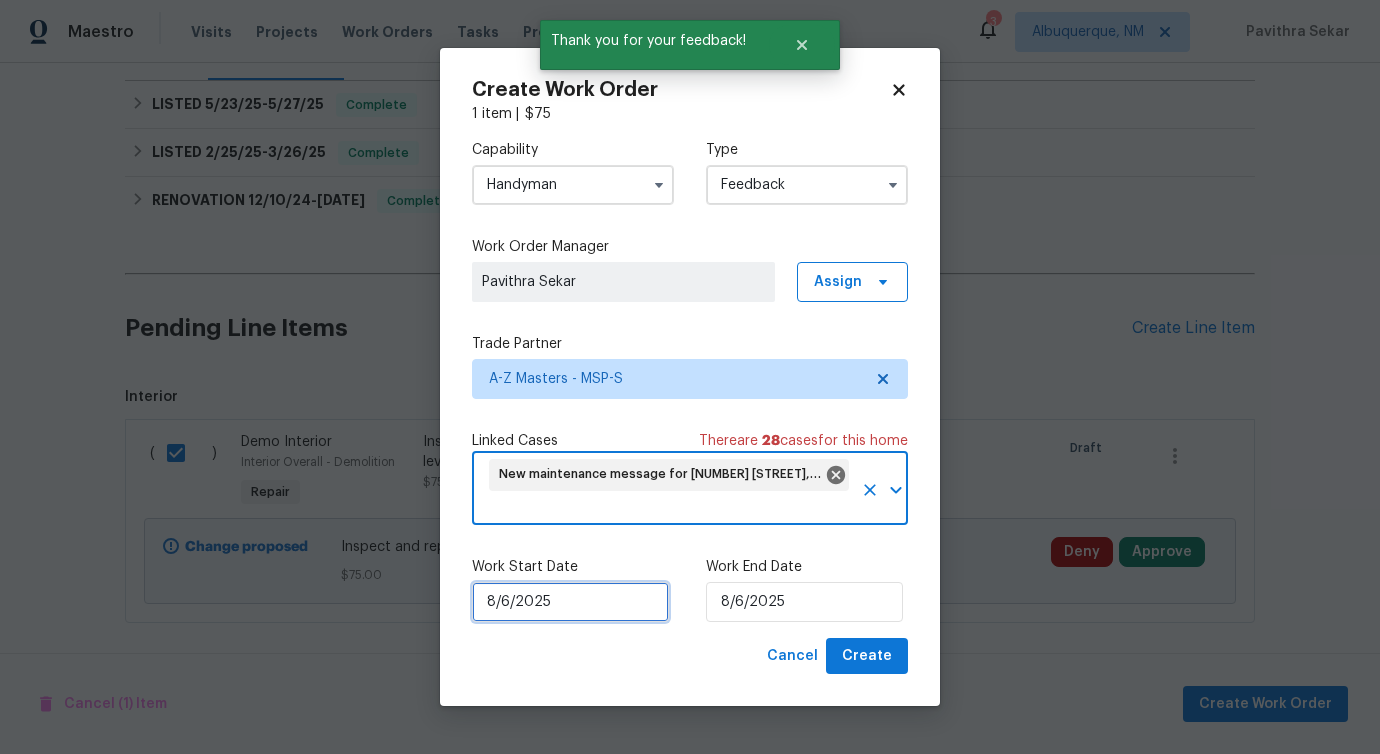click on "8/6/2025" at bounding box center (570, 602) 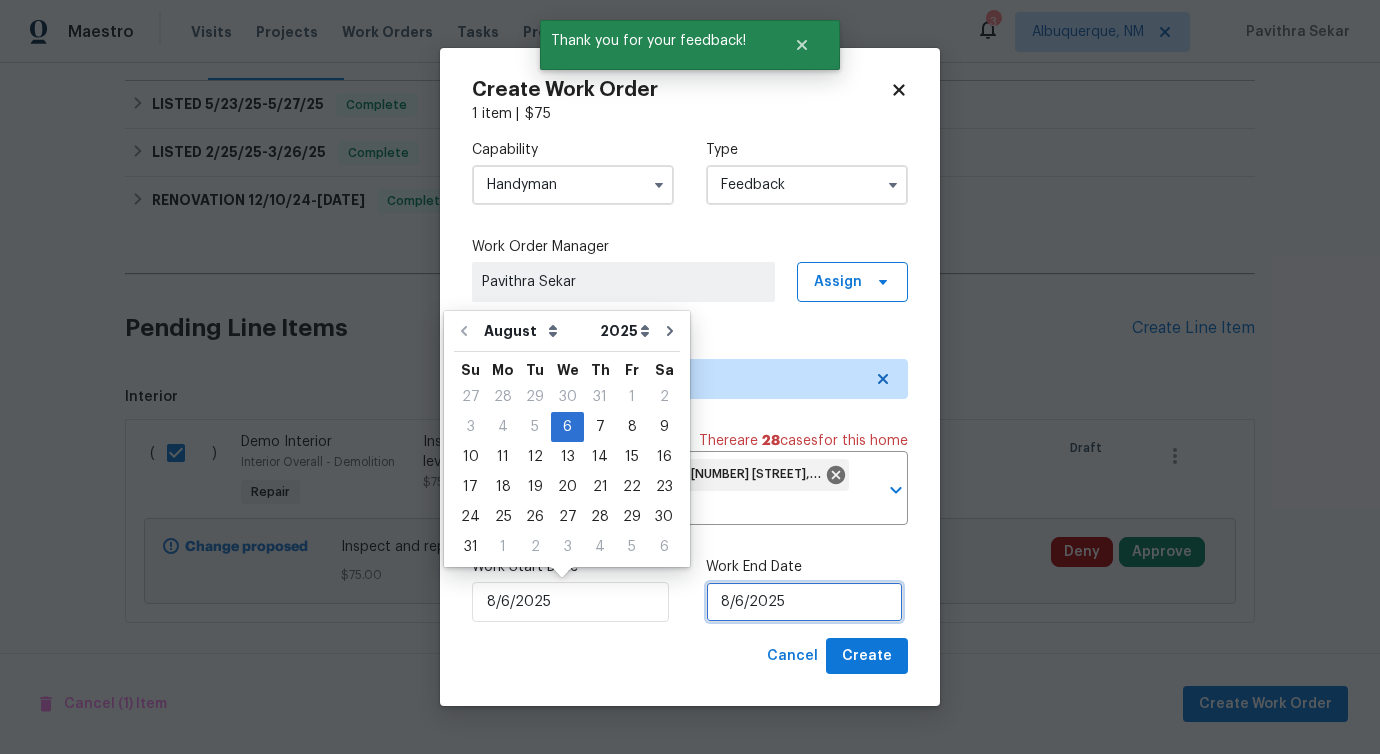 click on "8/6/2025" at bounding box center (804, 602) 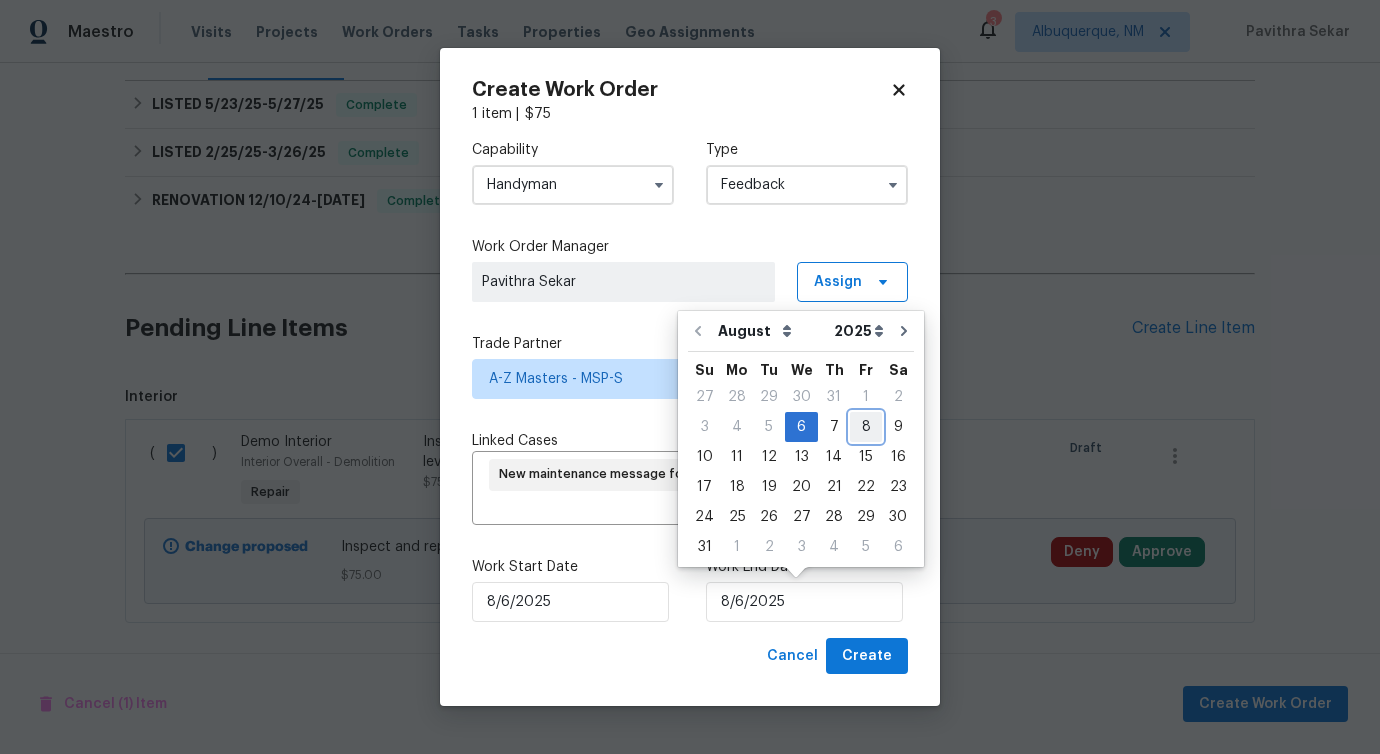 click on "8" at bounding box center [866, 427] 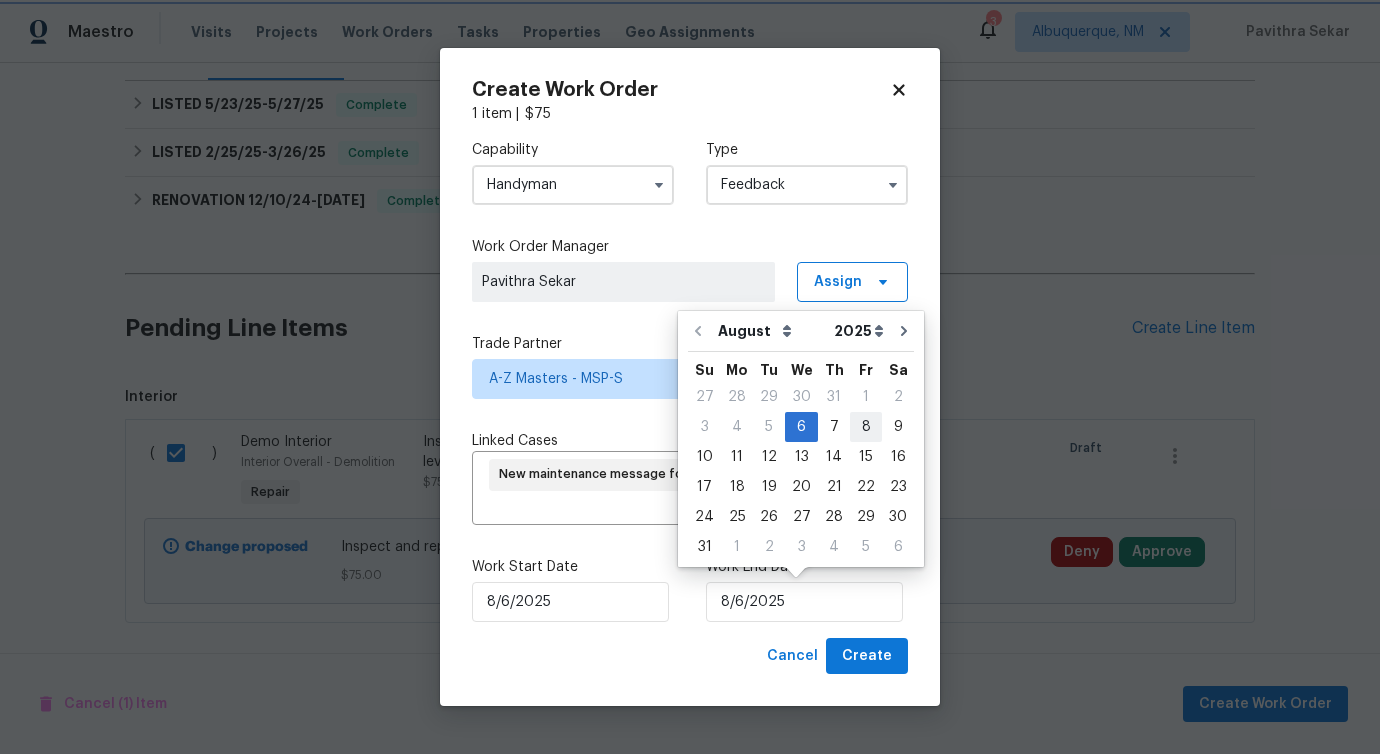 type on "8/8/2025" 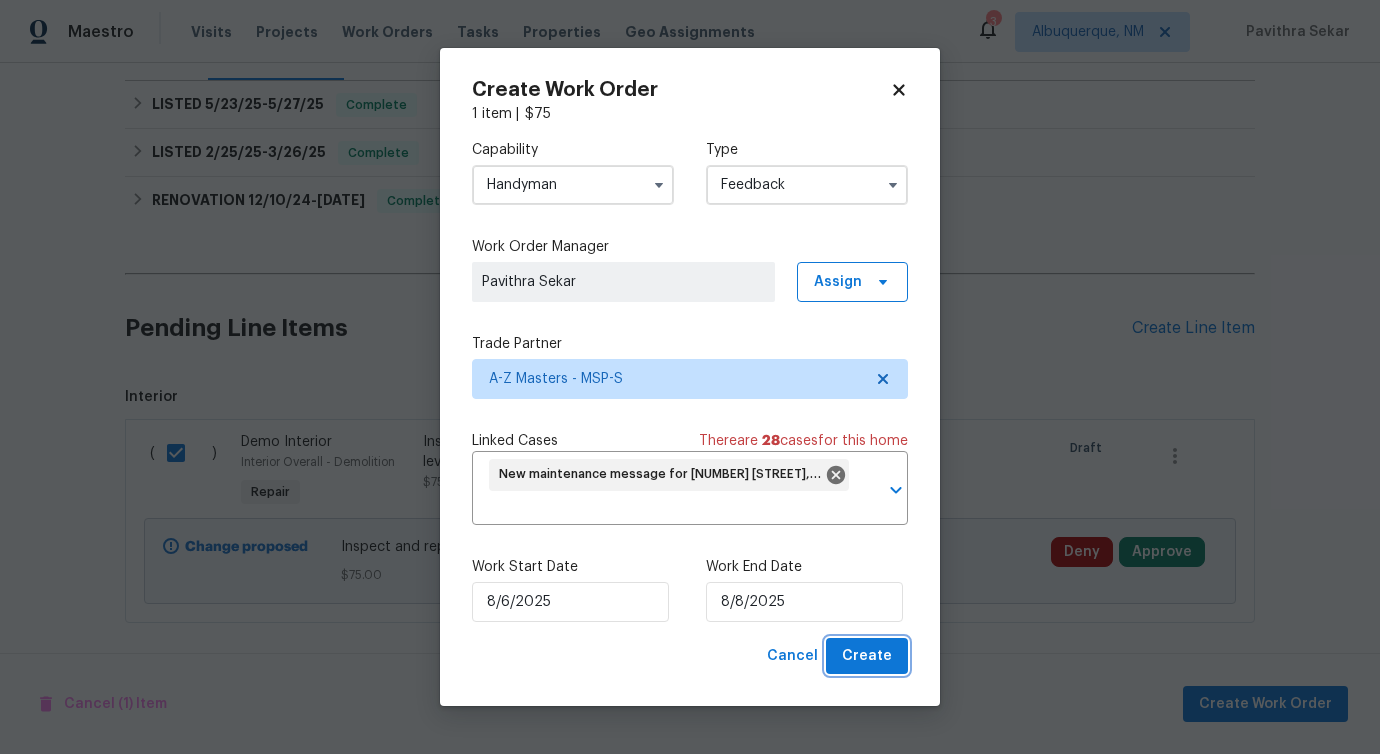 click on "Create" at bounding box center (867, 656) 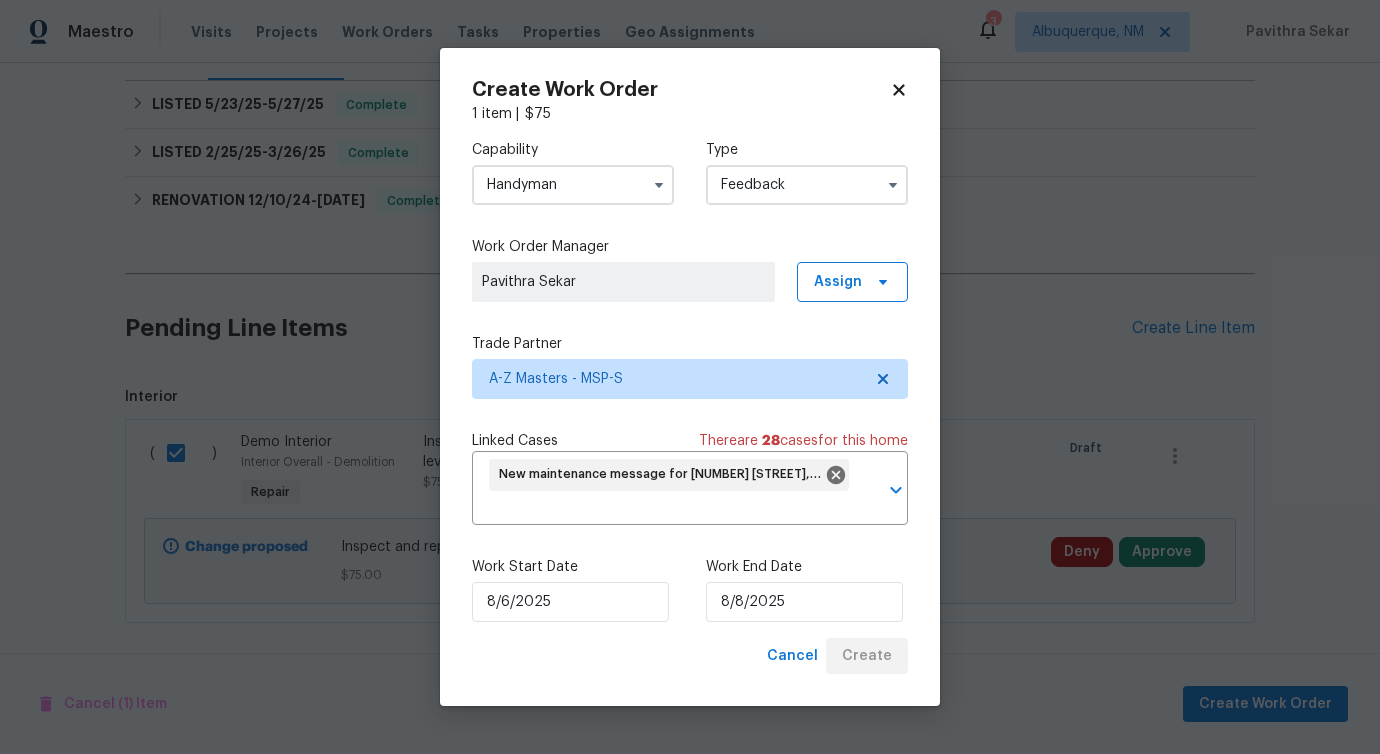 checkbox on "false" 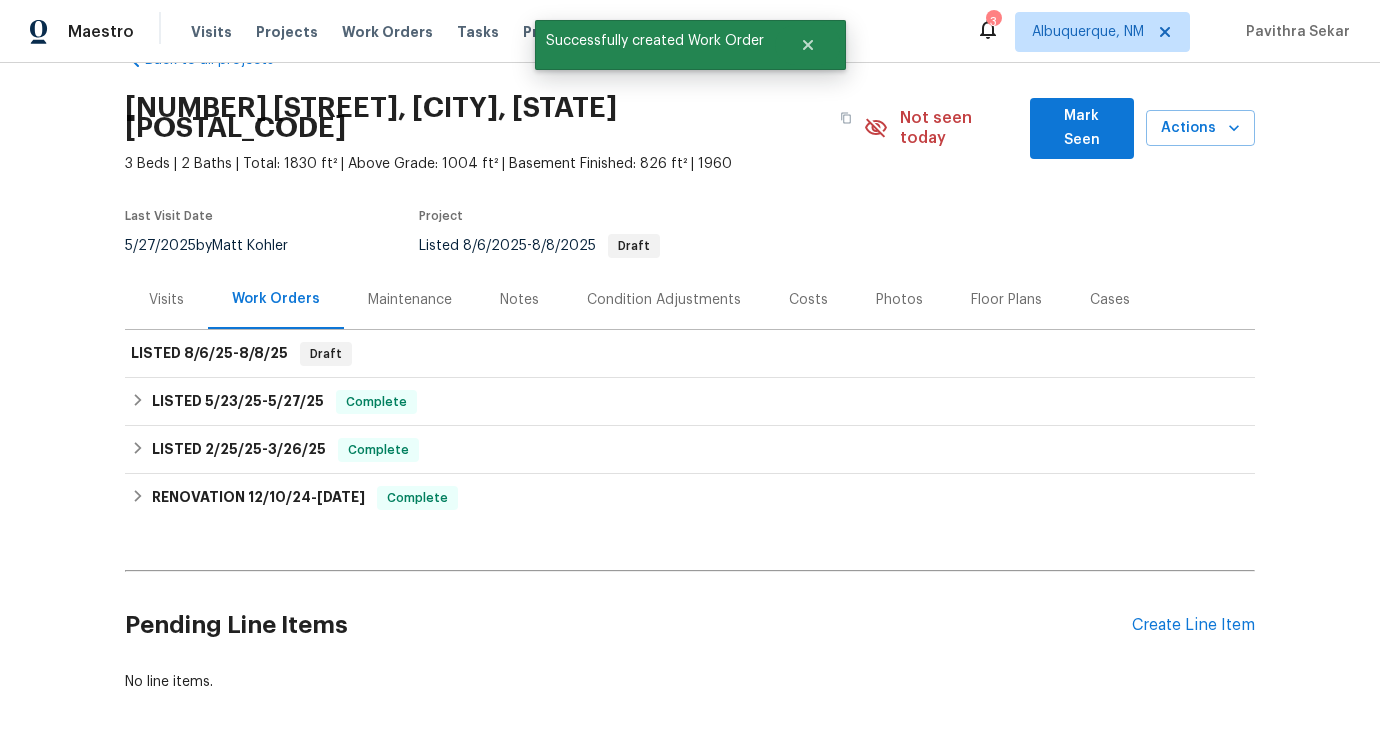 scroll, scrollTop: 0, scrollLeft: 0, axis: both 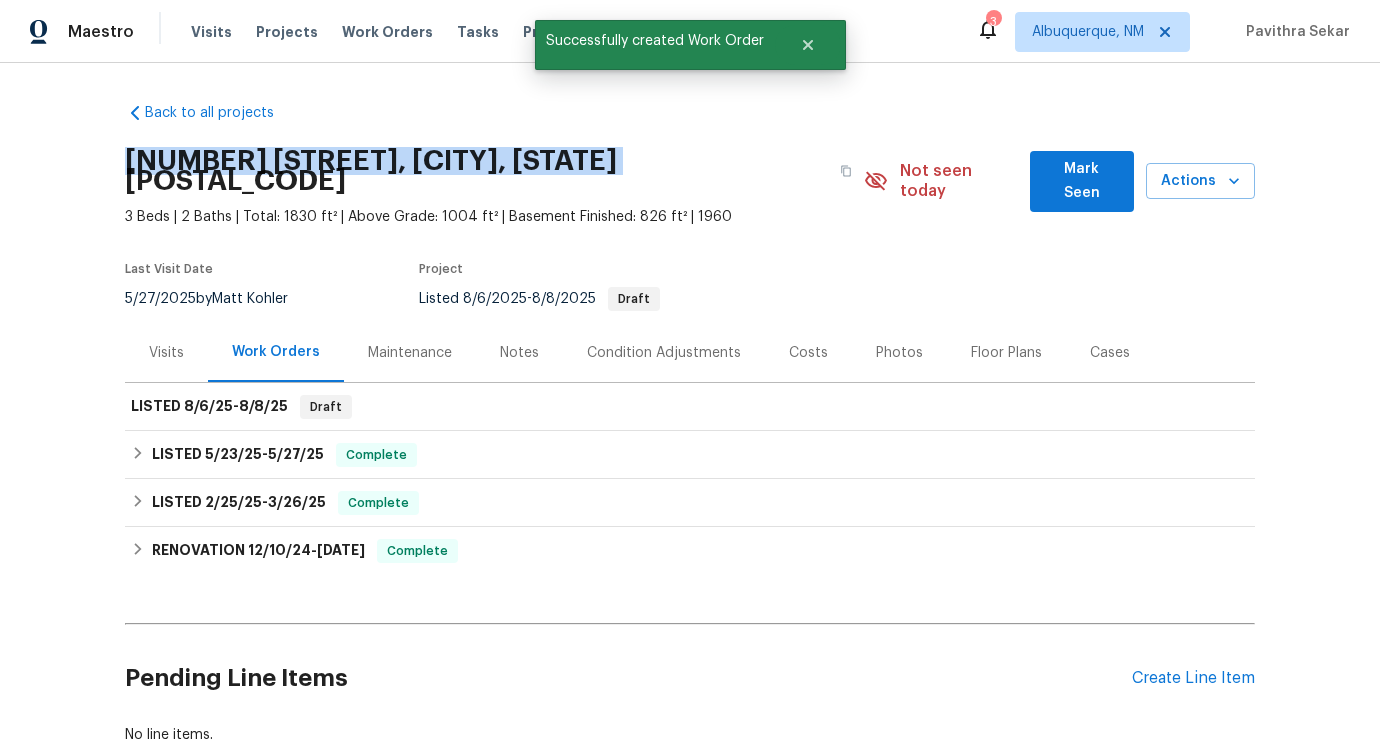 drag, startPoint x: 110, startPoint y: 155, endPoint x: 625, endPoint y: 161, distance: 515.035 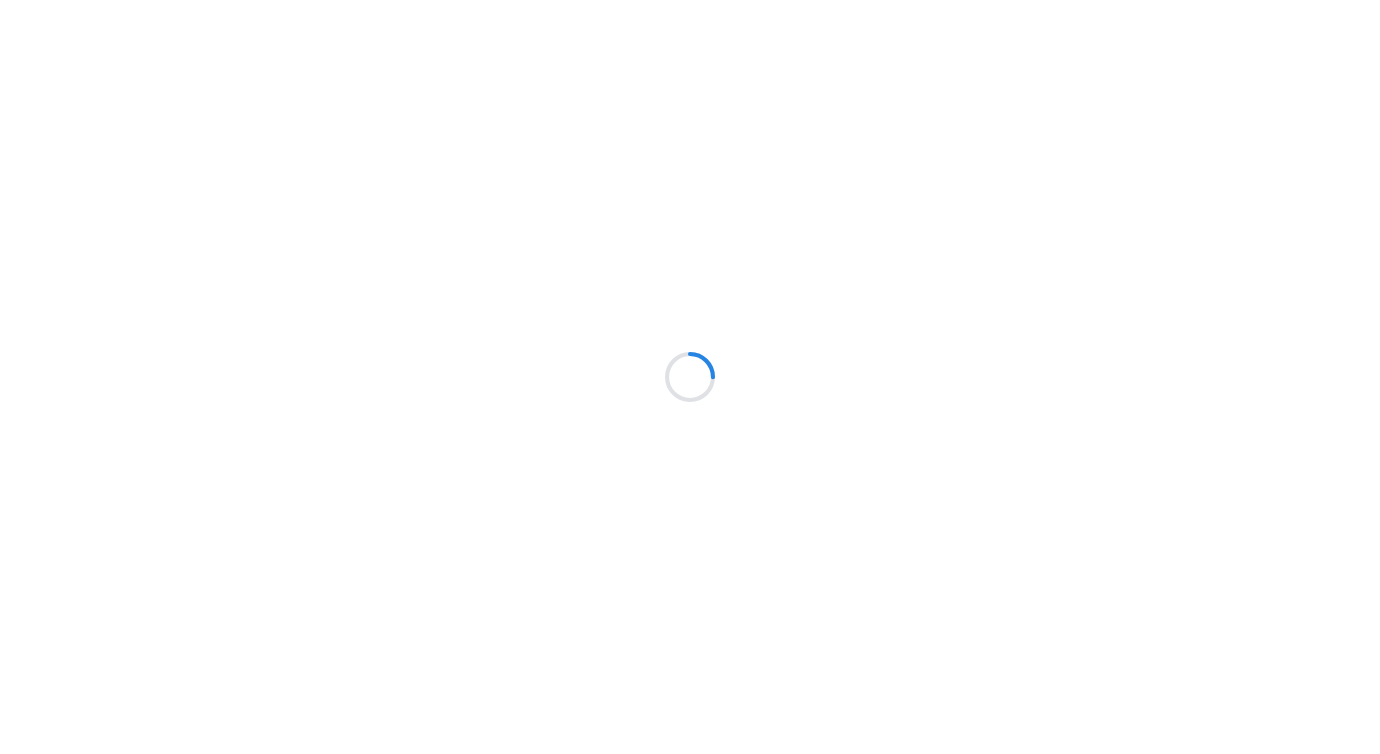 scroll, scrollTop: 0, scrollLeft: 0, axis: both 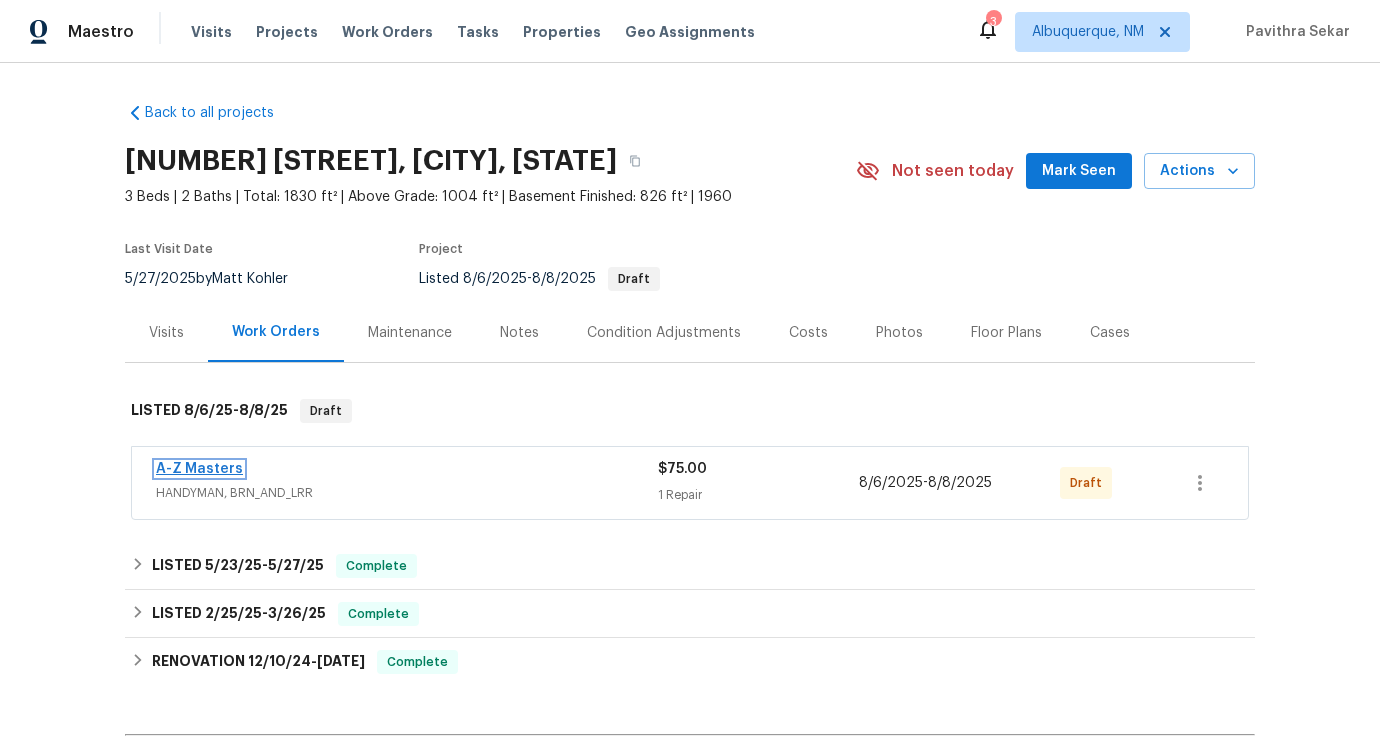 click on "A-Z Masters" at bounding box center [199, 469] 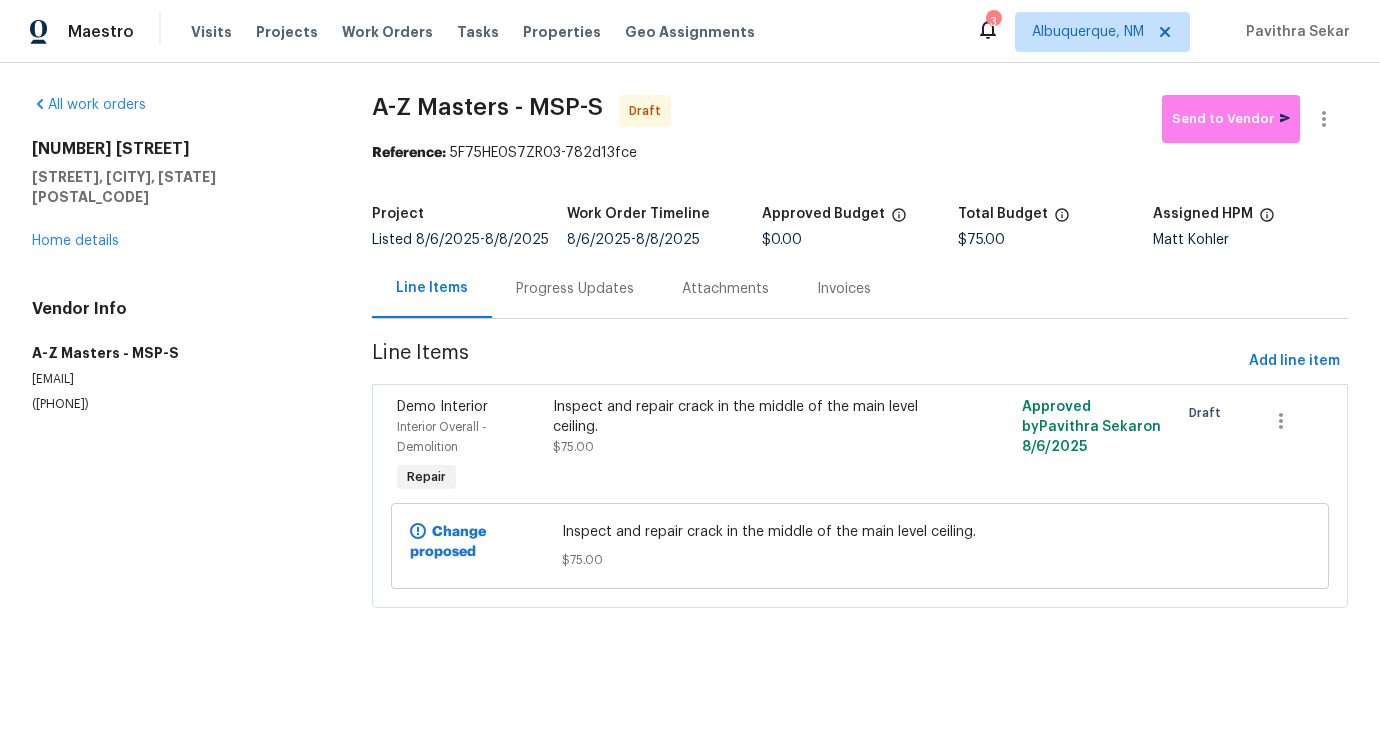 click on "Inspect and repair crack in the middle of the main level ceiling." at bounding box center (742, 447) 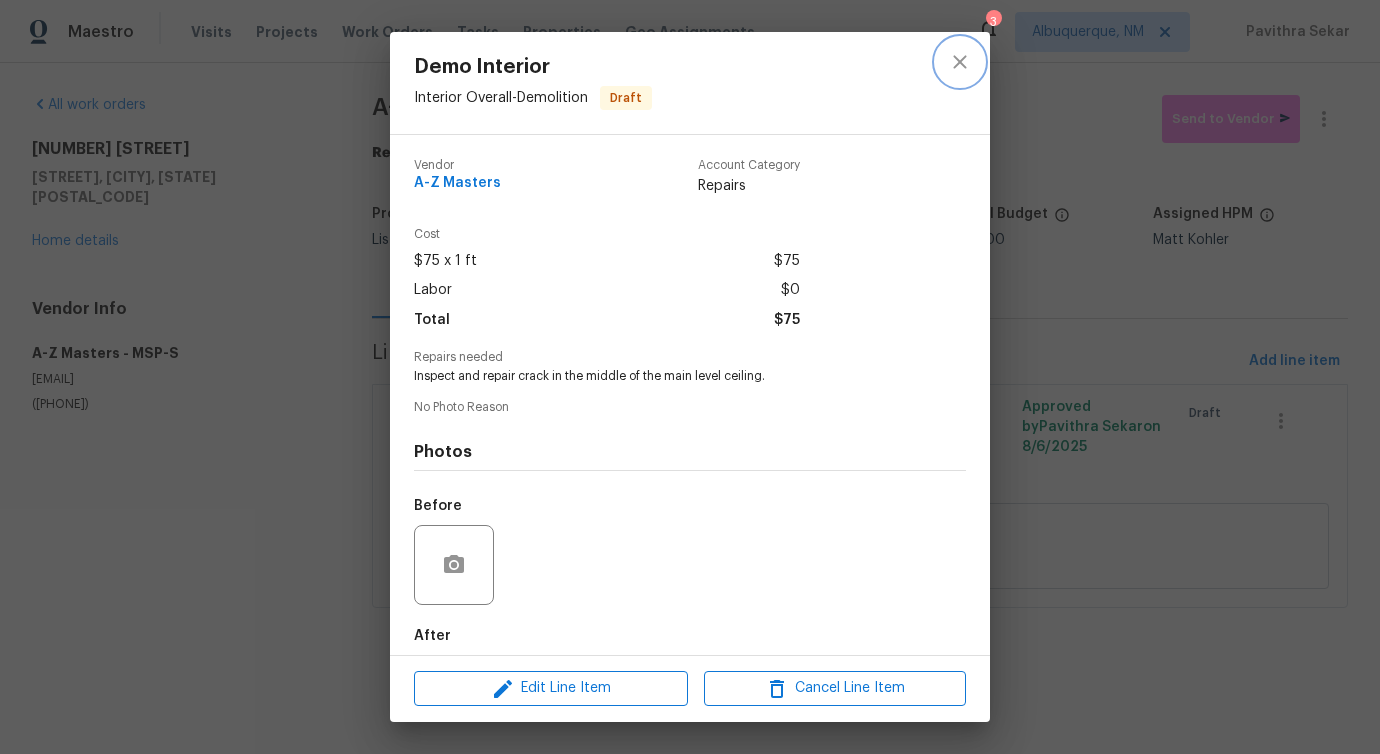 click at bounding box center [960, 62] 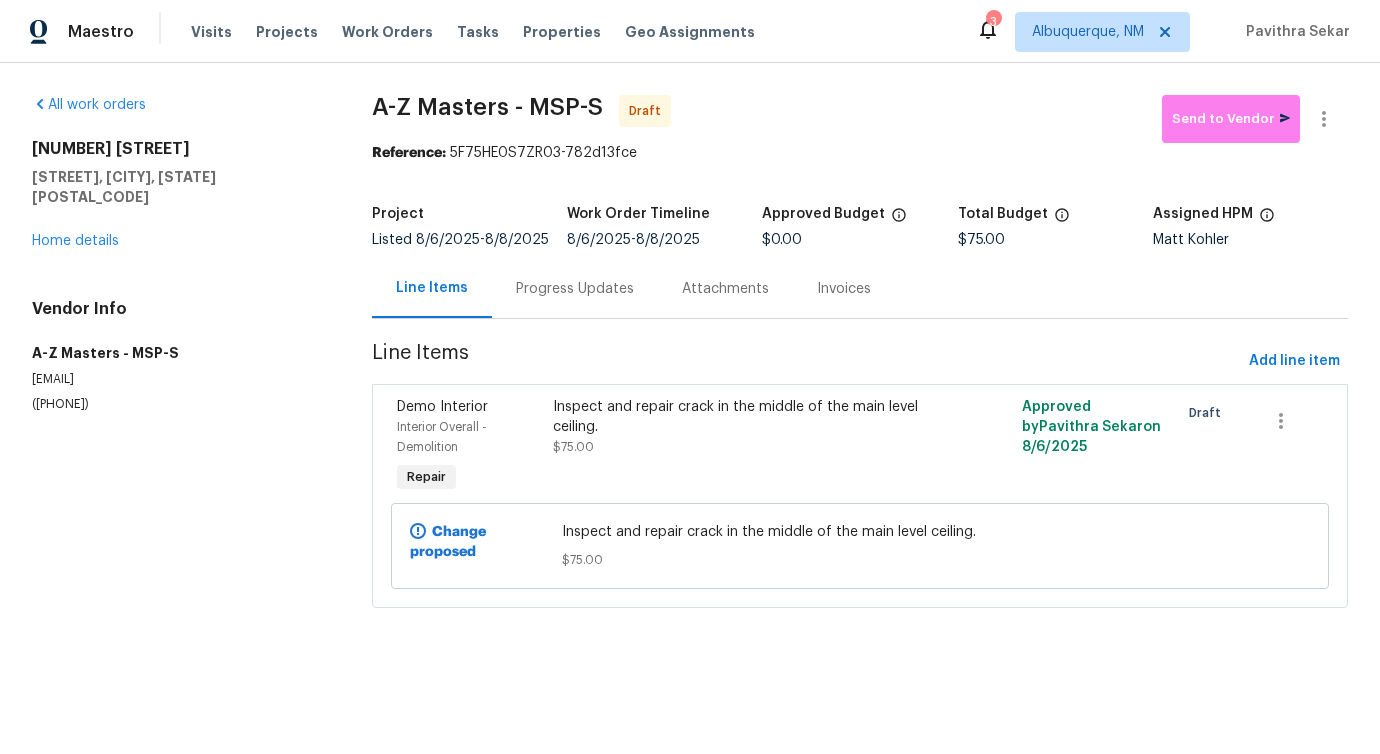 click at bounding box center [960, 62] 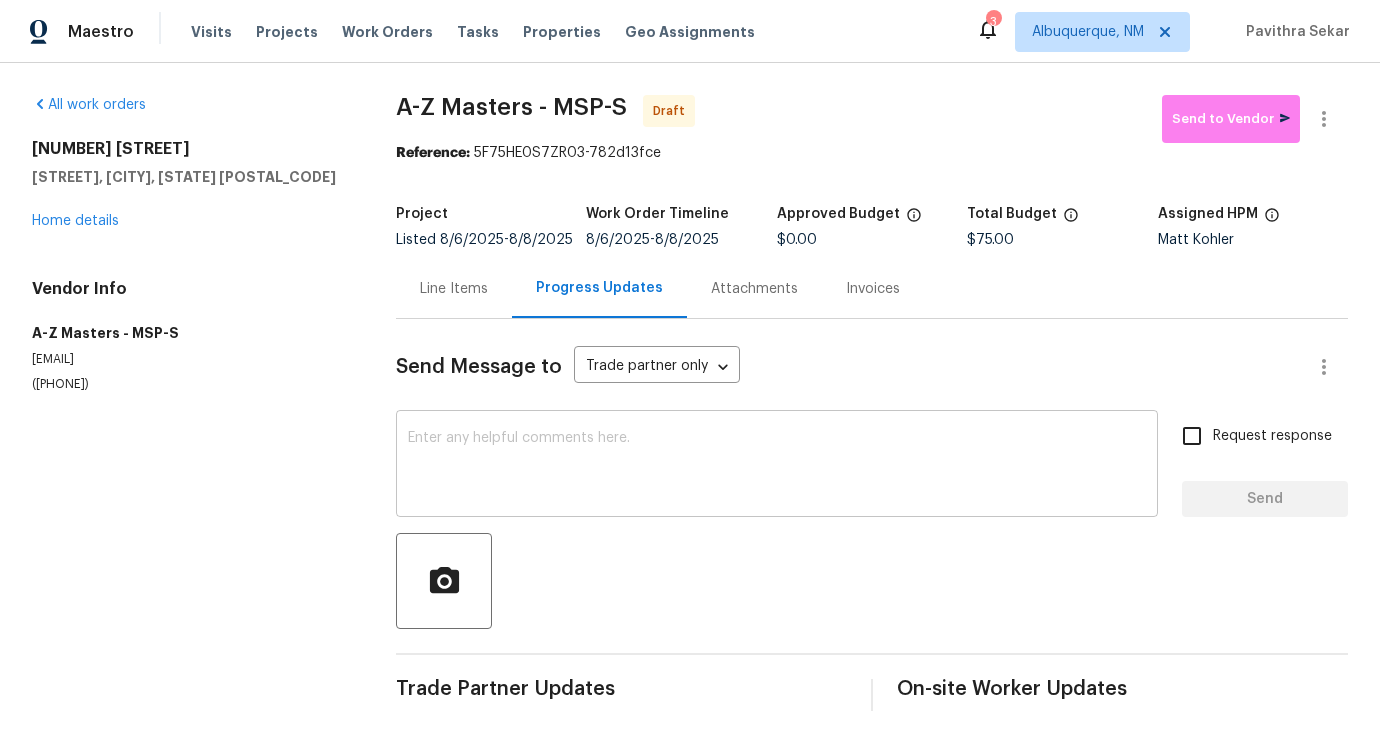 click at bounding box center [777, 466] 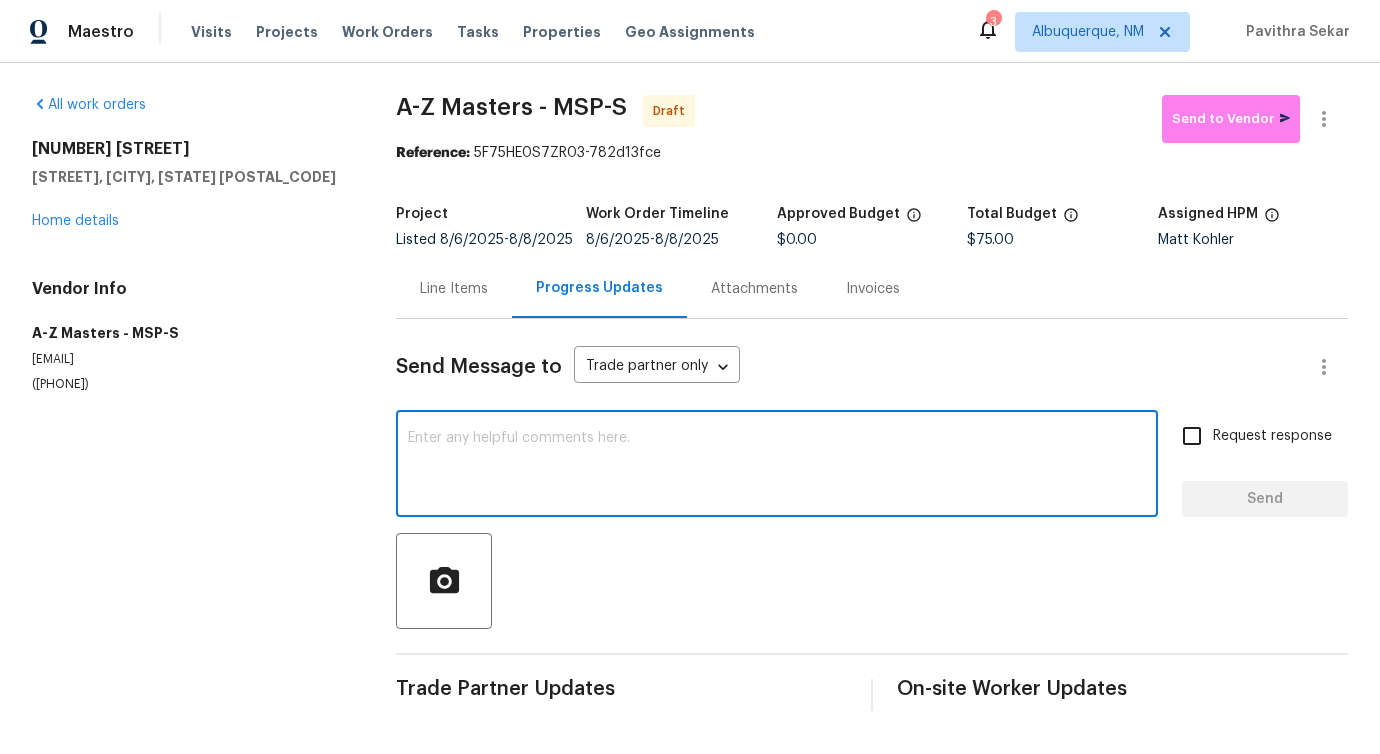 scroll, scrollTop: 0, scrollLeft: 0, axis: both 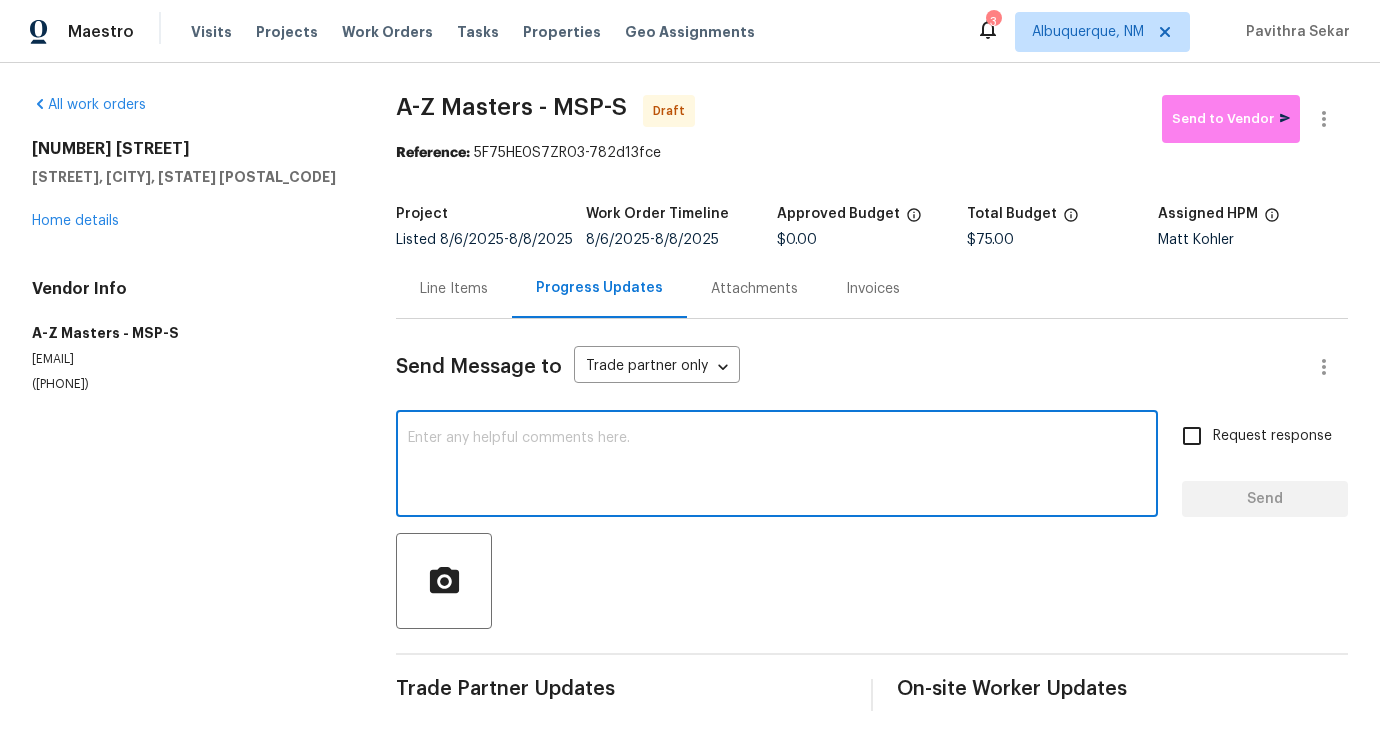 click at bounding box center [777, 466] 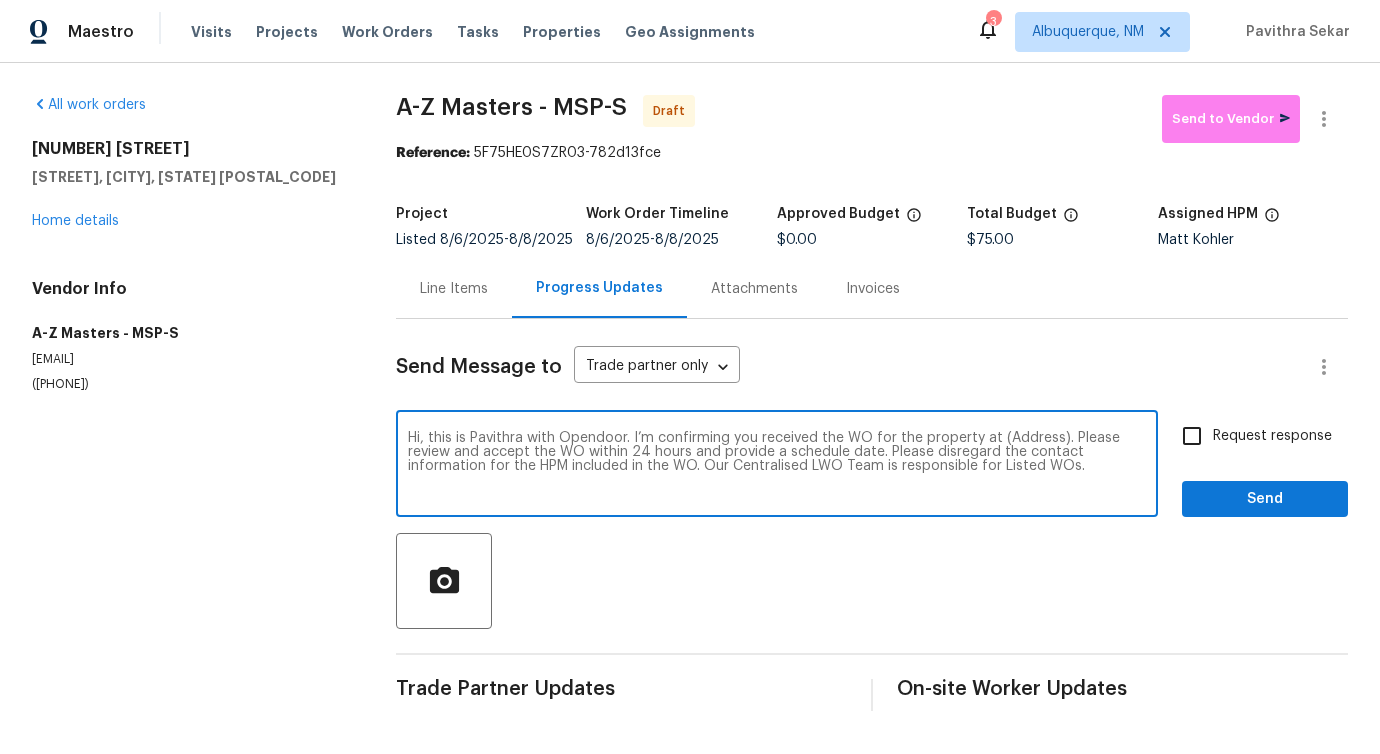 click on "Hi, this is Pavithra with Opendoor. I’m confirming you received the WO for the property at (Address). Please review and accept the WO within 24 hours and provide a schedule date. Please disregard the contact information for the HPM included in the WO. Our Centralised LWO Team is responsible for Listed WOs." at bounding box center (777, 466) 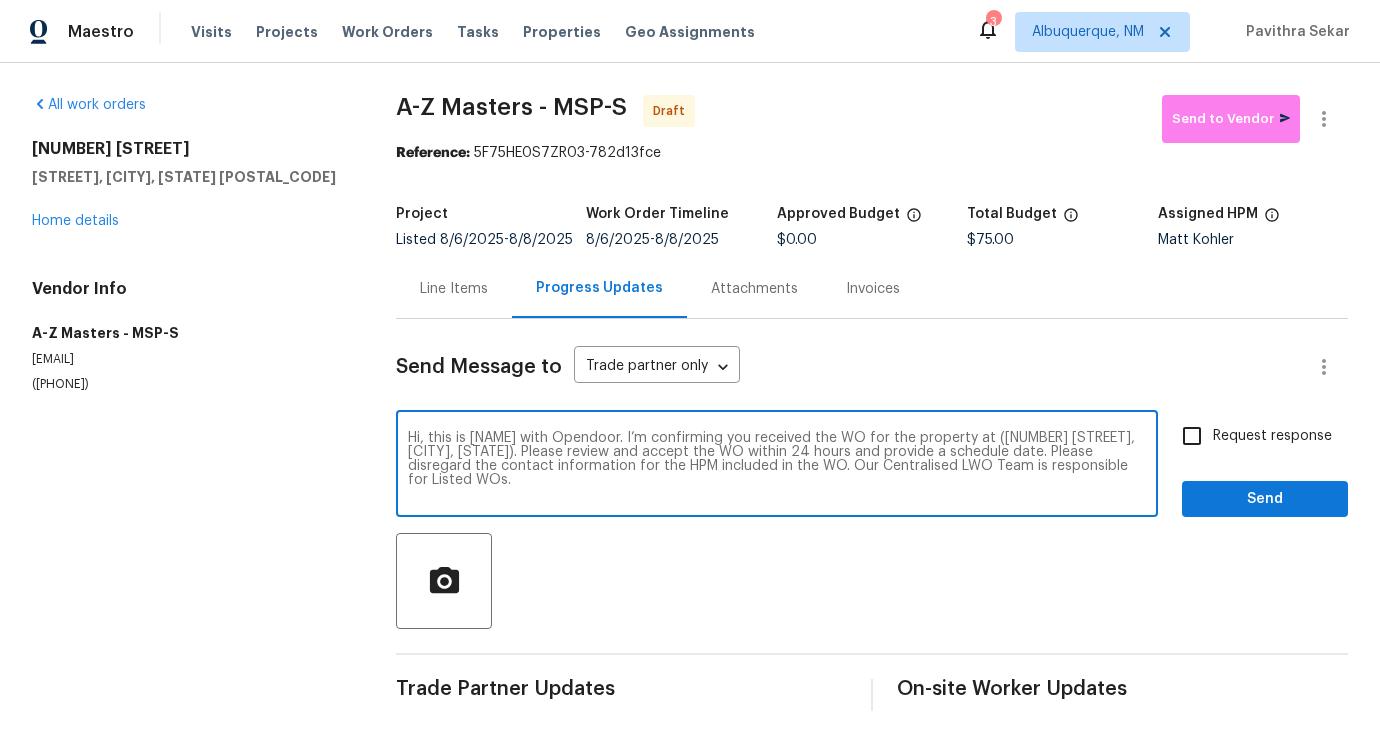type on "Hi, this is [NAME] with Opendoor. I’m confirming you received the WO for the property at ([NUMBER] [STREET], [CITY], [STATE]). Please review and accept the WO within 24 hours and provide a schedule date. Please disregard the contact information for the HPM included in the WO. Our Centralised LWO Team is responsible for Listed WOs." 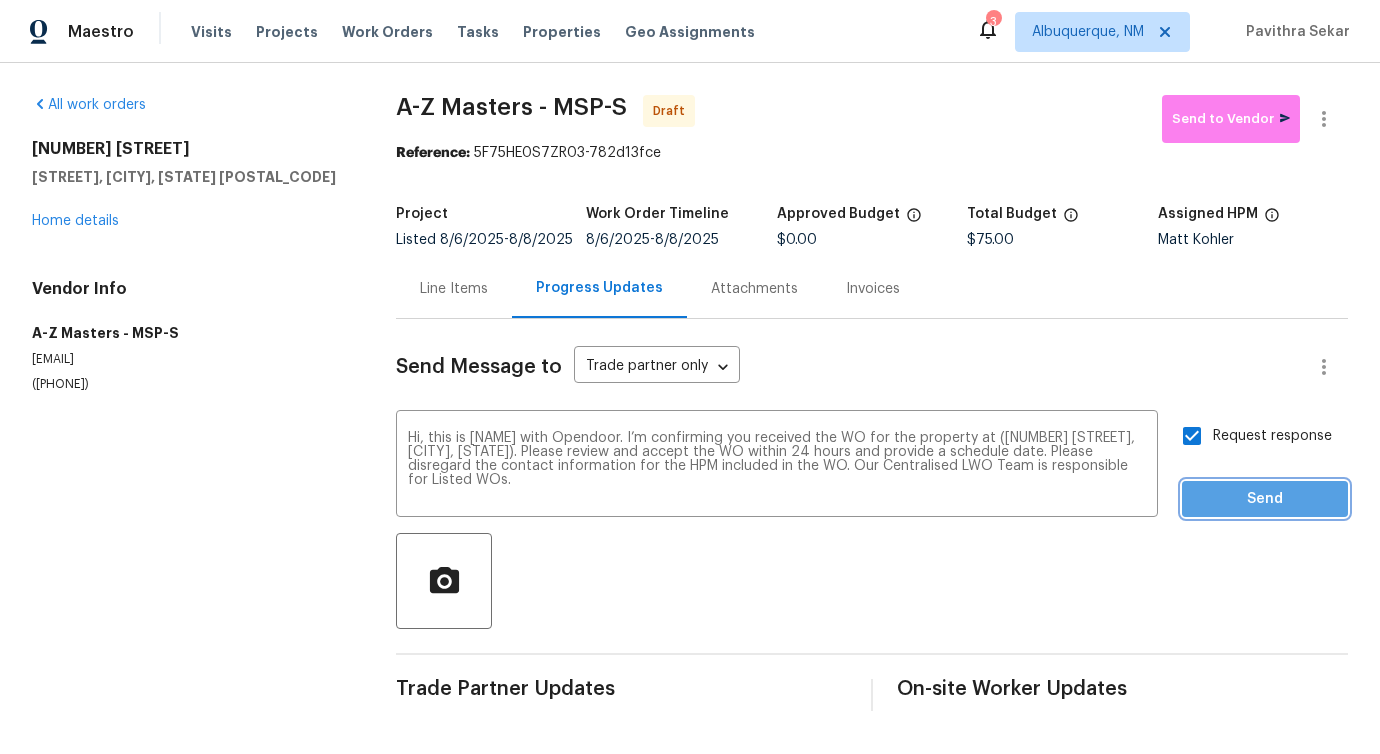 click on "Send" at bounding box center (1265, 499) 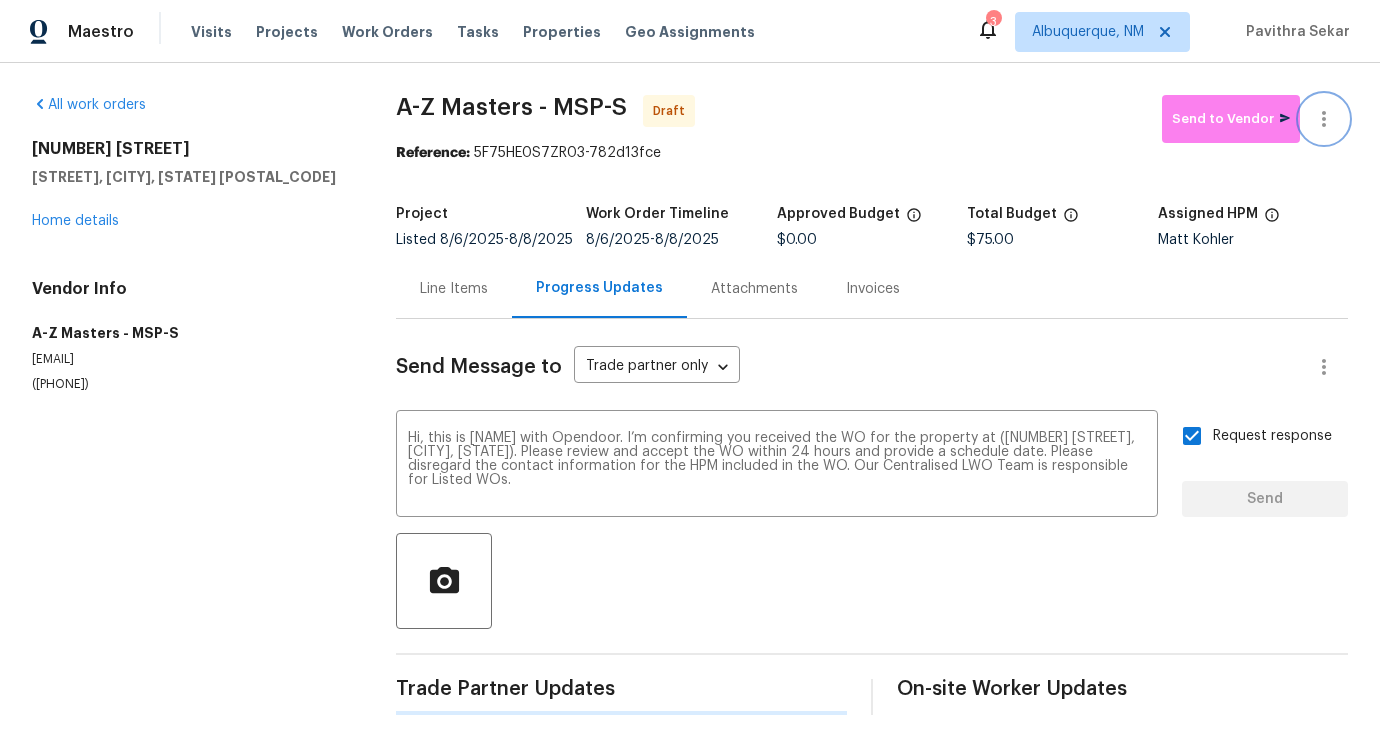 click at bounding box center [1324, 119] 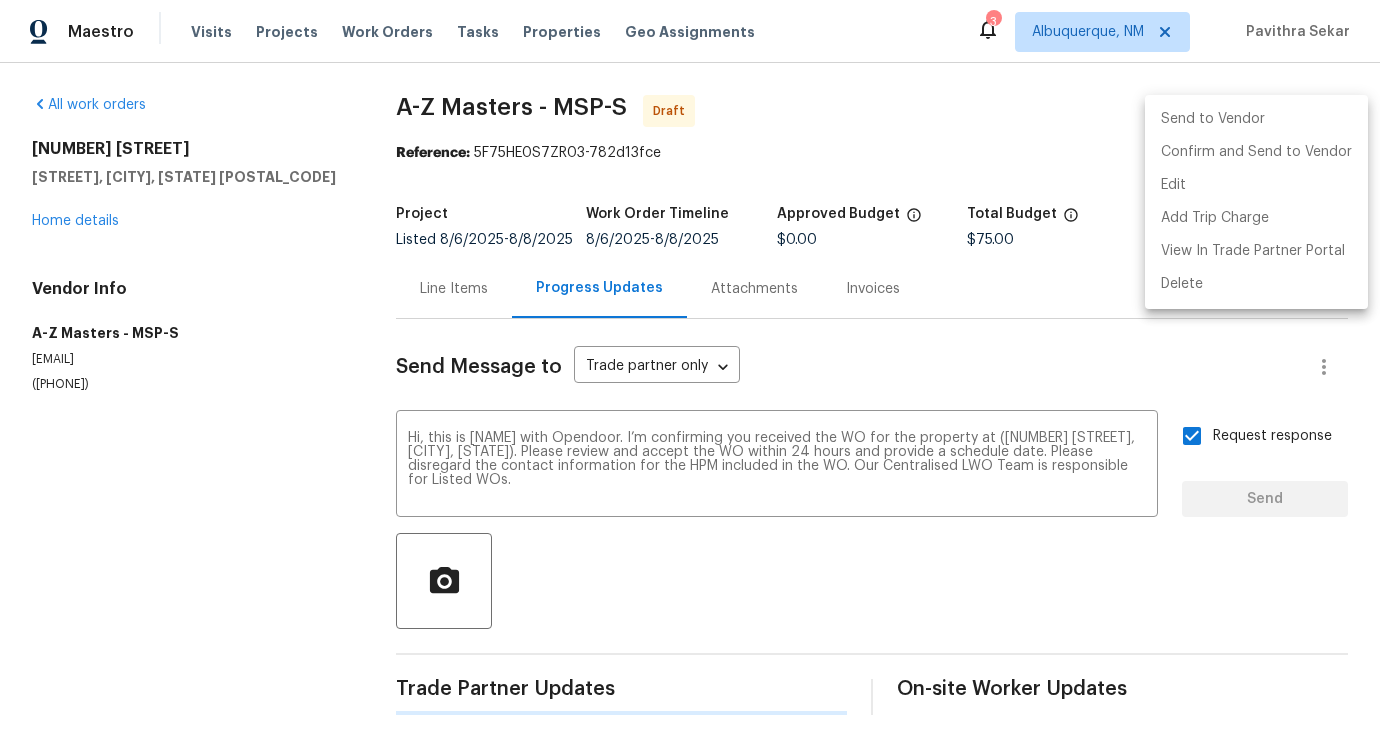type 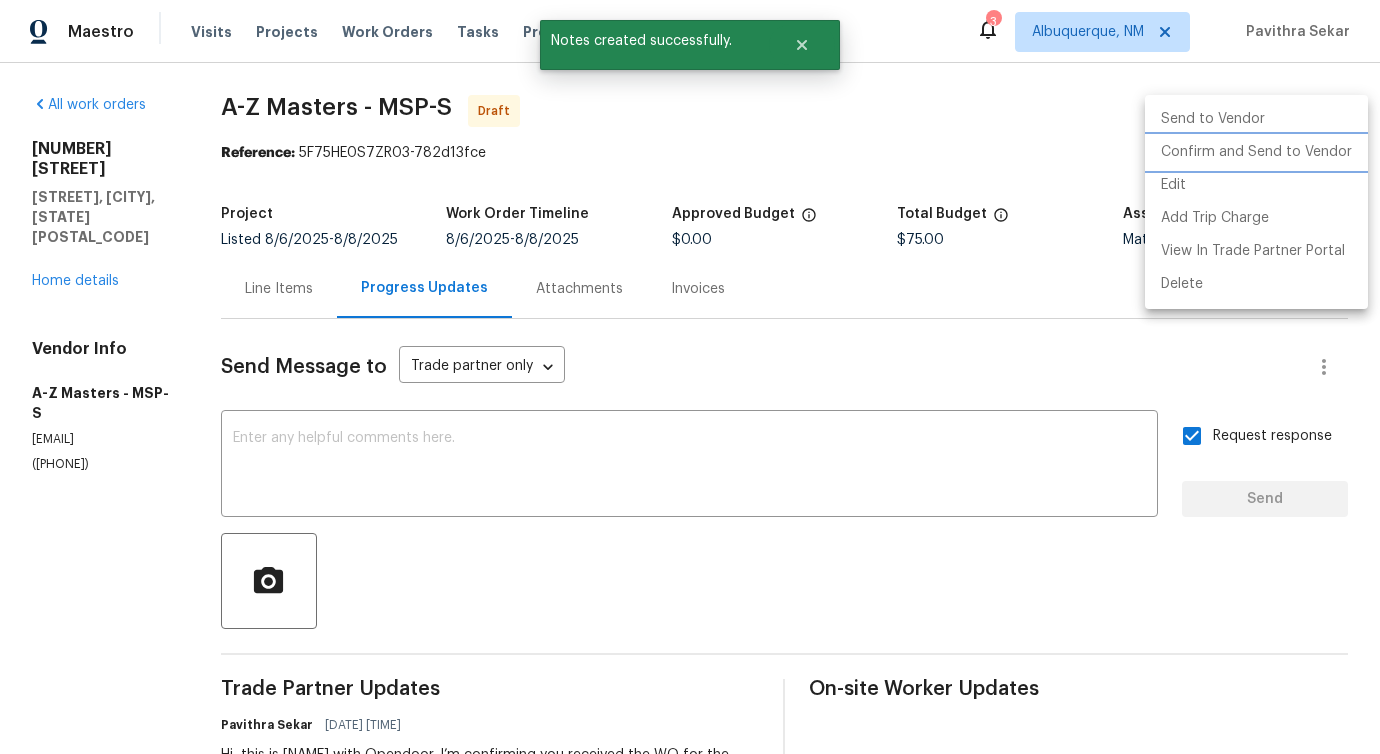 click on "Confirm and Send to Vendor" at bounding box center (1256, 152) 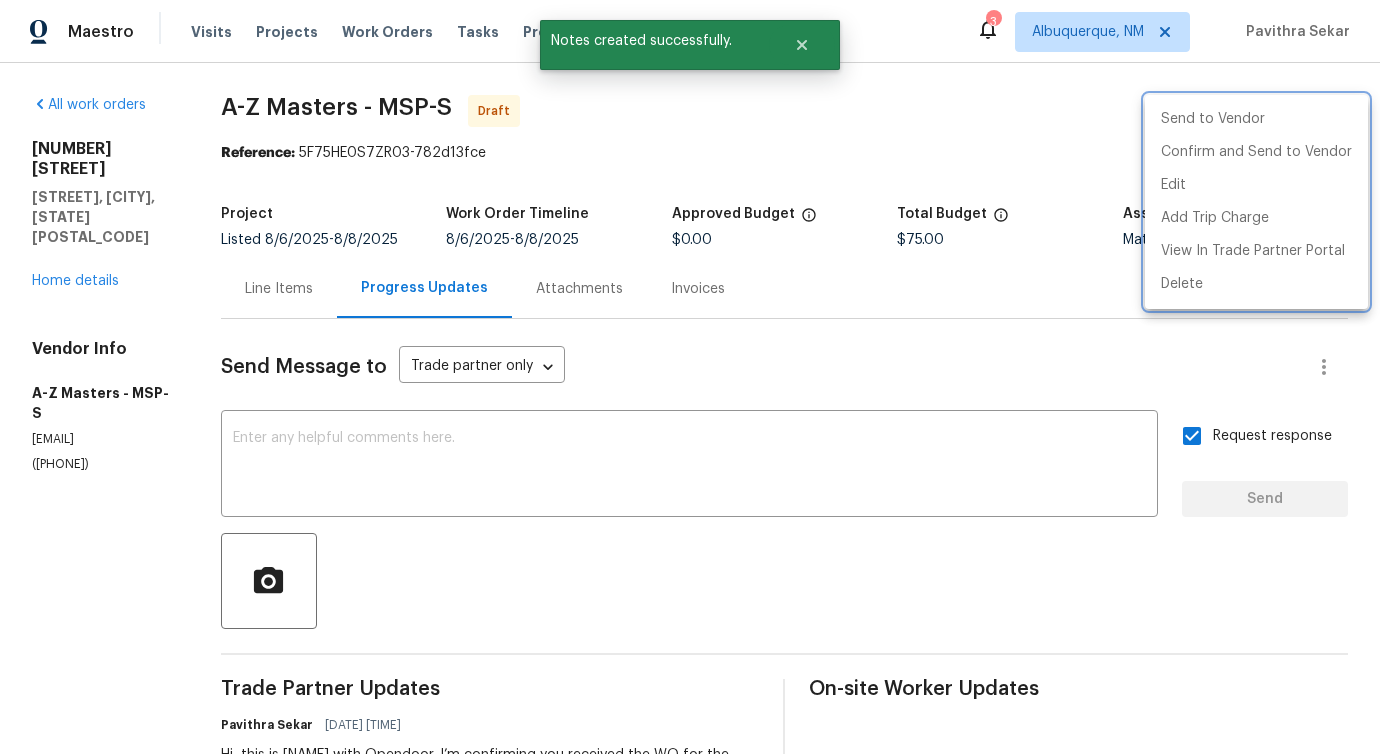 click at bounding box center [690, 377] 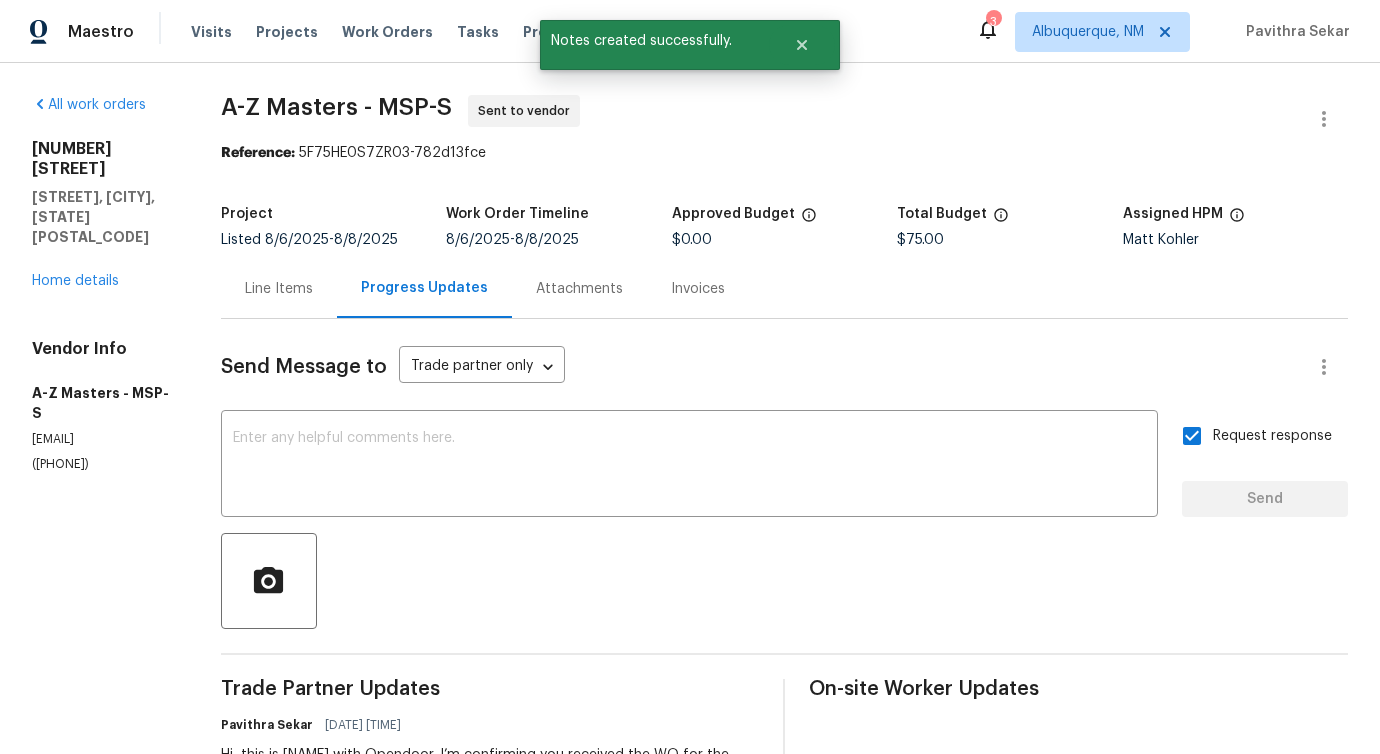 click on "Line Items" at bounding box center [279, 289] 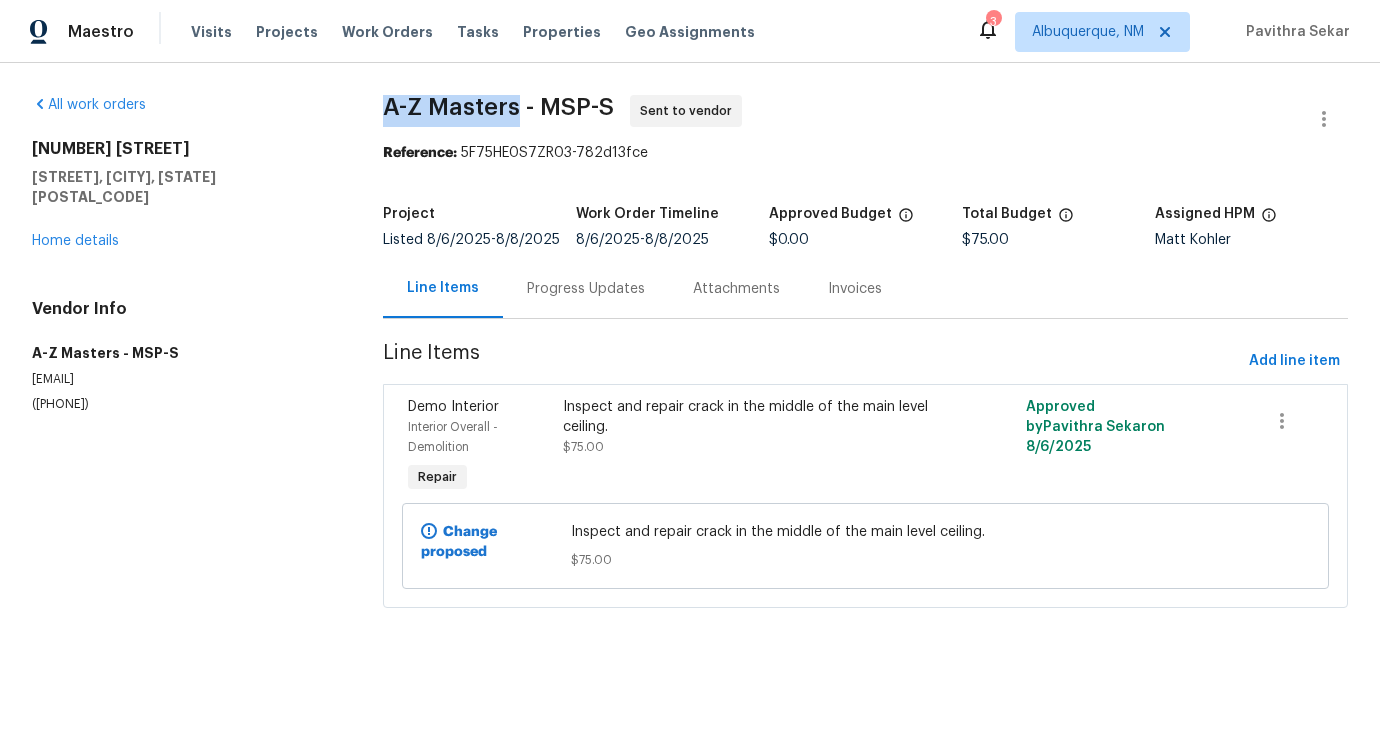 drag, startPoint x: 378, startPoint y: 106, endPoint x: 519, endPoint y: 105, distance: 141.00354 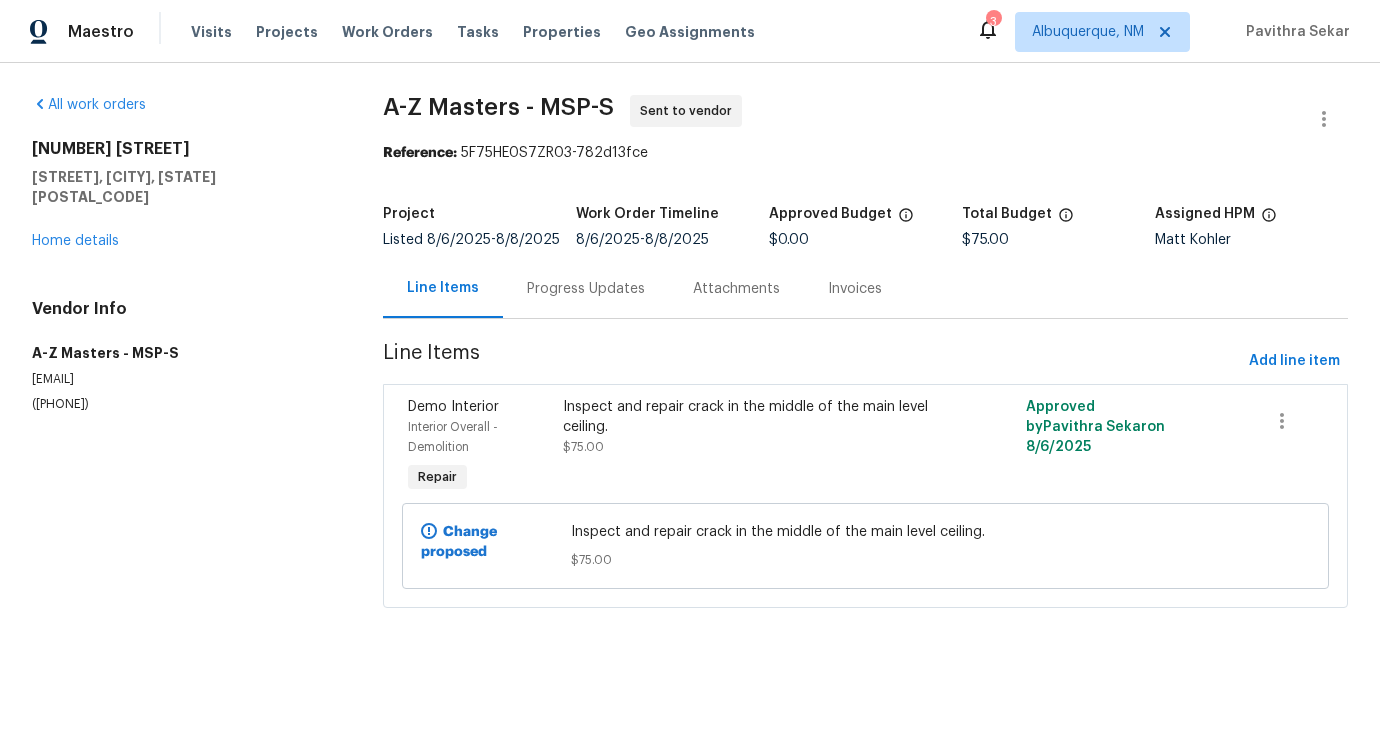 click on "All work orders [NUMBER] [STREET], [CITY], [STATE] [POSTAL_CODE] Home details Vendor Info A-Z Masters - MSP-S [EMAIL] ([PHONE])" at bounding box center (183, 254) 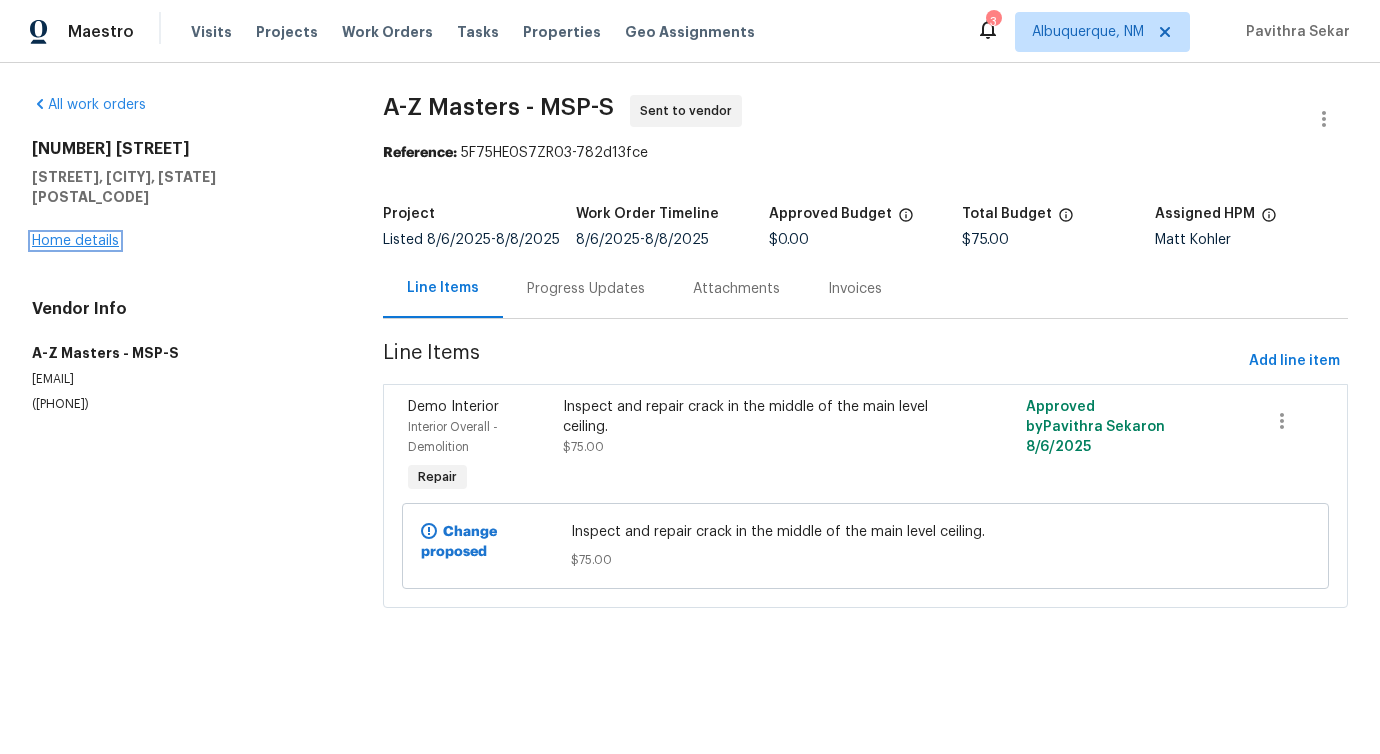 click on "Home details" at bounding box center (75, 241) 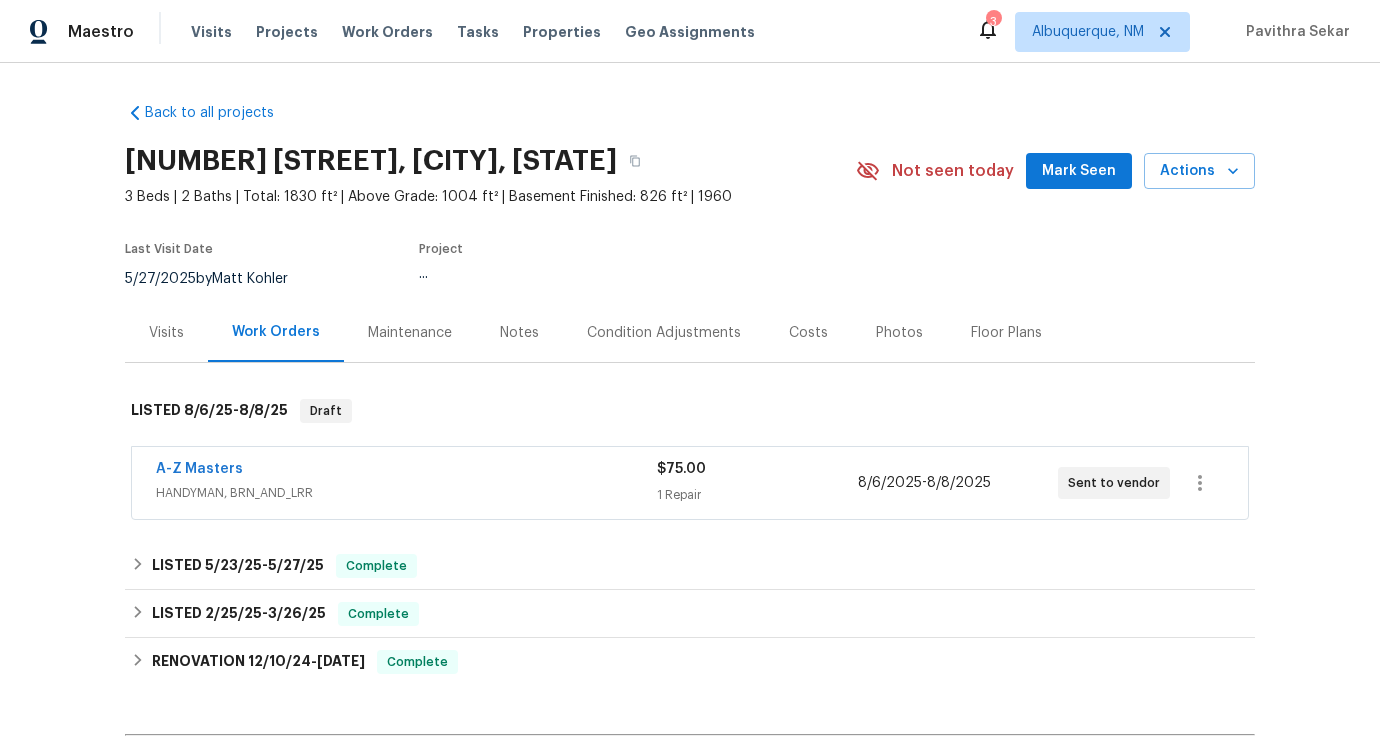 scroll, scrollTop: 253, scrollLeft: 0, axis: vertical 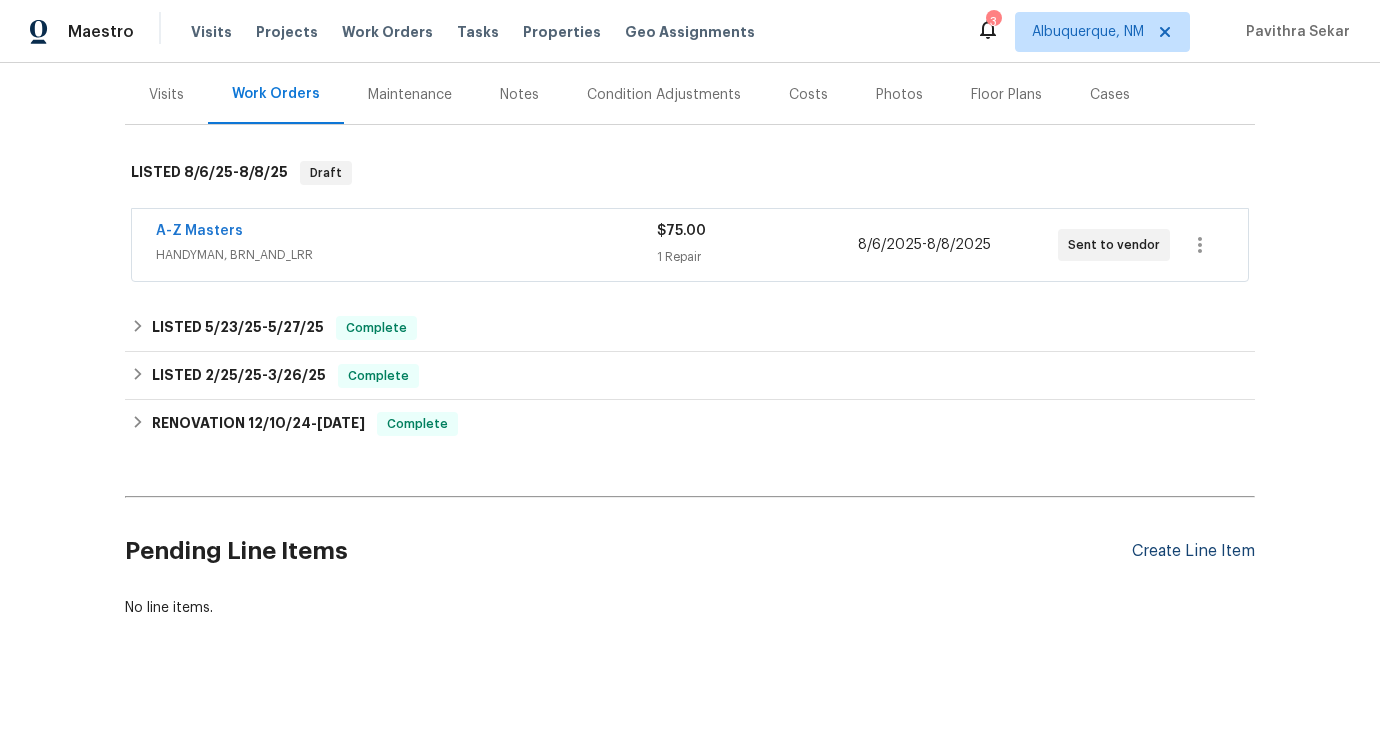 click on "Create Line Item" at bounding box center [1193, 551] 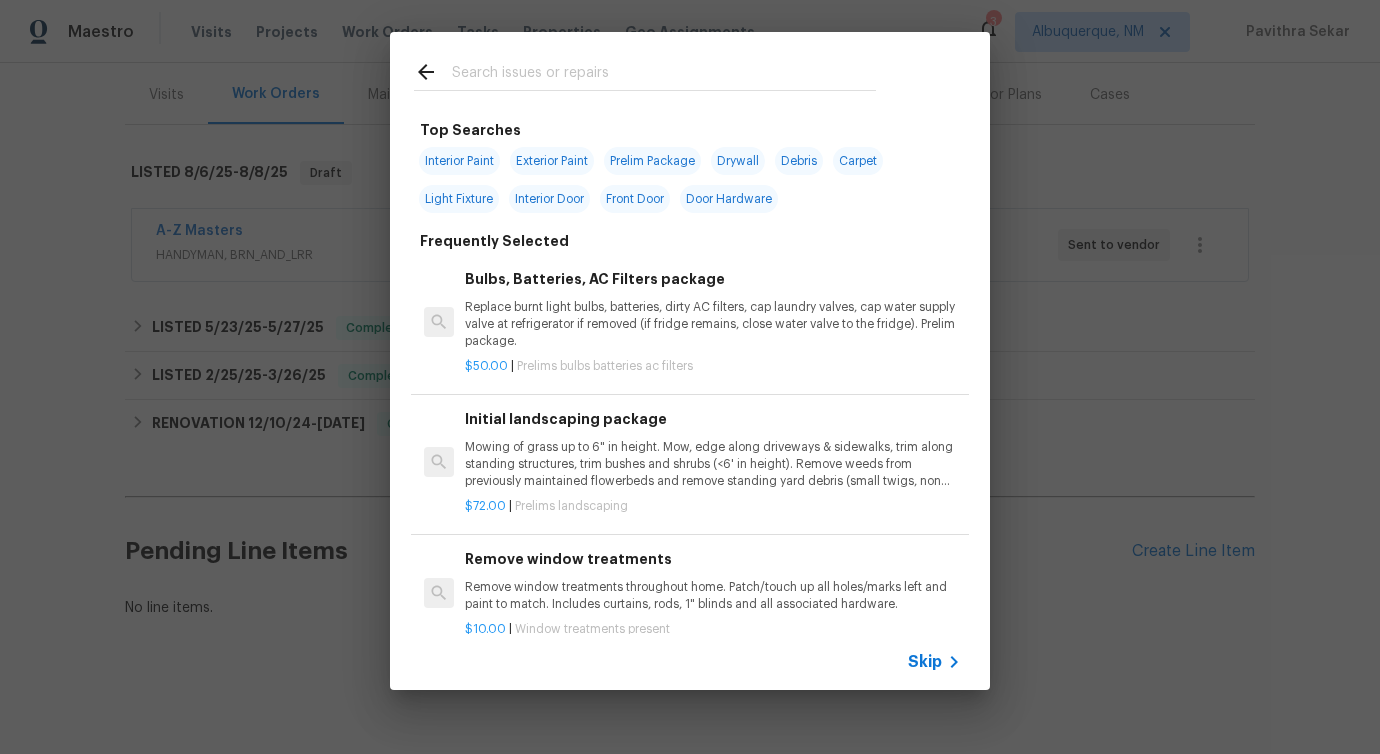 click at bounding box center (664, 75) 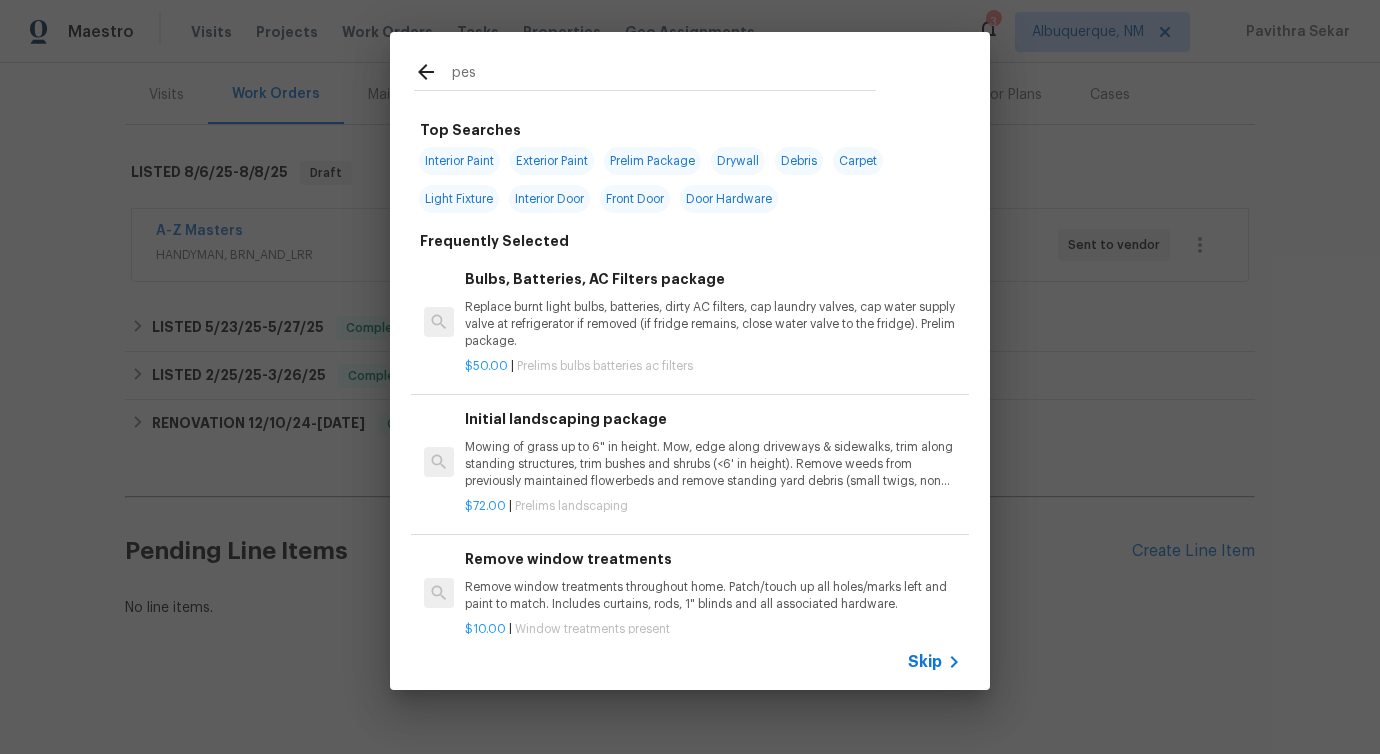 type on "pest" 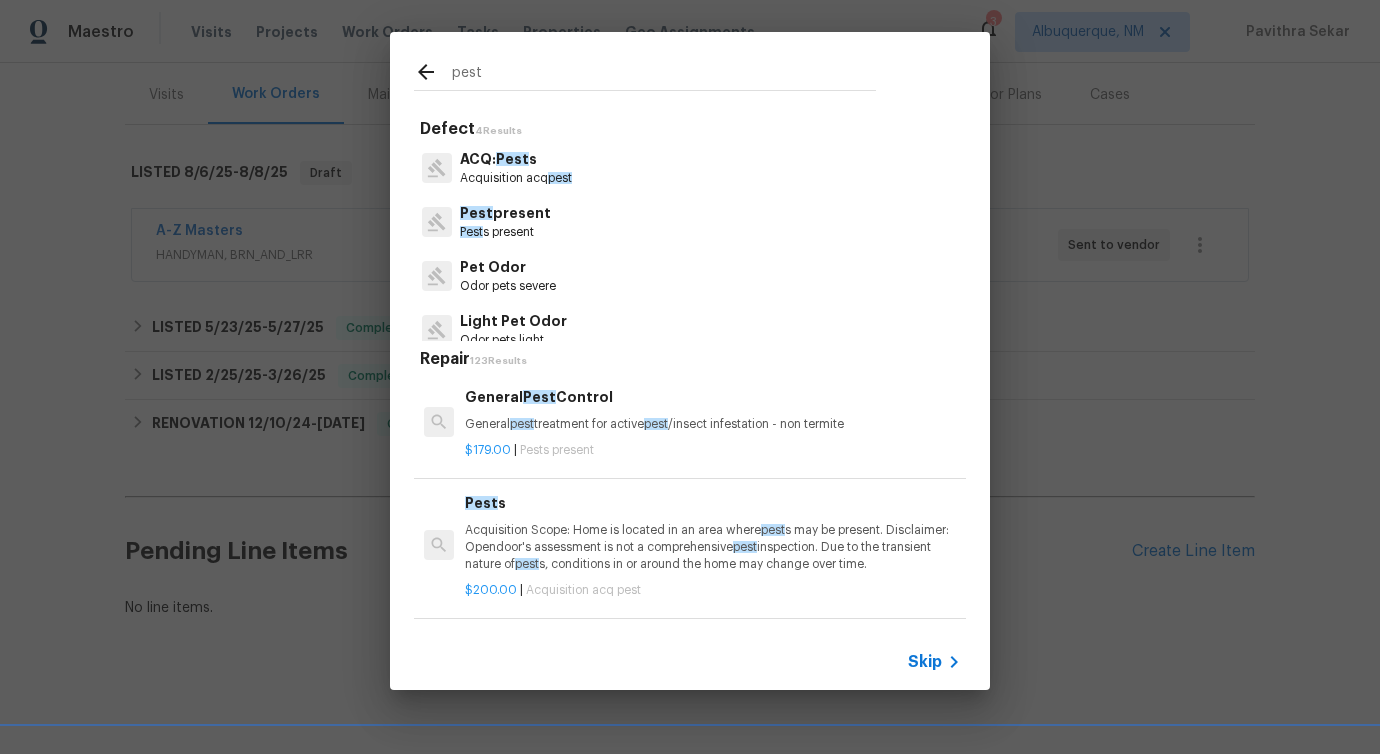 click on "Pest  present" at bounding box center [505, 213] 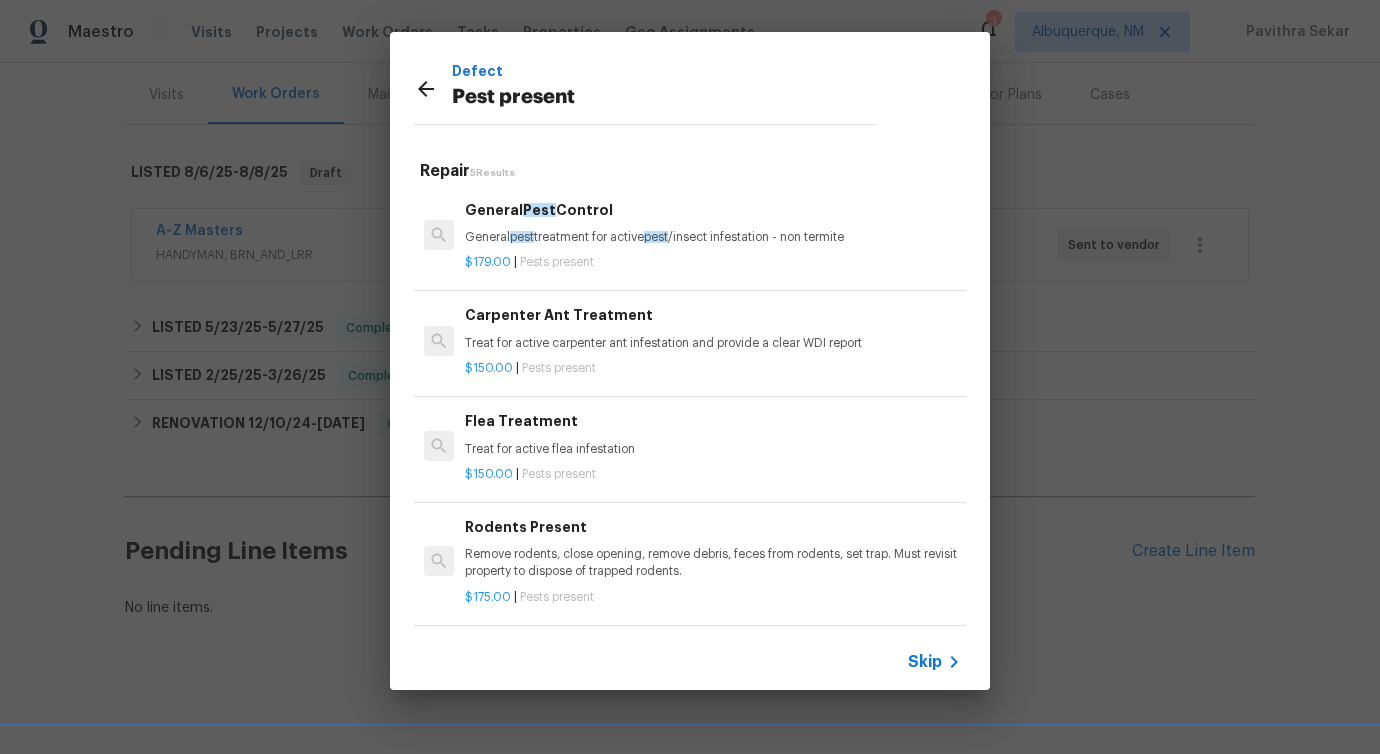 click on "General  Pest  Control General  pest  treatment for active  pest /insect infestation - non termite" at bounding box center (713, 223) 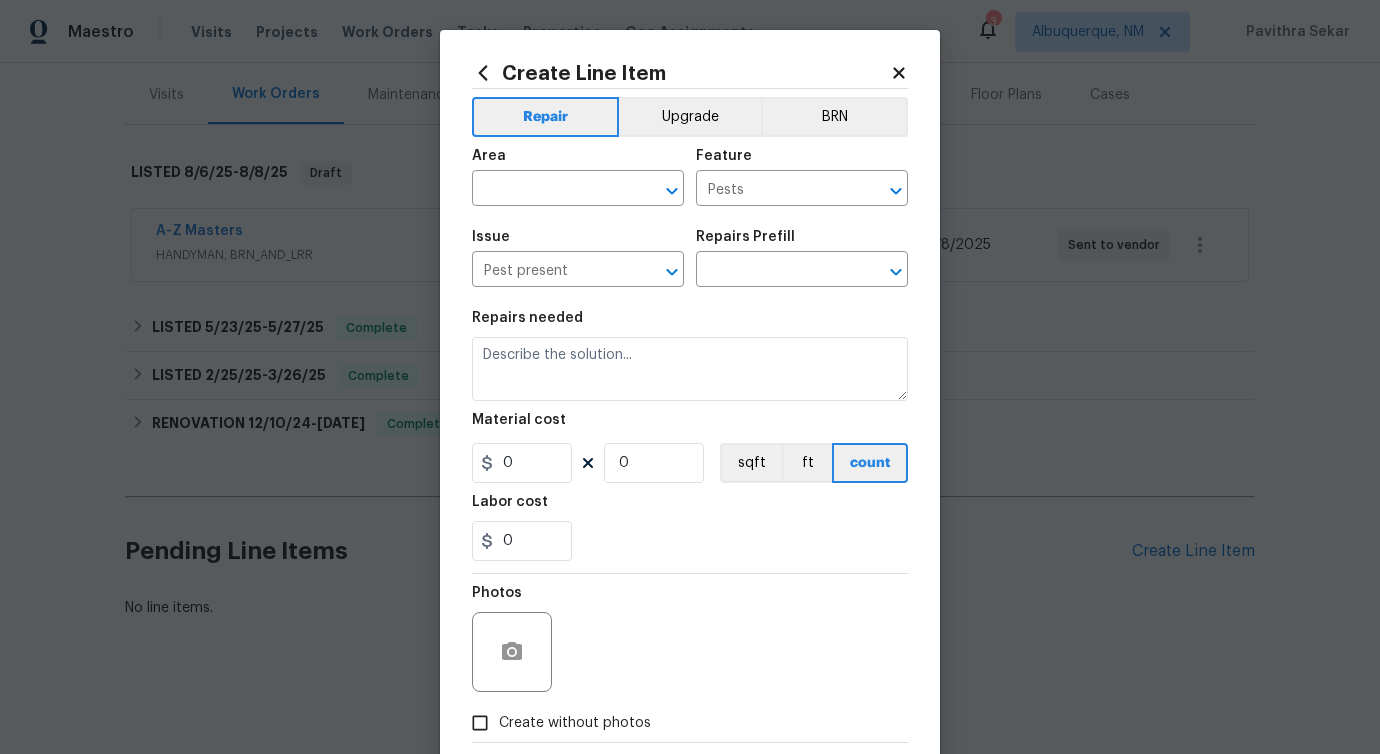 type on "General Pest Control $179.00" 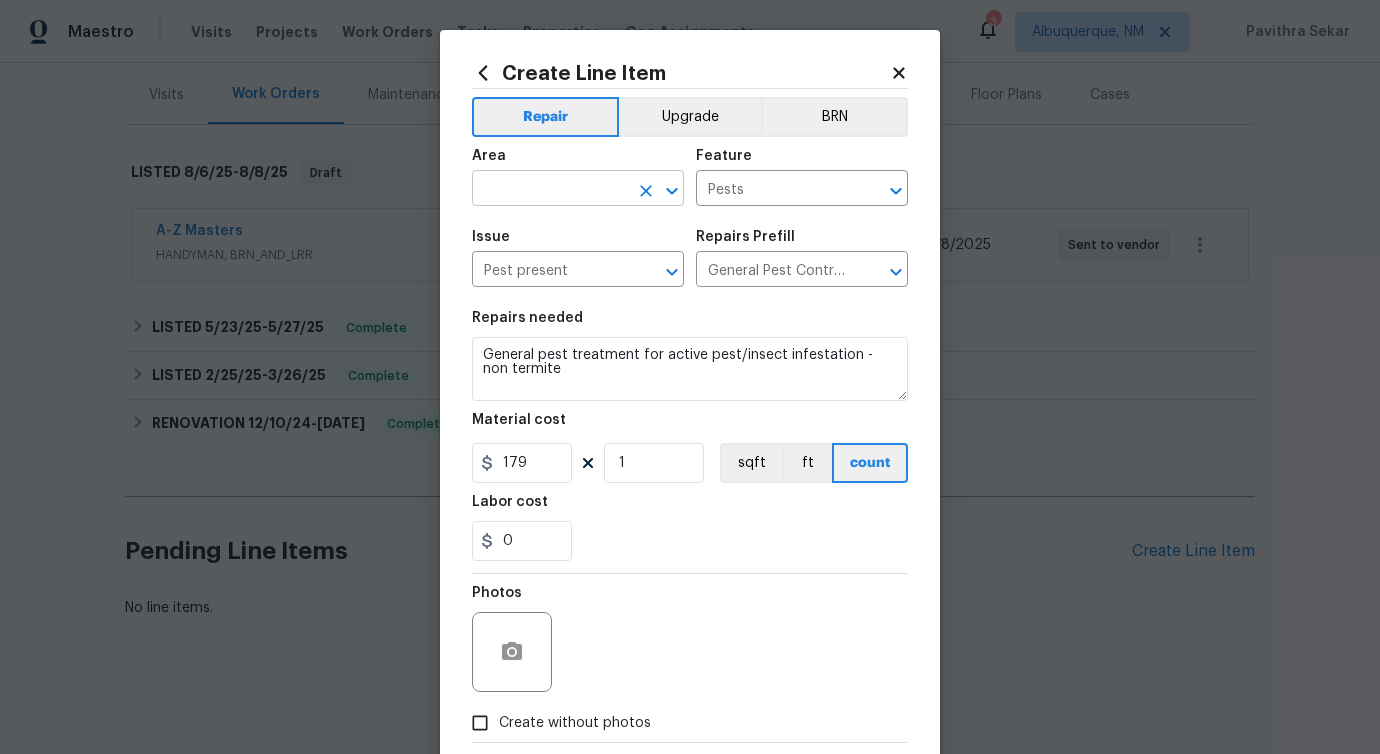 click at bounding box center (550, 190) 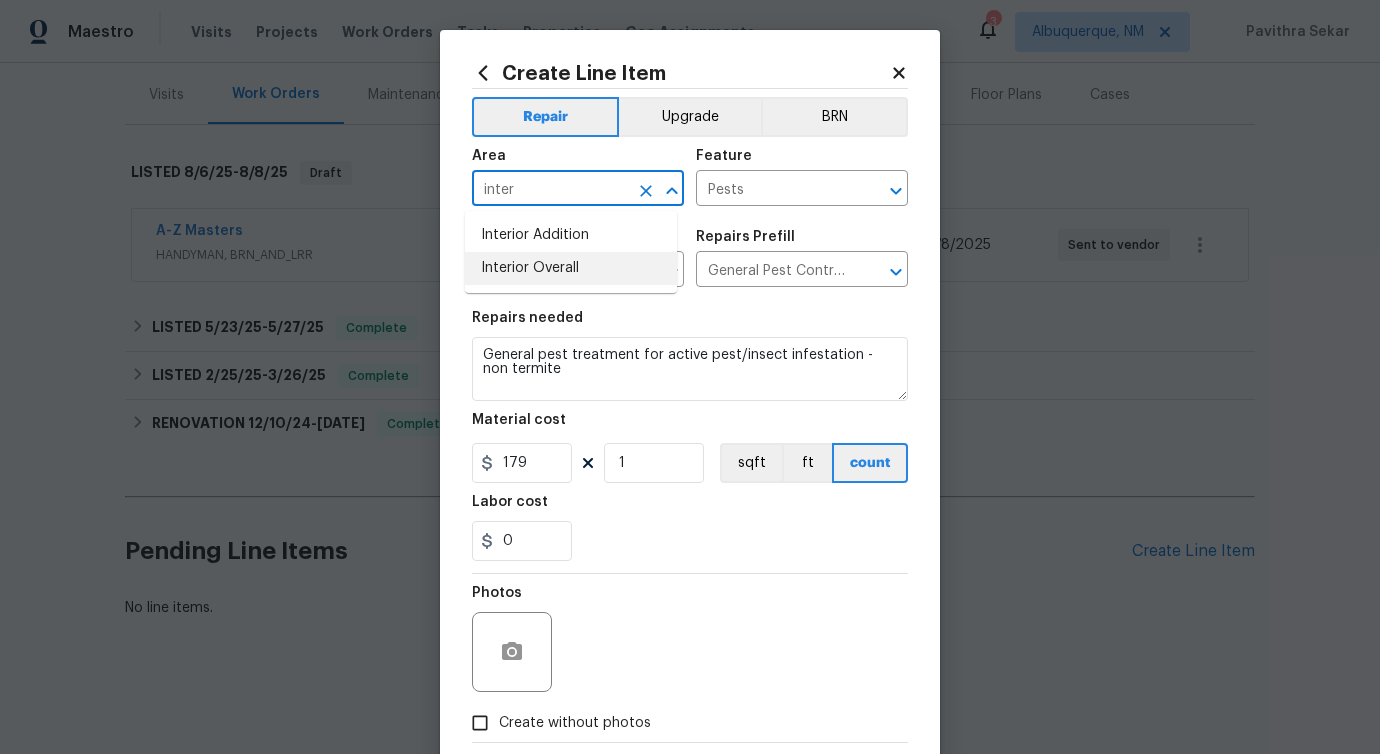click on "Interior Overall" at bounding box center (571, 268) 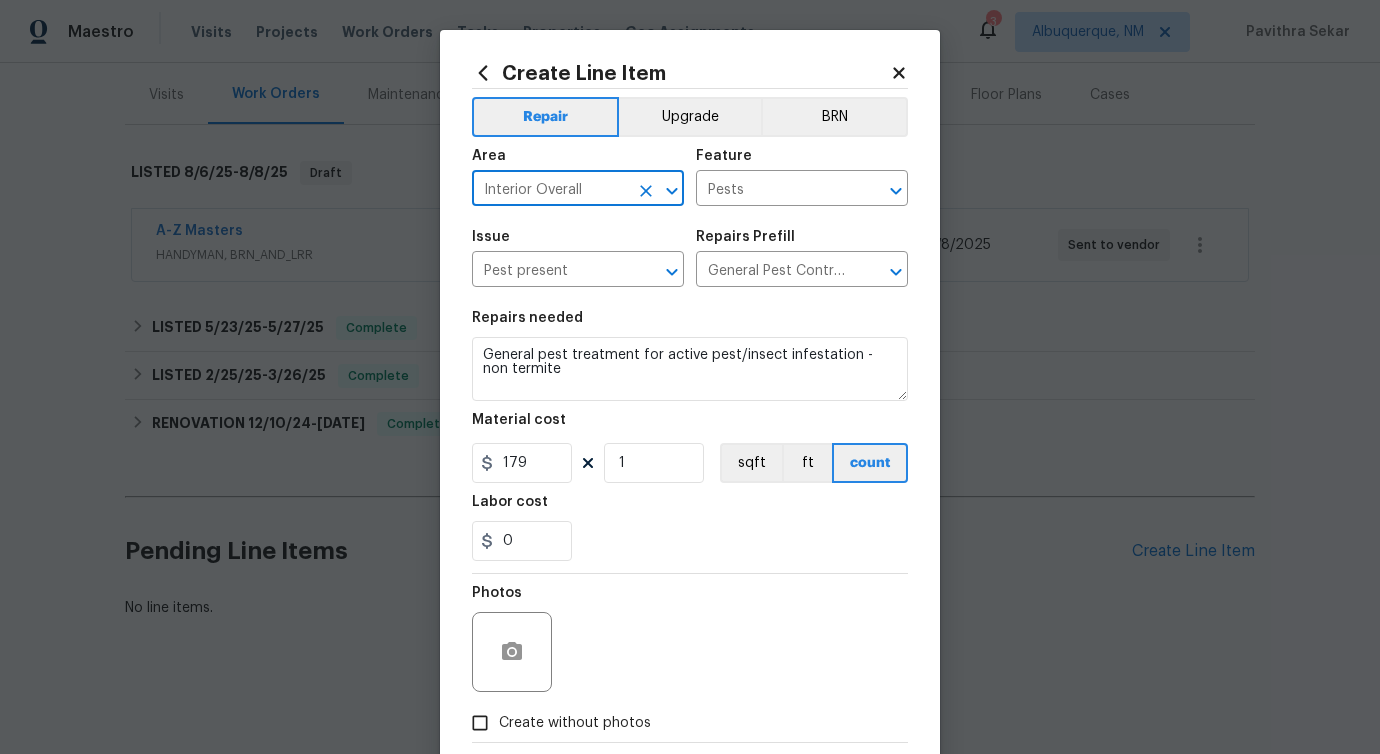 type on "Interior Overall" 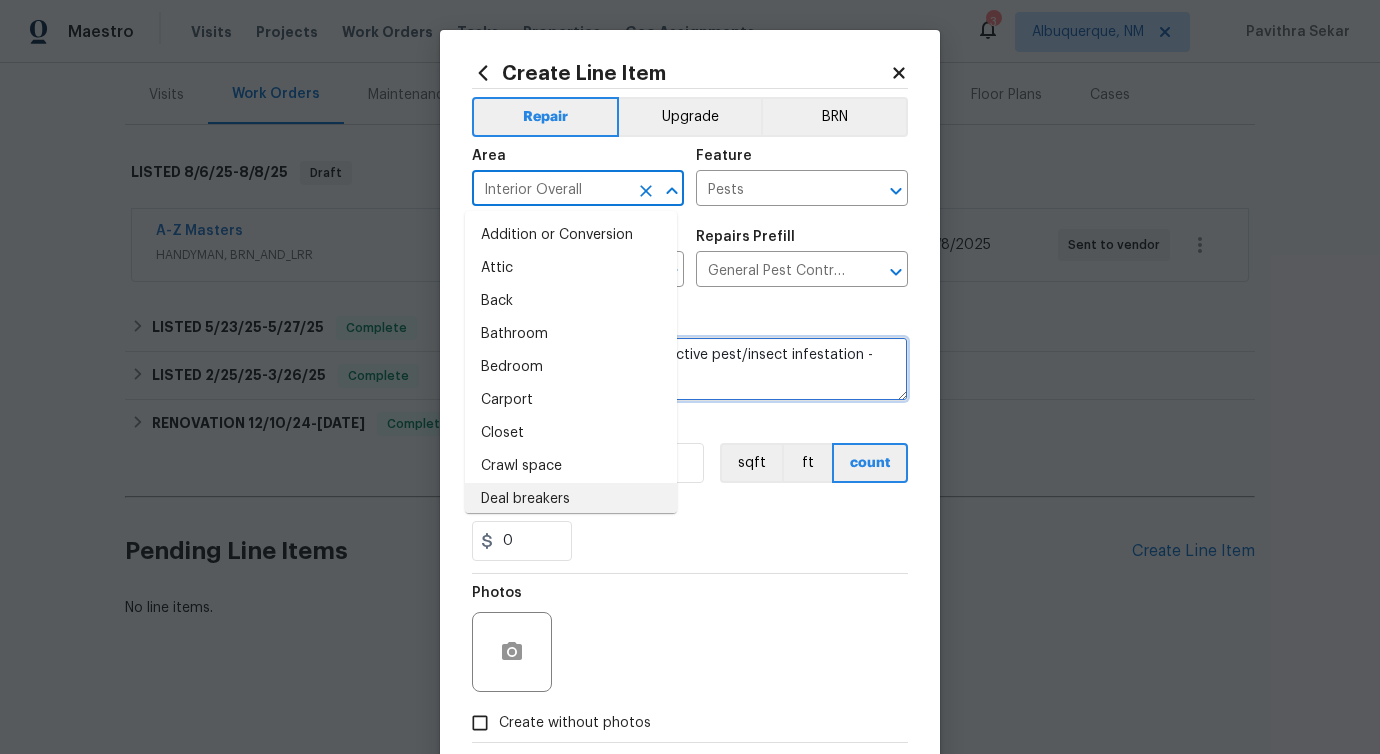 click on "General pest treatment for active pest/insect infestation - non termite" at bounding box center (690, 369) 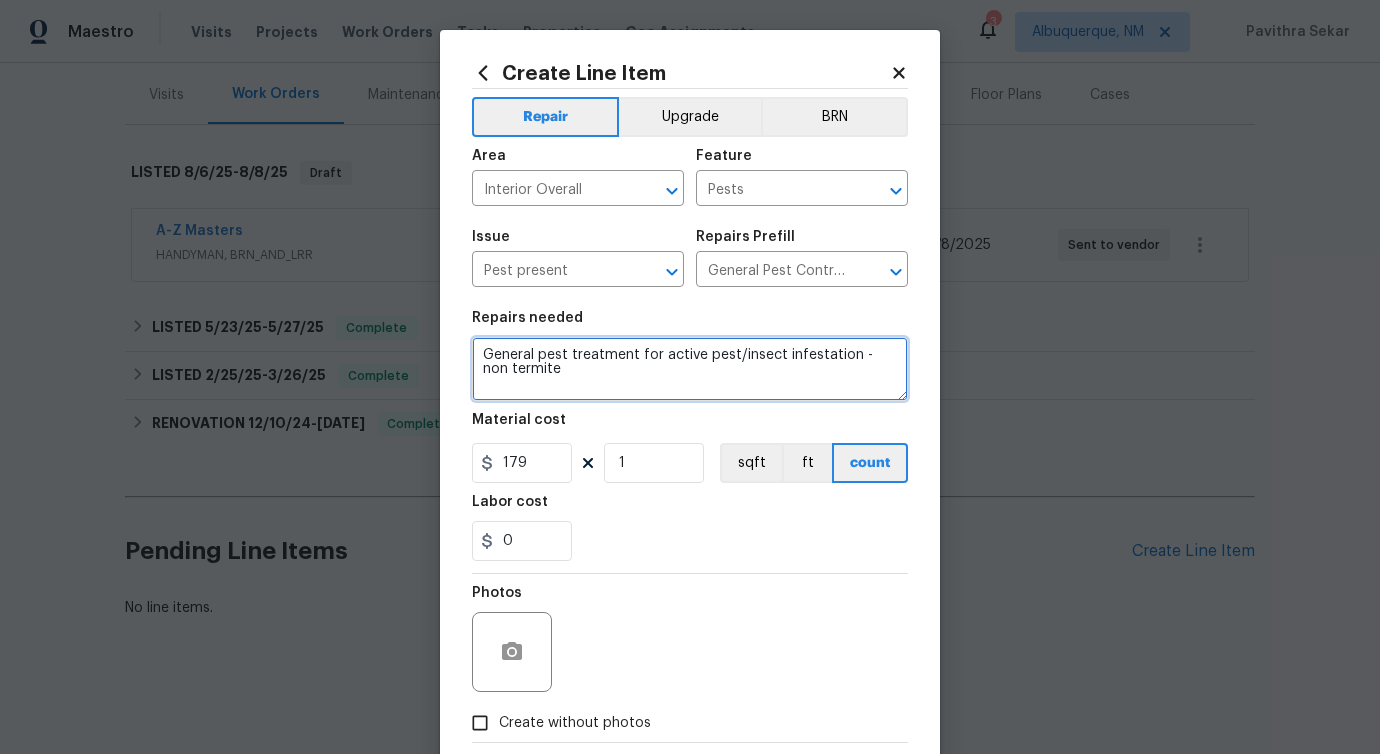 click on "General pest treatment for active pest/insect infestation - non termite" at bounding box center [690, 369] 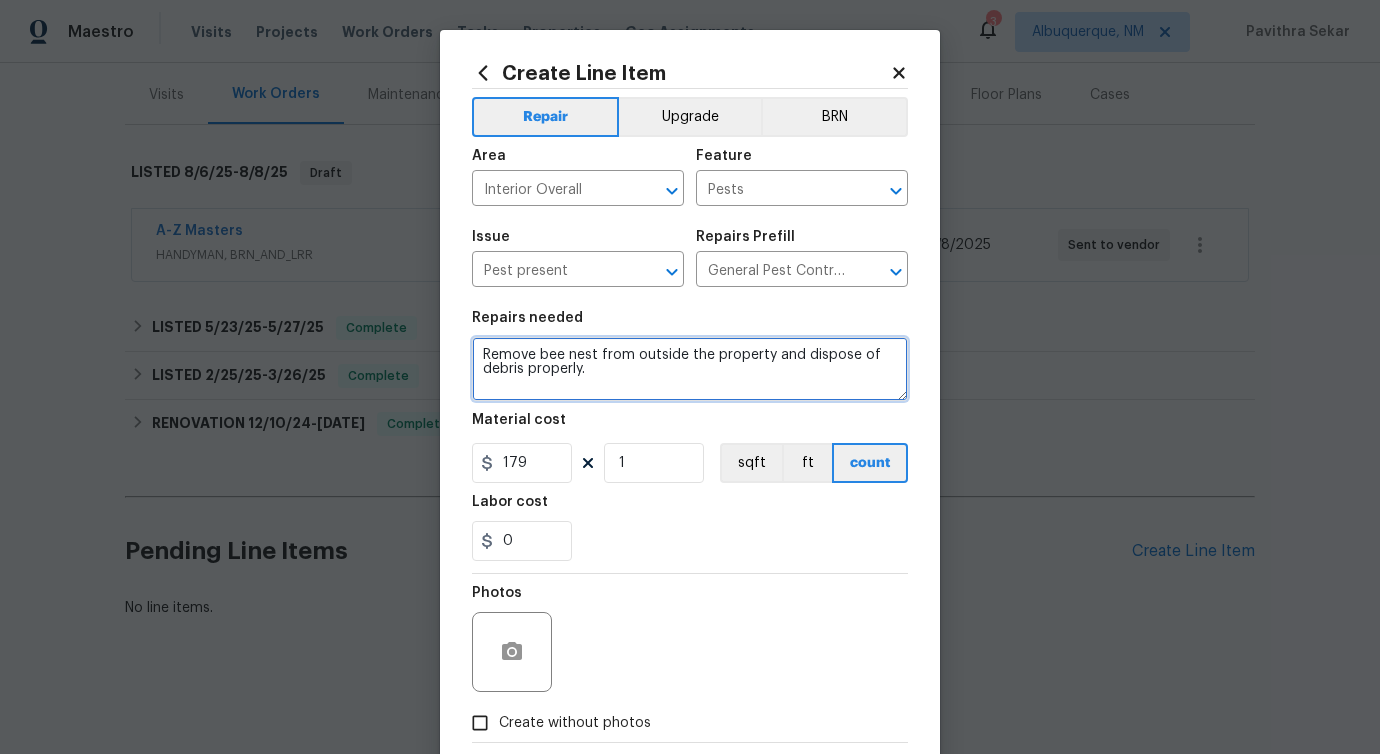 type on "Remove bee nest from outside the property and dispose of debris properly." 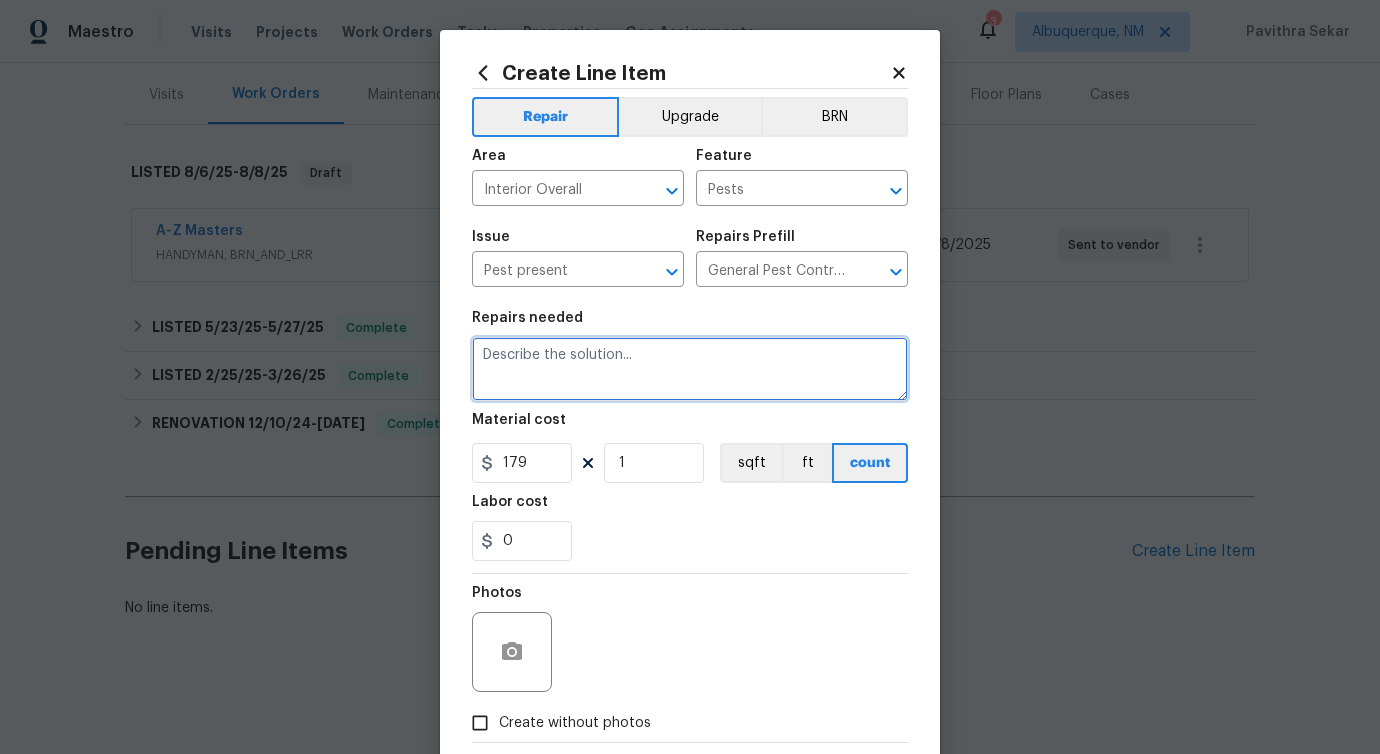 paste on "Remove bee nest from outside the property and dispose of debris properly." 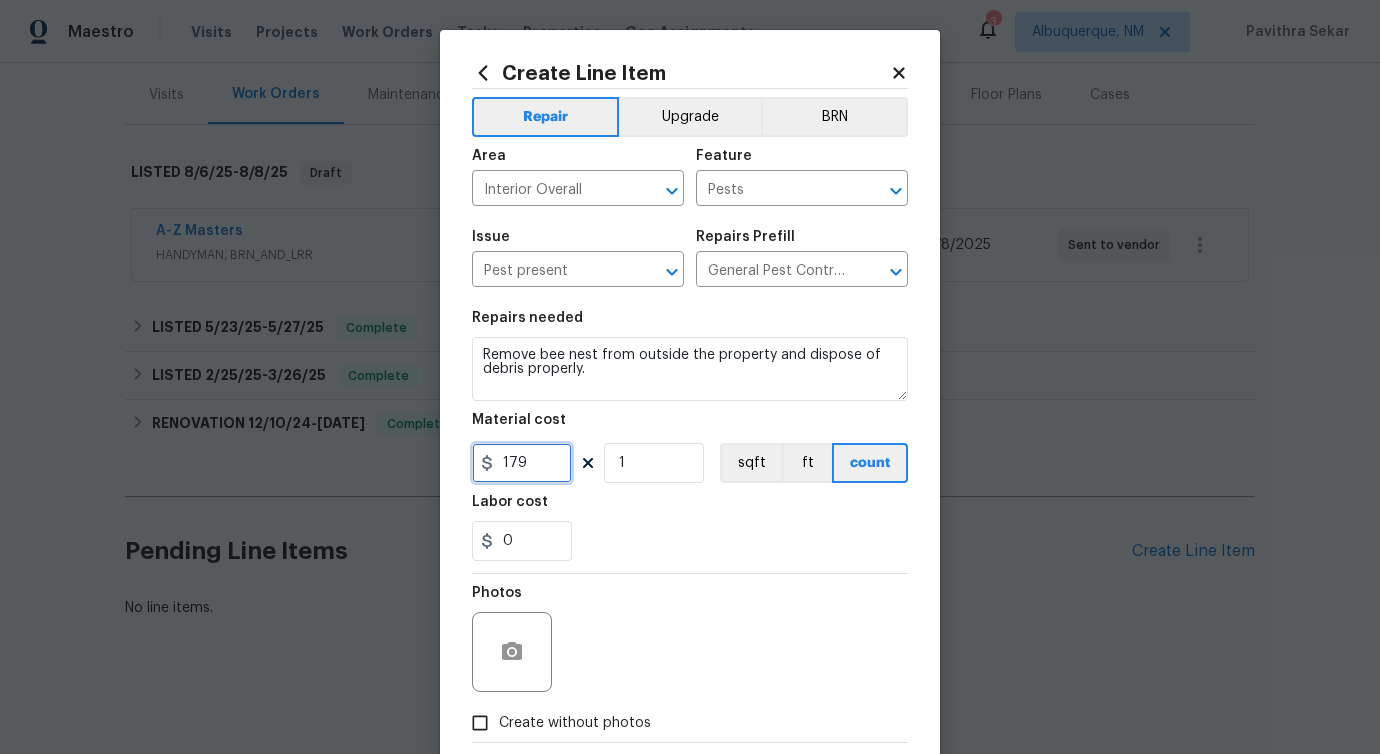 click on "179" at bounding box center (522, 463) 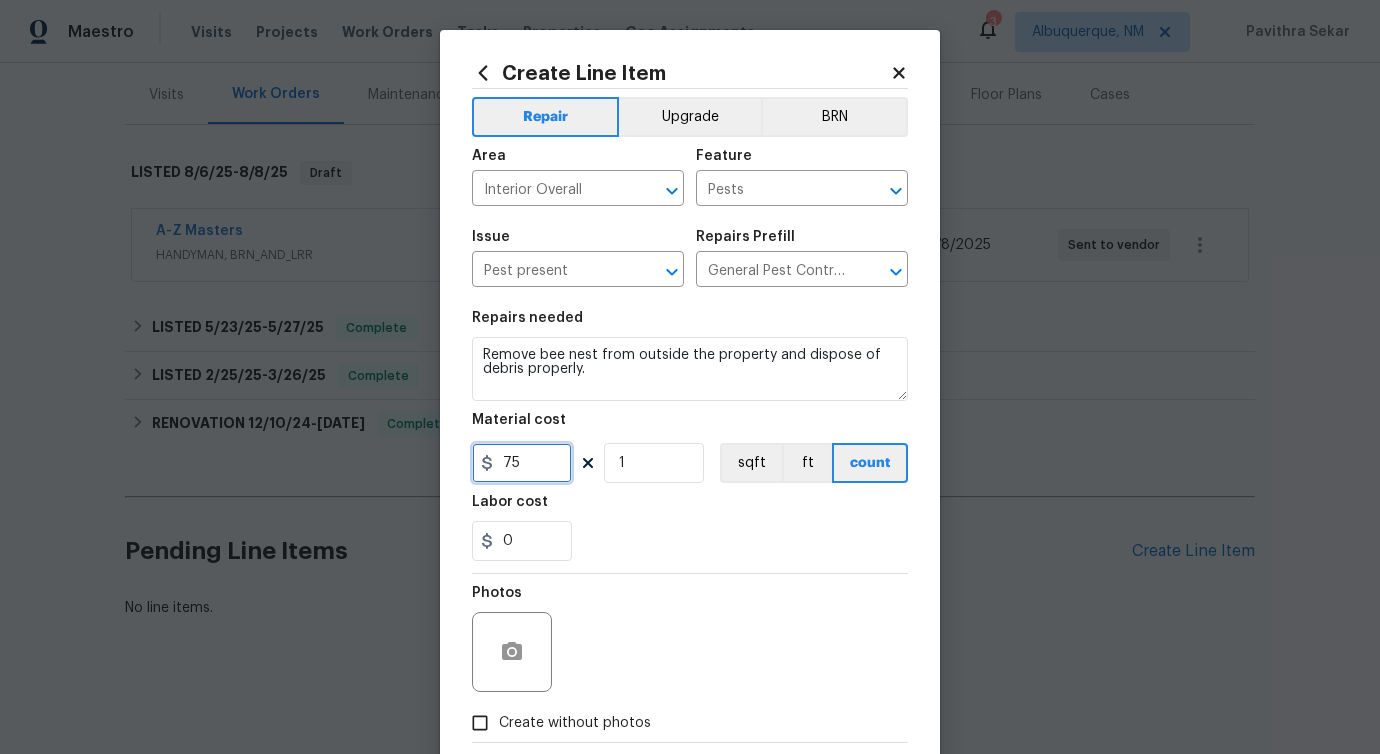 type on "75" 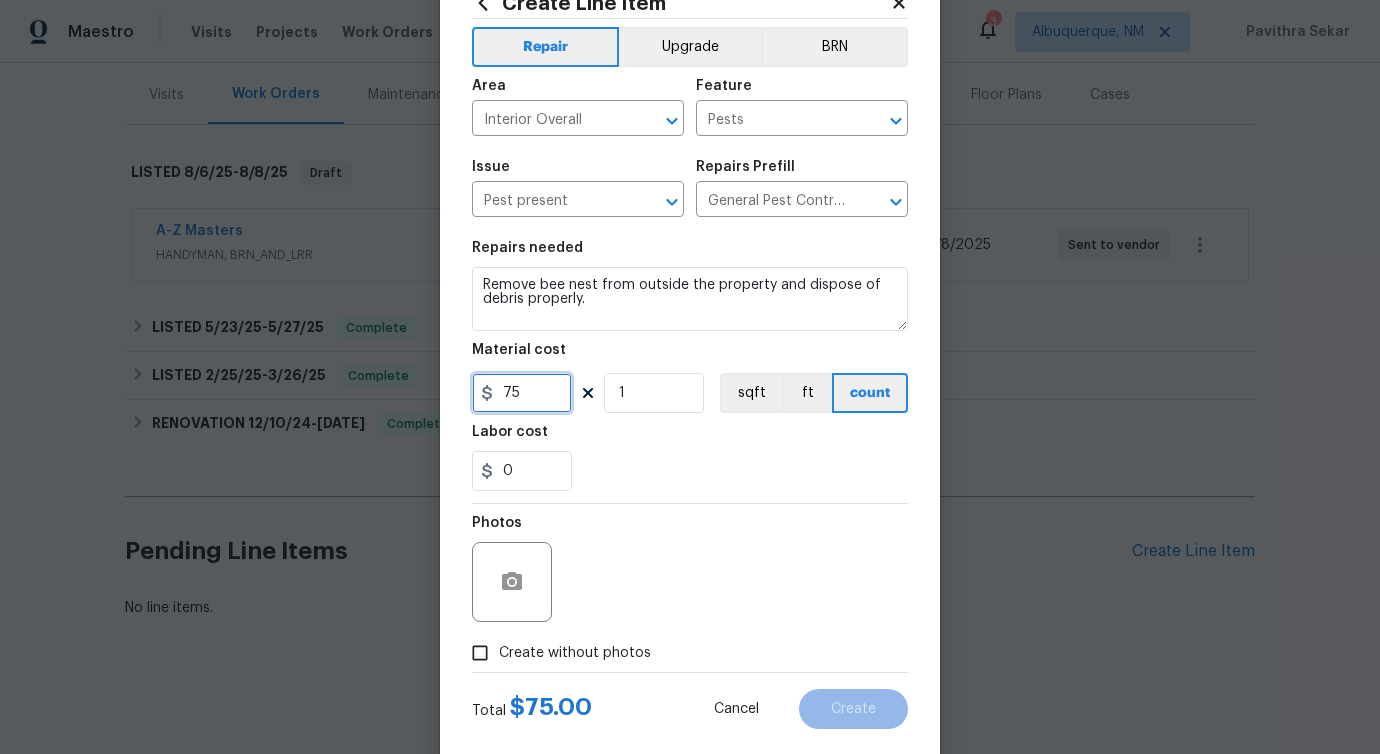 scroll, scrollTop: 108, scrollLeft: 0, axis: vertical 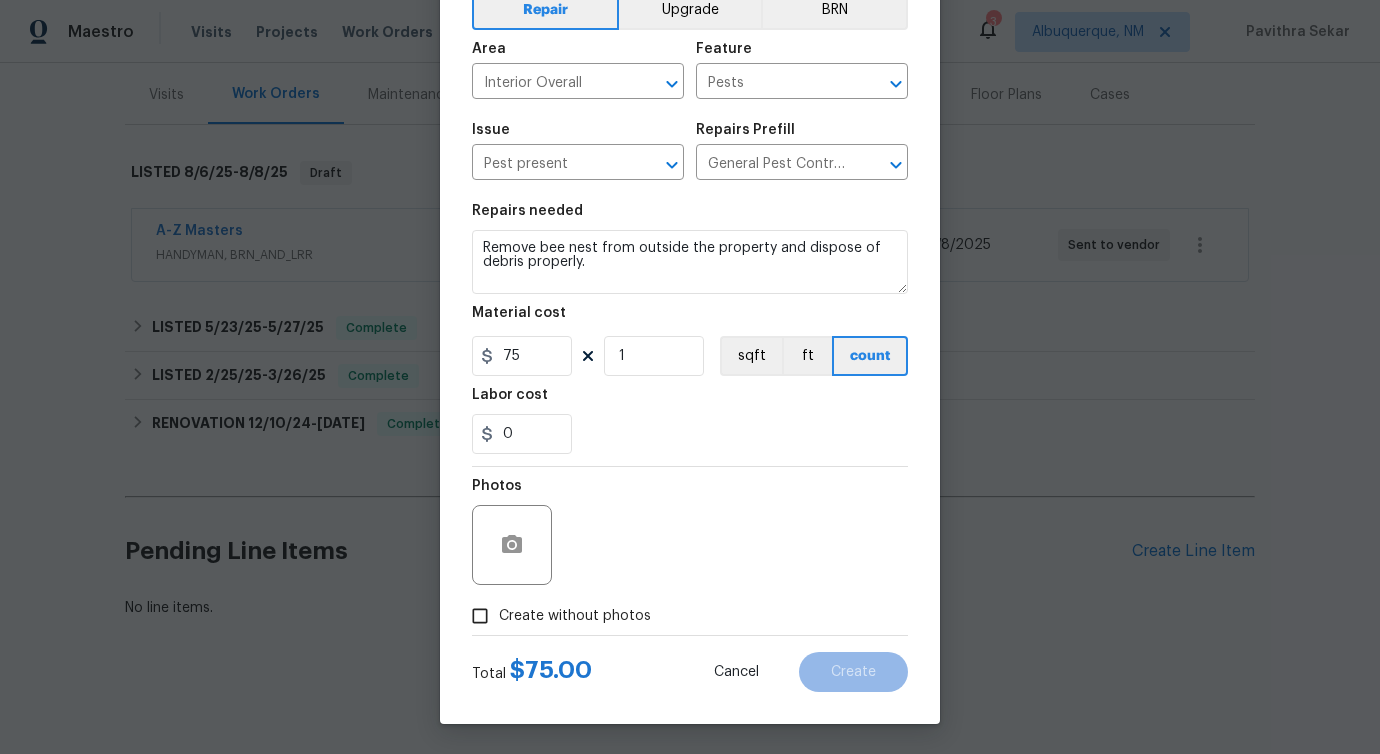 click on "Create without photos" at bounding box center [575, 616] 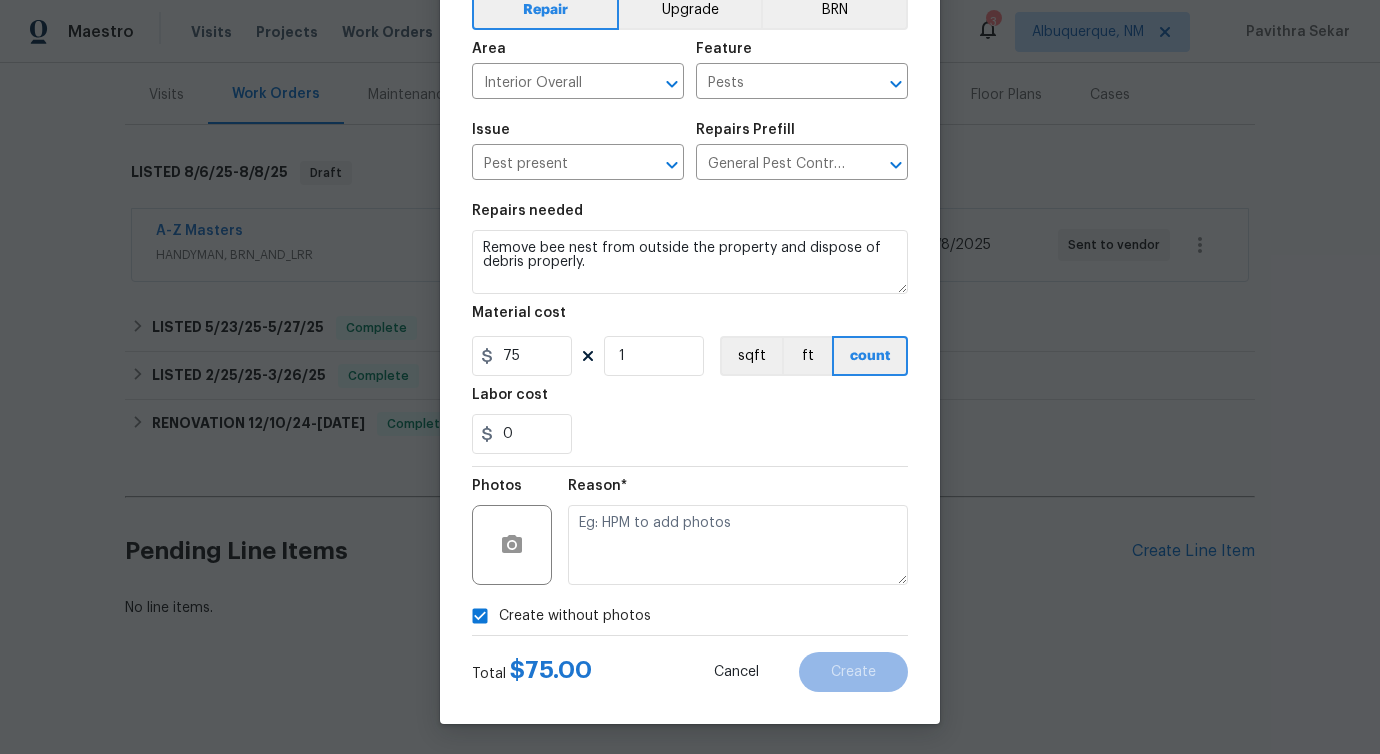click at bounding box center (738, 545) 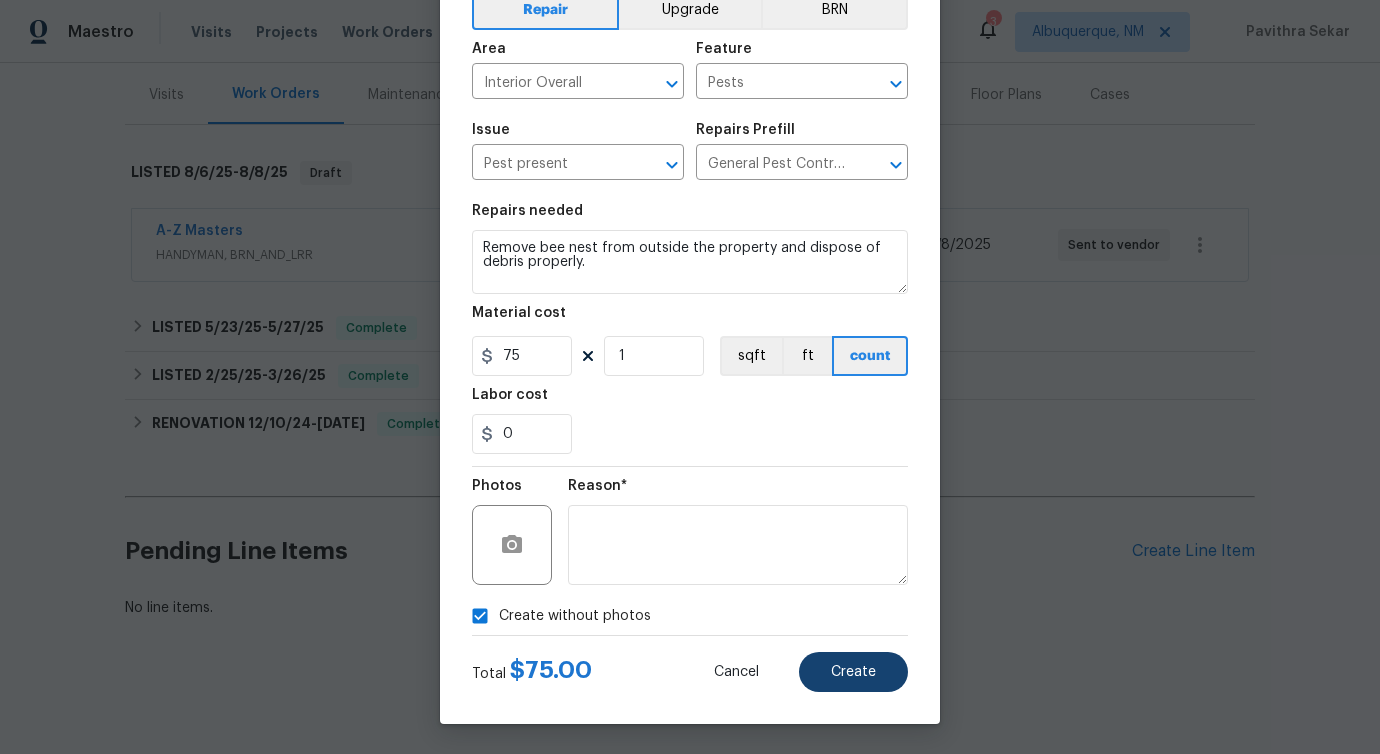 type 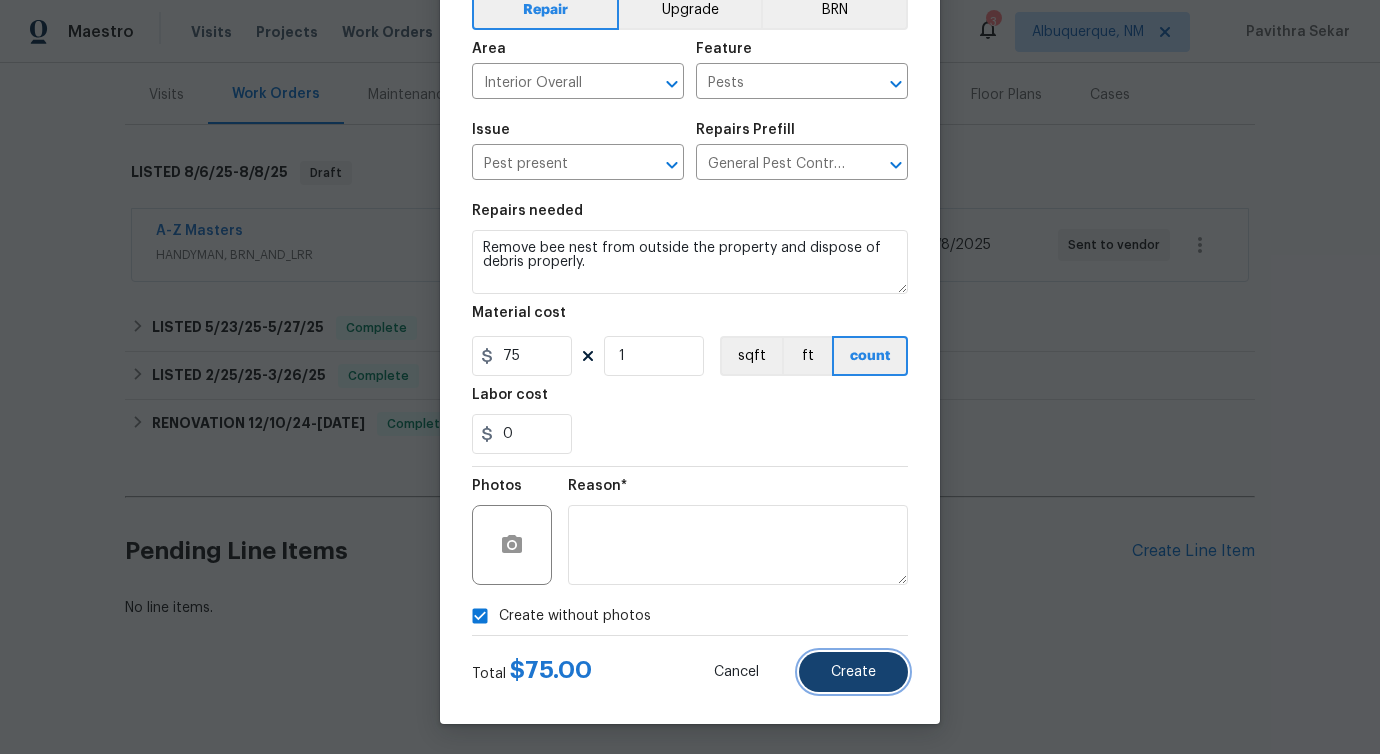 click on "Create" at bounding box center (853, 672) 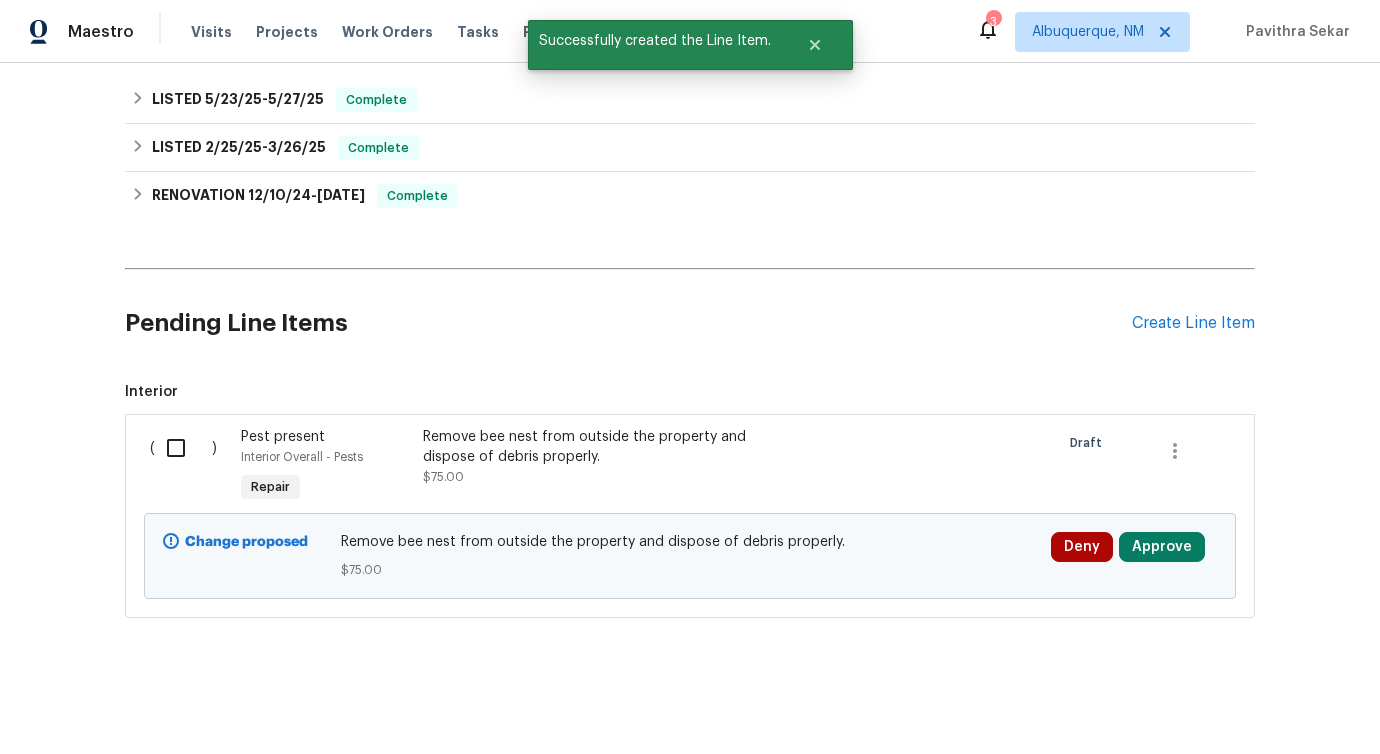 scroll, scrollTop: 481, scrollLeft: 0, axis: vertical 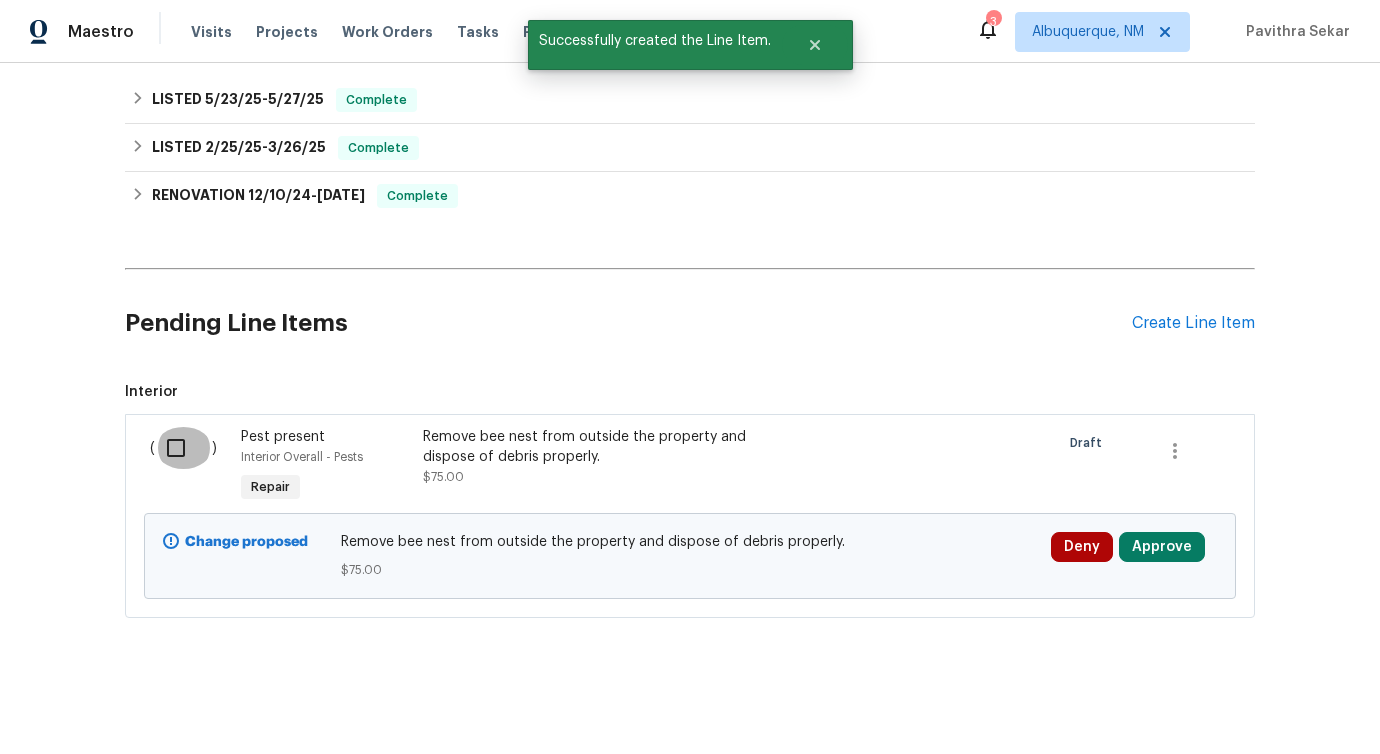 click at bounding box center (183, 448) 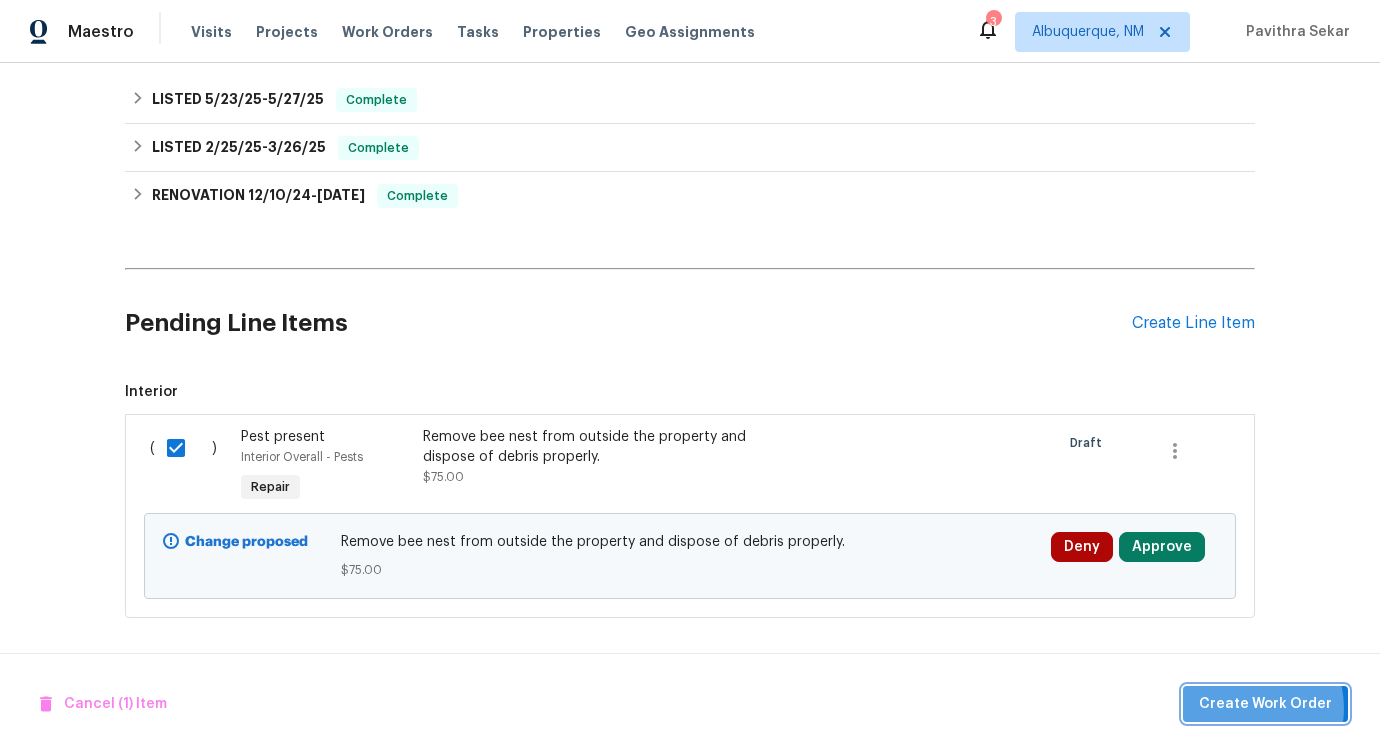 click on "Create Work Order" at bounding box center [1265, 704] 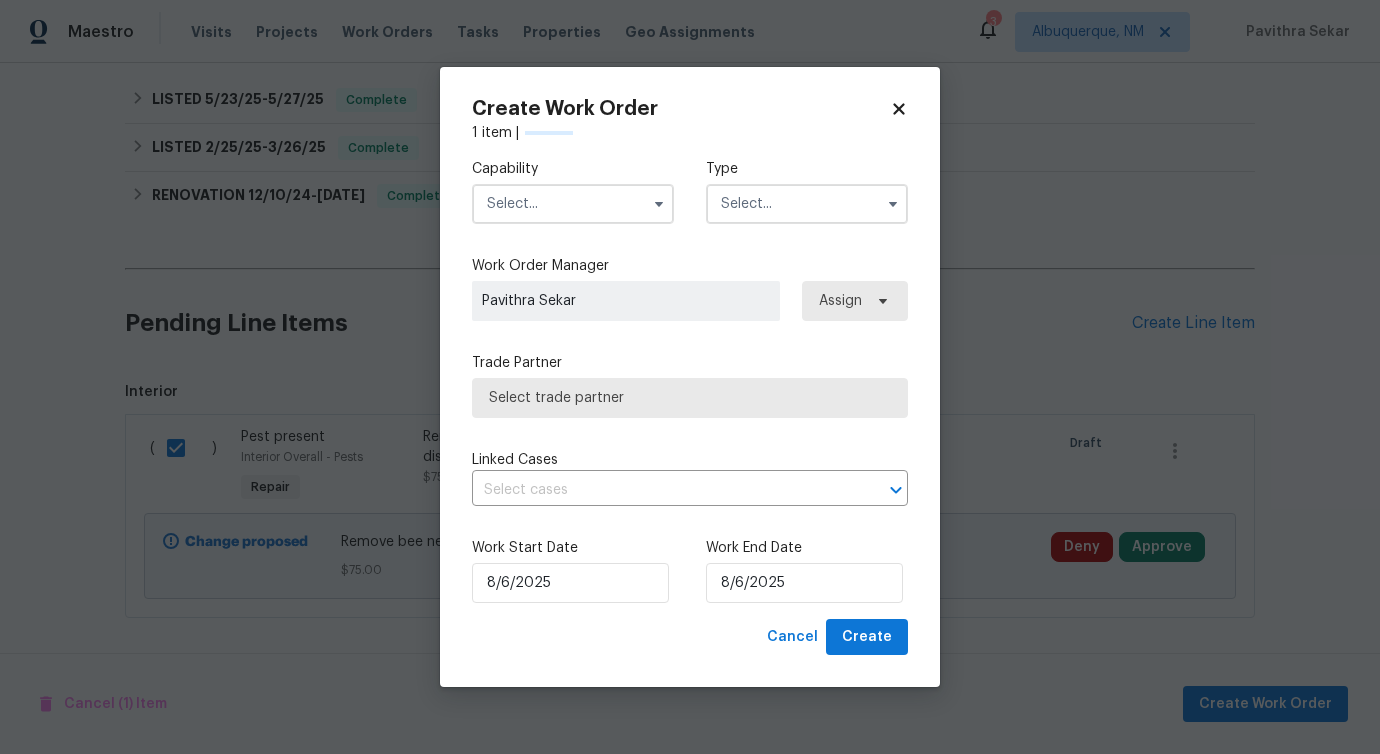 click at bounding box center [573, 204] 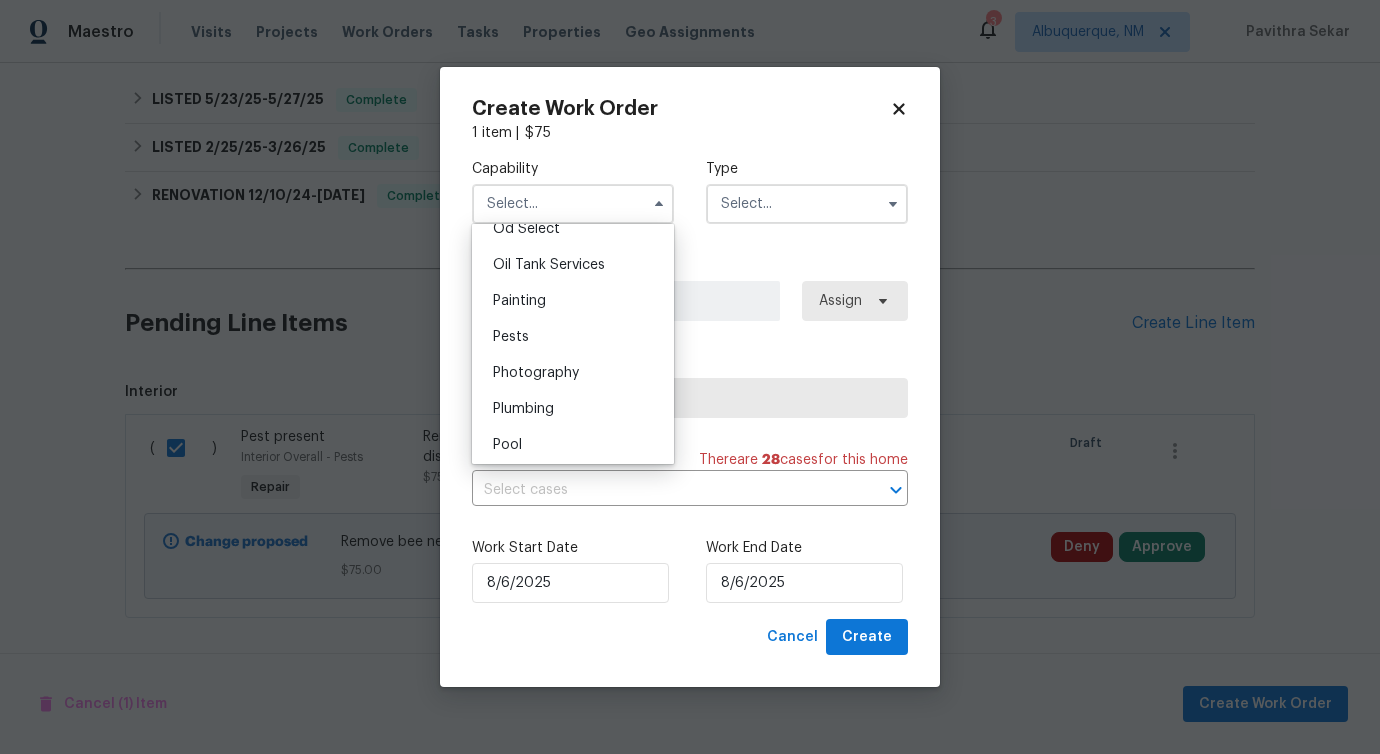 scroll, scrollTop: 1627, scrollLeft: 0, axis: vertical 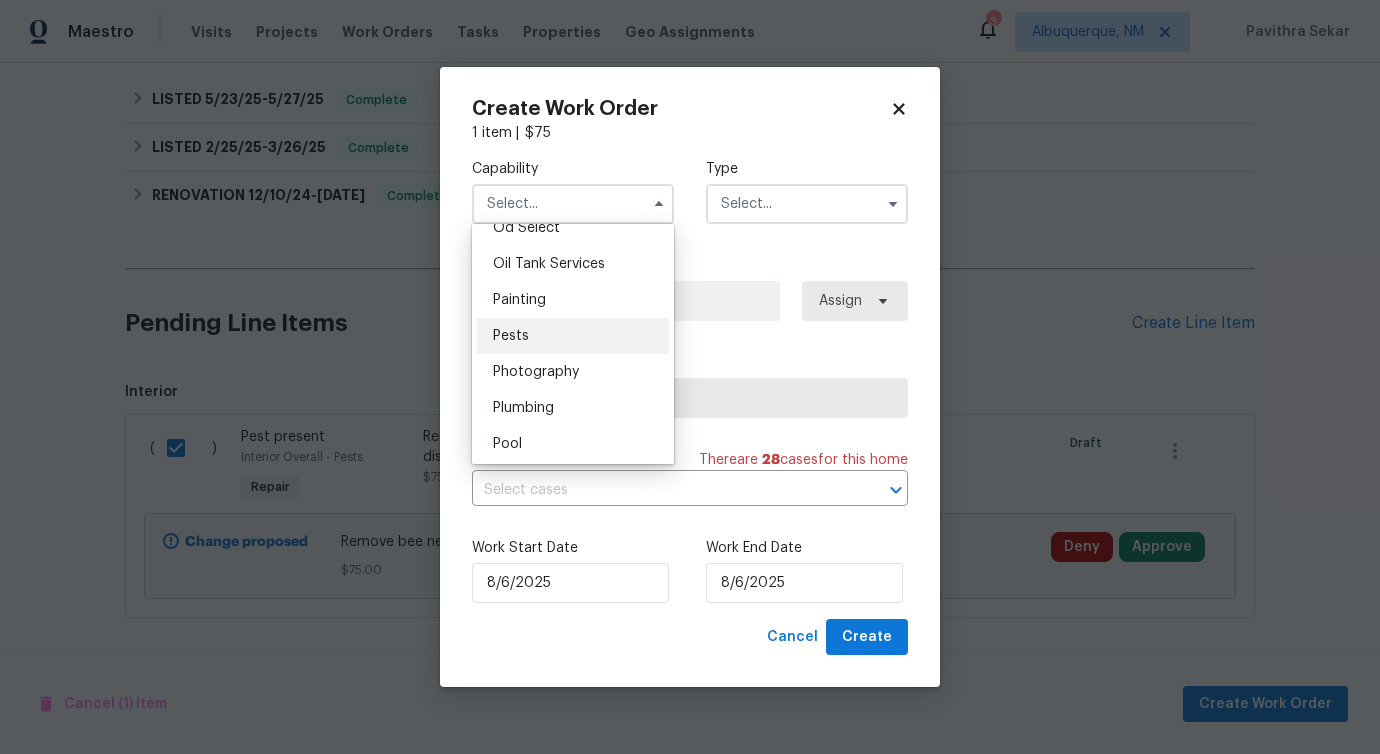 click on "Pests" at bounding box center (573, 336) 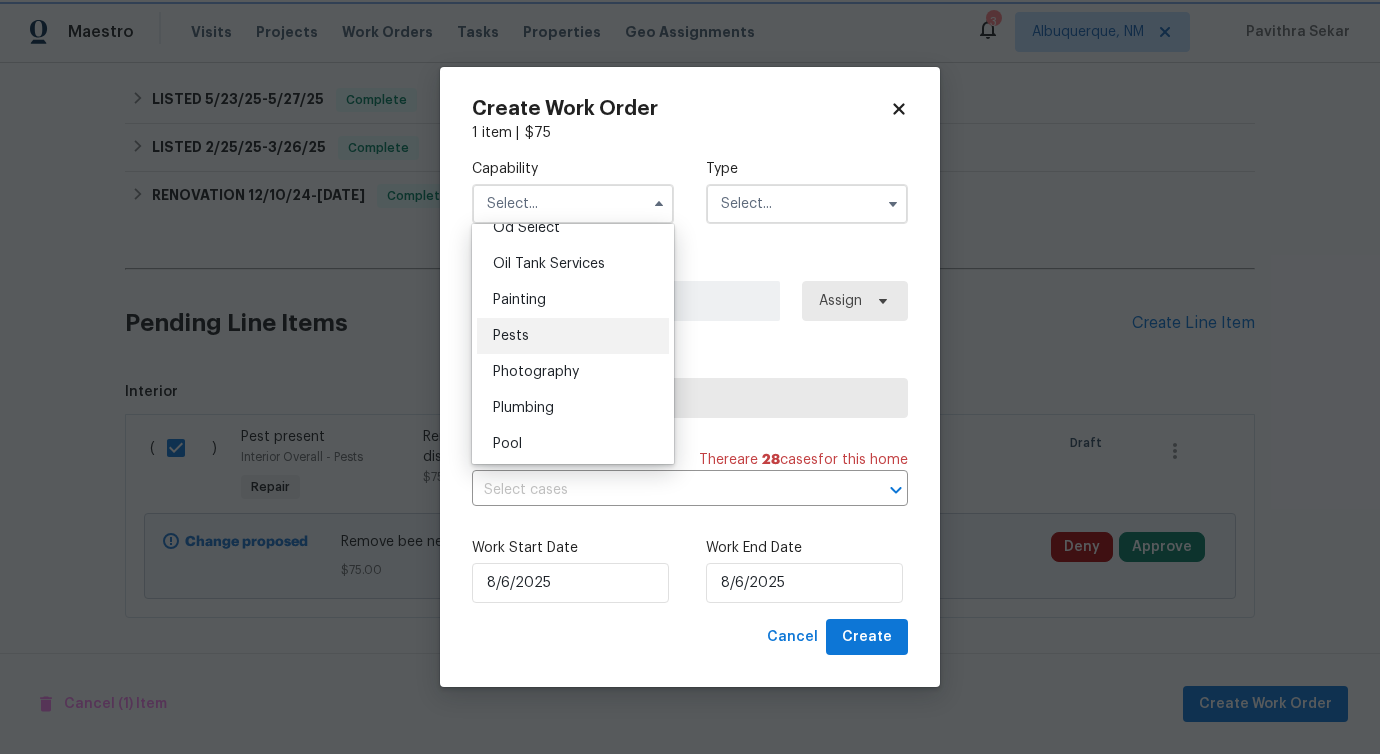 type on "Pests" 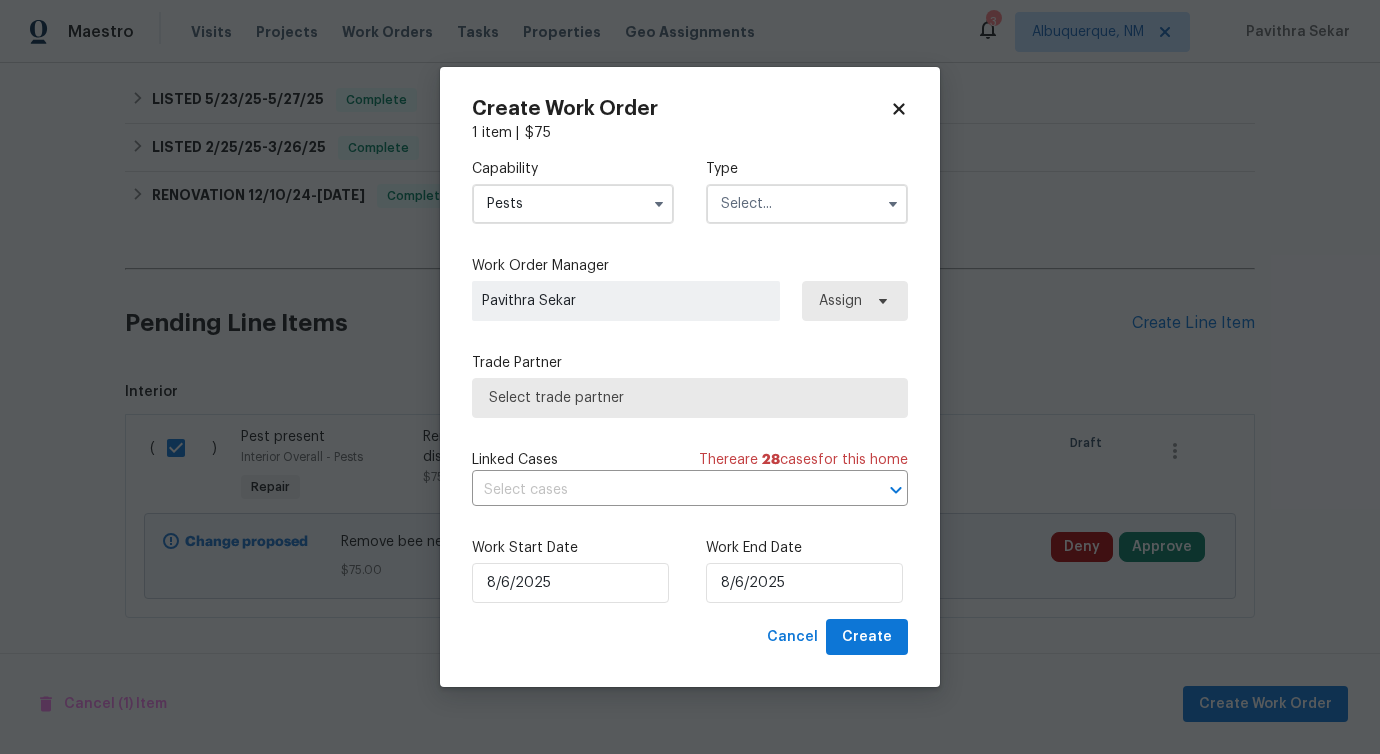 click at bounding box center [807, 204] 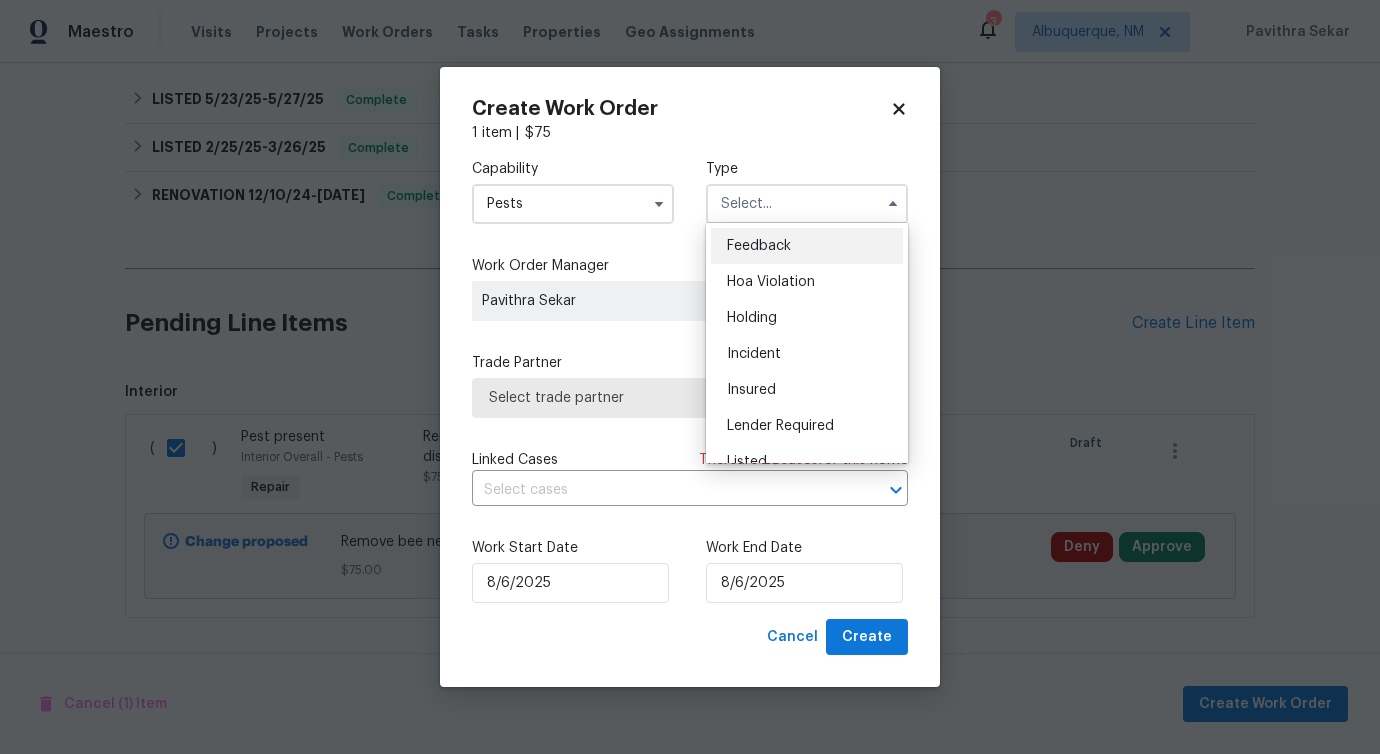 click on "Feedback" at bounding box center (759, 246) 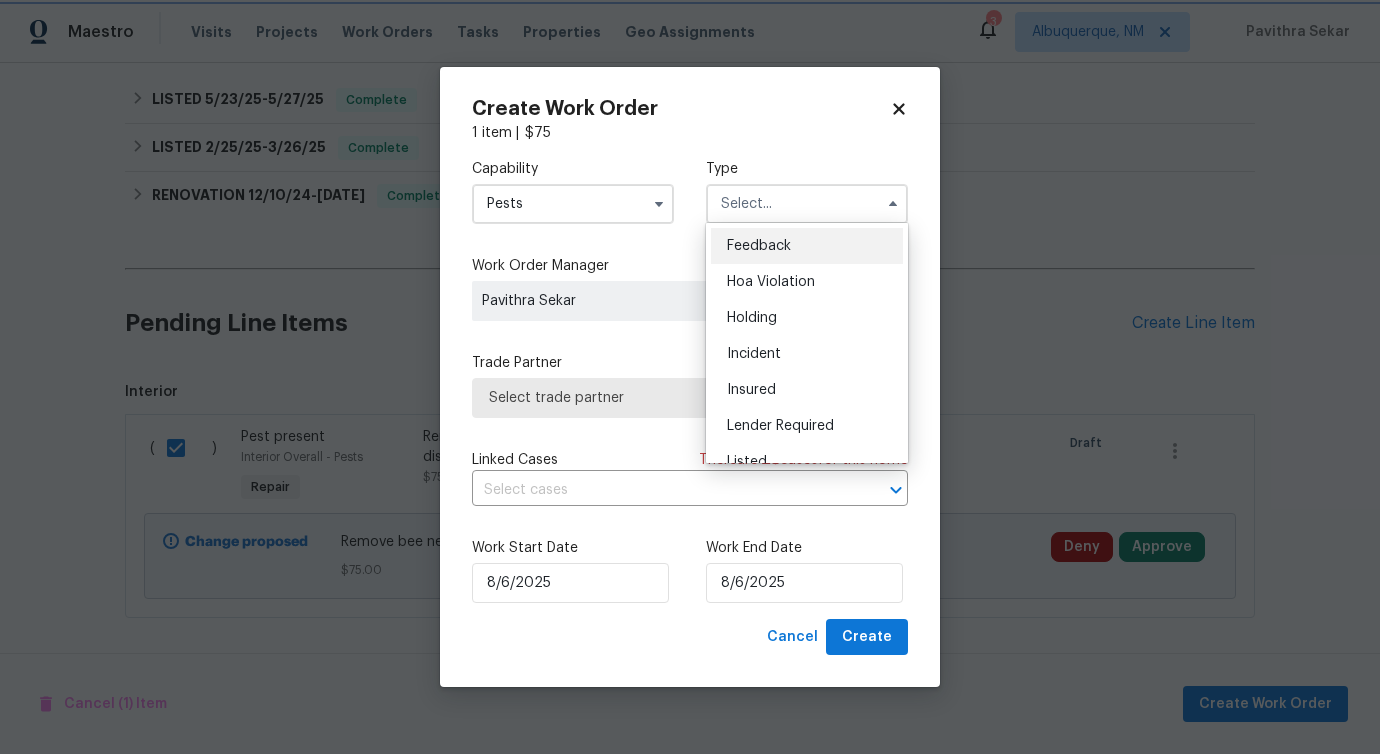 type on "Feedback" 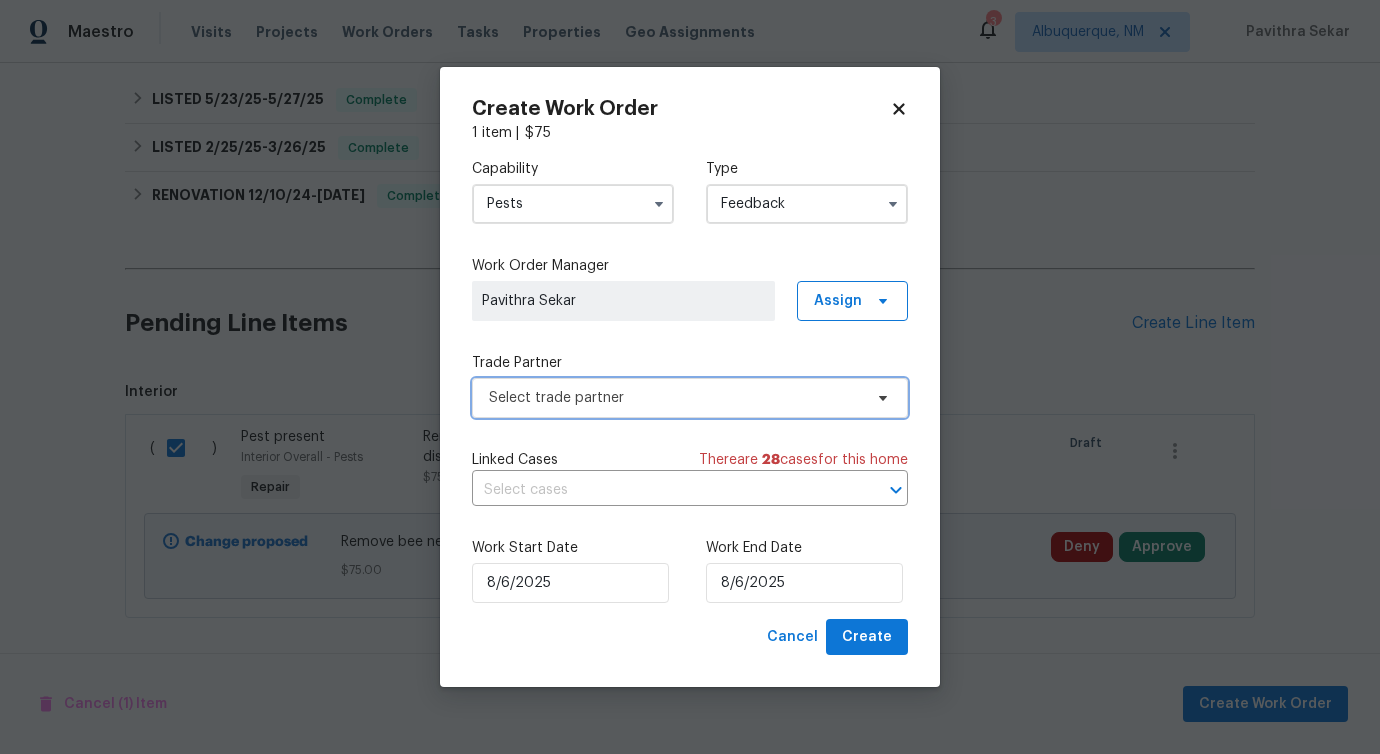 click on "Select trade partner" at bounding box center (690, 398) 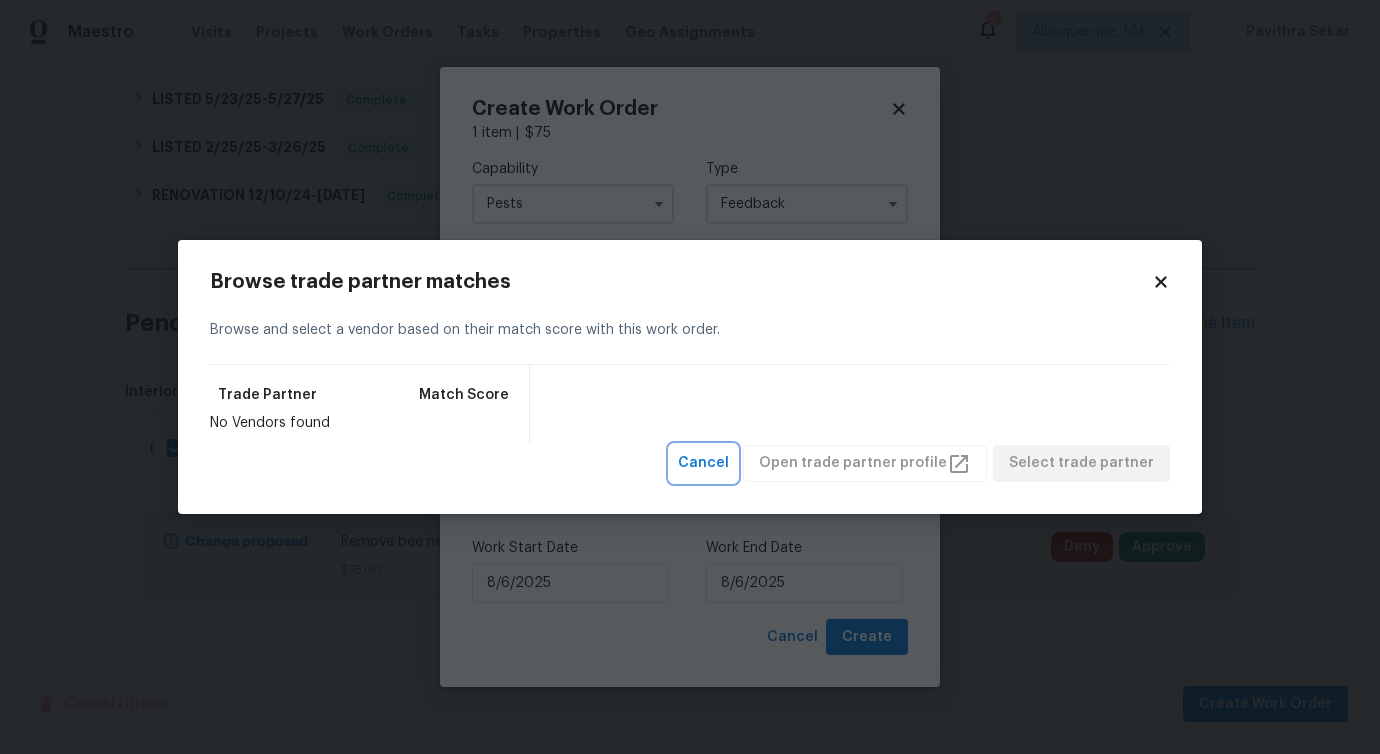 click on "Cancel" at bounding box center [703, 463] 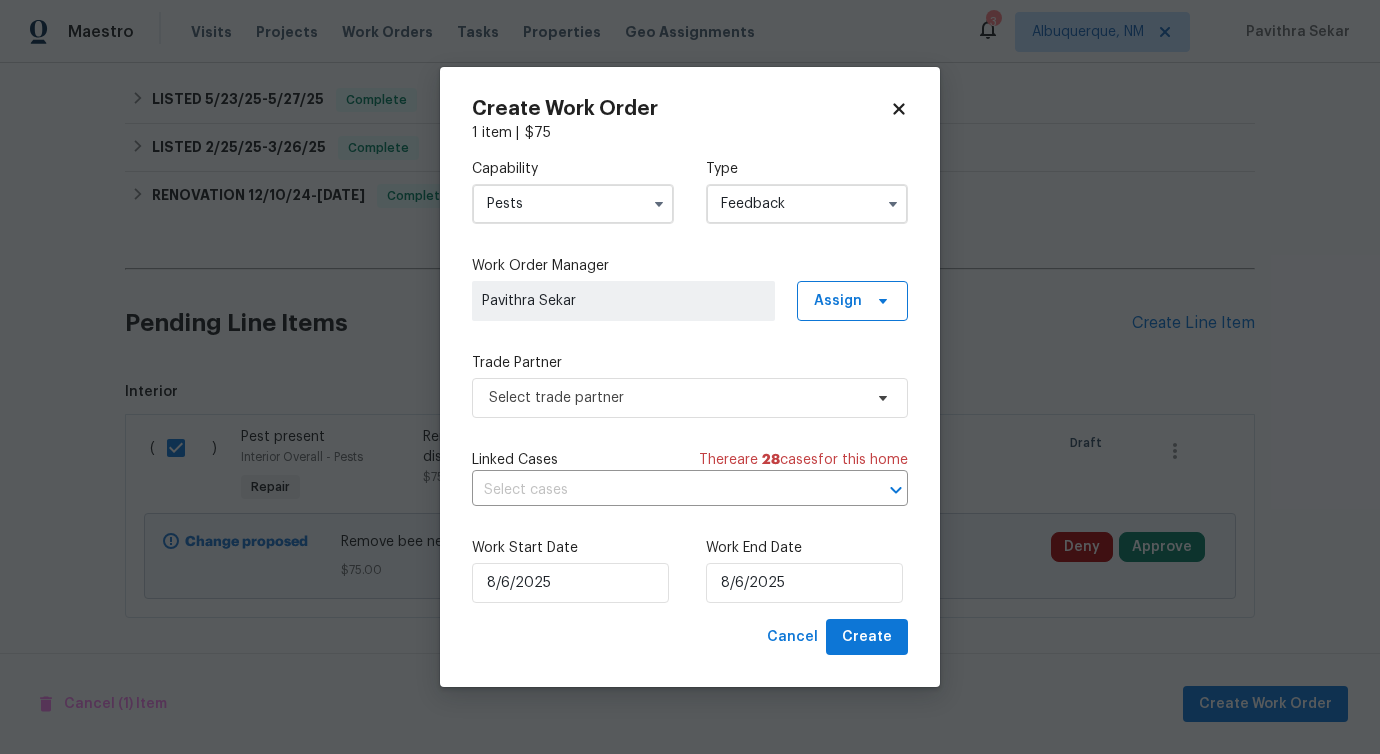 click on "Pests" at bounding box center [573, 204] 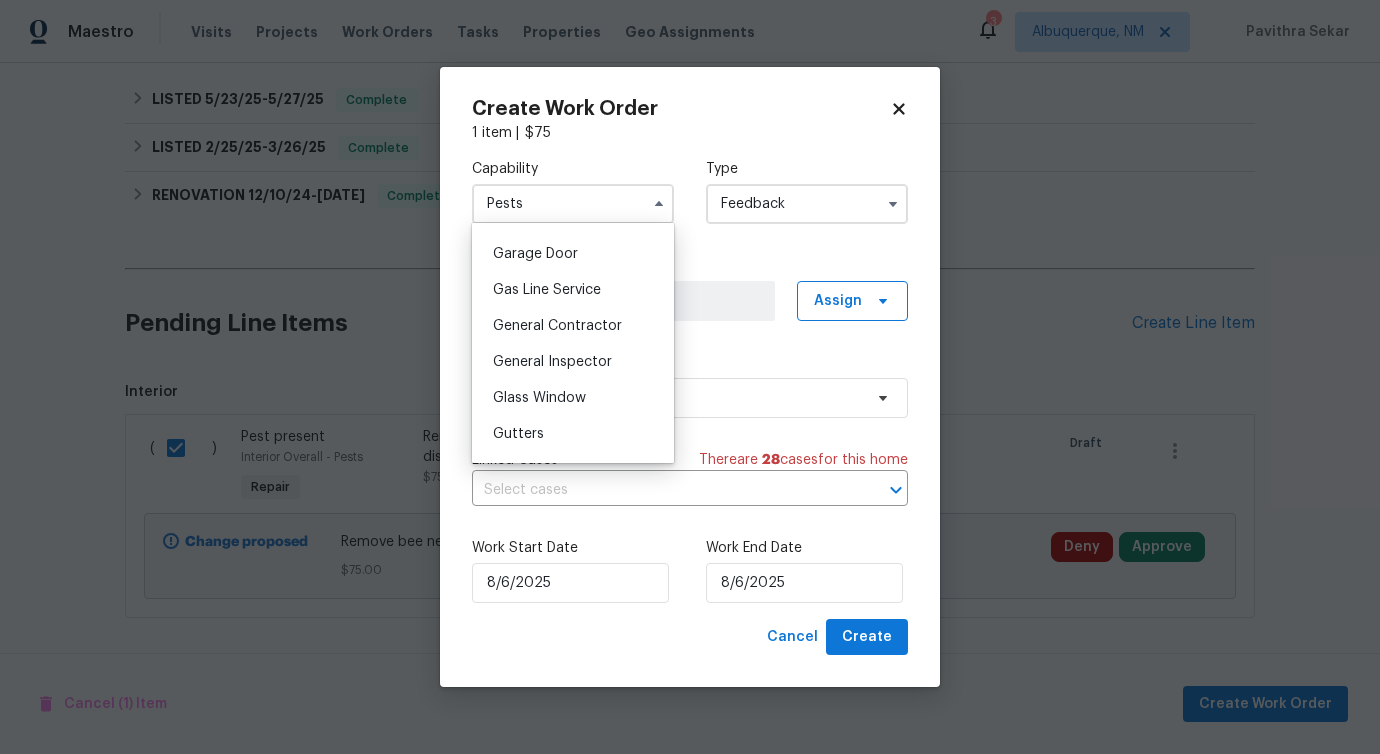 scroll, scrollTop: 880, scrollLeft: 0, axis: vertical 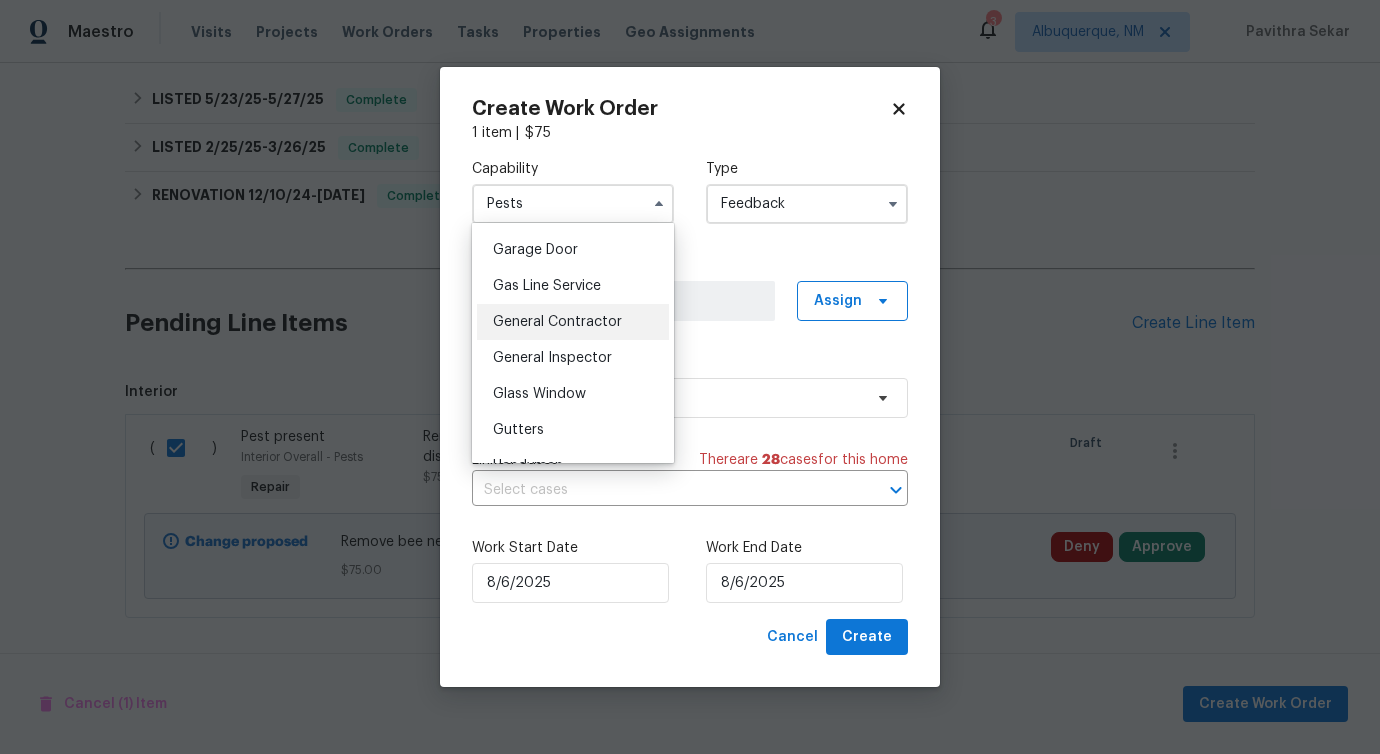 click on "General Contractor" at bounding box center (573, 322) 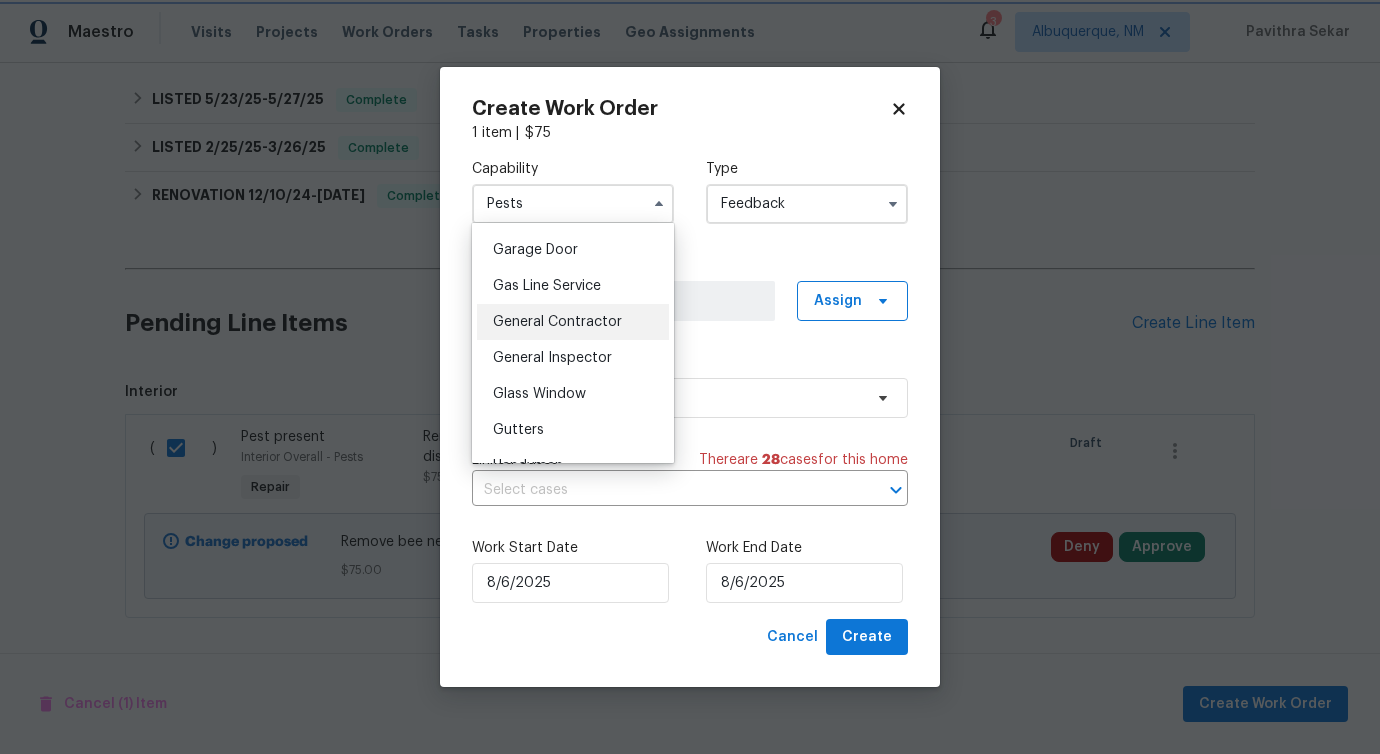 type on "General Contractor" 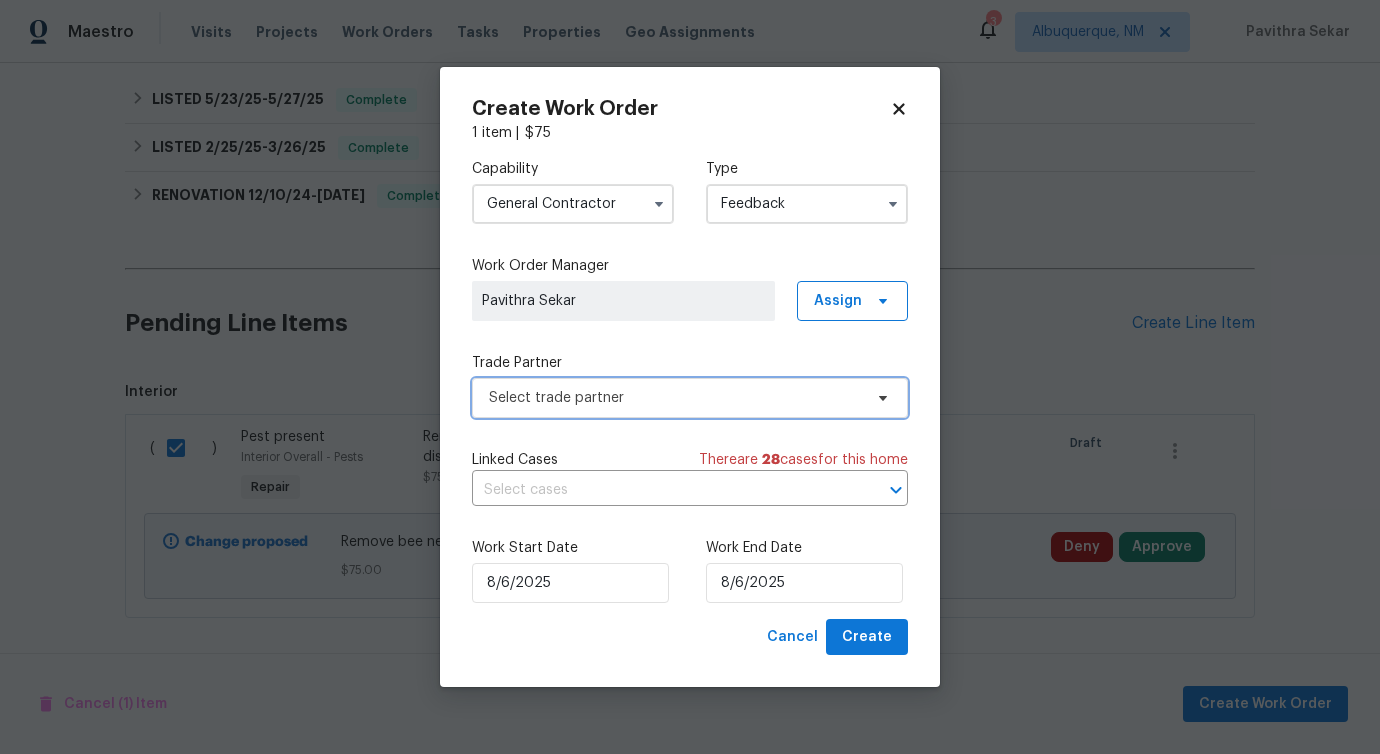click on "Select trade partner" at bounding box center (675, 398) 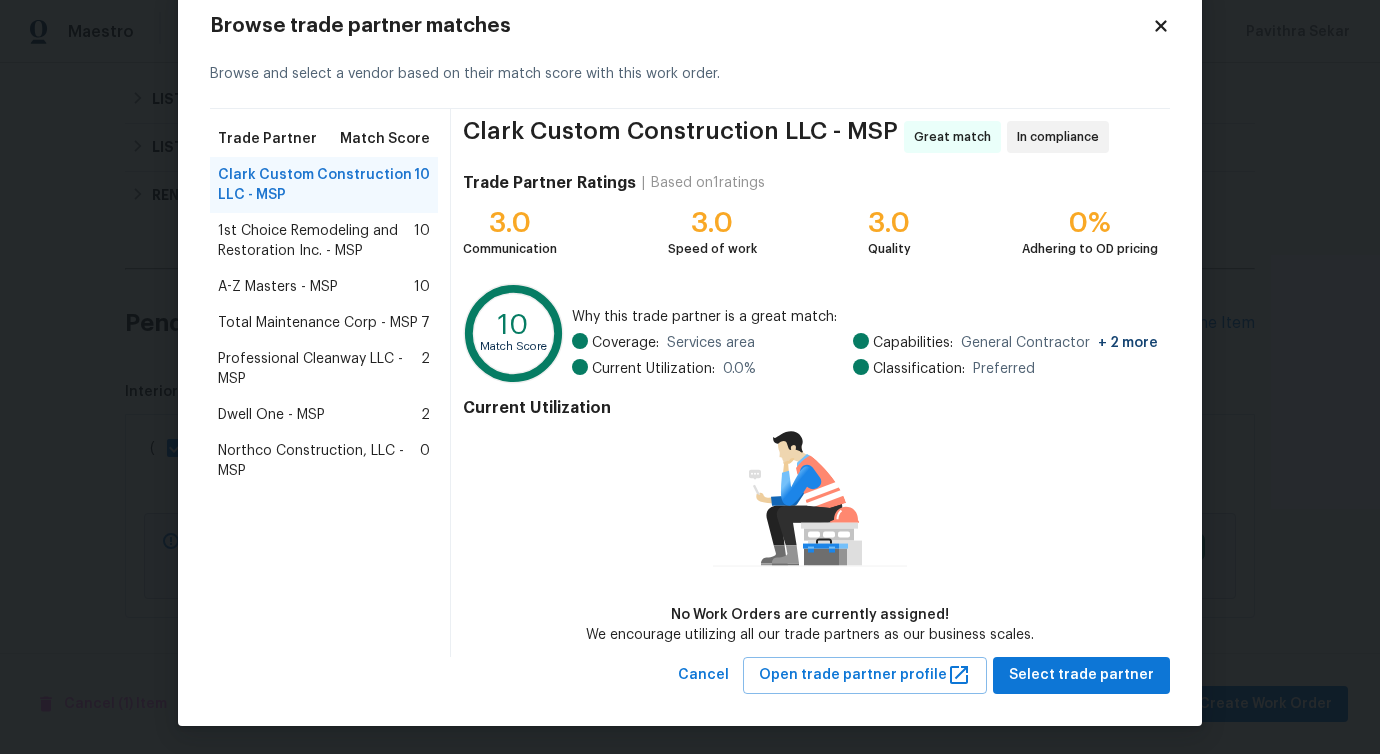 scroll, scrollTop: 0, scrollLeft: 0, axis: both 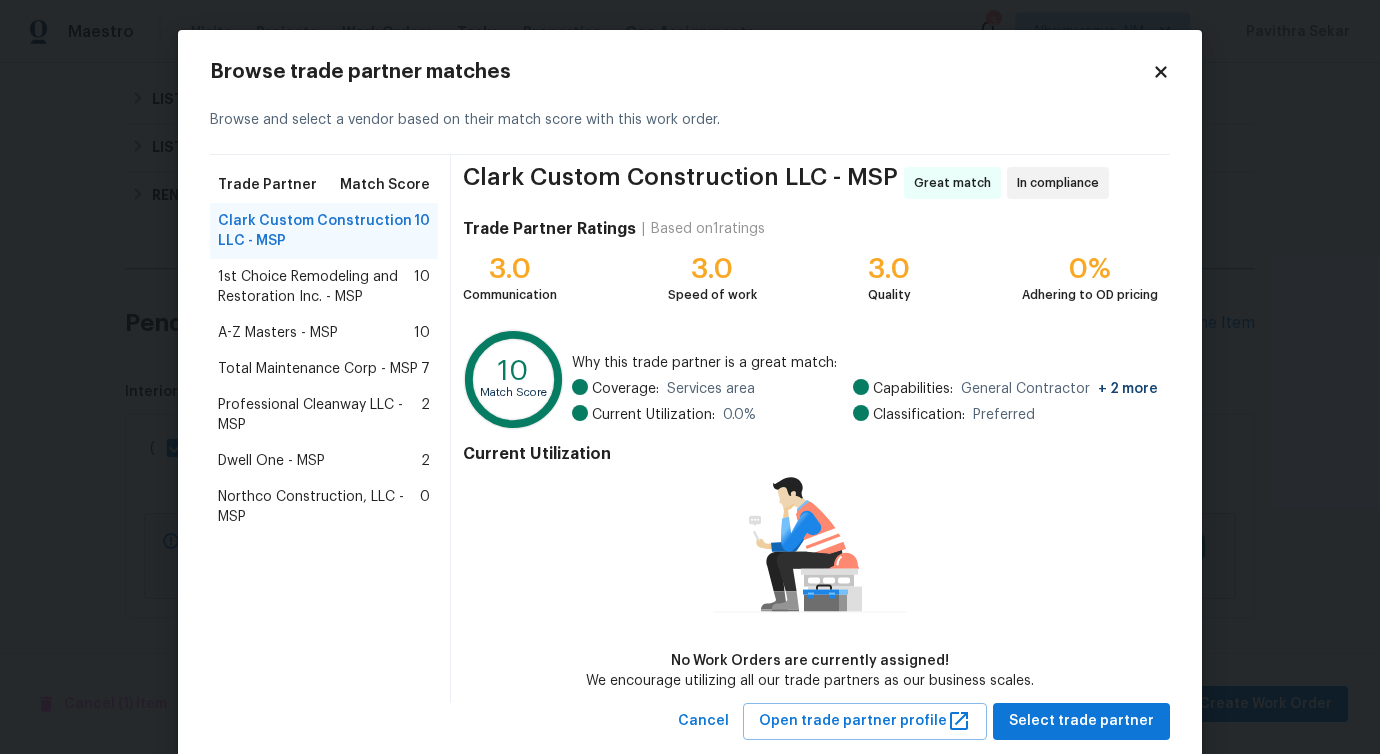 click on "1st Choice Remodeling and Restoration Inc. - MSP" at bounding box center [316, 287] 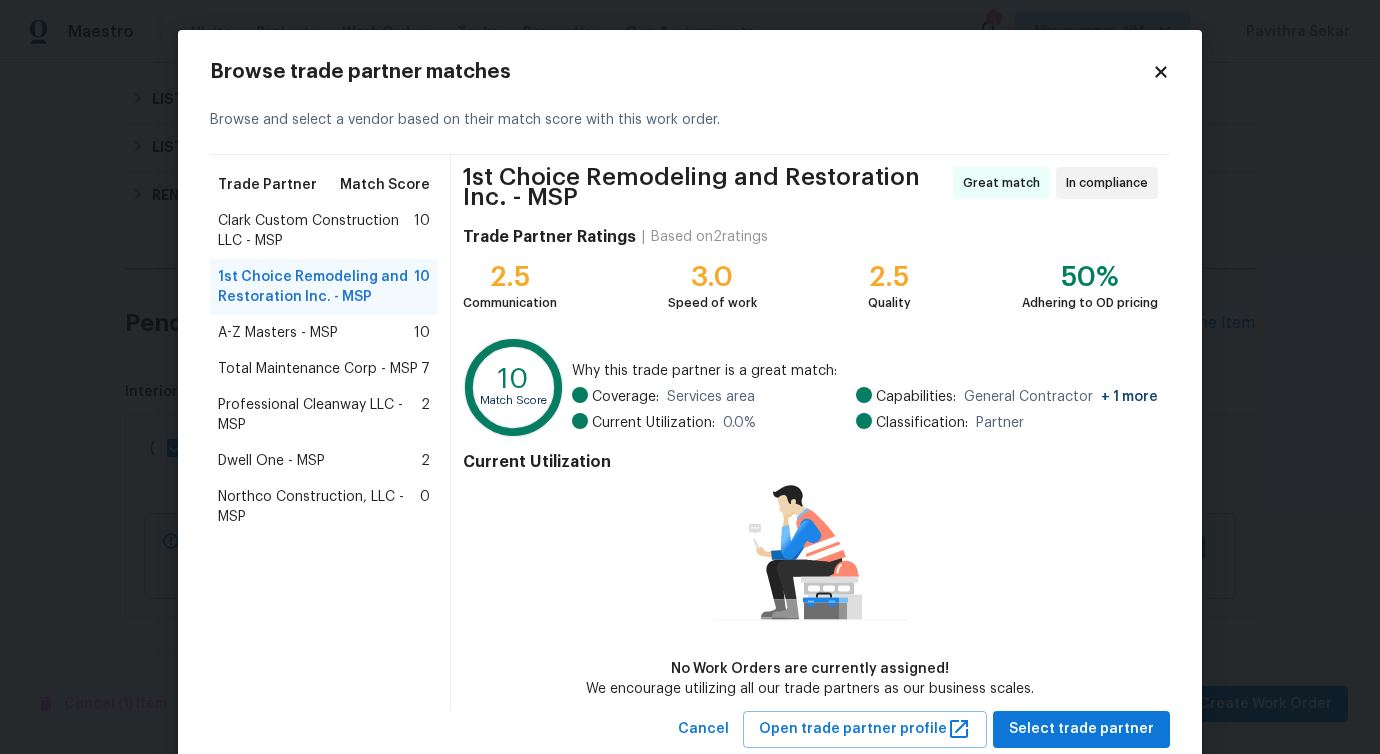 click on "Total Maintenance Corp - MSP 7" at bounding box center (324, 369) 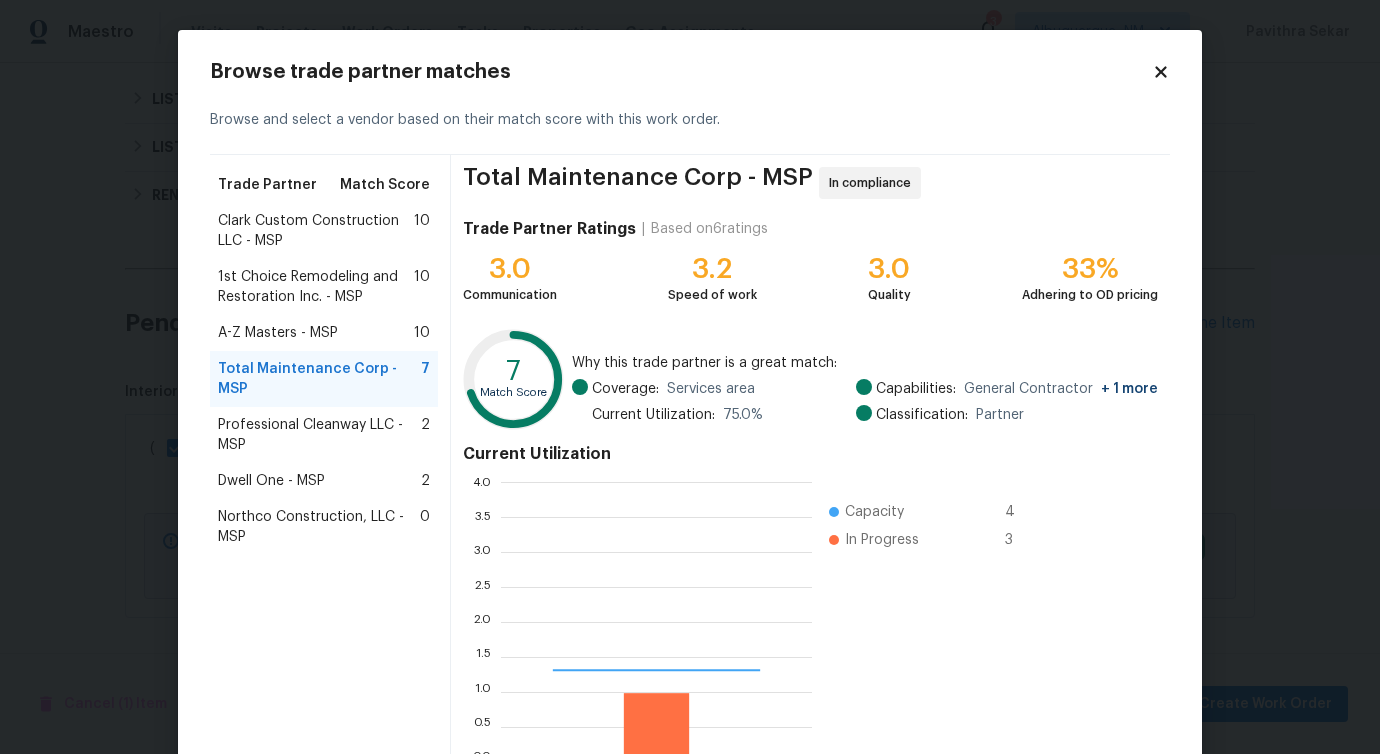 scroll, scrollTop: 2, scrollLeft: 2, axis: both 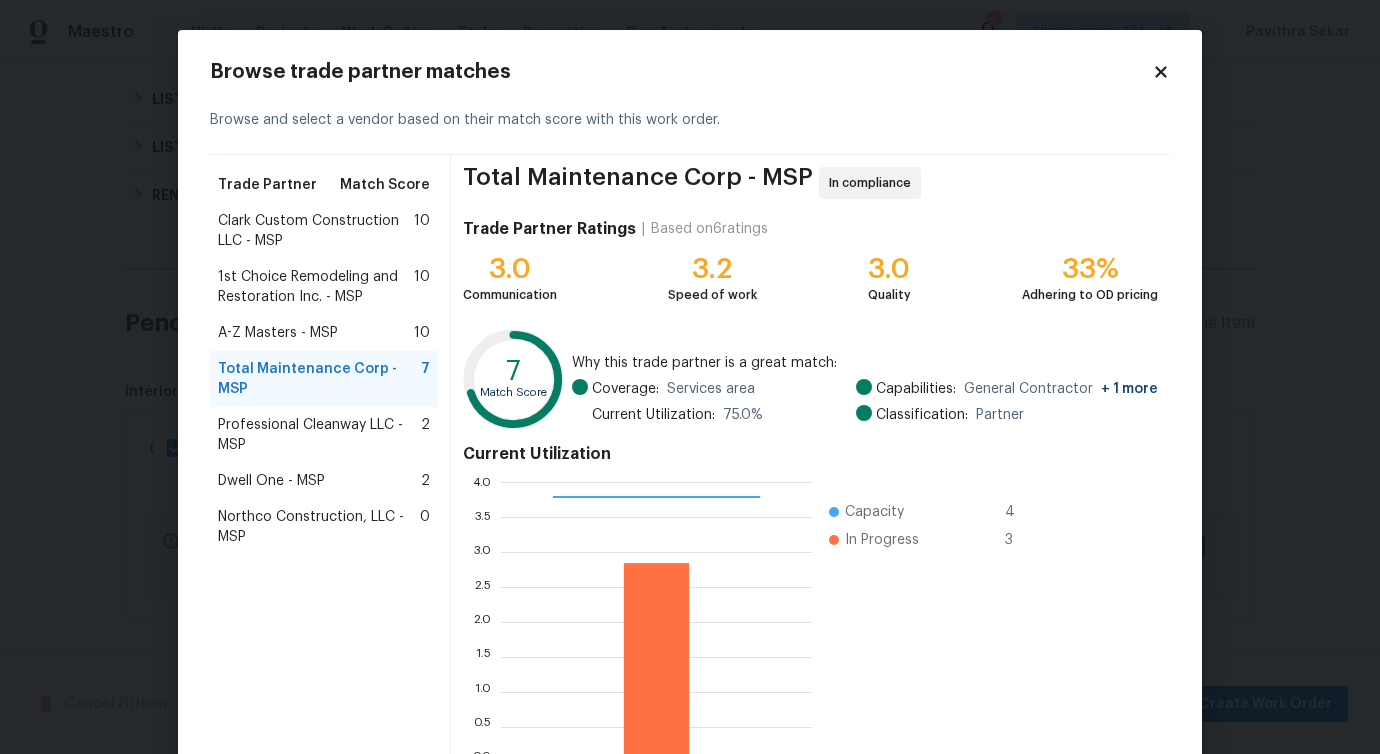 click on "A-Z Masters - MSP" at bounding box center (278, 333) 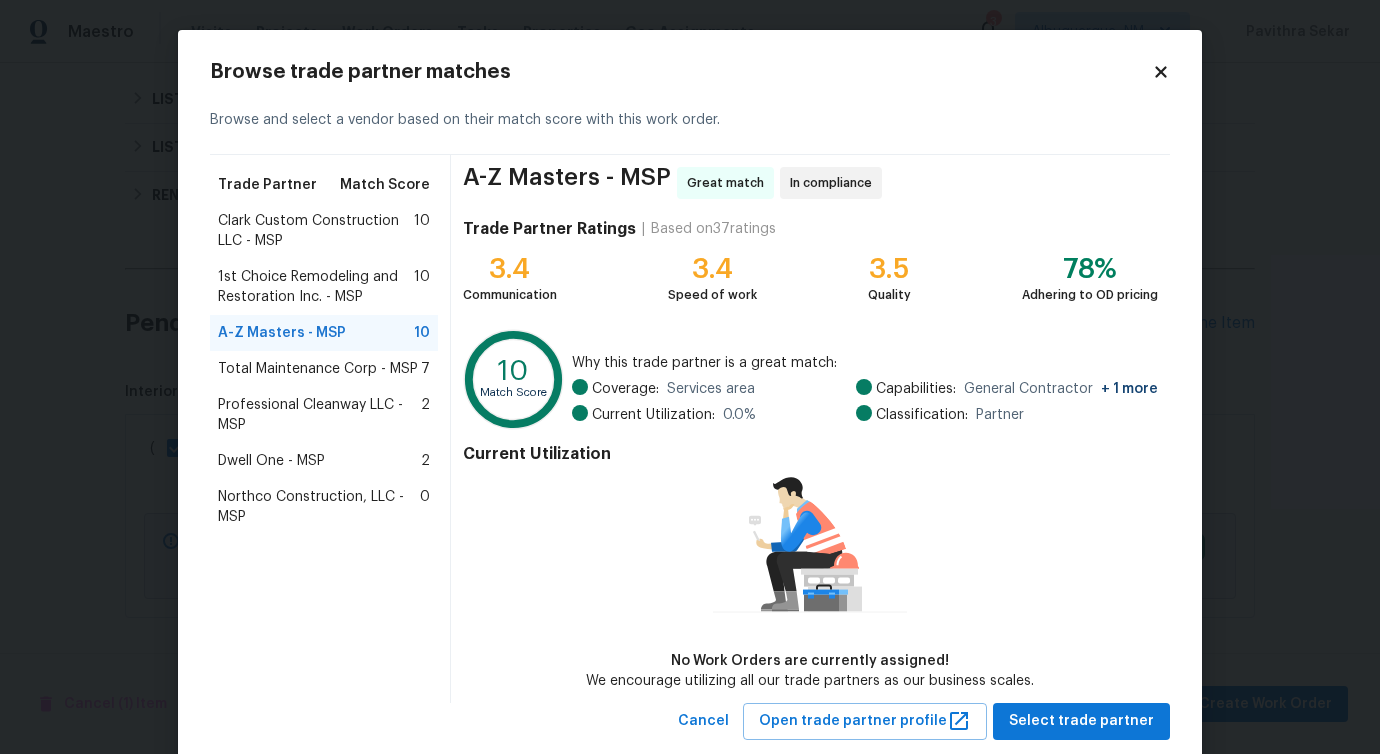 click on "Professional Cleanway LLC - MSP" at bounding box center (319, 415) 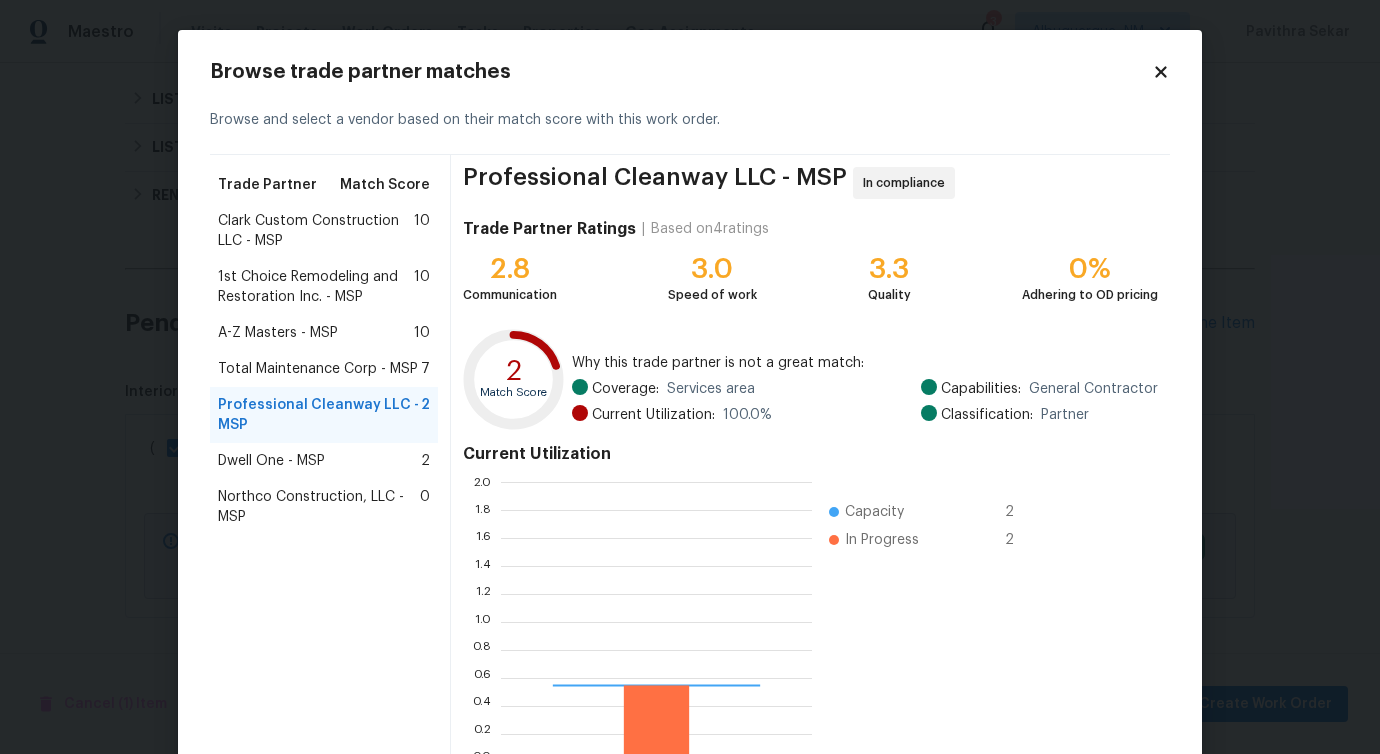 scroll, scrollTop: 2, scrollLeft: 2, axis: both 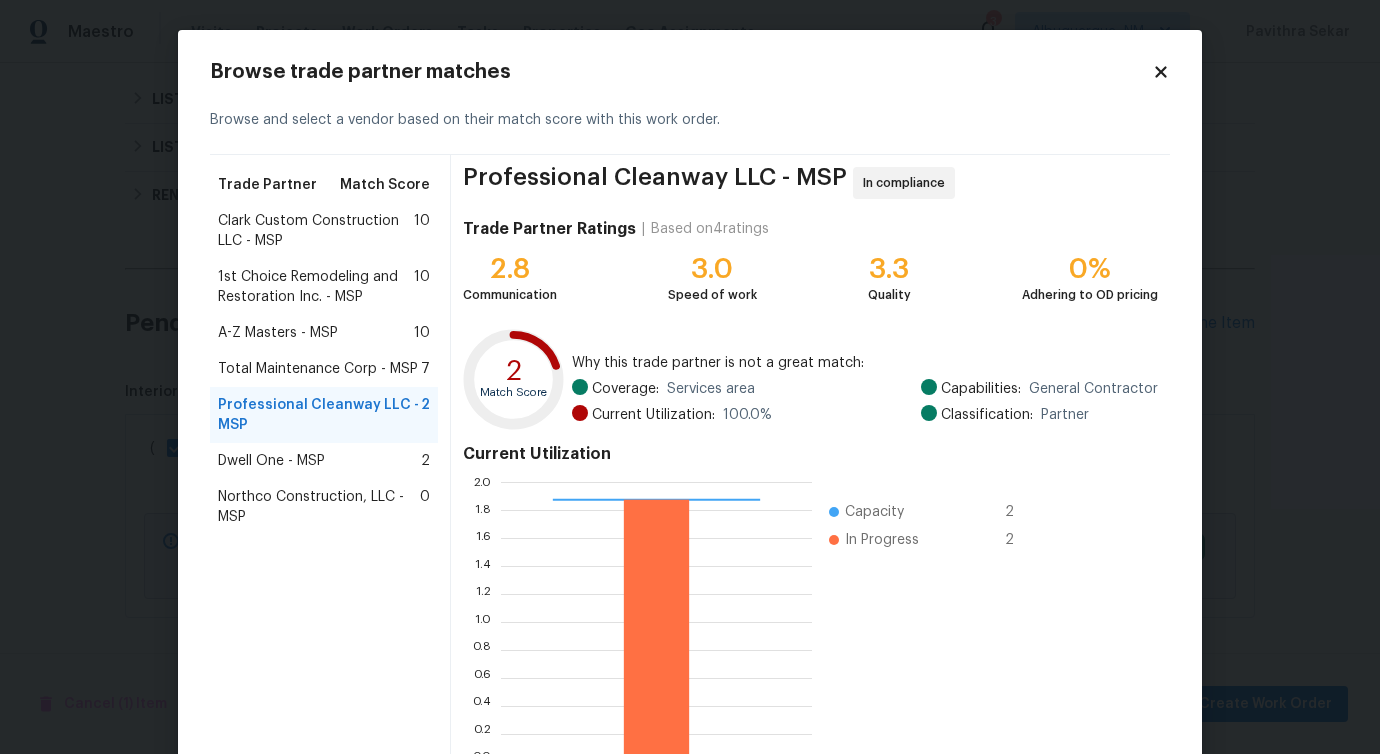 click on "Total Maintenance Corp - MSP" at bounding box center (318, 369) 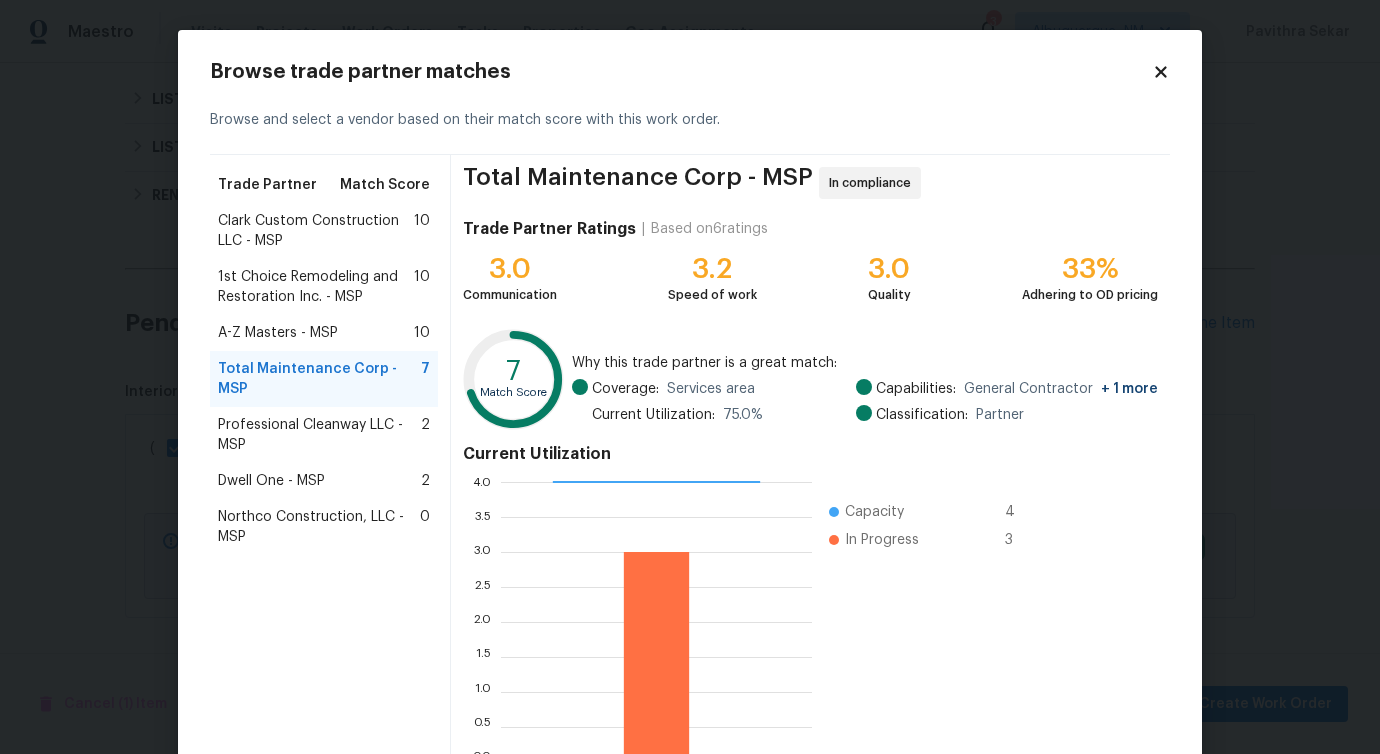 click on "Clark Custom Construction LLC - MSP" at bounding box center (316, 231) 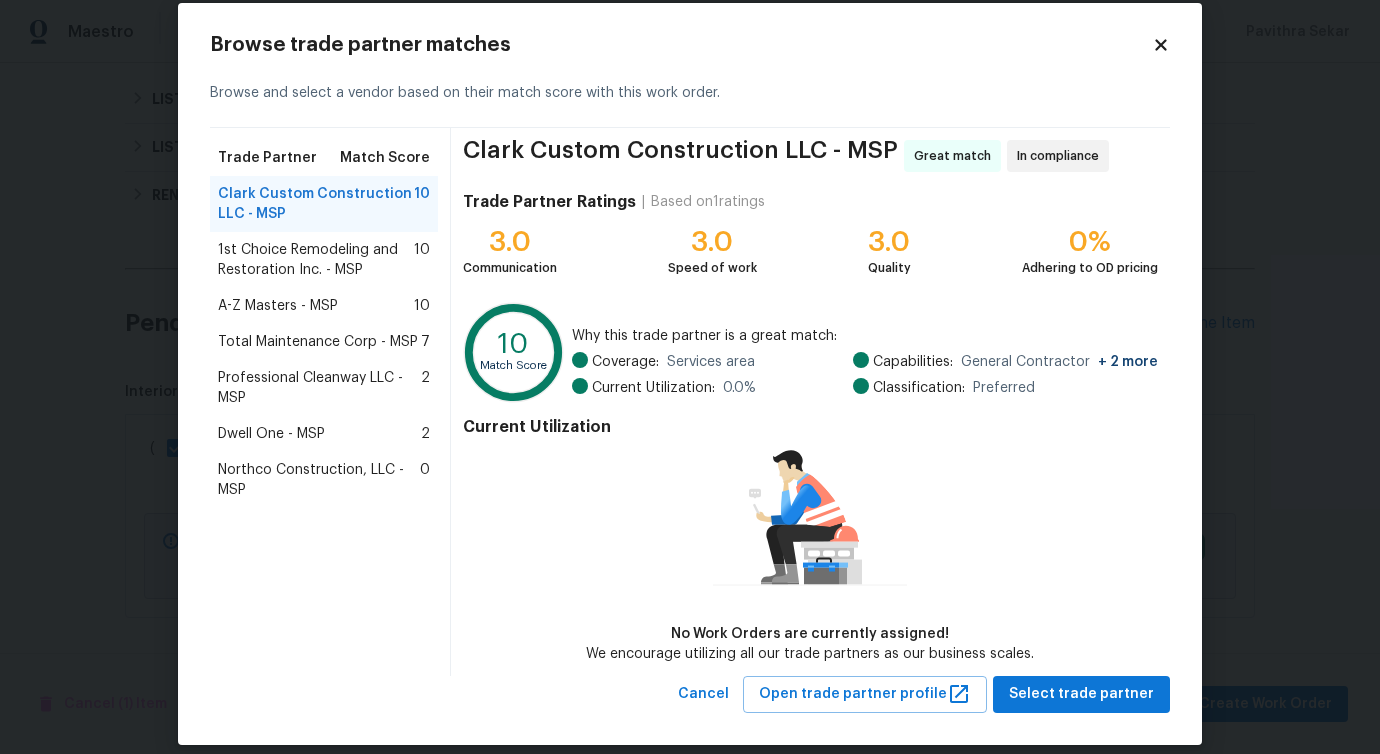 scroll, scrollTop: 0, scrollLeft: 0, axis: both 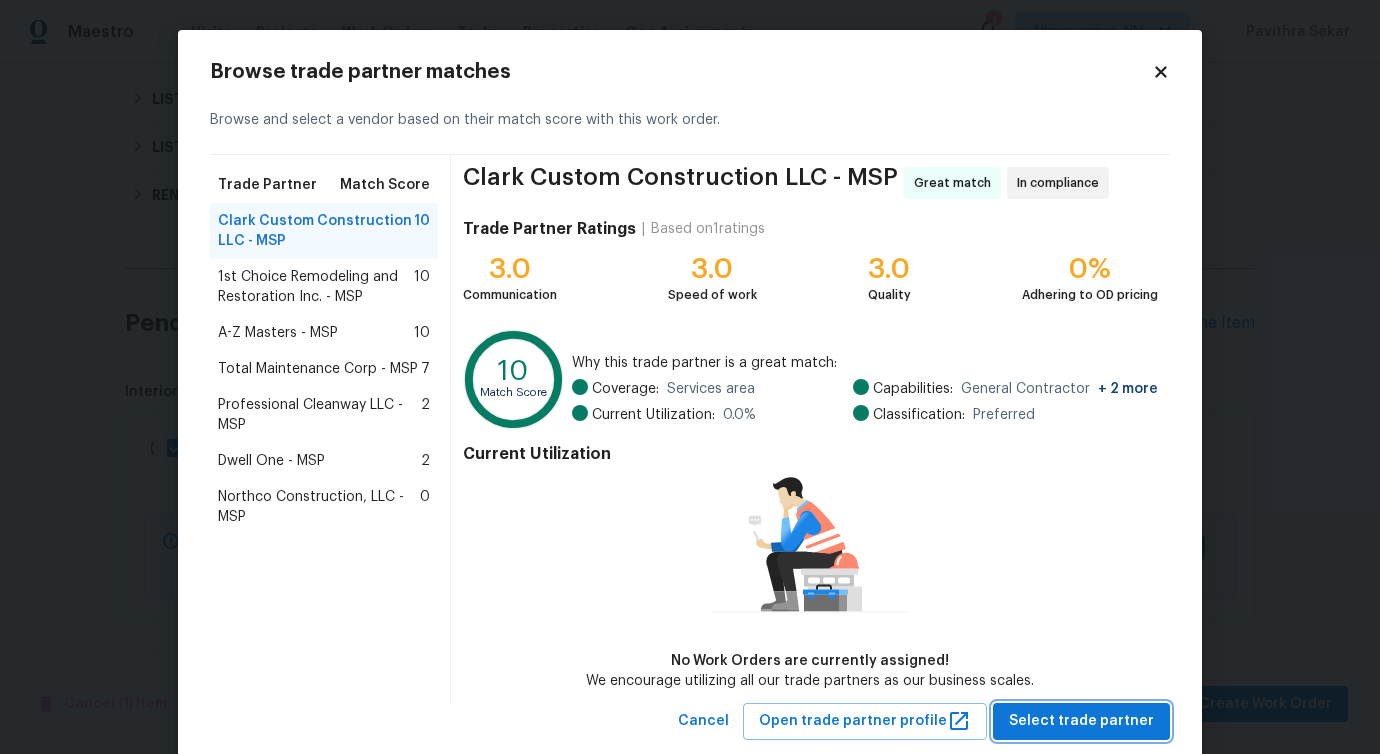 click on "Select trade partner" at bounding box center (1081, 721) 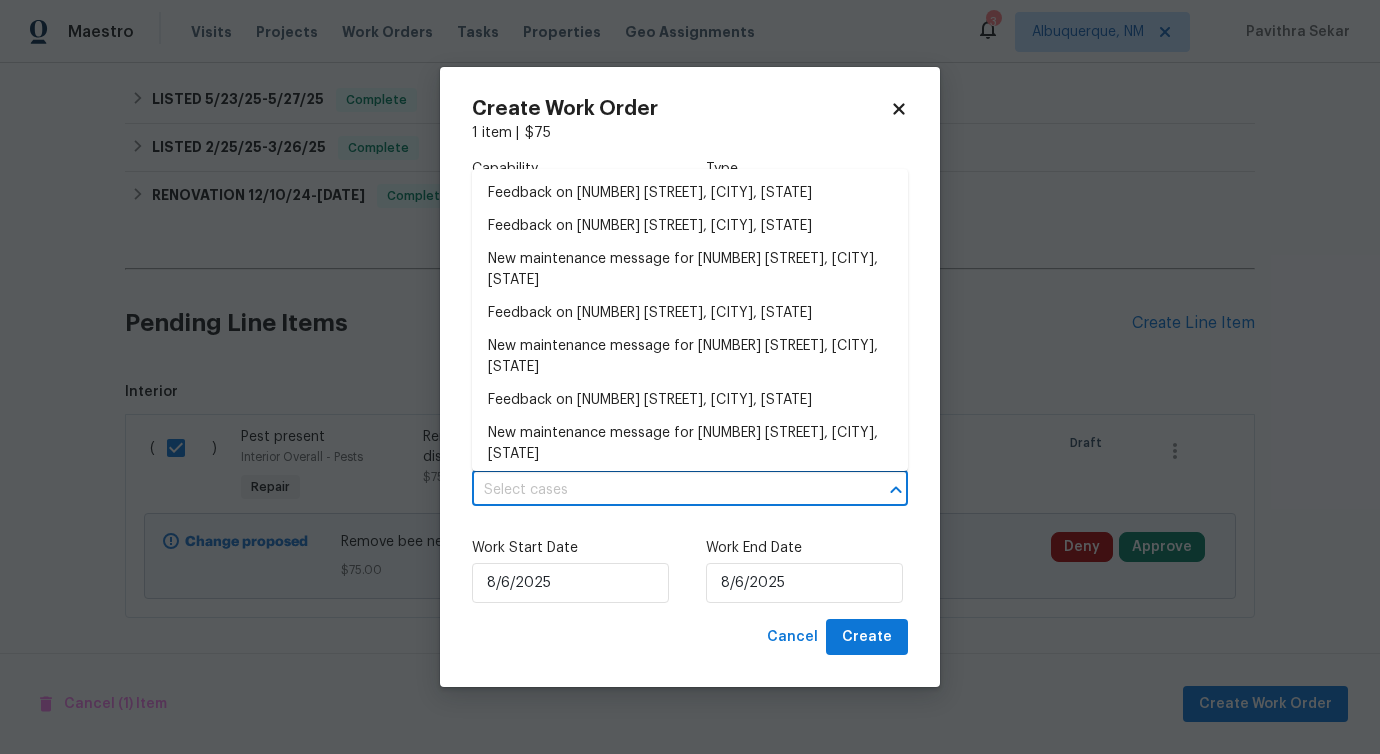 click at bounding box center (662, 490) 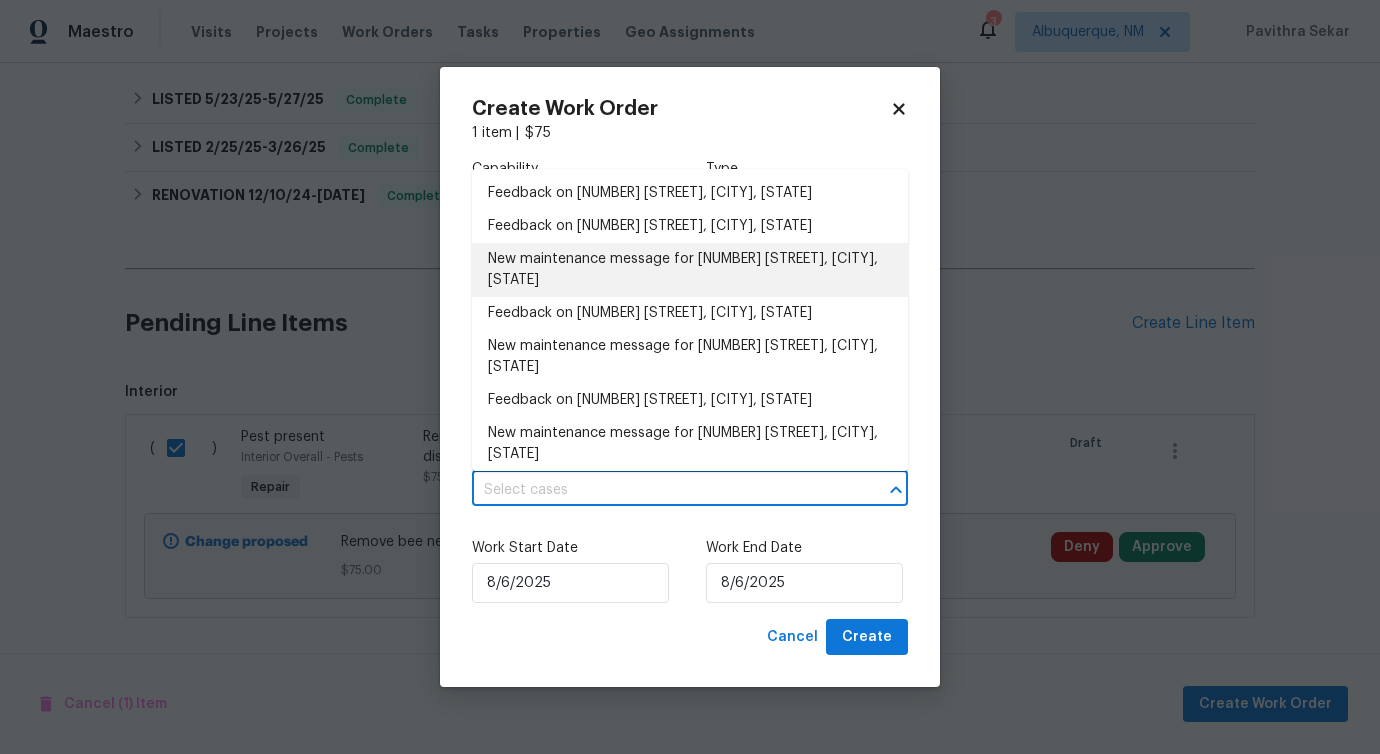 click on "New maintenance message for 3802 Togo Rd , Spring Park, MN 55384" at bounding box center [690, 270] 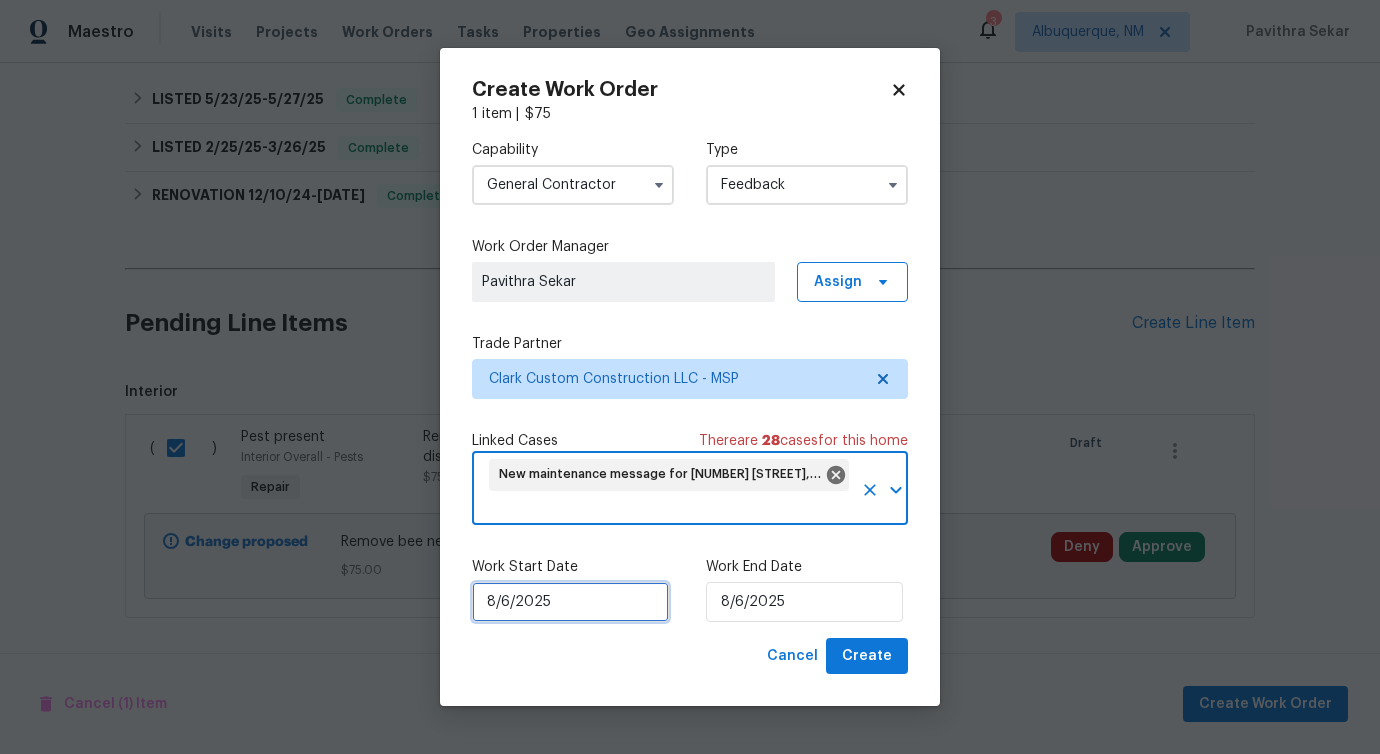 click on "8/6/2025" at bounding box center [570, 602] 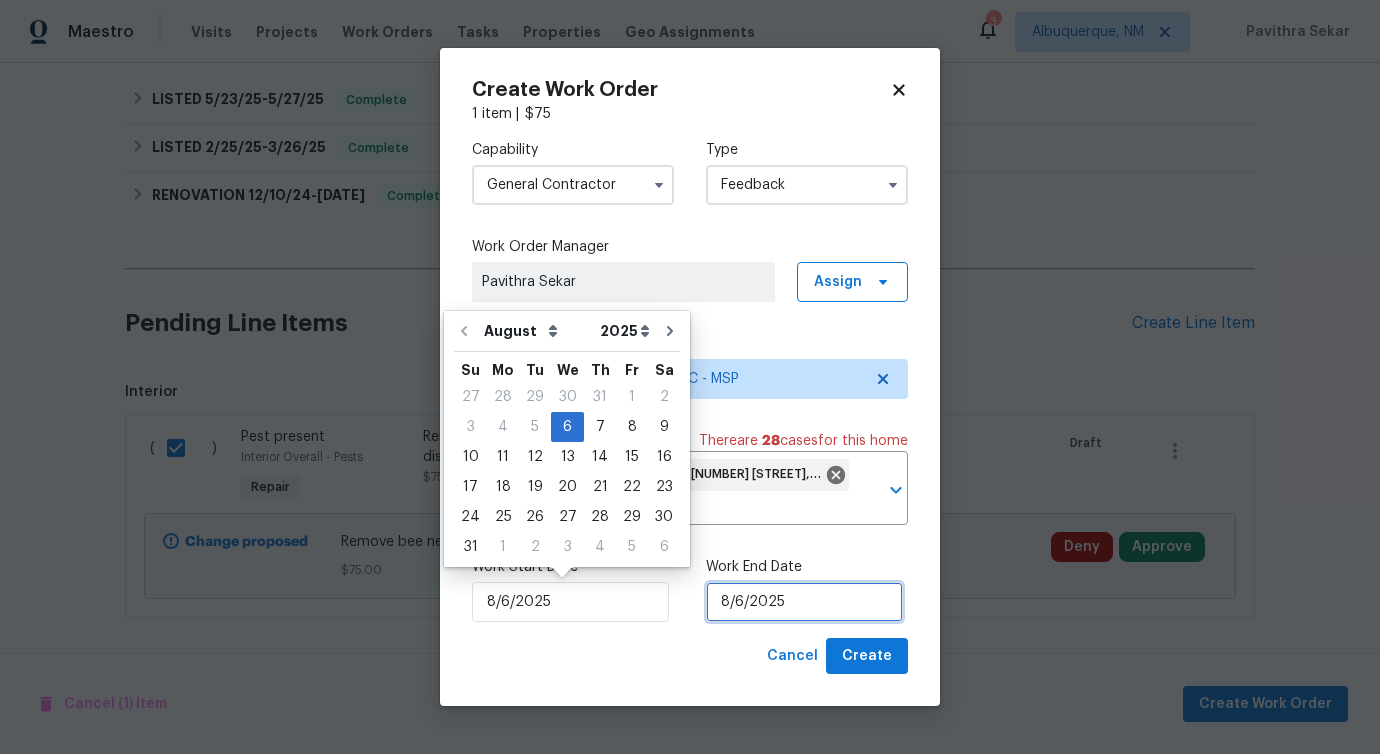 click on "8/6/2025" at bounding box center (804, 602) 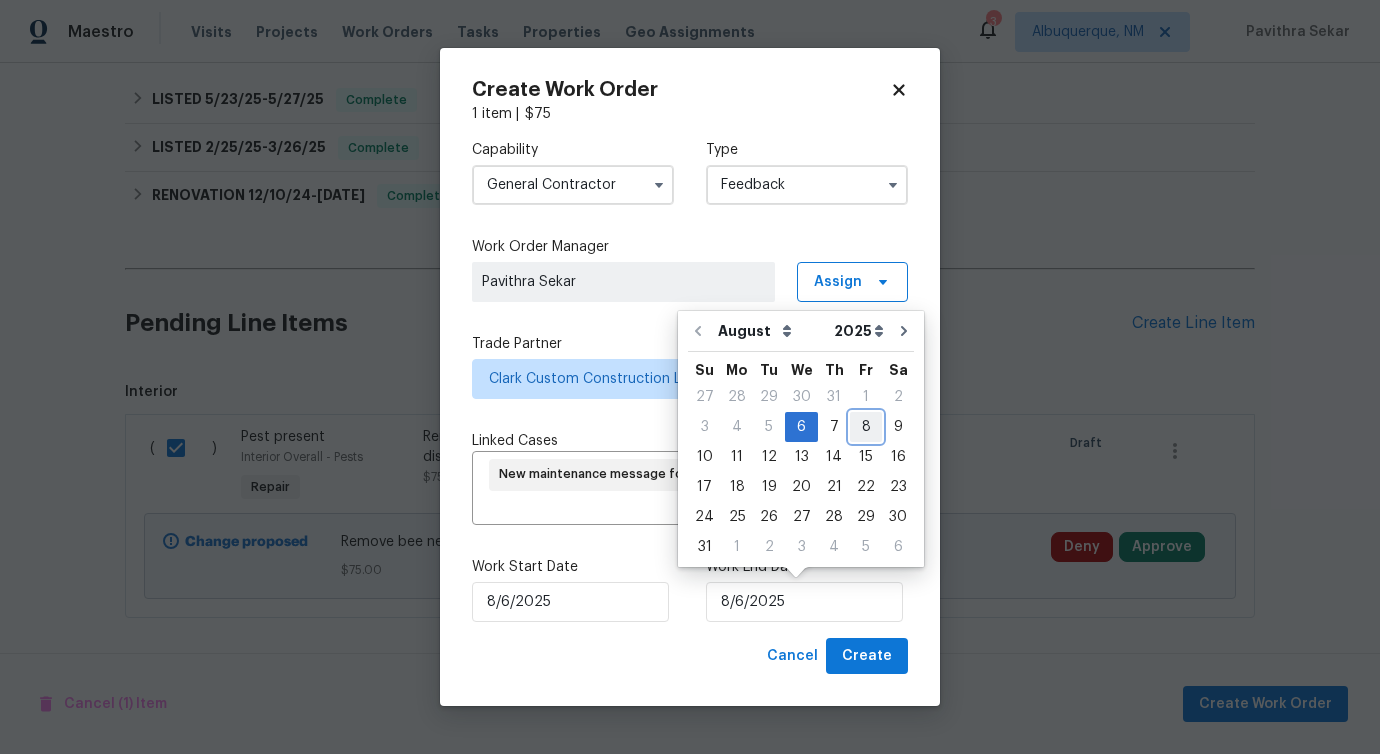 click on "8" at bounding box center (866, 427) 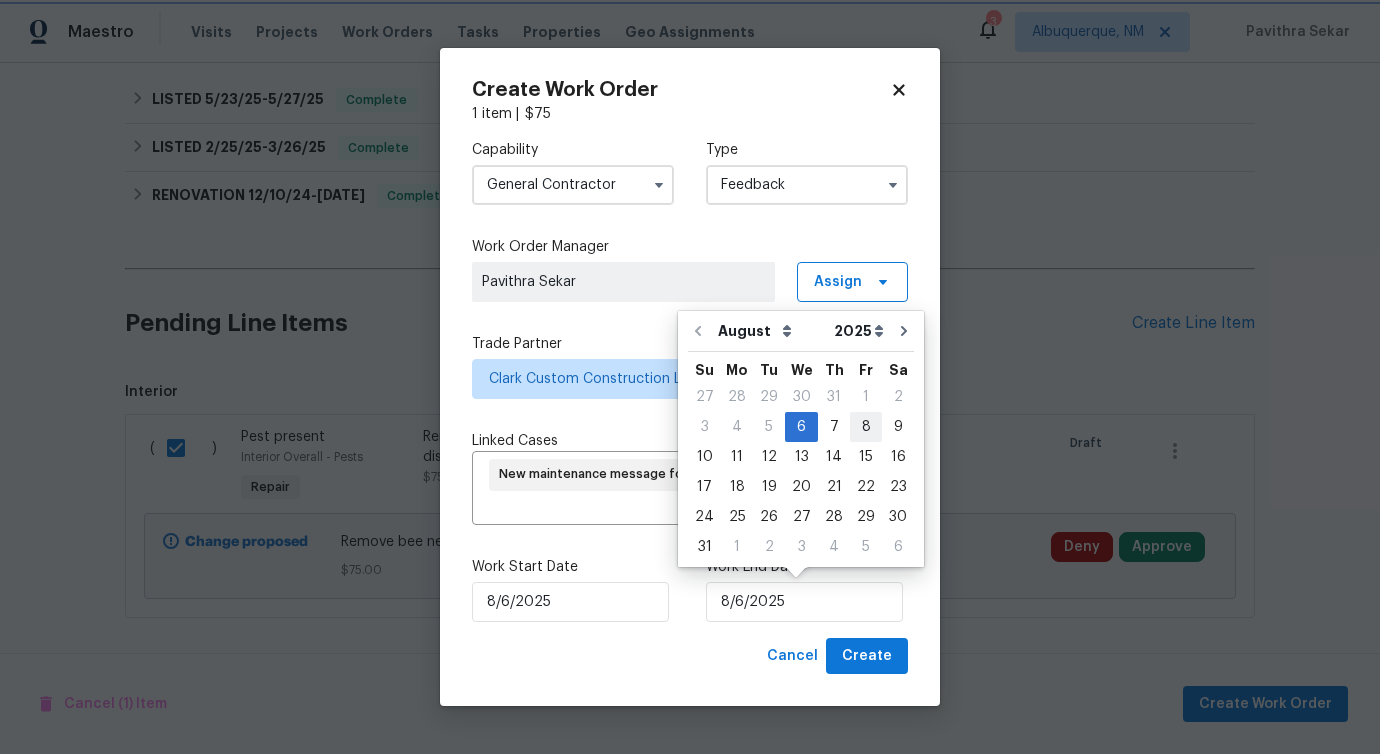 type on "8/8/2025" 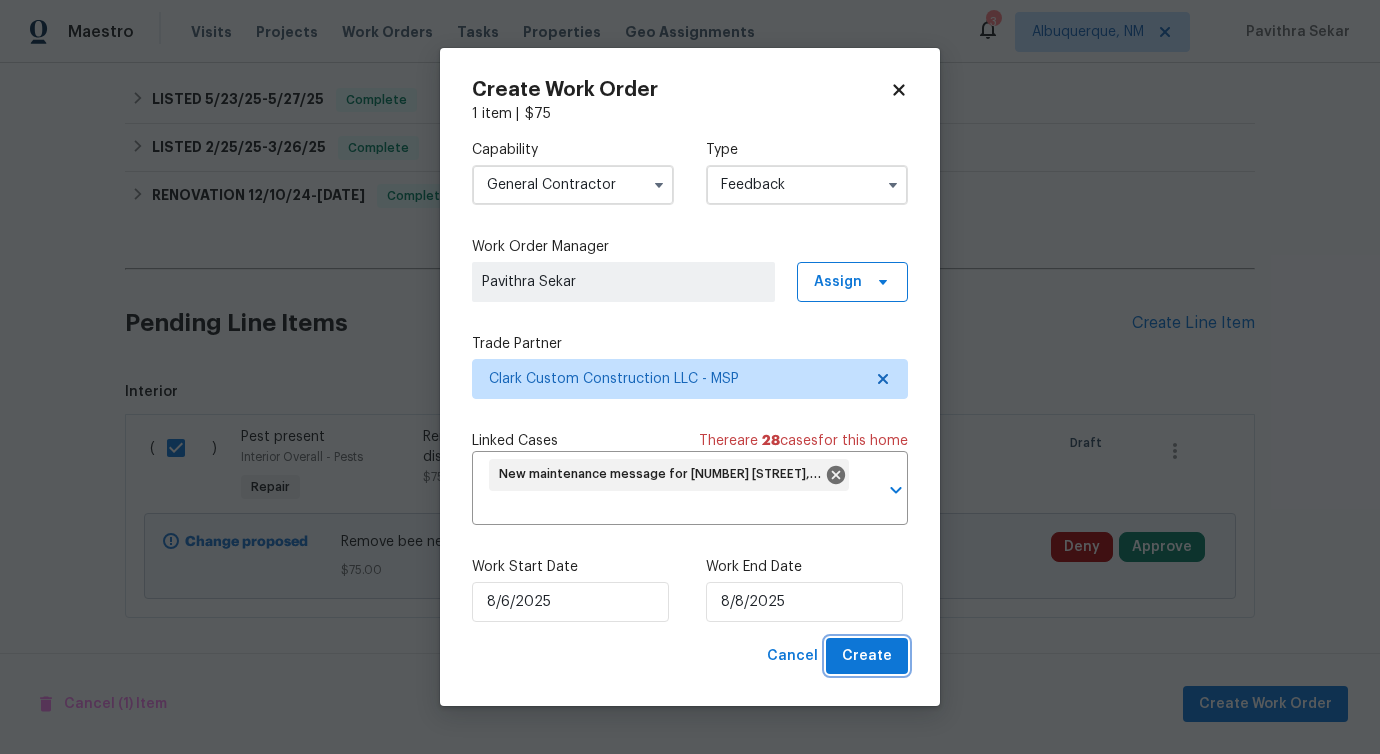 click on "Create" at bounding box center [867, 656] 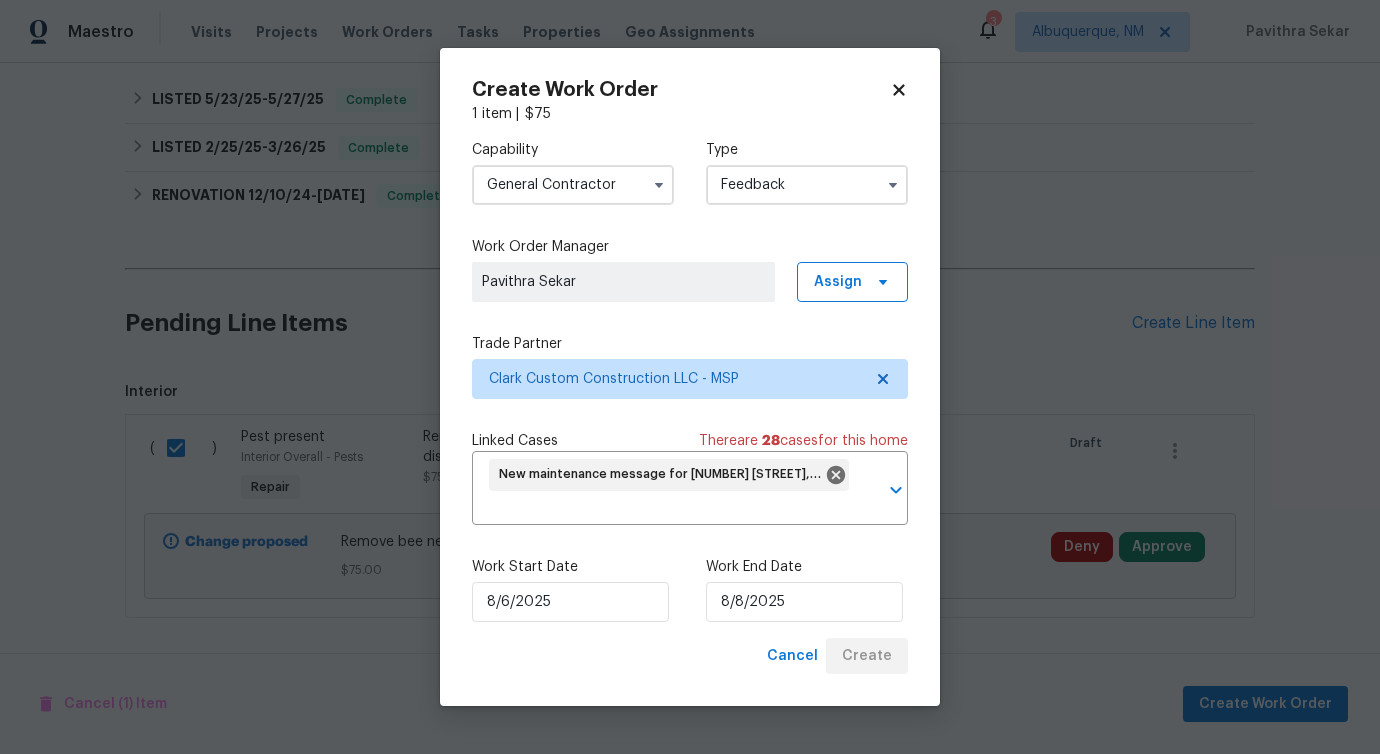 checkbox on "false" 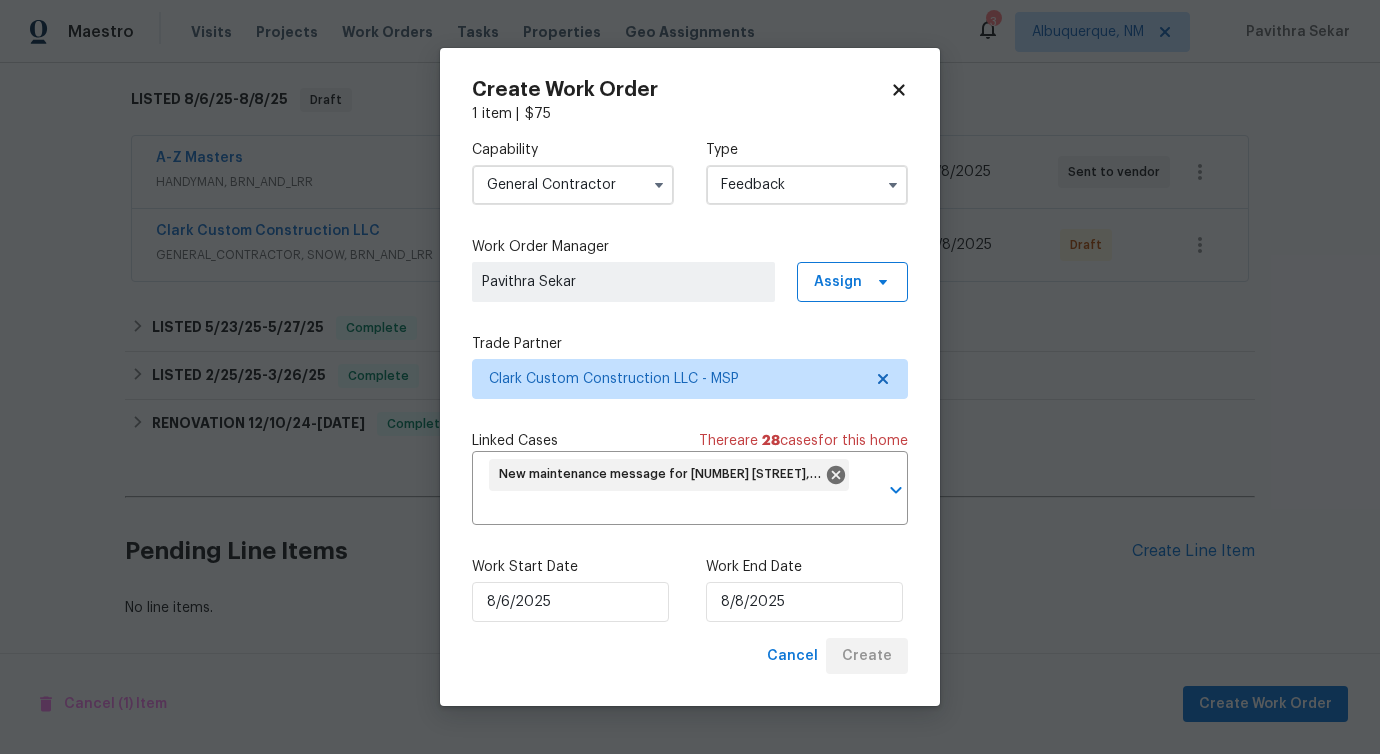scroll, scrollTop: 326, scrollLeft: 0, axis: vertical 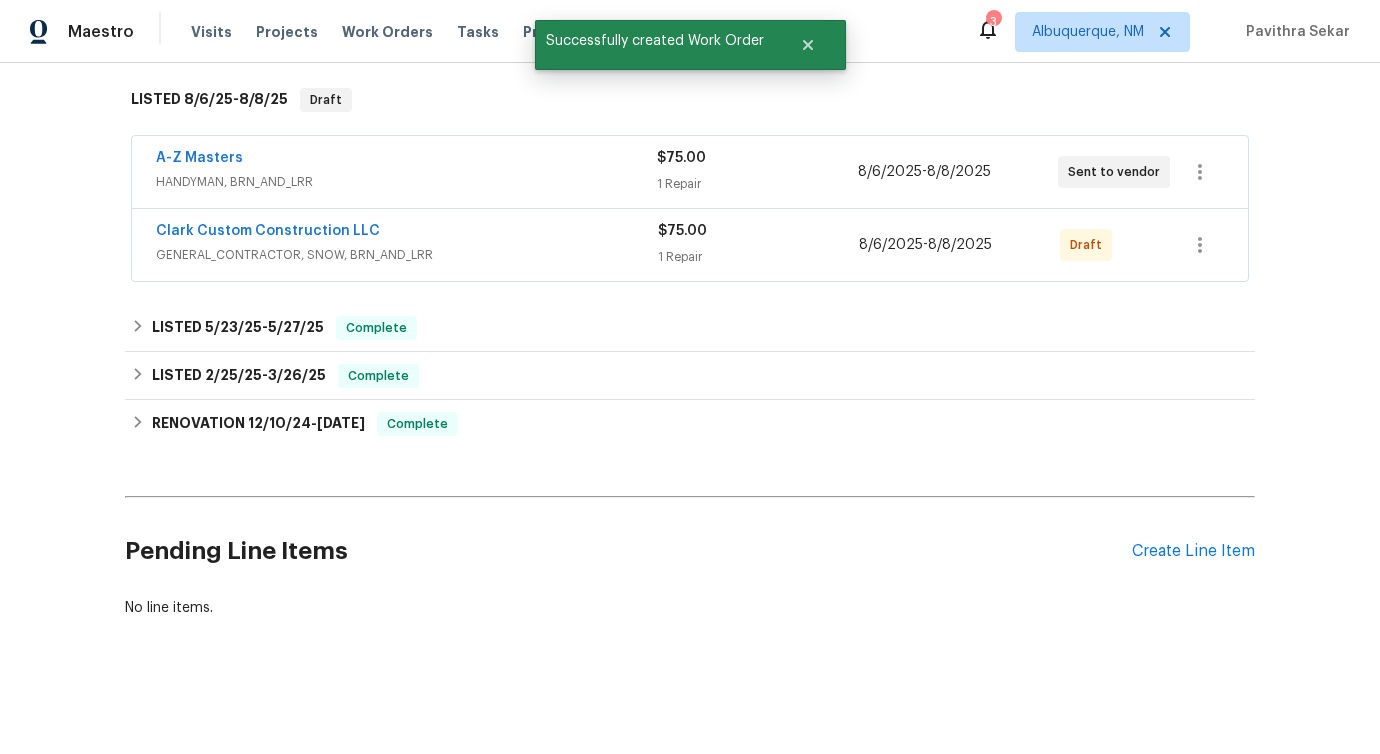 click on "Back to all projects 3802 Togo Rd, Spring Park, MN 55384 3 Beds | 2 Baths | Total: 1830 ft² | Above Grade: 1004 ft² | Basement Finished: 826 ft² | 1960 Not seen today Mark Seen Actions Last Visit Date 5/27/2025  by  Matt Kohler   Project Listed   8/6/2025  -  8/8/2025 Draft Visits Work Orders Maintenance Notes Condition Adjustments Costs Photos Floor Plans Cases LISTED   8/6/25  -  8/8/25 Draft A-Z Masters HANDYMAN, BRN_AND_LRR $75.00 1 Repair 8/6/2025  -  8/8/2025 Sent to vendor Clark Custom Construction LLC GENERAL_CONTRACTOR, SNOW, BRN_AND_LRR $75.00 1 Repair 8/6/2025  -  8/8/2025 Draft LISTED   5/23/25  -  5/27/25 Complete A-Z Masters CLEANING_MAINTENANCE, CLEANING $386.23 2 Repairs 5/23/2025  -  5/27/2025 Paid LISTED   2/25/25  -  3/26/25 Complete Total Maintenance Corp GENERAL_CONTRACTOR, OD_SELECT $6,075.00 8 Repairs 2/27/2025  -  3/14/2025 Paid VRX Photography PHOTOGRAPHY $120.00 1 Repair 2/25/2025  -  2/26/2025 Paid Empire Flooring FLOORING $1,346.40 1 Repair 3/12/2025  -  3/26/2025 Paid $300.00" at bounding box center [690, 408] 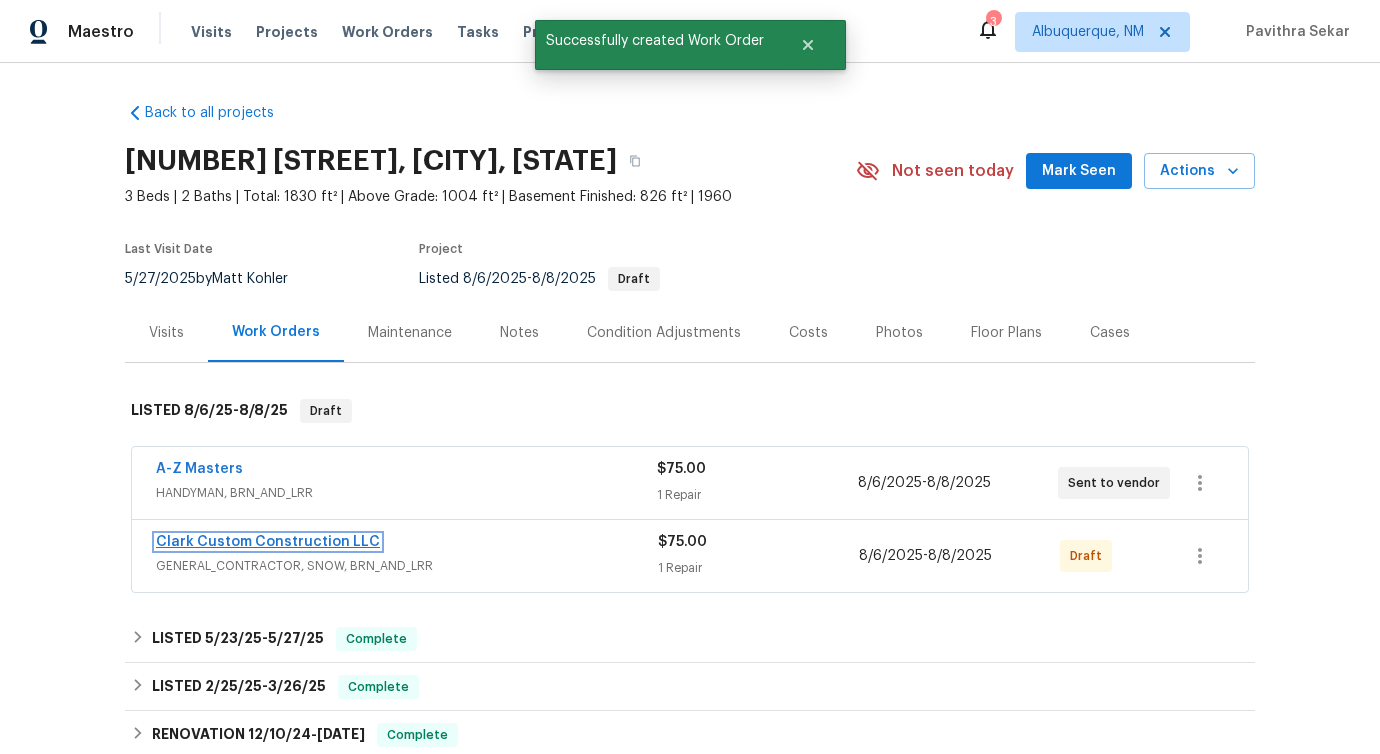 click on "Clark Custom Construction LLC" at bounding box center [268, 542] 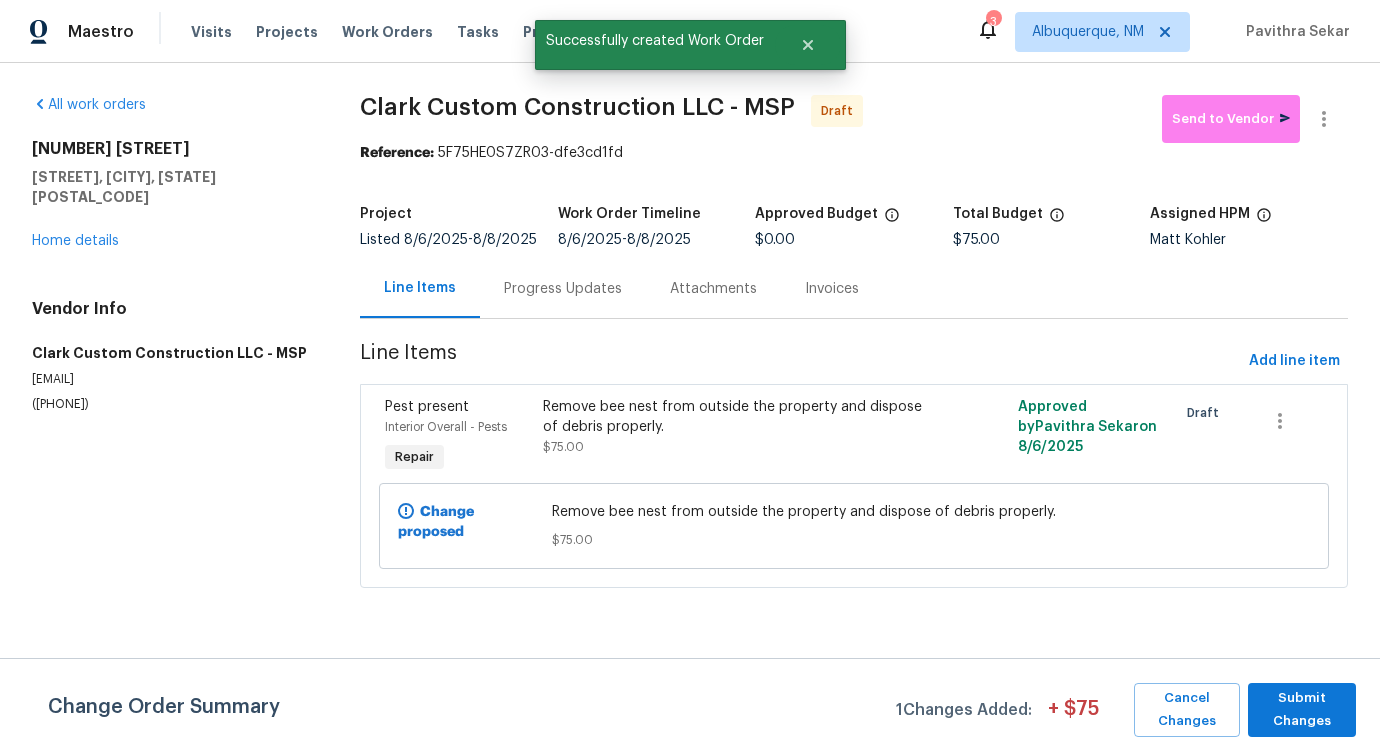 click on "Progress Updates" at bounding box center (563, 288) 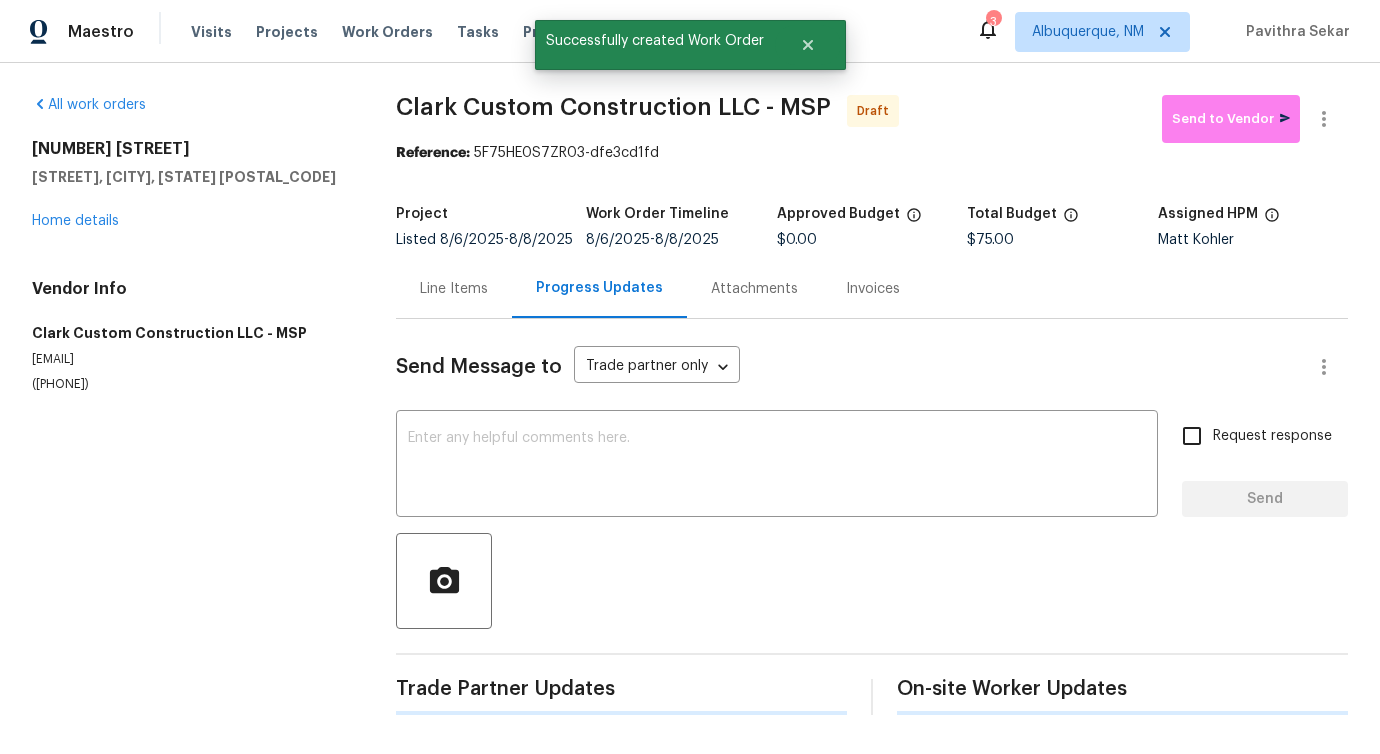 click at bounding box center [872, 581] 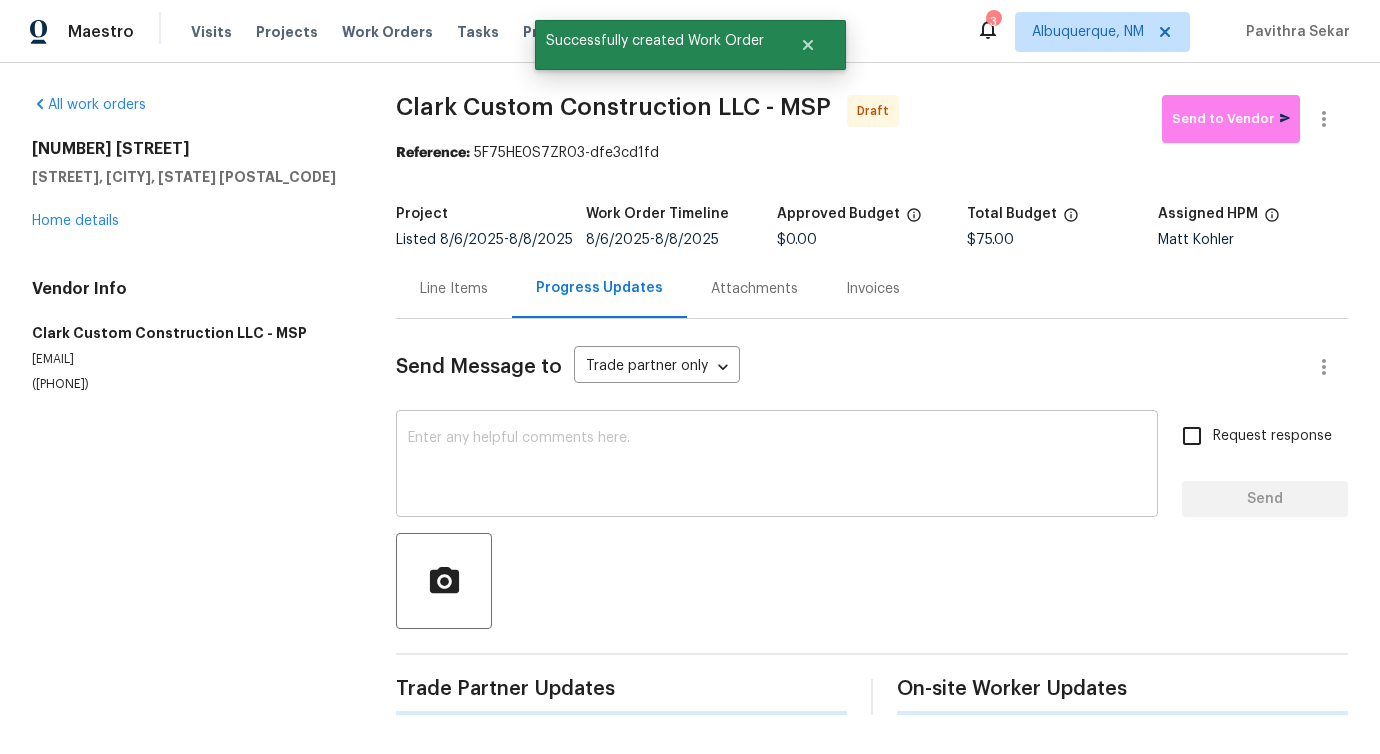 click at bounding box center (777, 466) 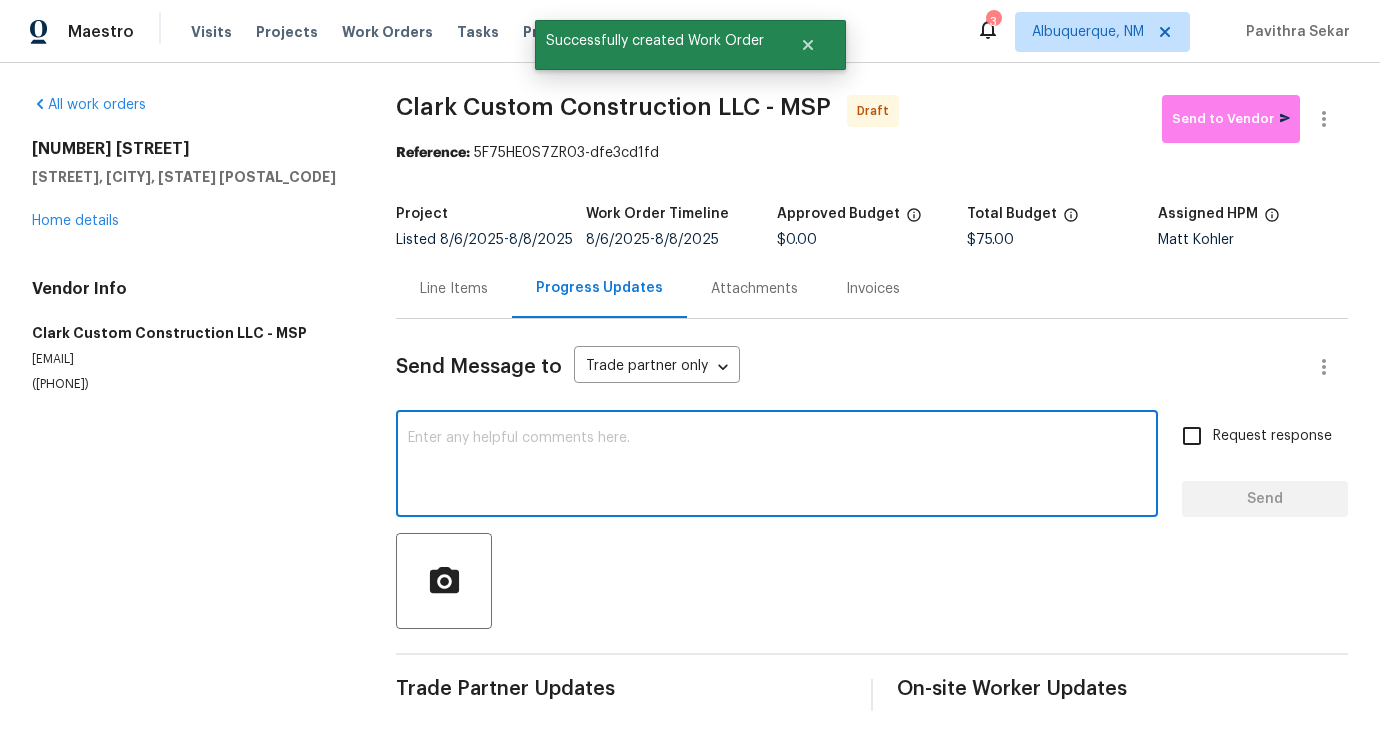 paste on "Hi, this is Pavithra with Opendoor. I’m confirming you received the WO for the property at (Address). Please review and accept the WO within 24 hours and provide a schedule date. Please disregard the contact information for the HPM included in the WO. Our Centralised LWO Team is responsible for Listed WOs." 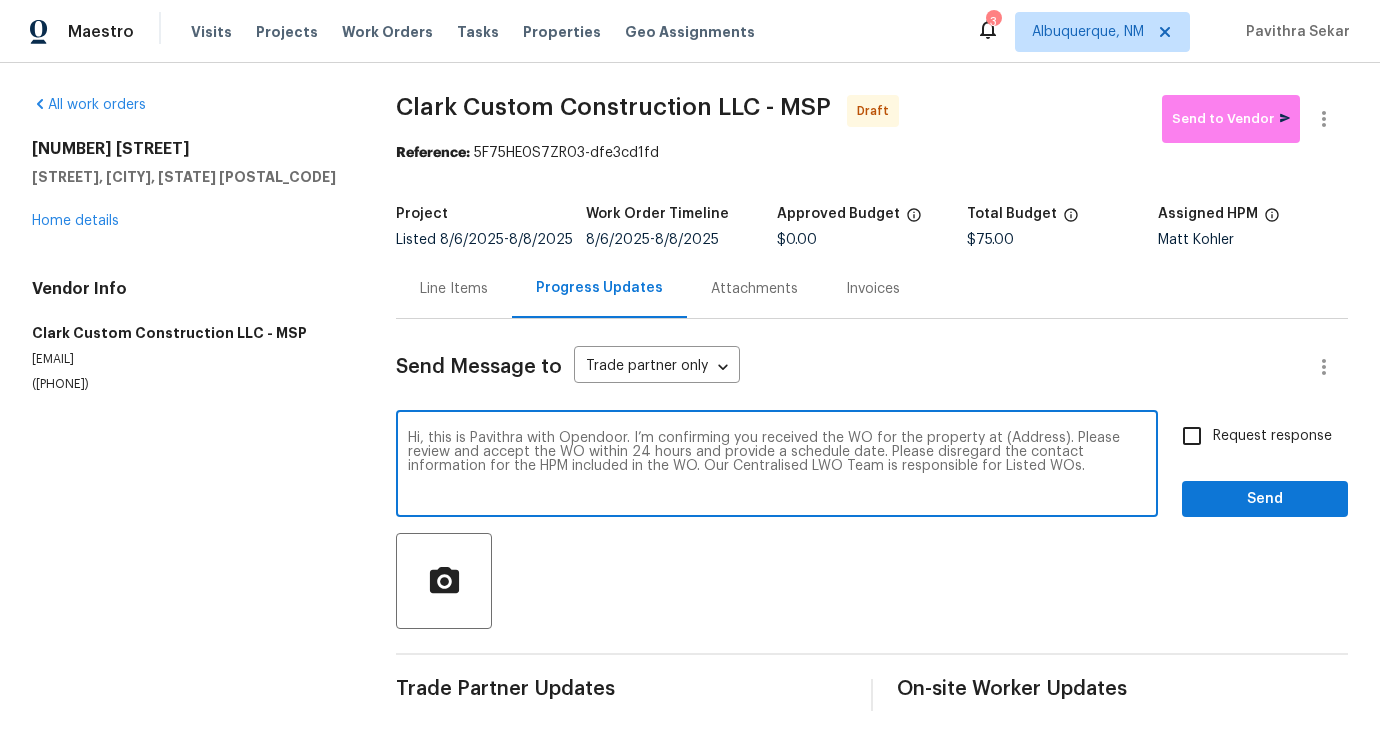 click on "Hi, this is Pavithra with Opendoor. I’m confirming you received the WO for the property at (Address). Please review and accept the WO within 24 hours and provide a schedule date. Please disregard the contact information for the HPM included in the WO. Our Centralised LWO Team is responsible for Listed WOs." at bounding box center (777, 466) 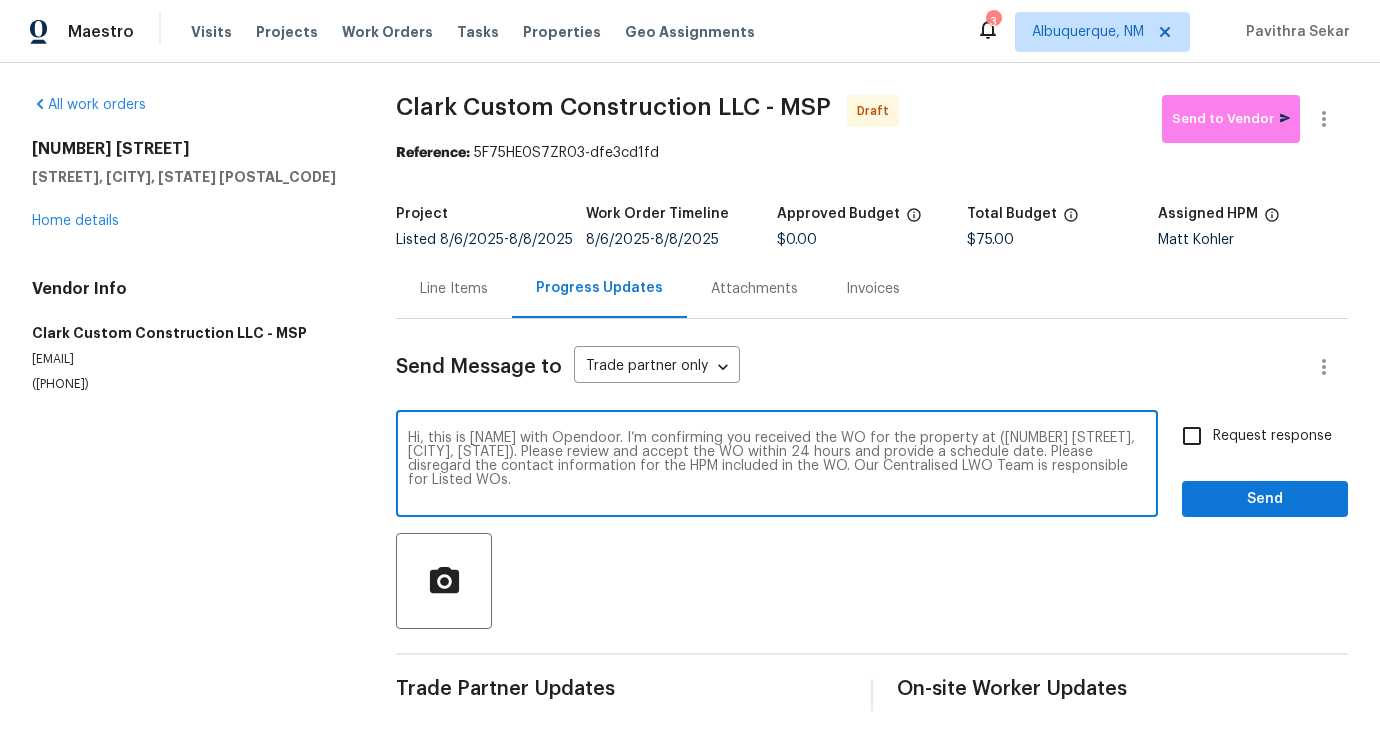type on "Hi, this is Pavithra with Opendoor. I’m confirming you received the WO for the property at (3802 Togo Rd, Spring Park, MN 55384). Please review and accept the WO within 24 hours and provide a schedule date. Please disregard the contact information for the HPM included in the WO. Our Centralised LWO Team is responsible for Listed WOs." 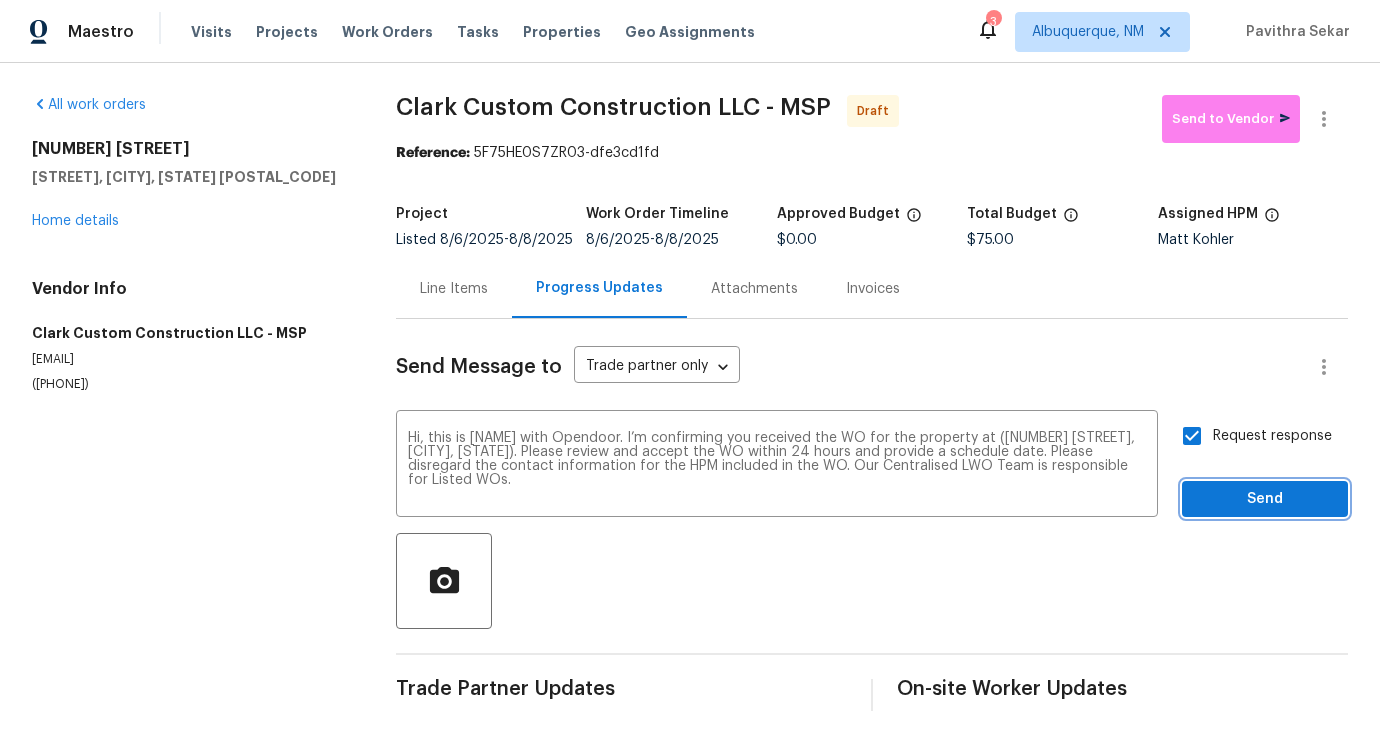 click on "Send" at bounding box center [1265, 499] 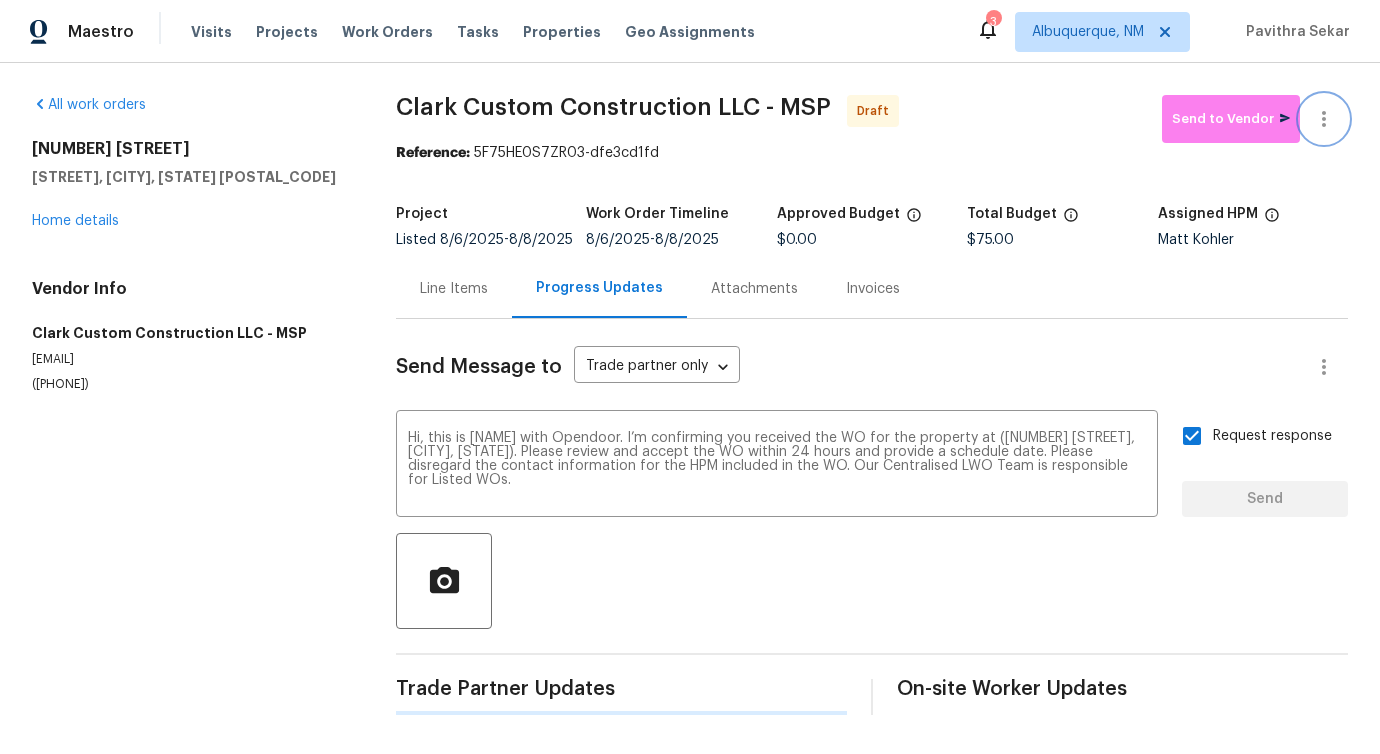 type 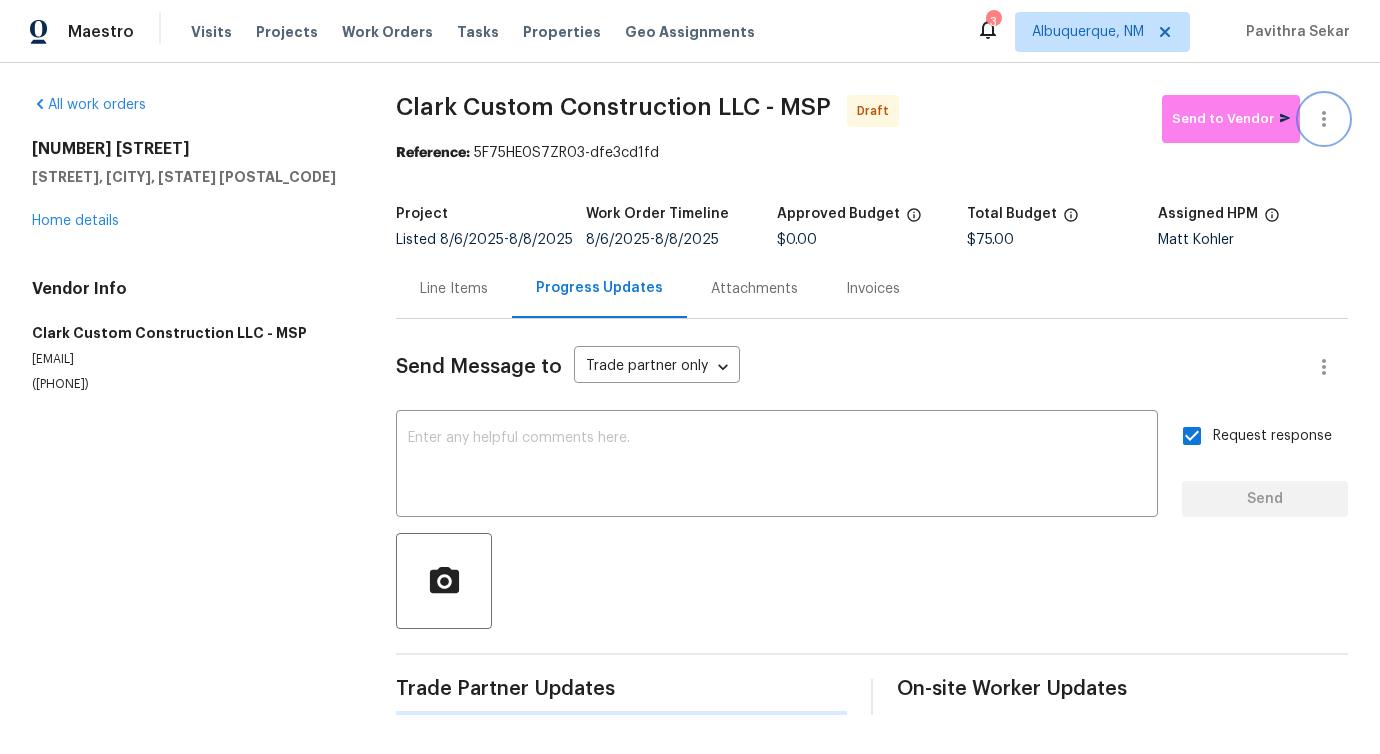 click at bounding box center [1324, 119] 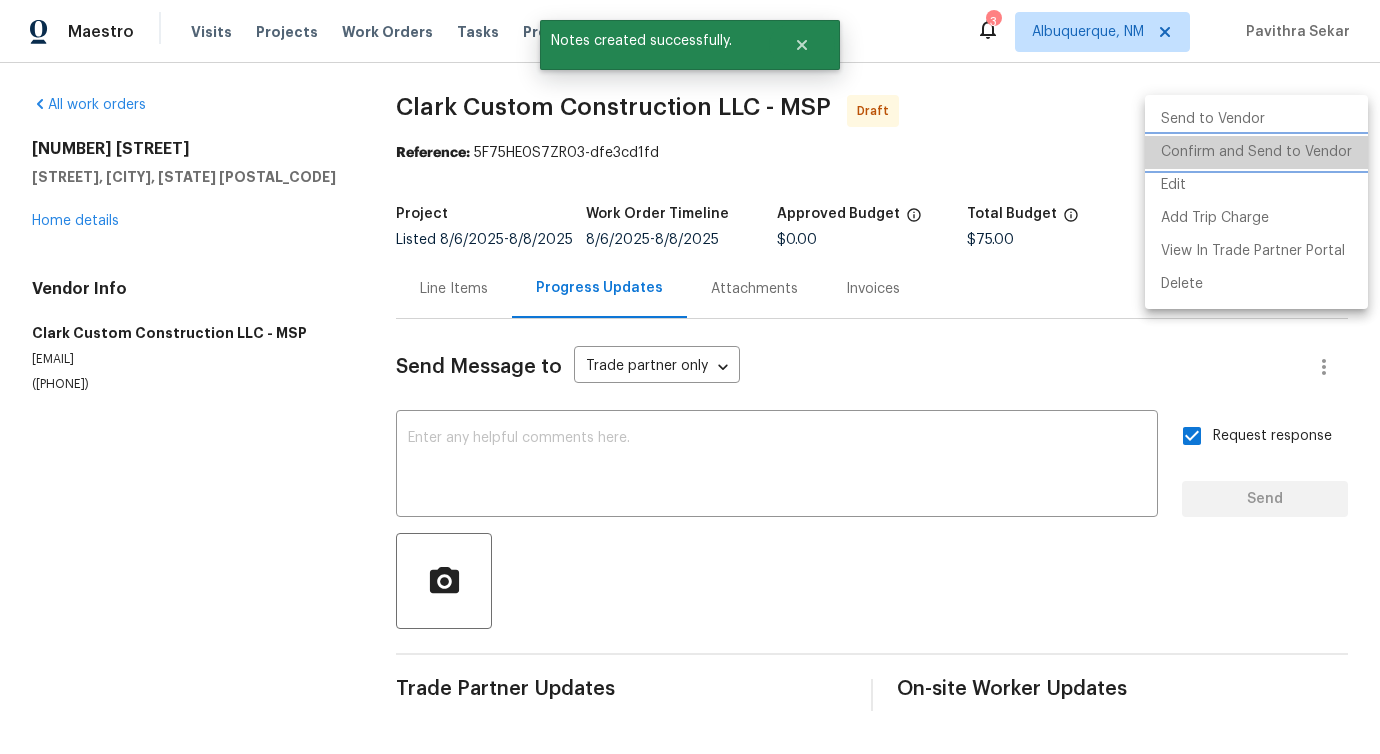 click on "Confirm and Send to Vendor" at bounding box center [1256, 152] 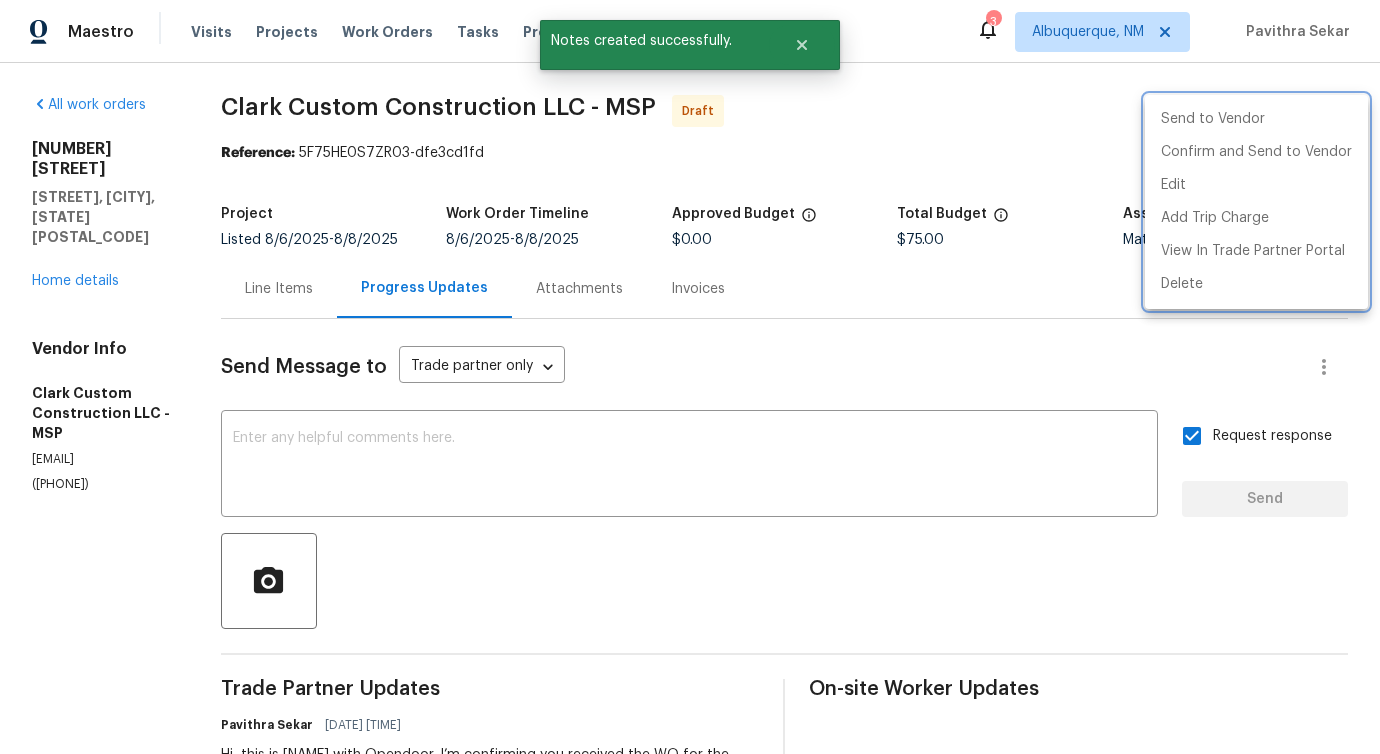 click at bounding box center (690, 377) 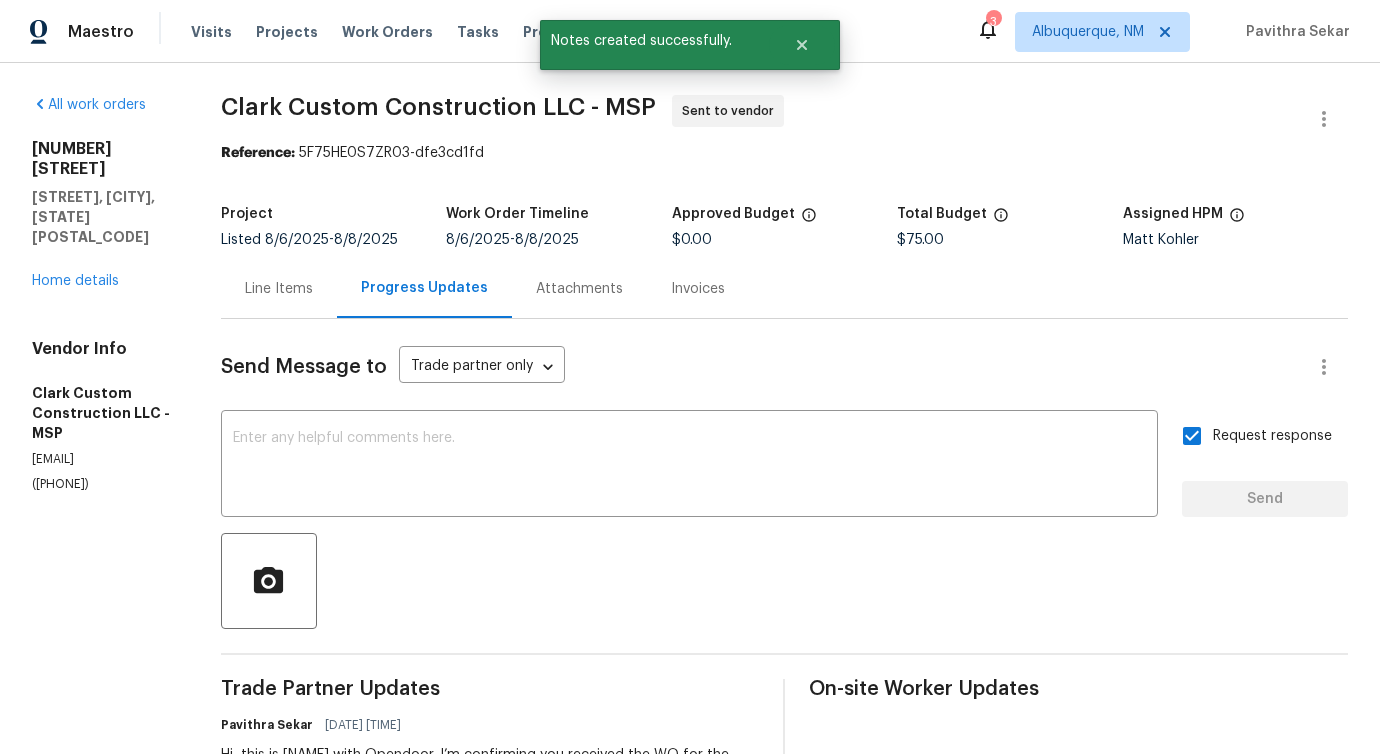 click on "Line Items" at bounding box center [279, 289] 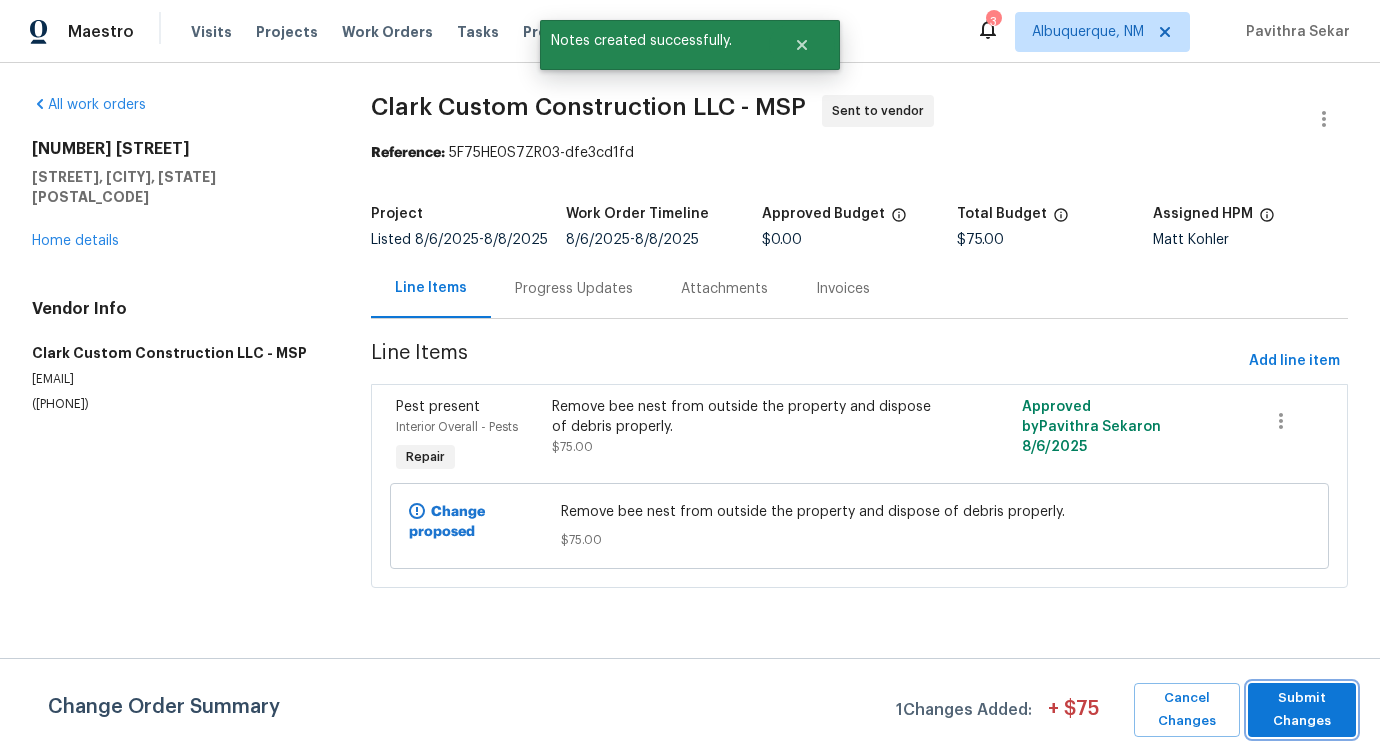 click on "Submit Changes" at bounding box center (1302, 710) 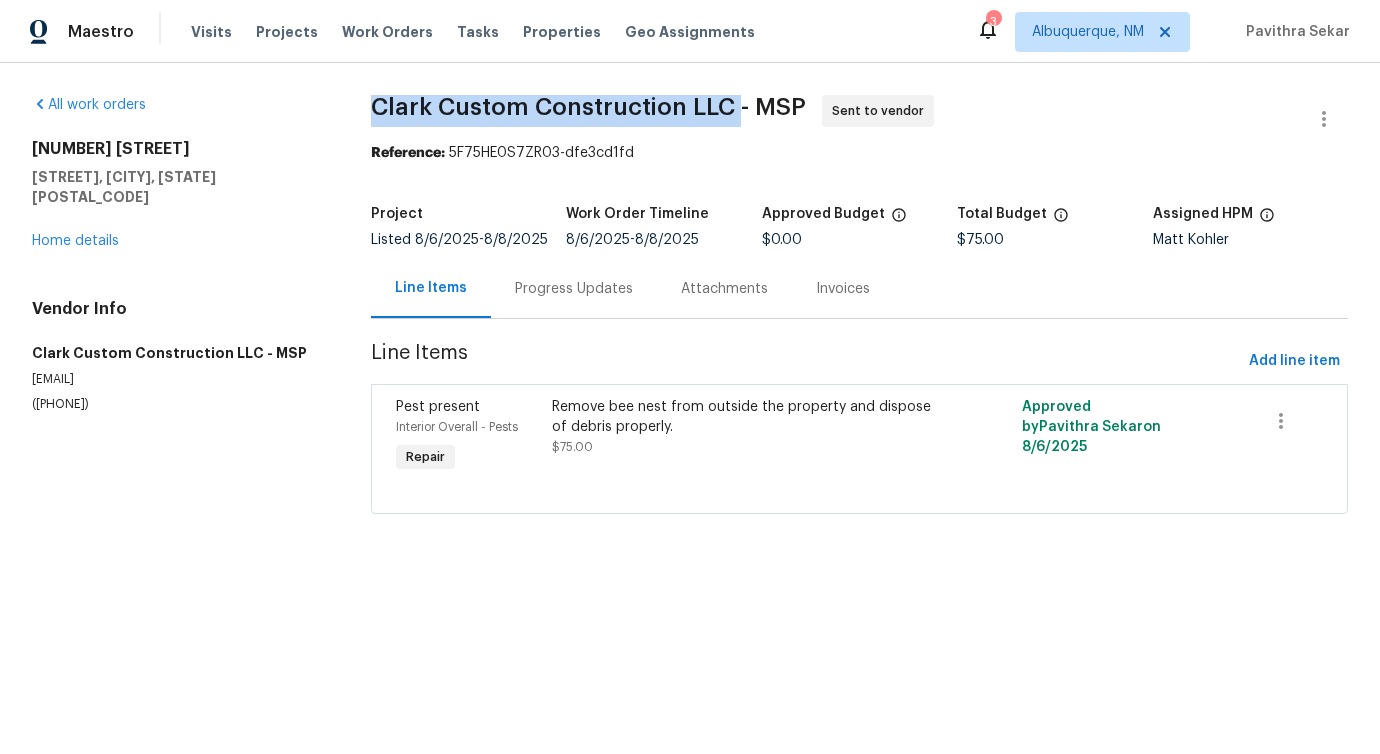 drag, startPoint x: 367, startPoint y: 99, endPoint x: 736, endPoint y: 108, distance: 369.10974 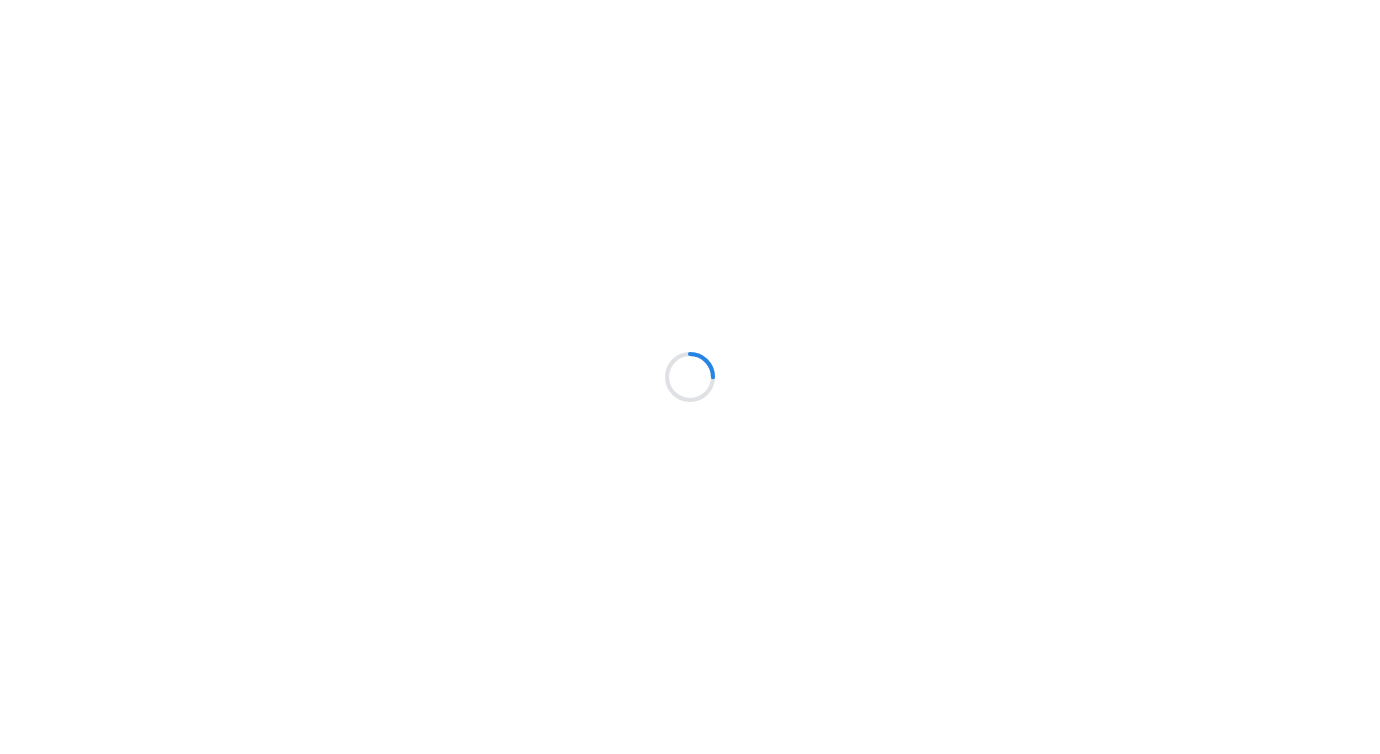 scroll, scrollTop: 0, scrollLeft: 0, axis: both 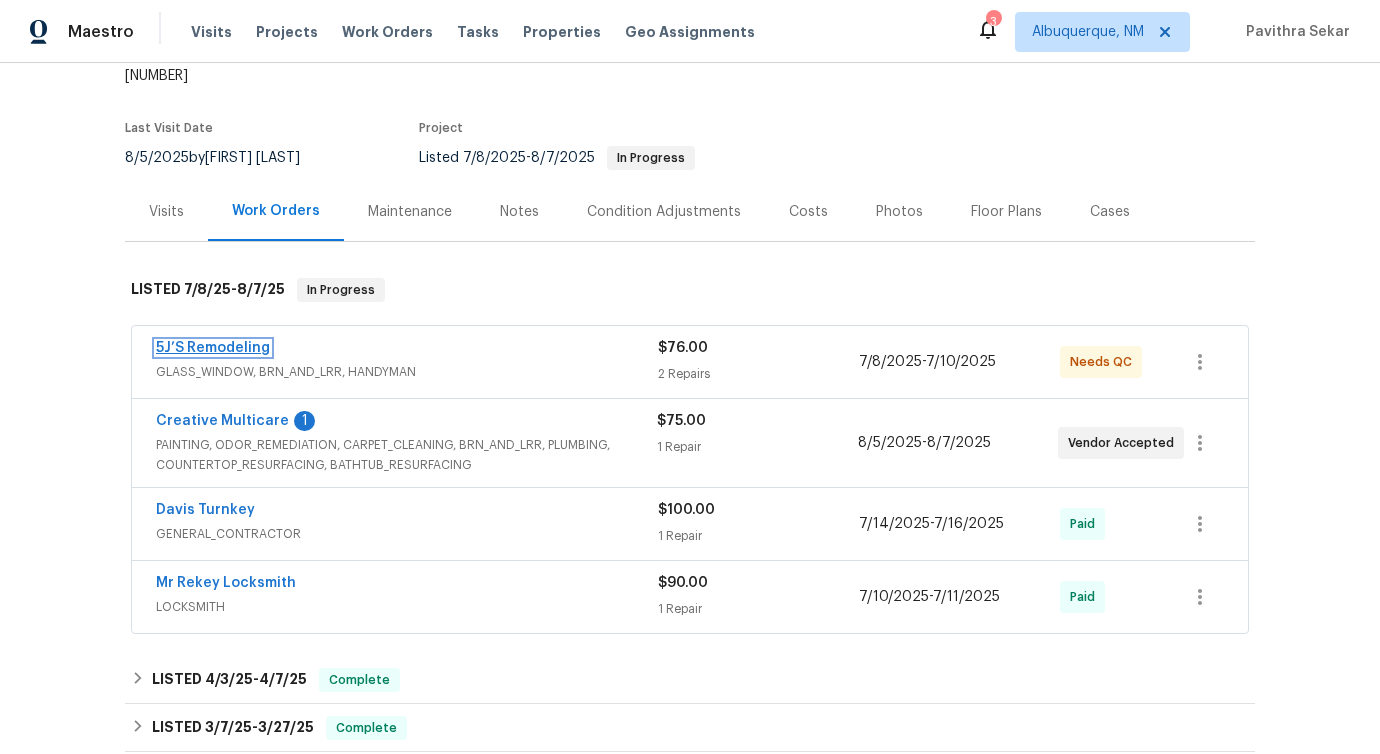 click on "5J’S Remodeling" at bounding box center (213, 348) 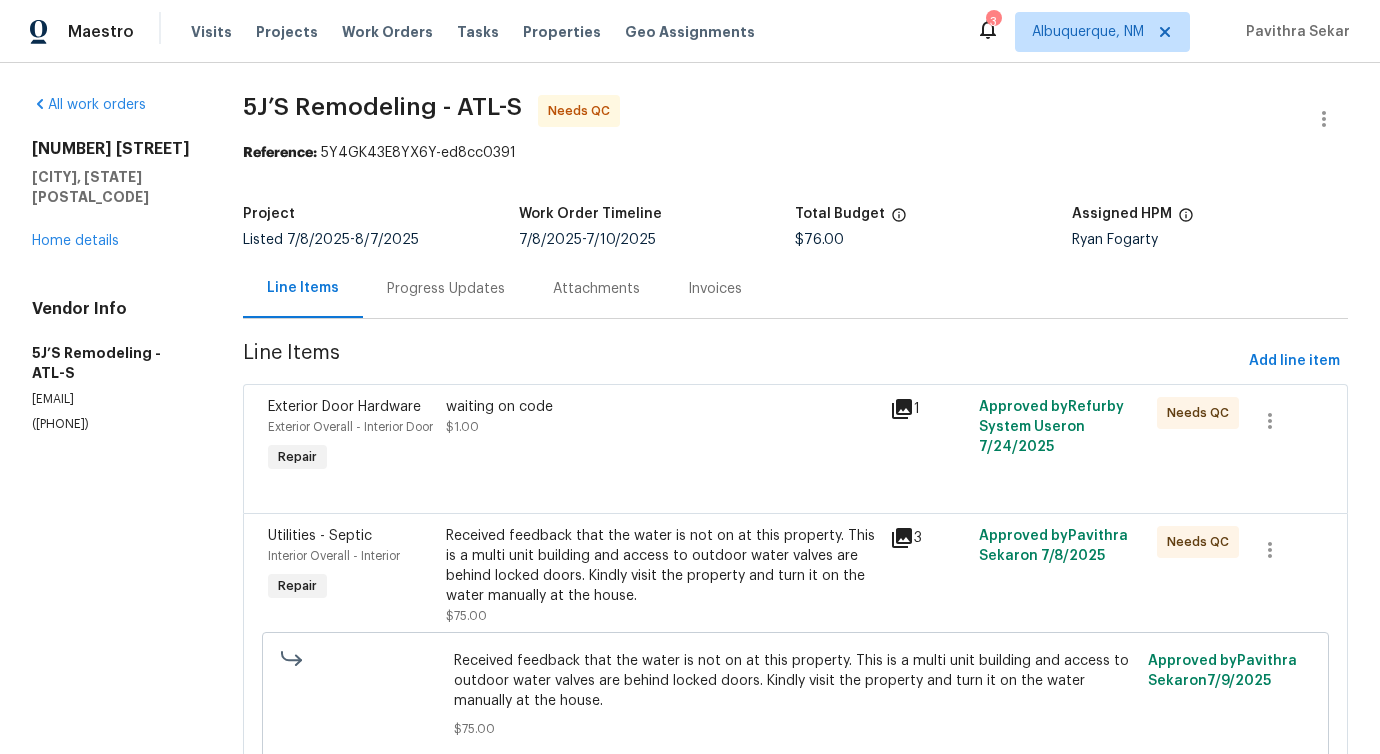 click on "Progress Updates" at bounding box center (446, 288) 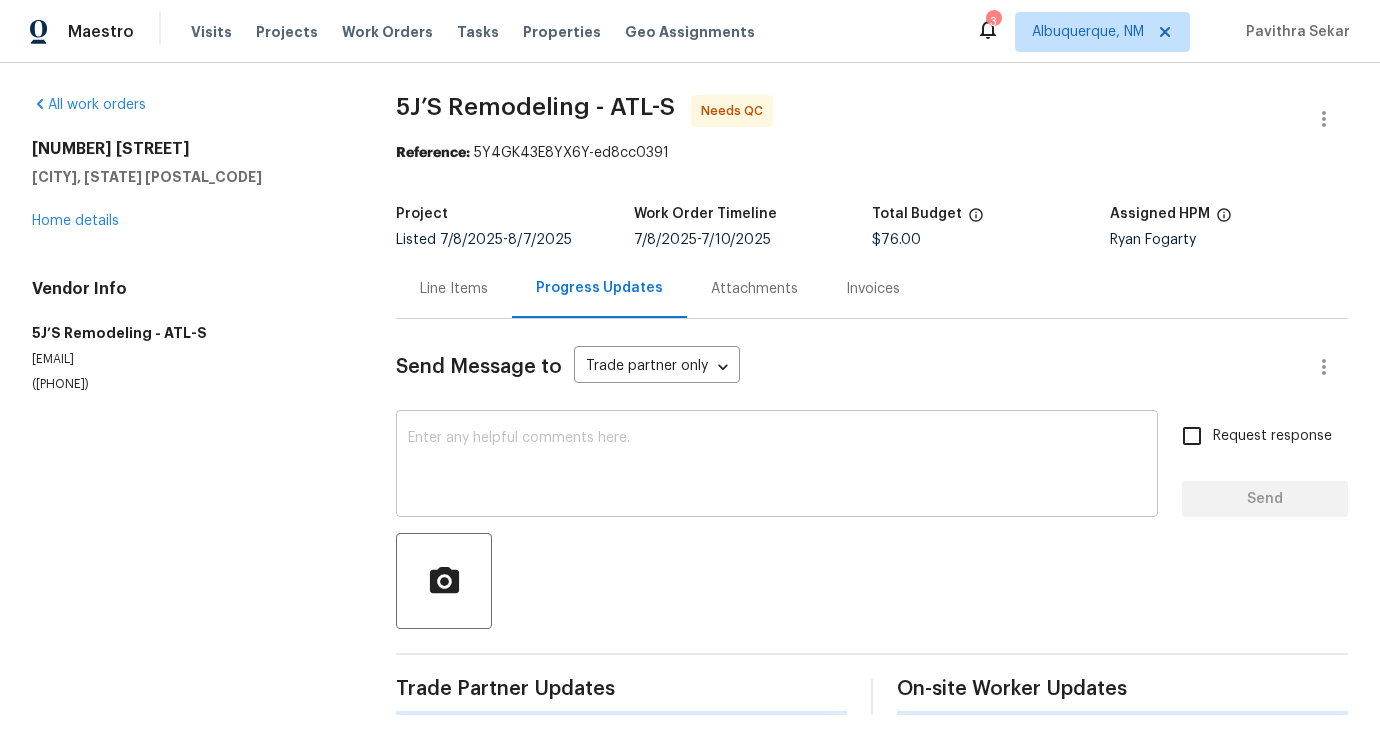 click at bounding box center (777, 466) 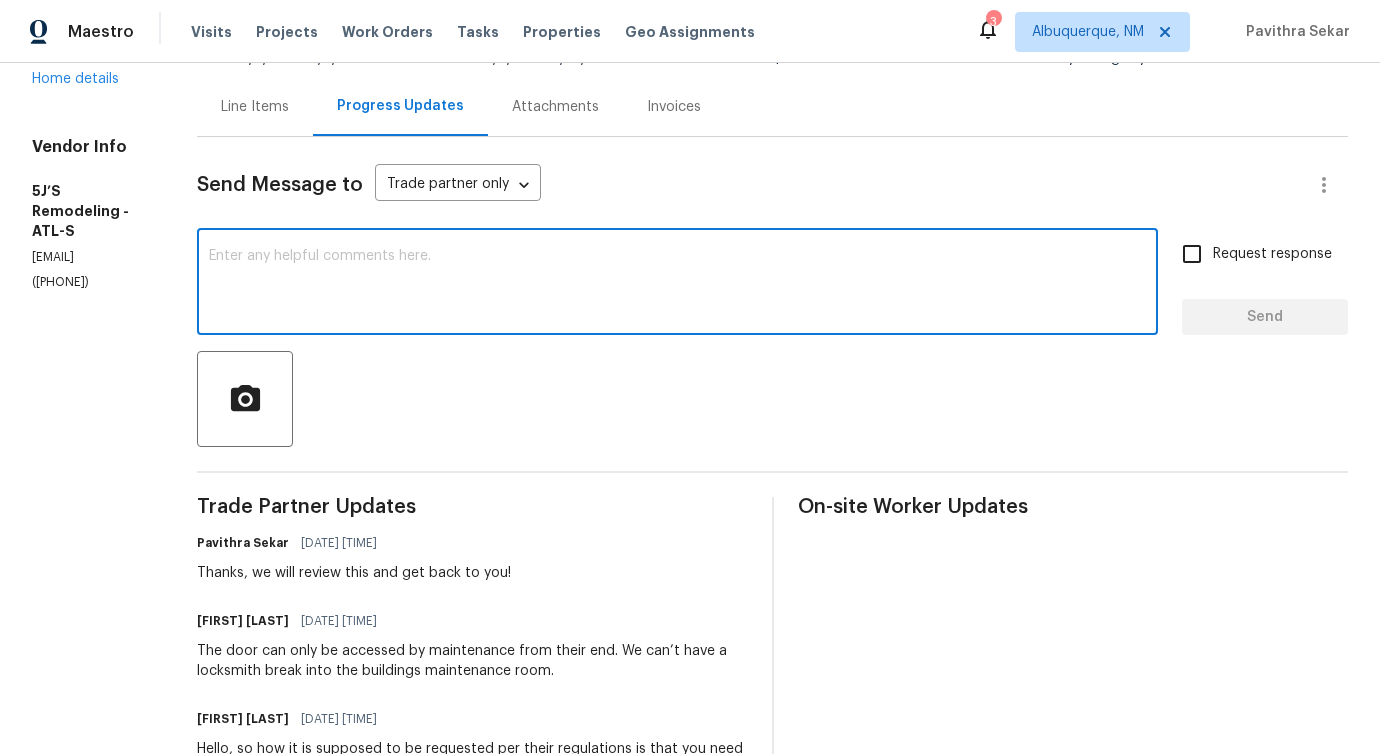 scroll, scrollTop: 377, scrollLeft: 0, axis: vertical 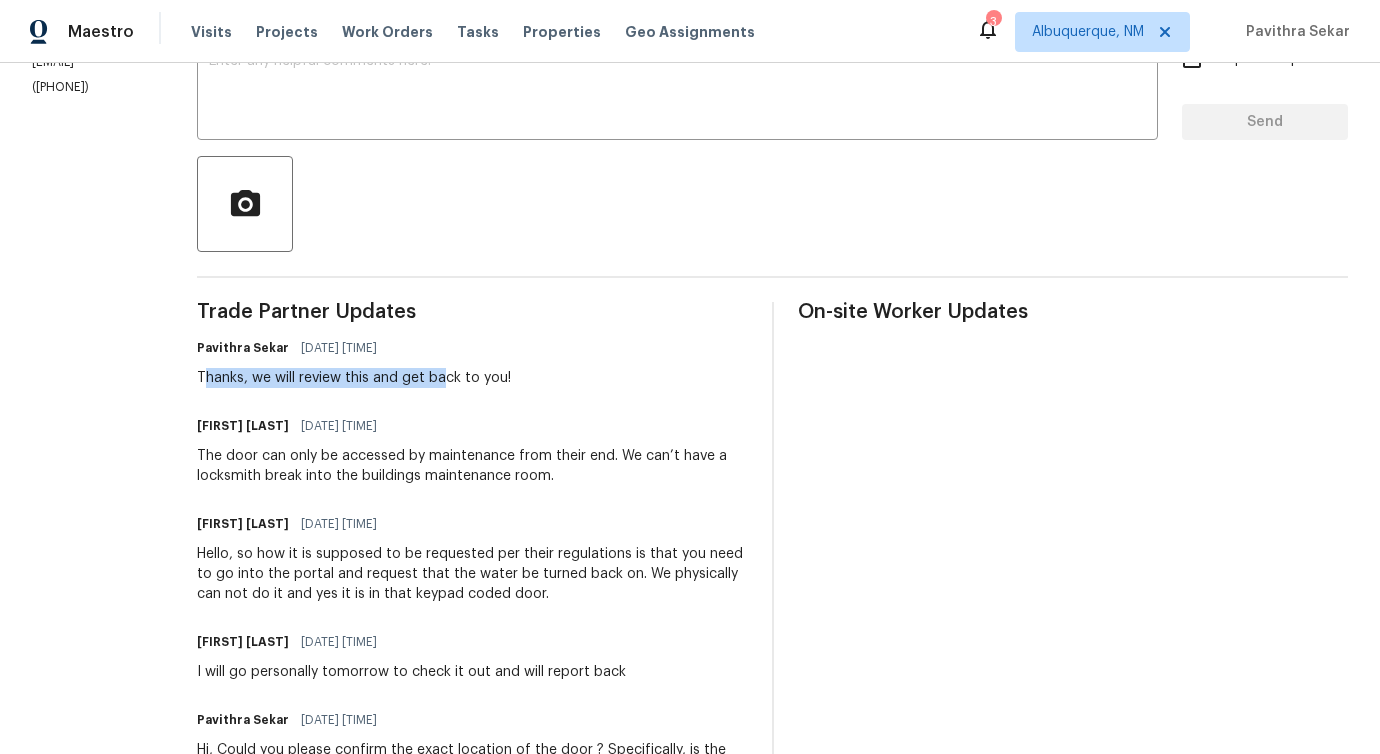 drag, startPoint x: 287, startPoint y: 382, endPoint x: 484, endPoint y: 383, distance: 197.00253 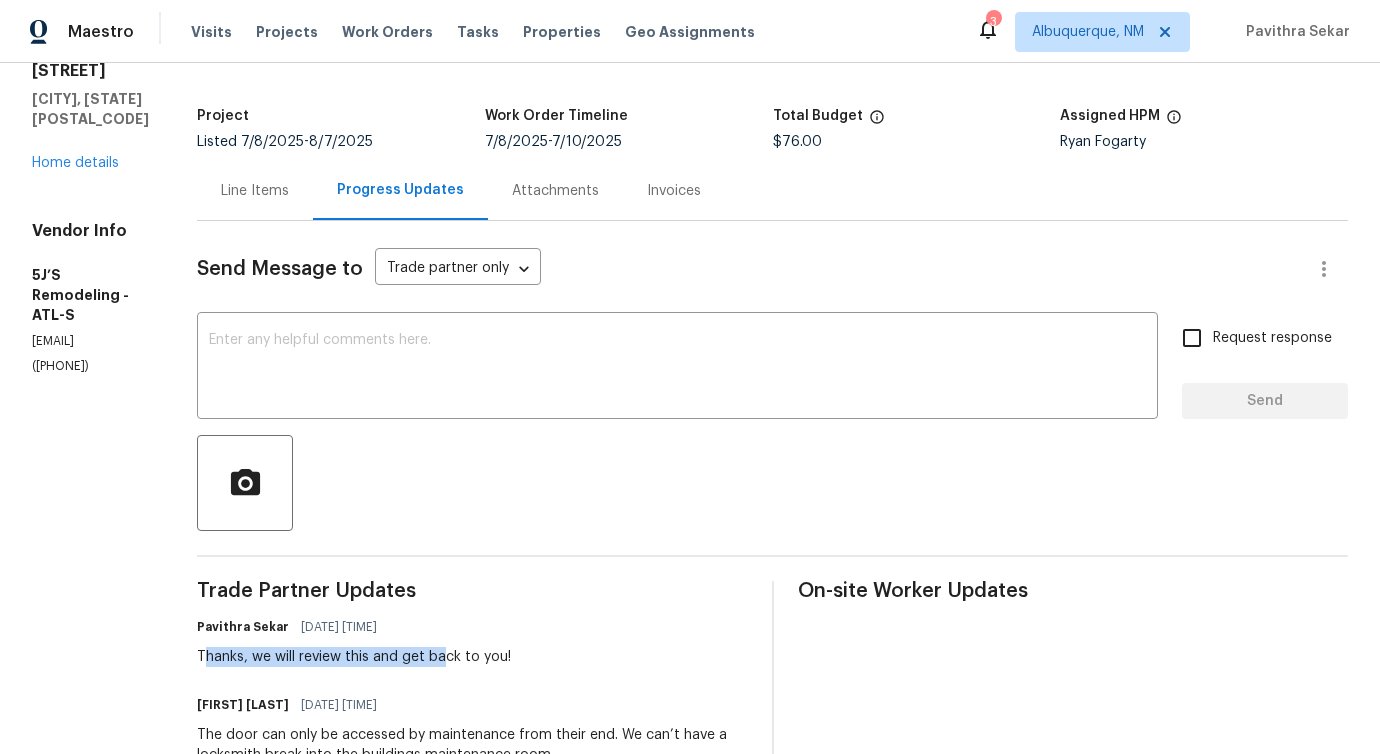 scroll, scrollTop: 0, scrollLeft: 0, axis: both 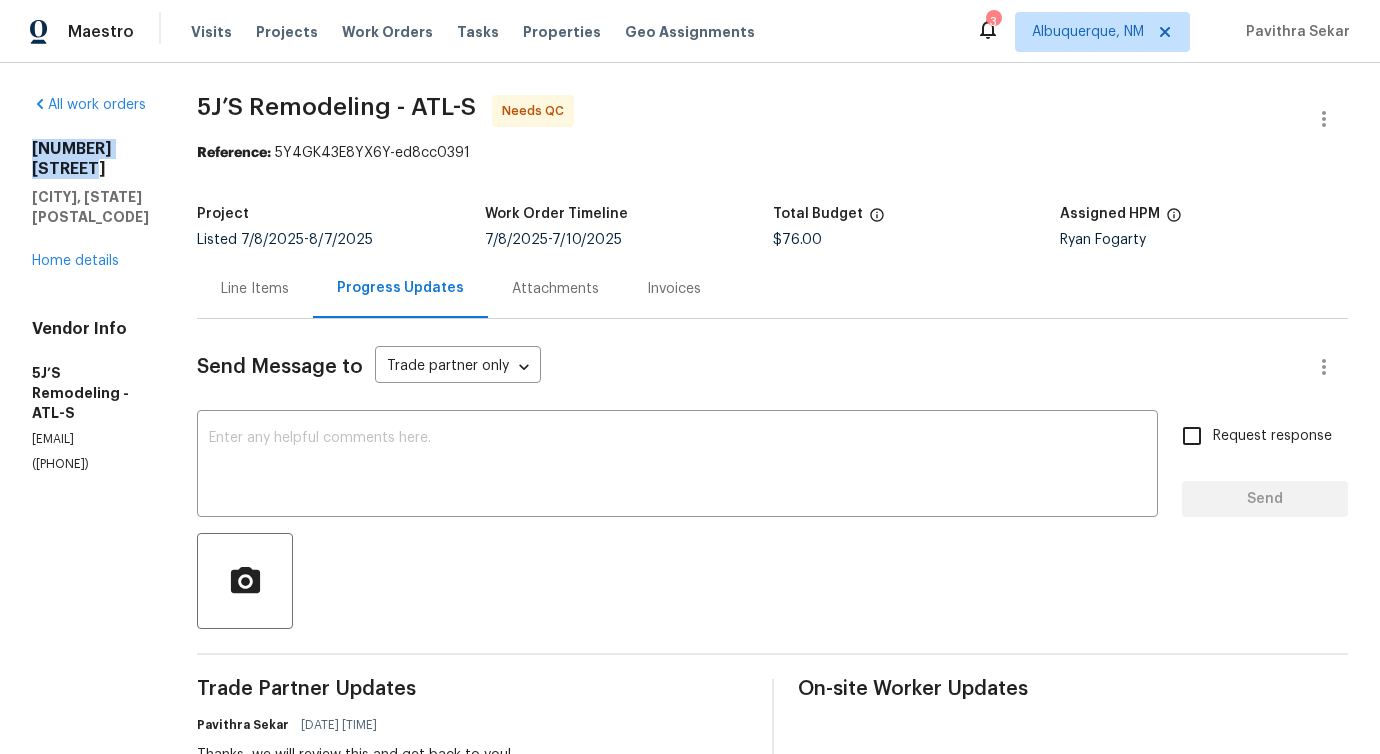 drag, startPoint x: 32, startPoint y: 150, endPoint x: 167, endPoint y: 152, distance: 135.01482 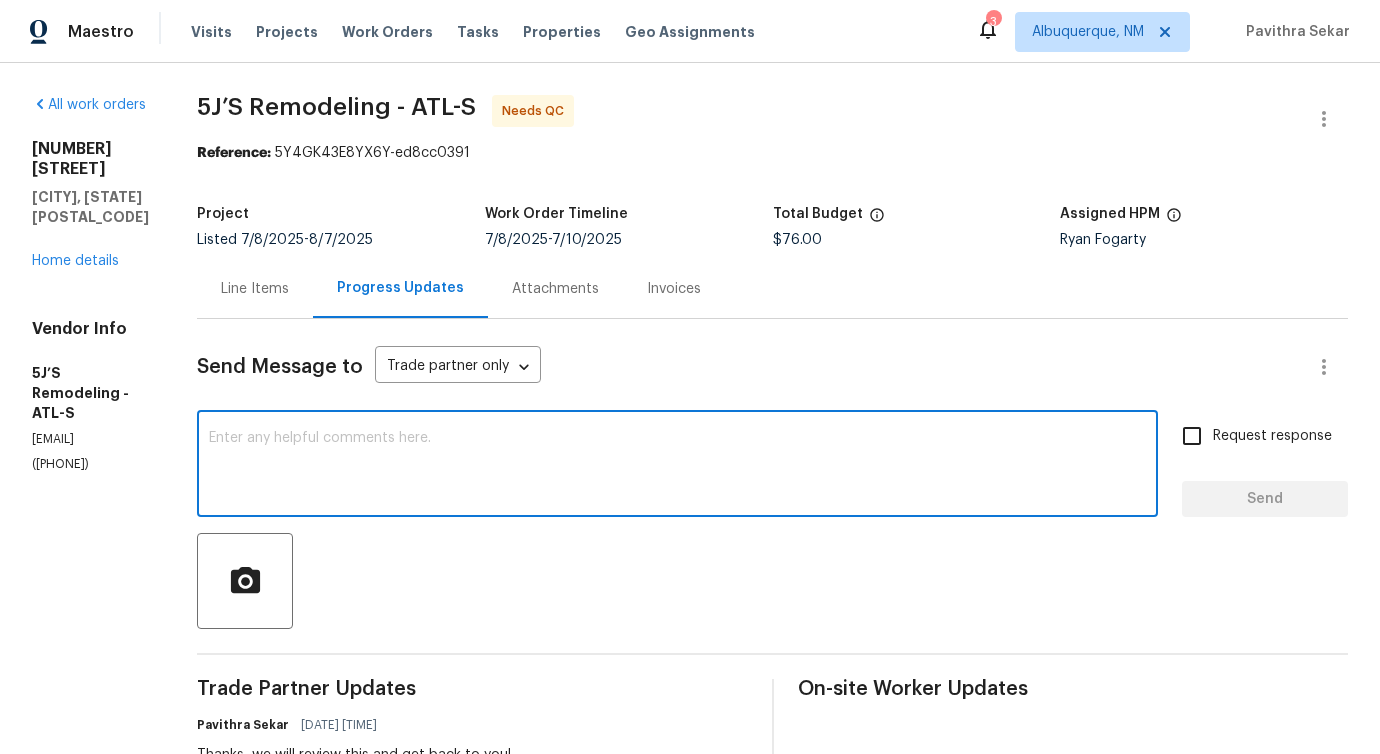 click at bounding box center (677, 466) 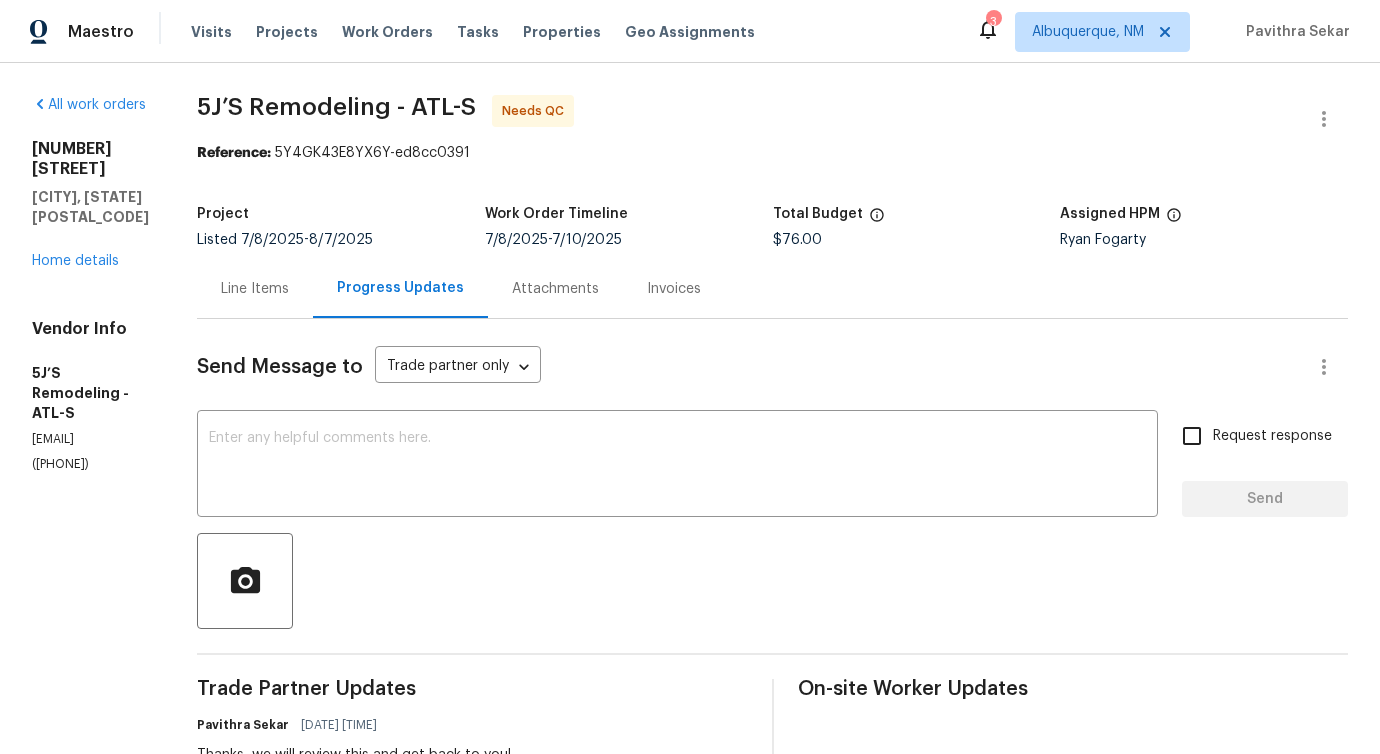 click on "Line Items" at bounding box center (255, 288) 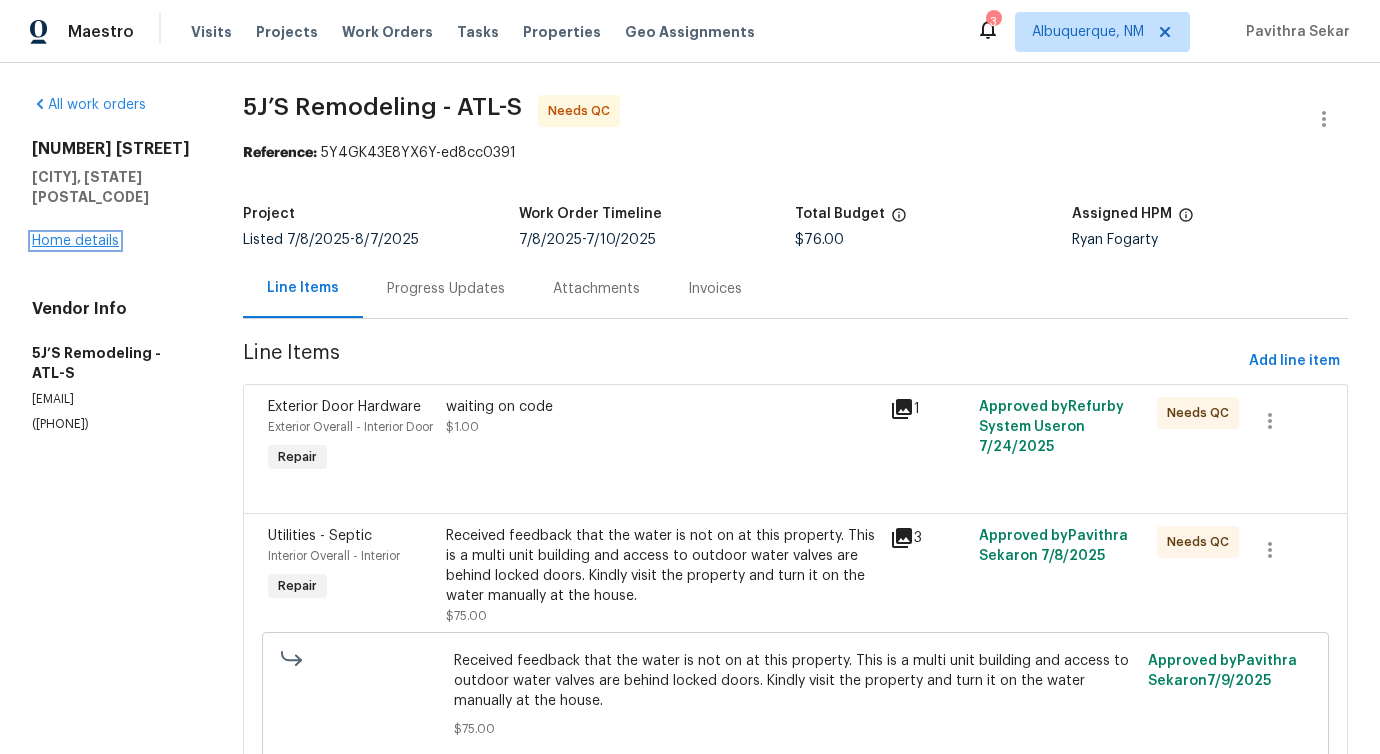 click on "Home details" at bounding box center (75, 241) 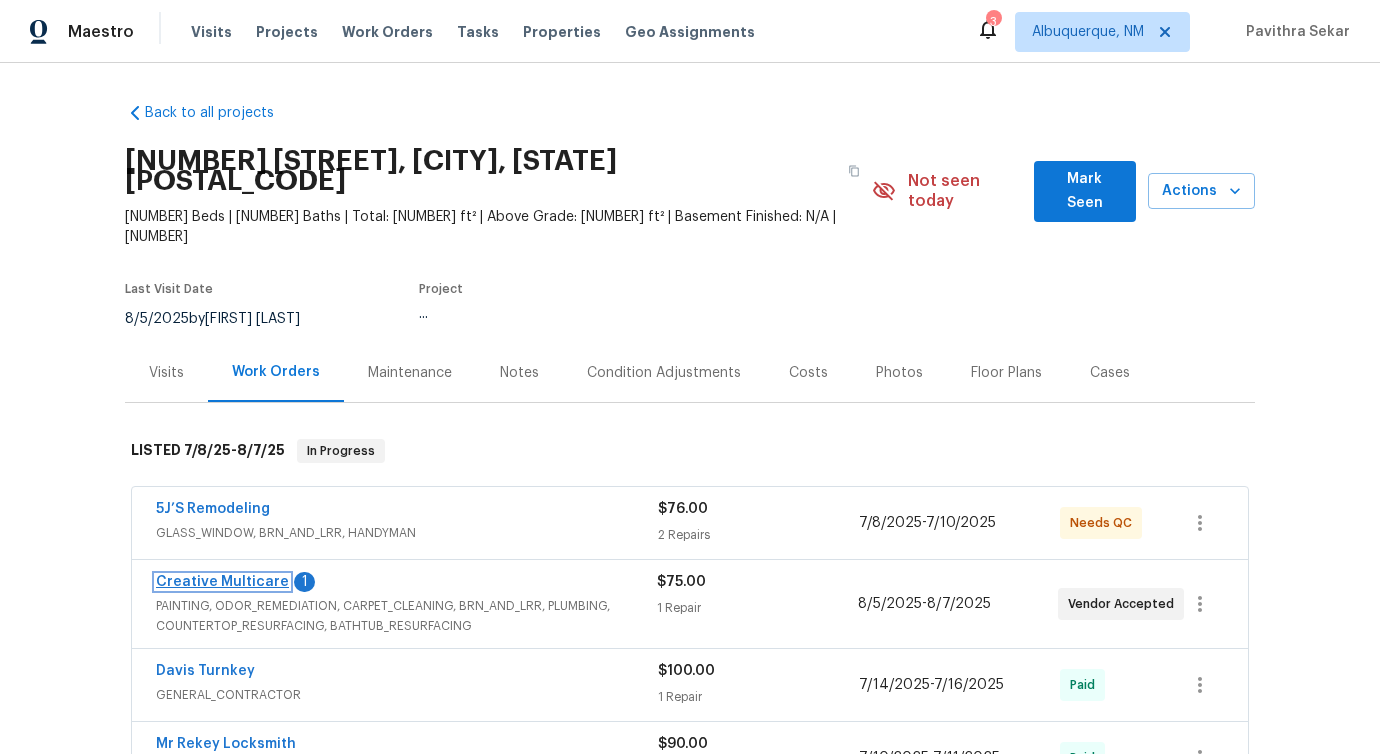 click on "Creative Multicare" at bounding box center [222, 582] 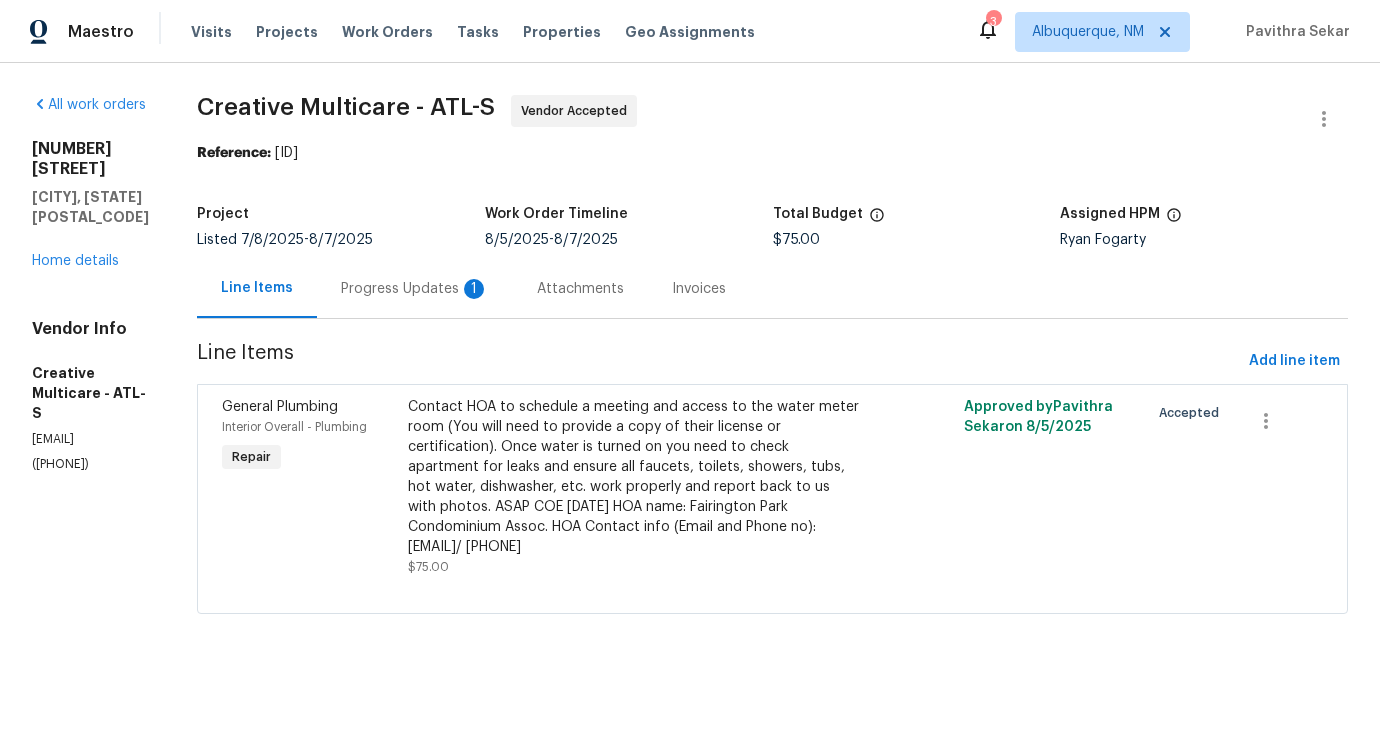 click on "Progress Updates 1" at bounding box center (415, 289) 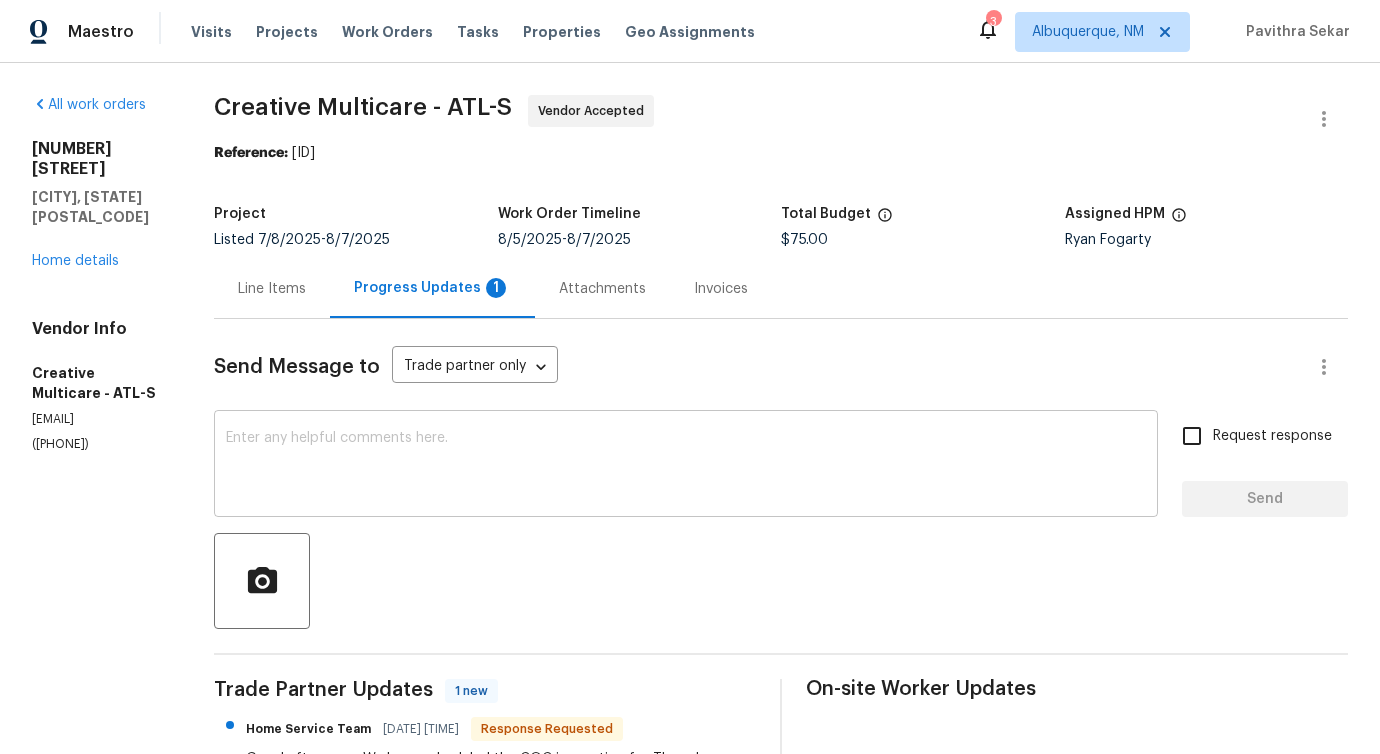 click at bounding box center (686, 466) 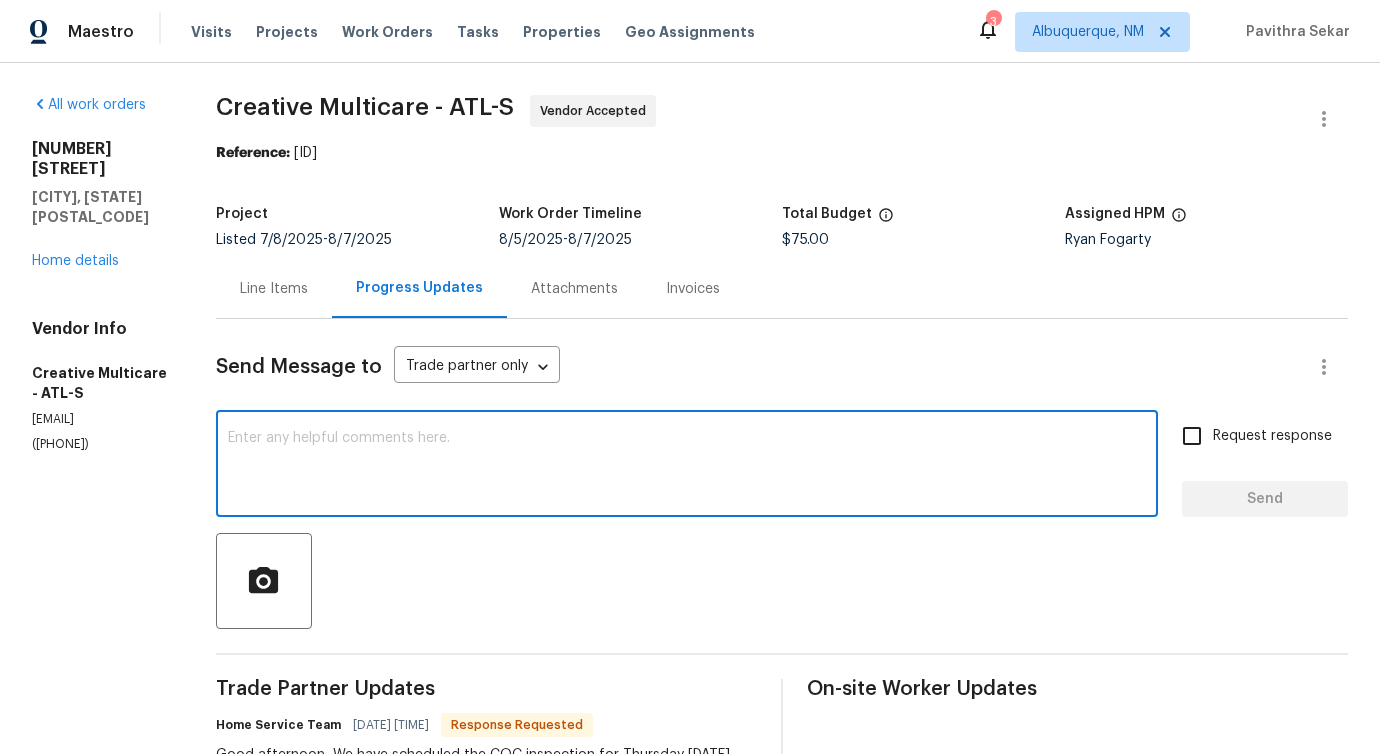 scroll, scrollTop: 260, scrollLeft: 0, axis: vertical 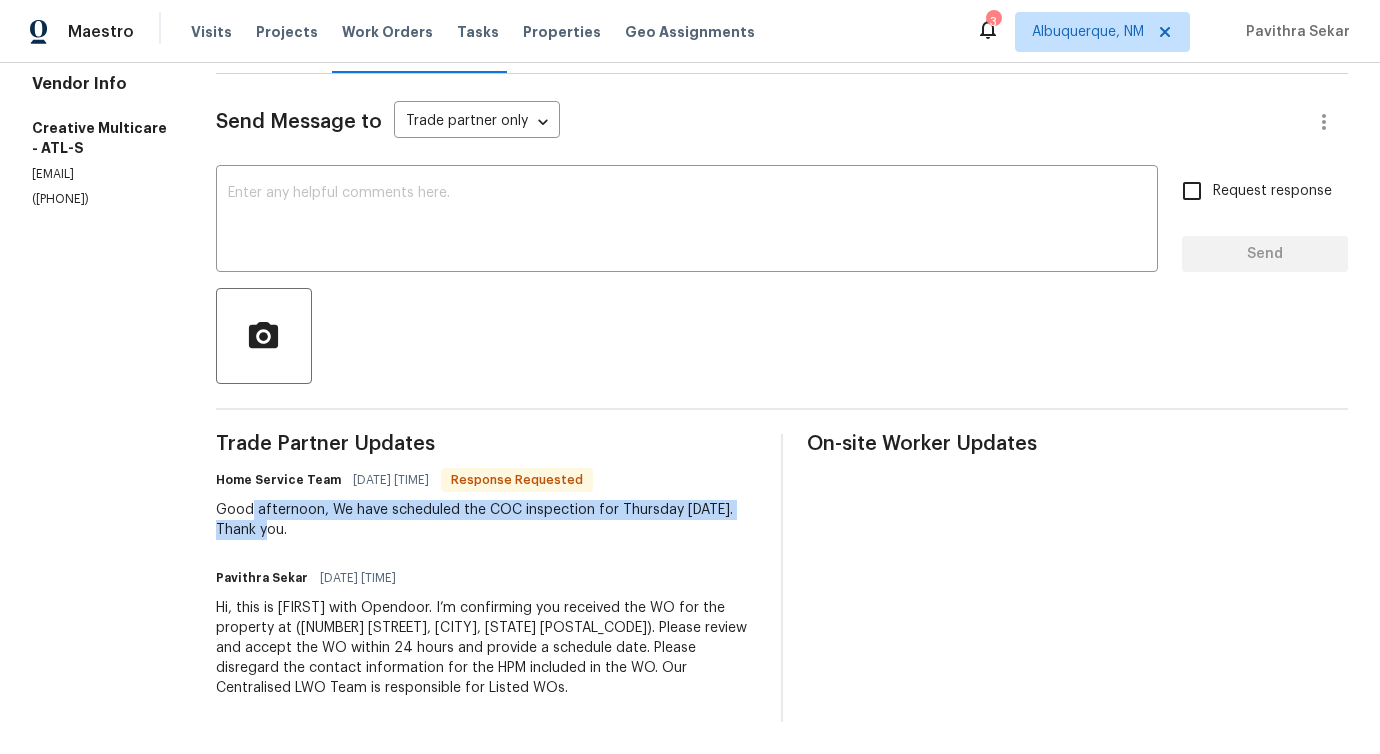 drag, startPoint x: 325, startPoint y: 488, endPoint x: 398, endPoint y: 535, distance: 86.821655 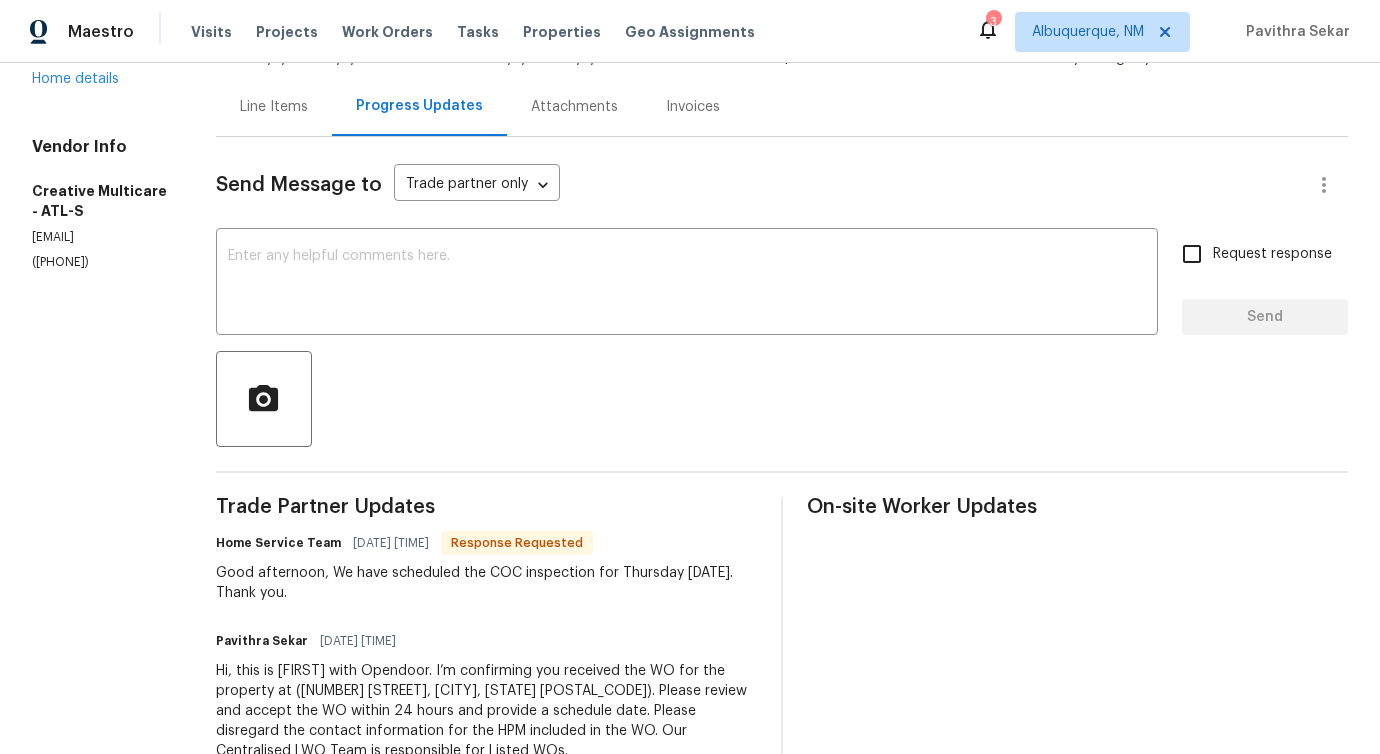 scroll, scrollTop: 84, scrollLeft: 0, axis: vertical 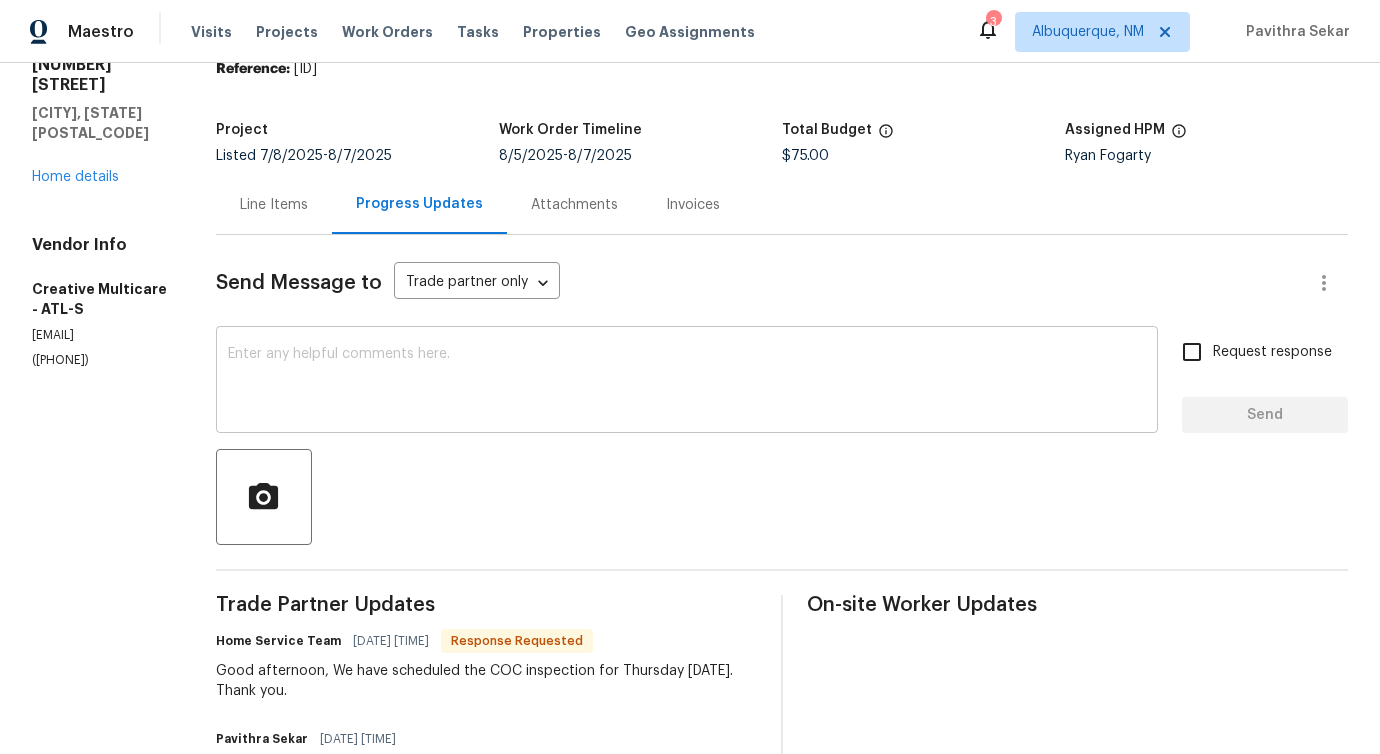 click at bounding box center [687, 382] 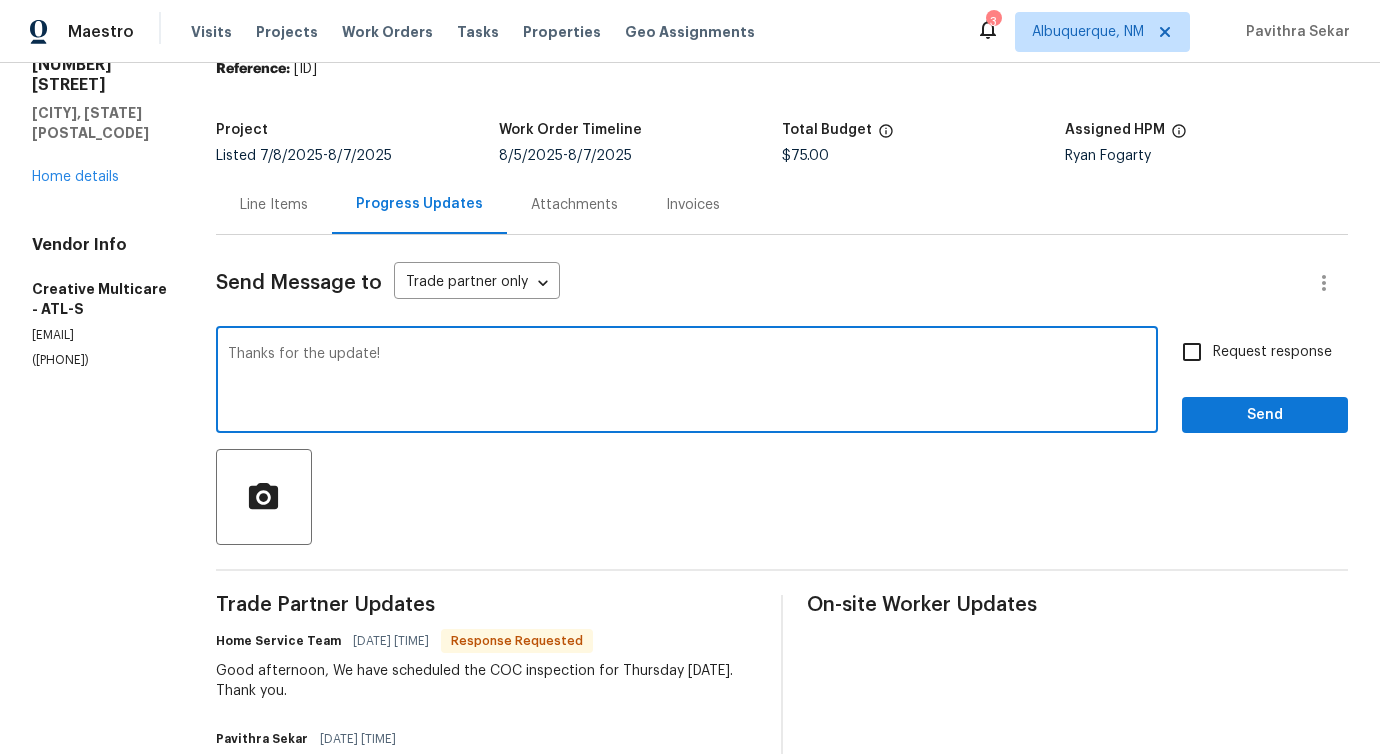 type on "Thanks for the update!" 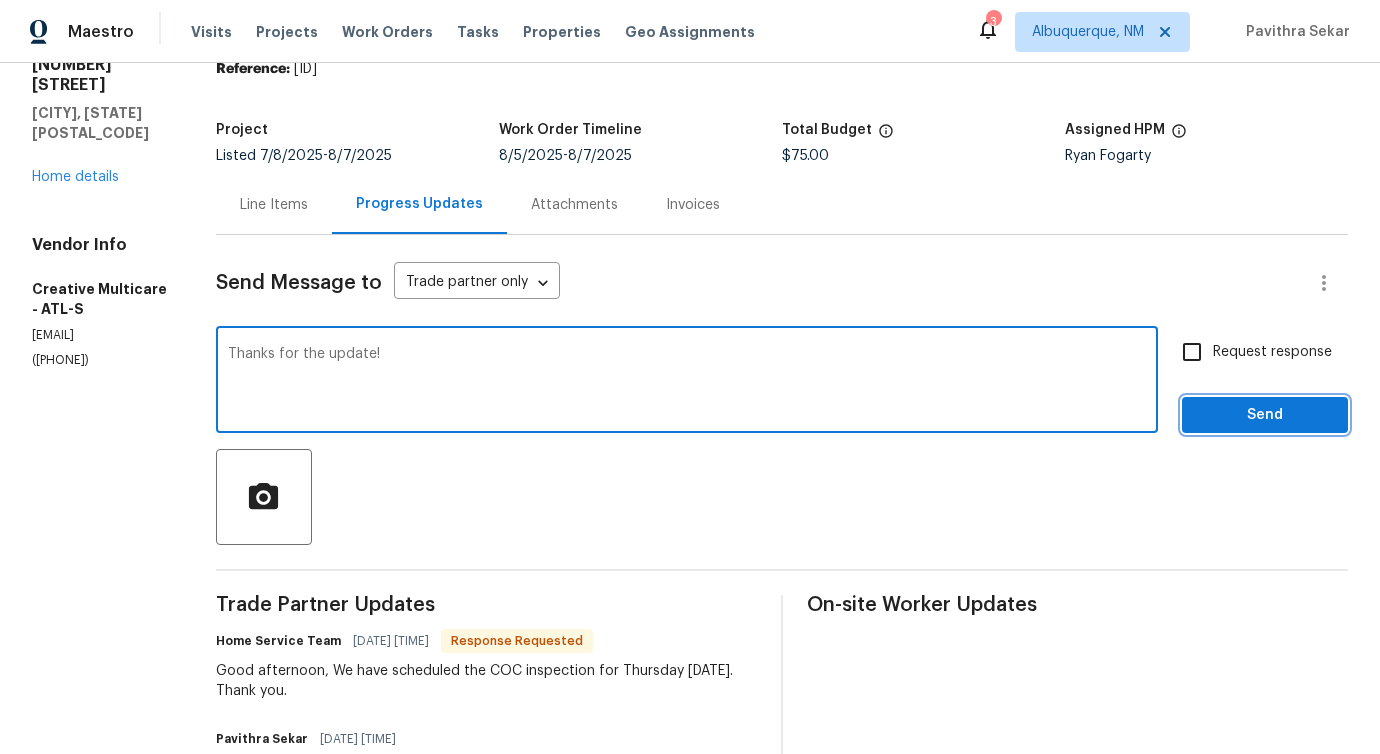 click on "Send" at bounding box center (1265, 415) 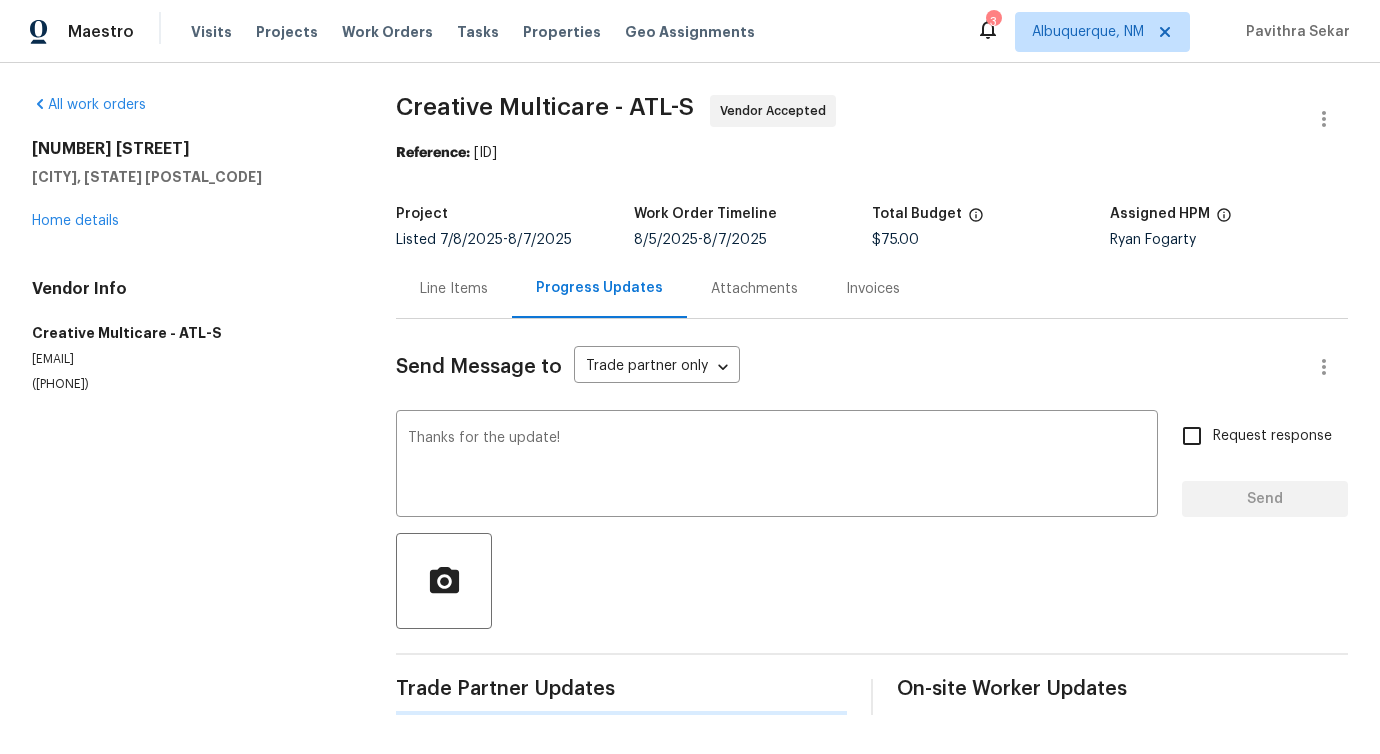 type 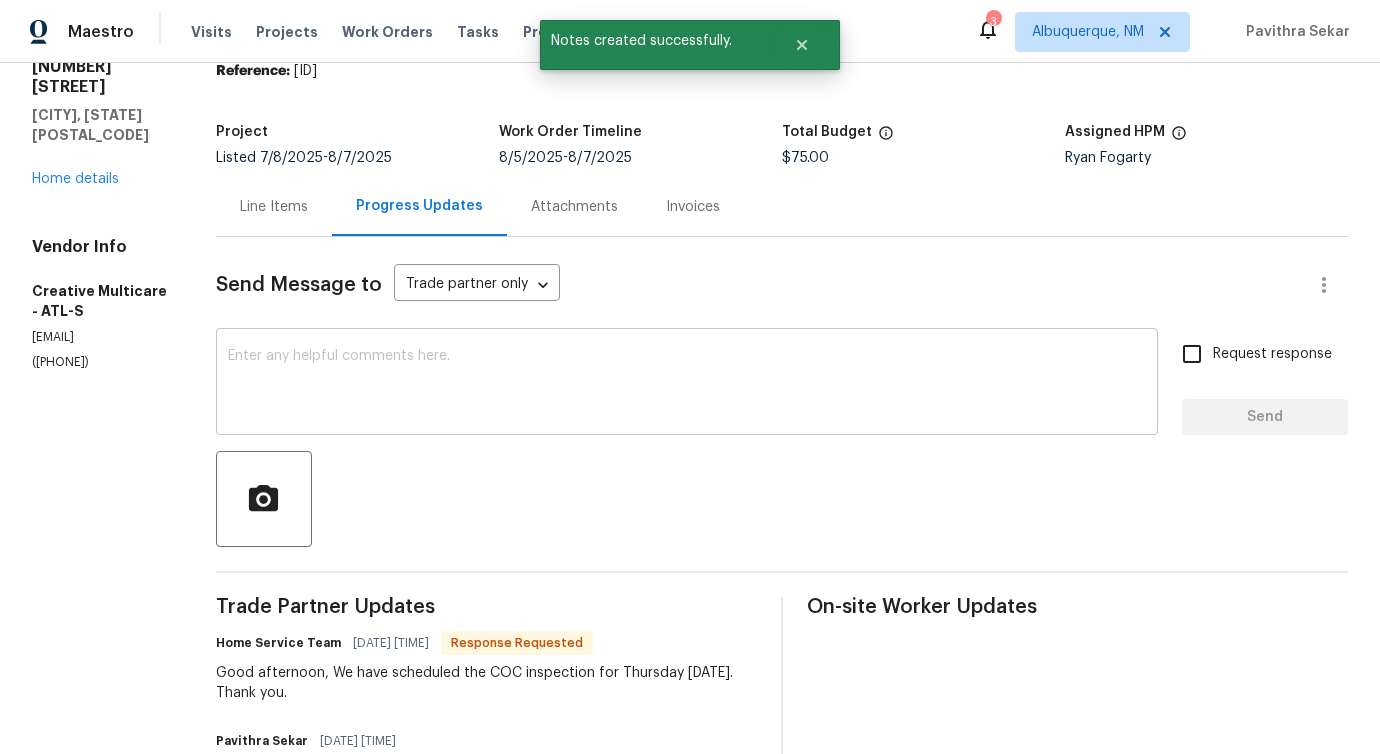scroll, scrollTop: 0, scrollLeft: 0, axis: both 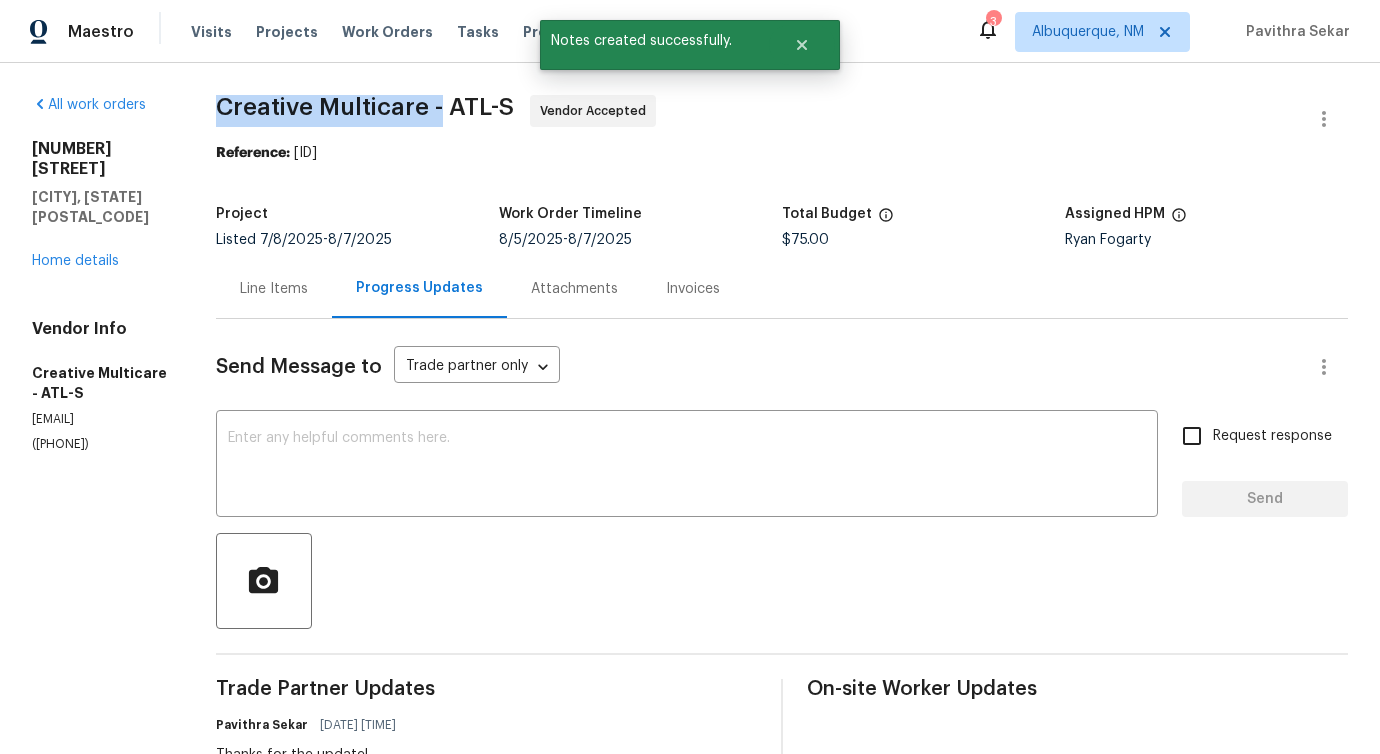 drag, startPoint x: 291, startPoint y: 99, endPoint x: 514, endPoint y: 107, distance: 223.14345 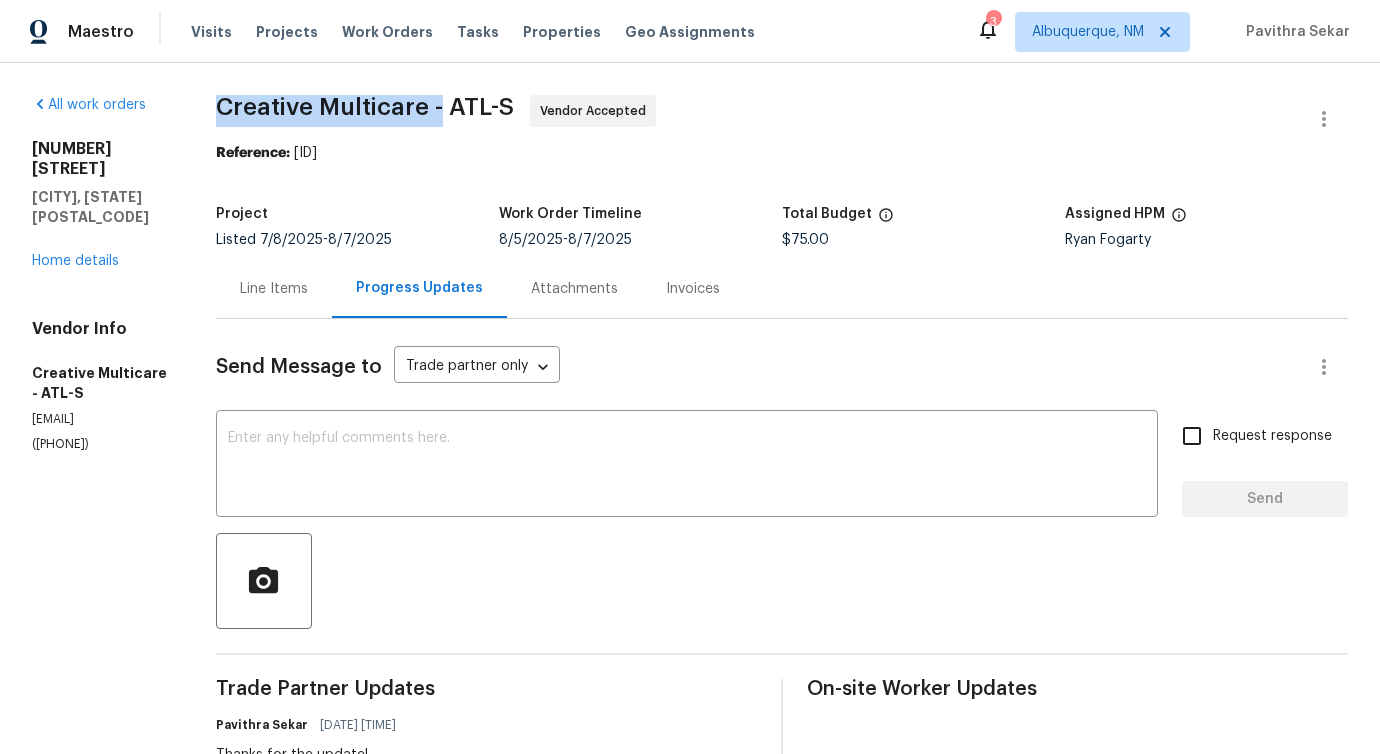 copy on "Creative Multicare -" 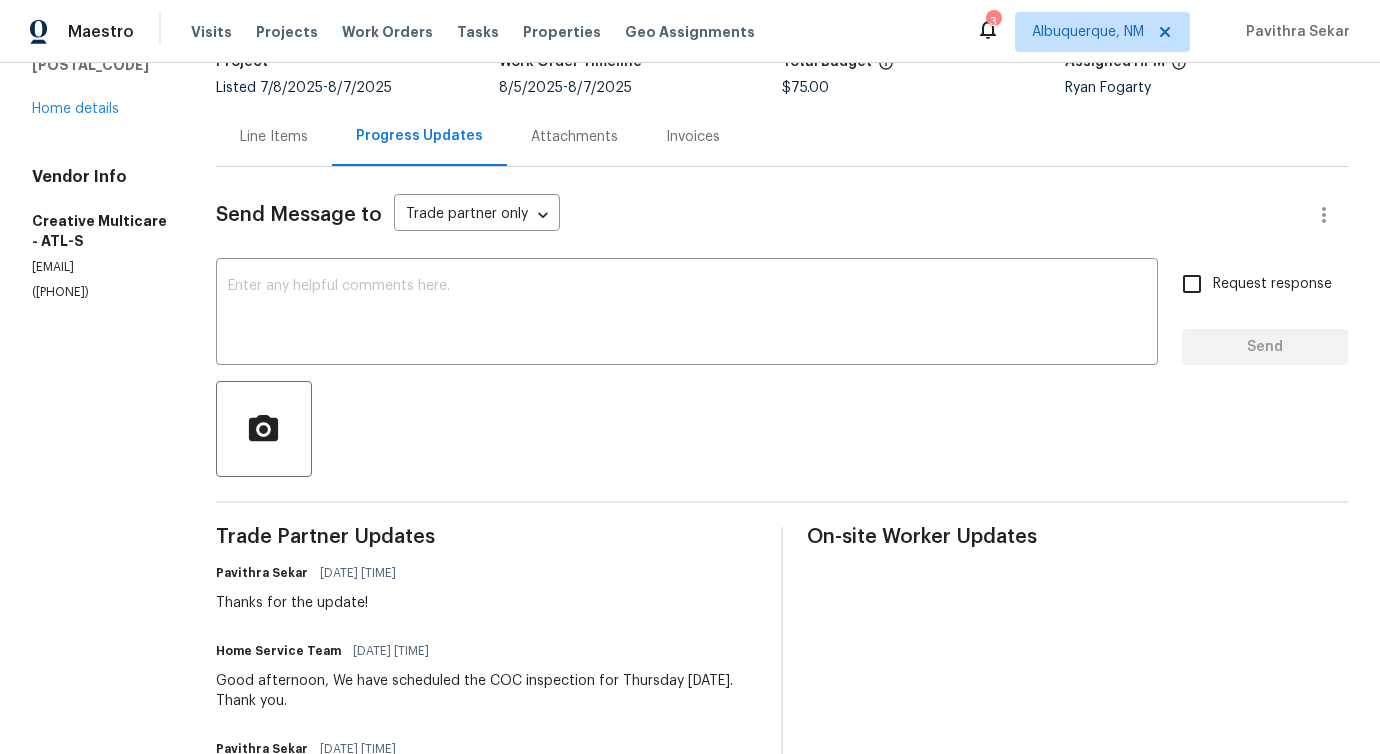 scroll, scrollTop: 0, scrollLeft: 0, axis: both 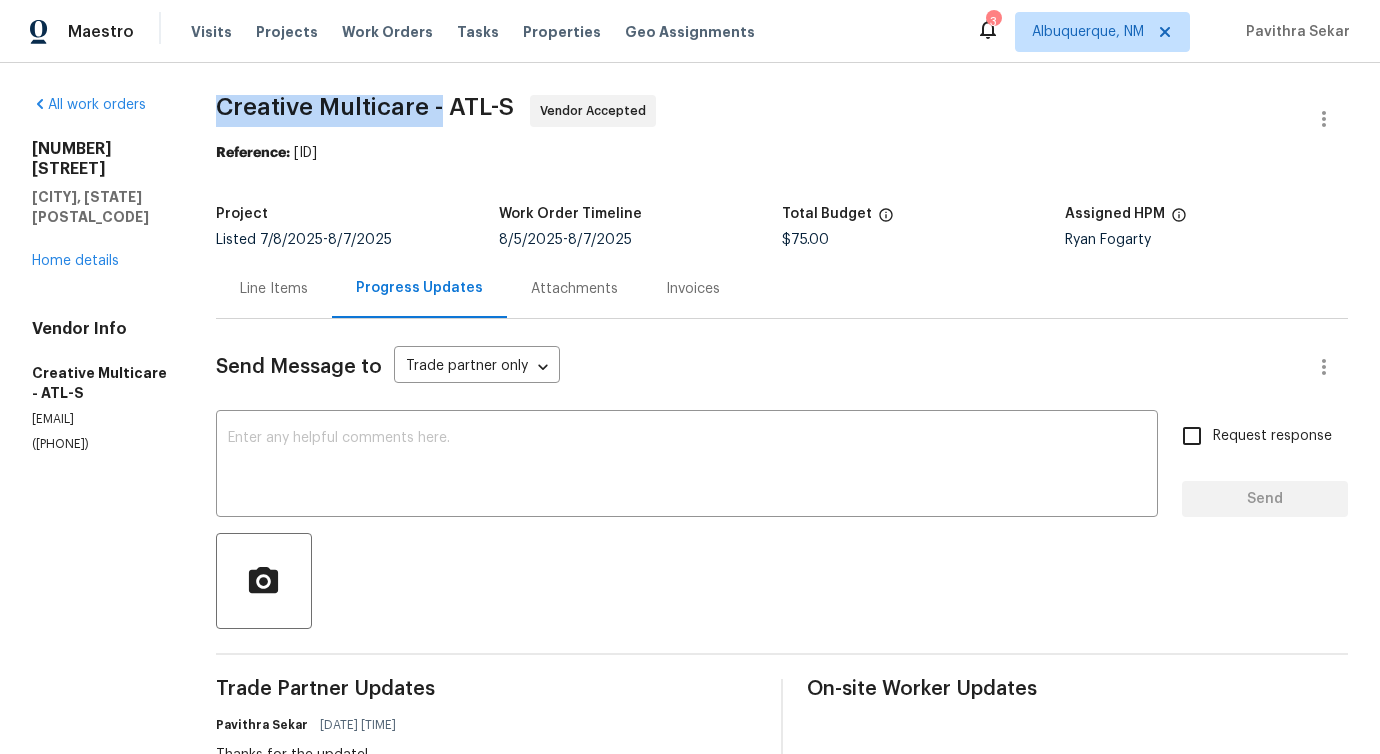 copy on "Creative Multicare -" 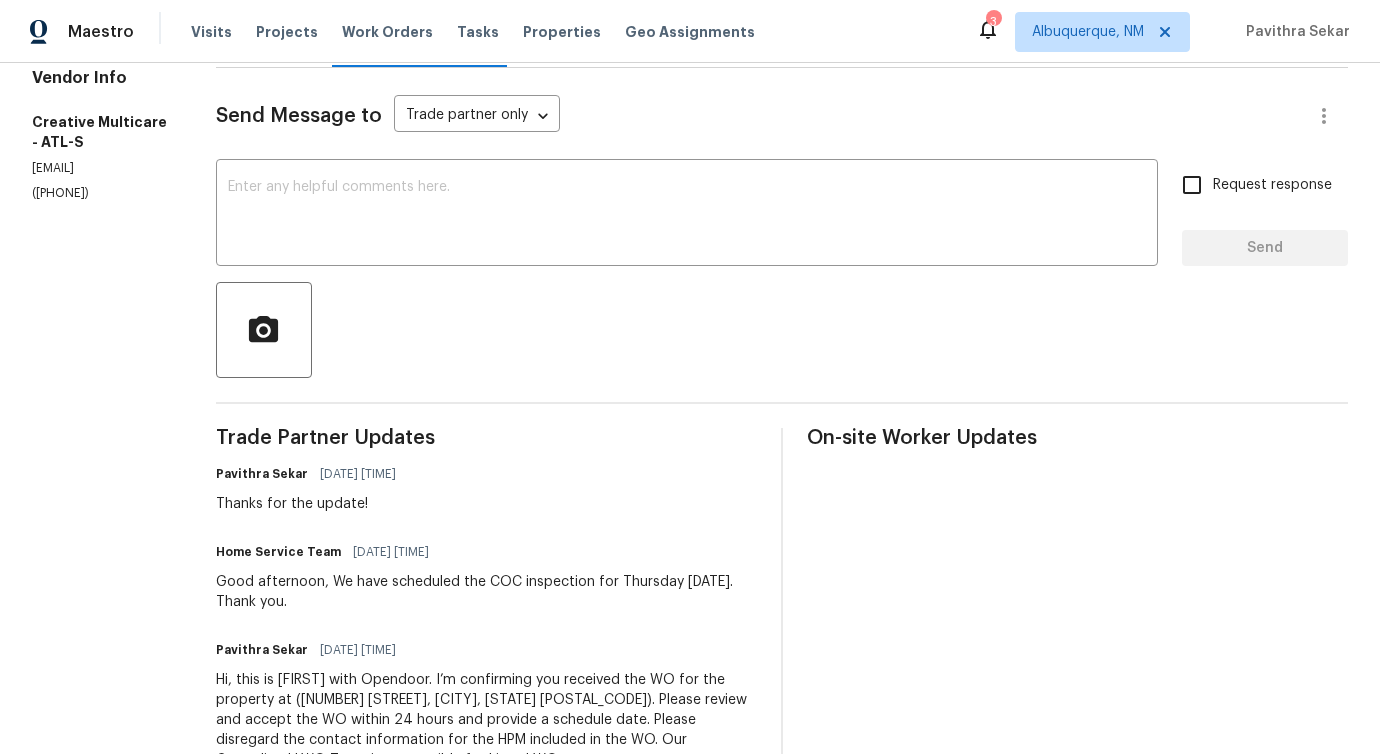 scroll, scrollTop: 338, scrollLeft: 0, axis: vertical 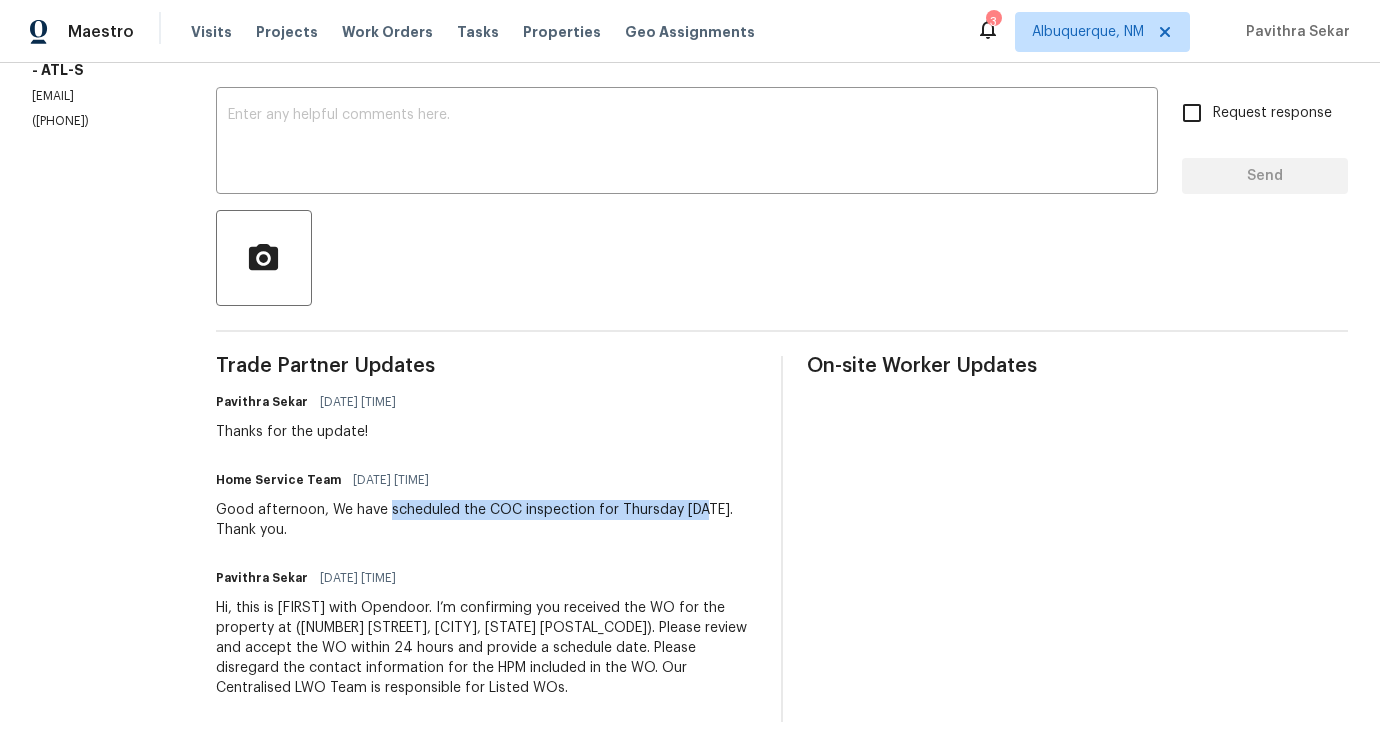 drag, startPoint x: 459, startPoint y: 494, endPoint x: 769, endPoint y: 497, distance: 310.01453 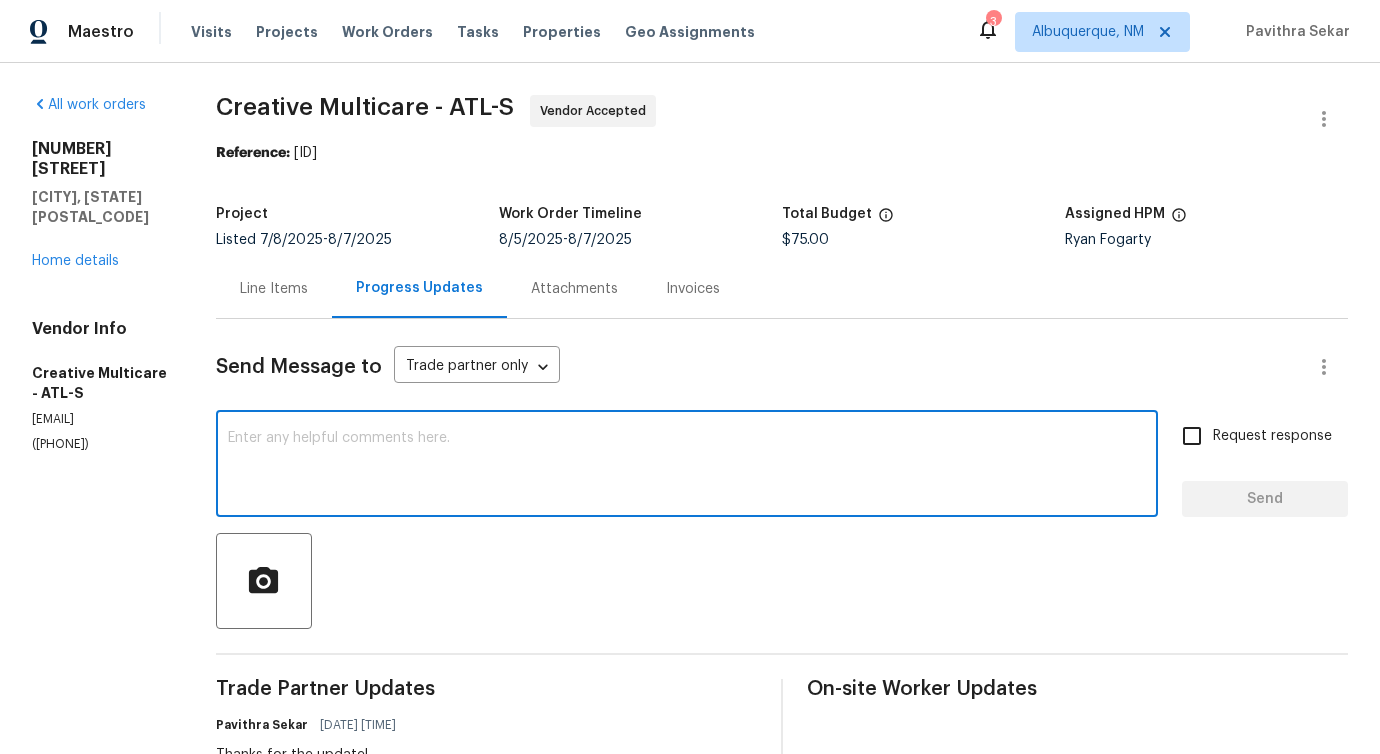 click at bounding box center [687, 466] 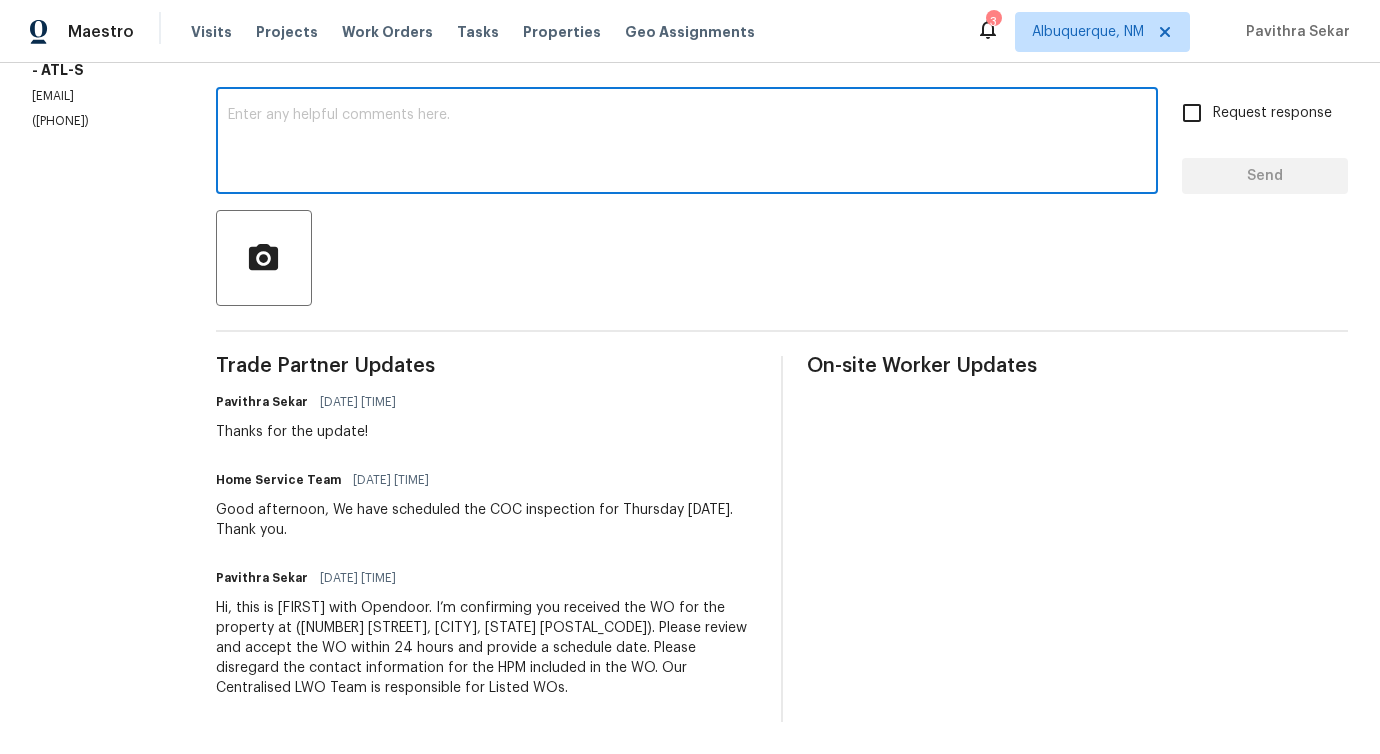 scroll, scrollTop: 0, scrollLeft: 0, axis: both 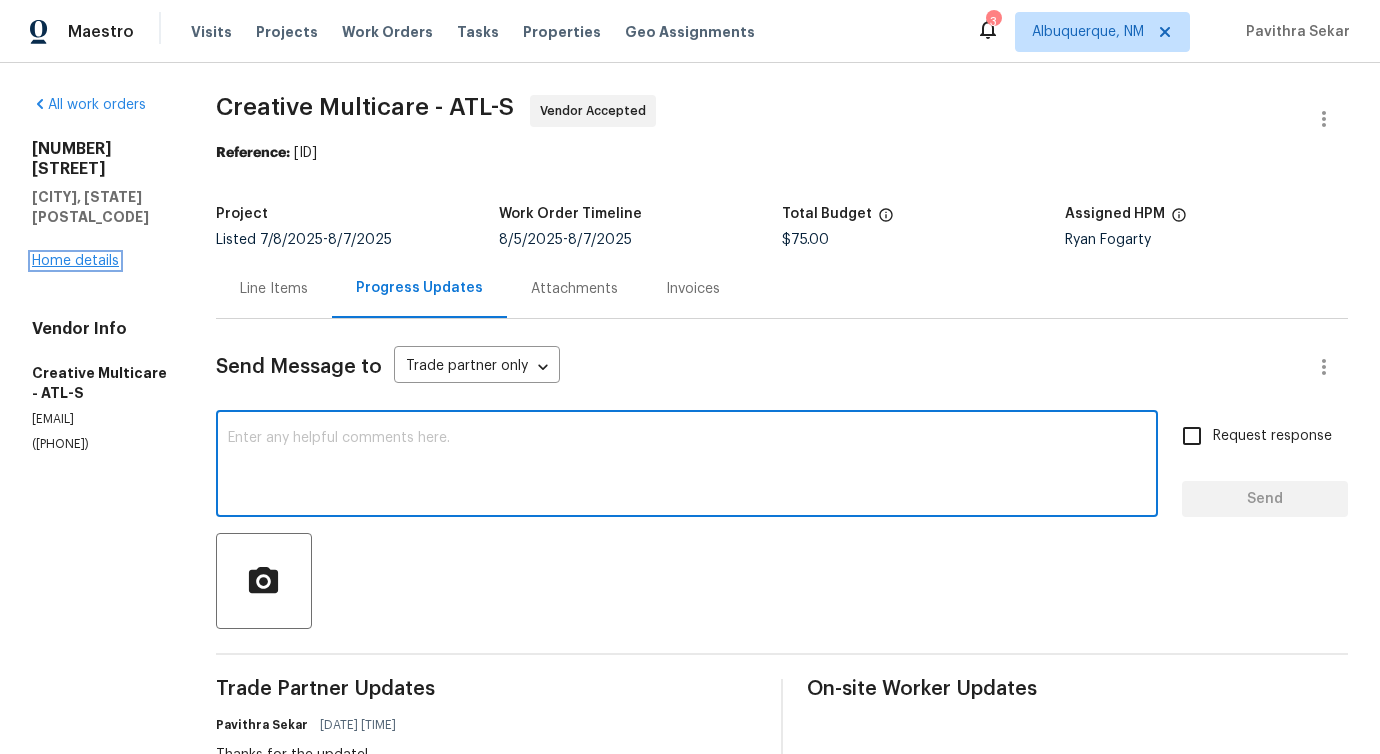 click on "Home details" at bounding box center (75, 261) 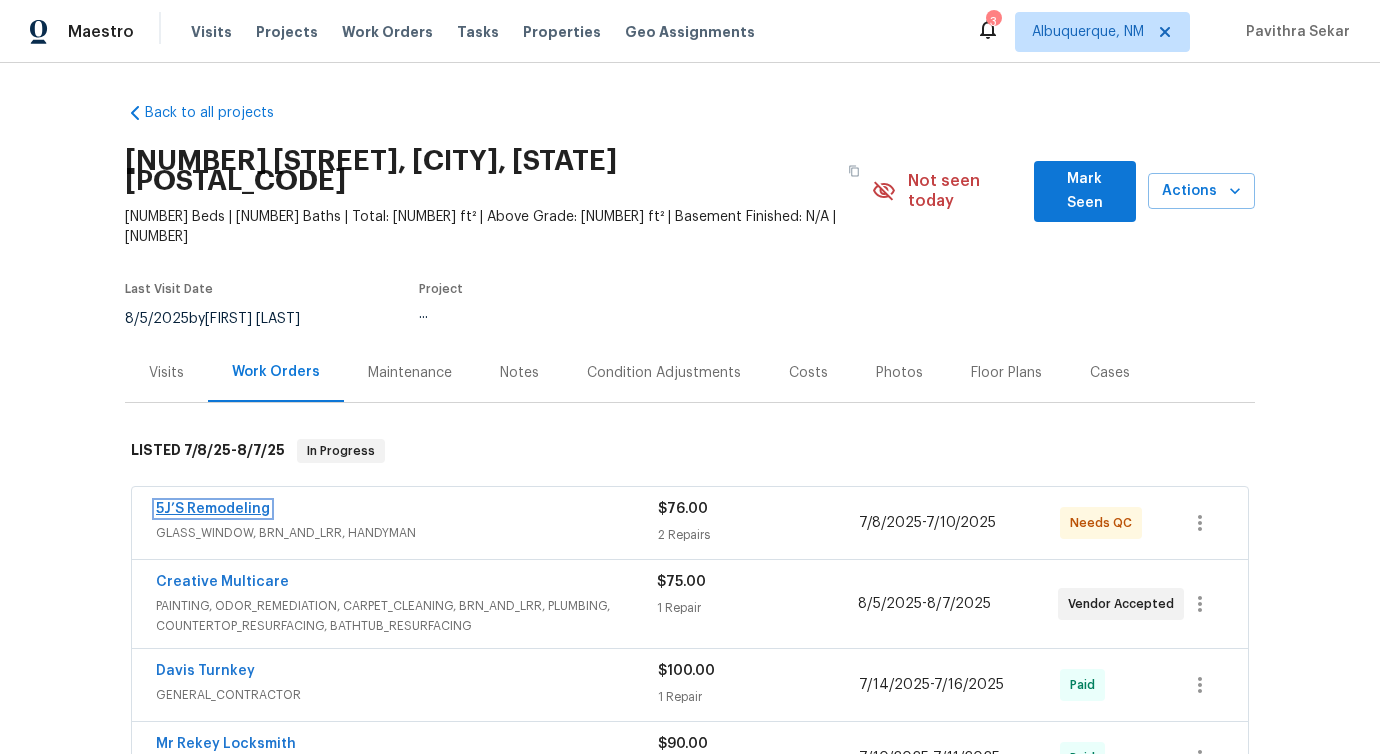 click on "5J’S Remodeling" at bounding box center (213, 509) 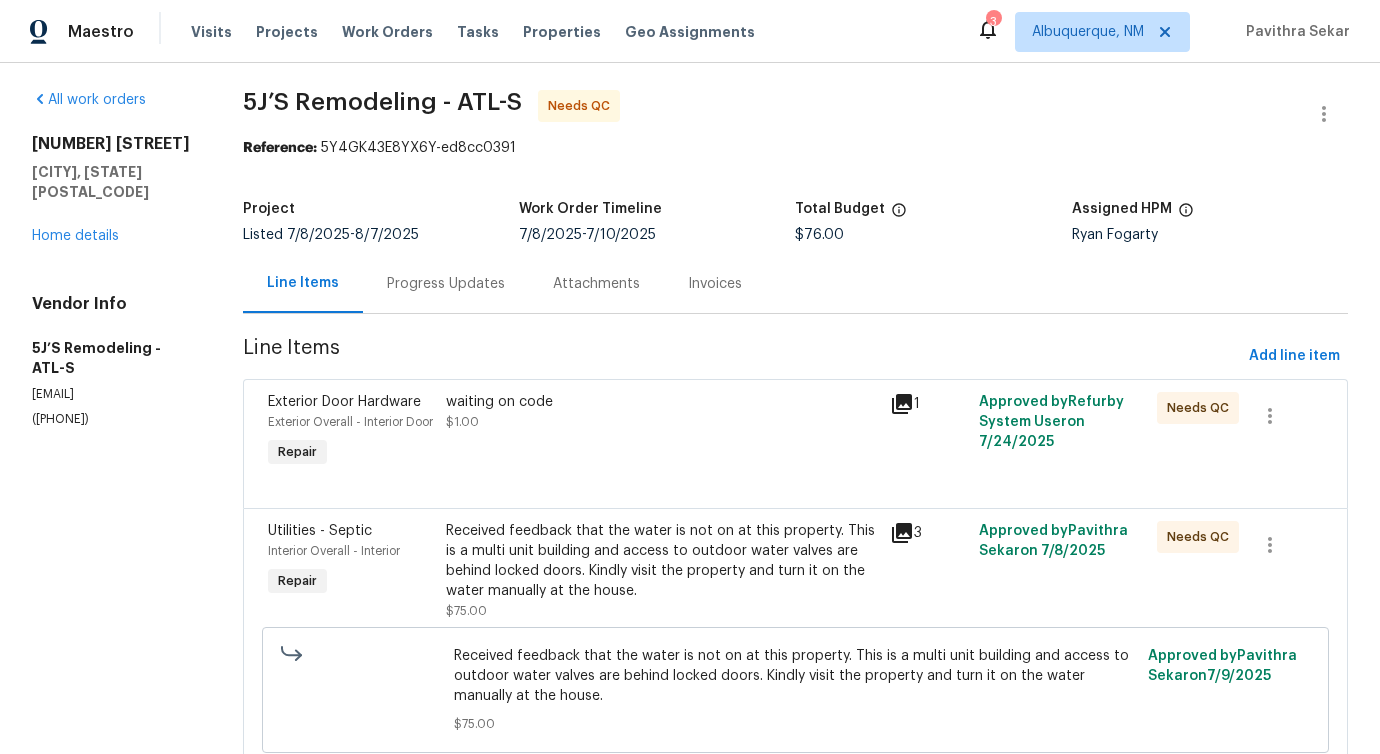 scroll, scrollTop: 0, scrollLeft: 0, axis: both 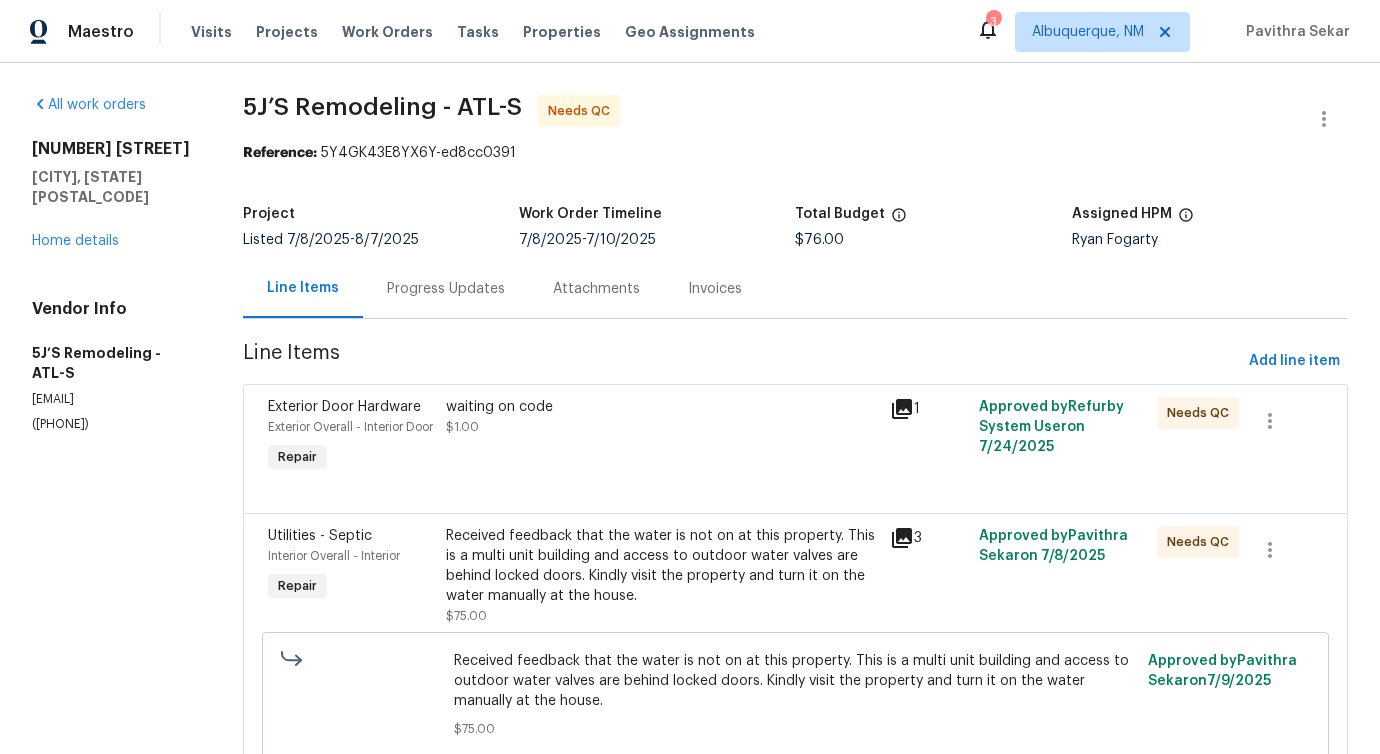 click on "waiting on code $1.00" at bounding box center (662, 437) 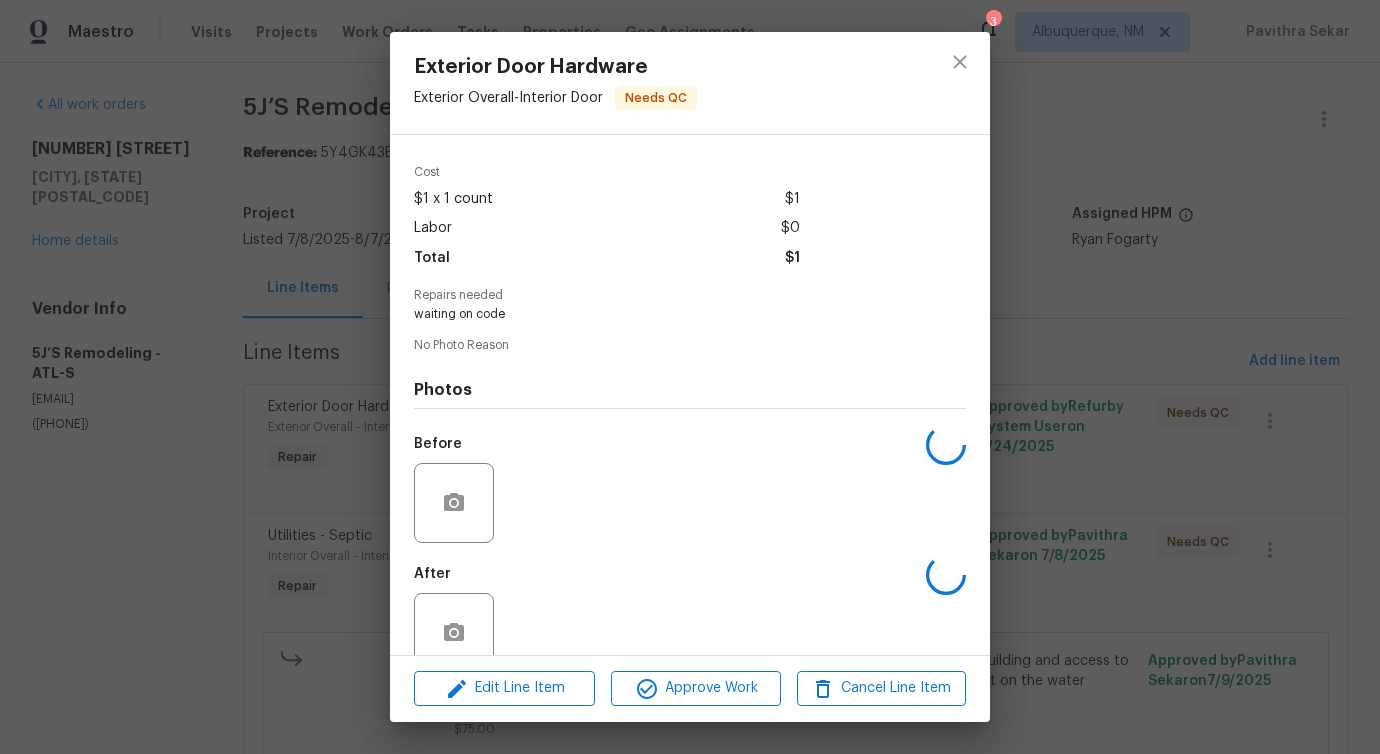 scroll, scrollTop: 100, scrollLeft: 0, axis: vertical 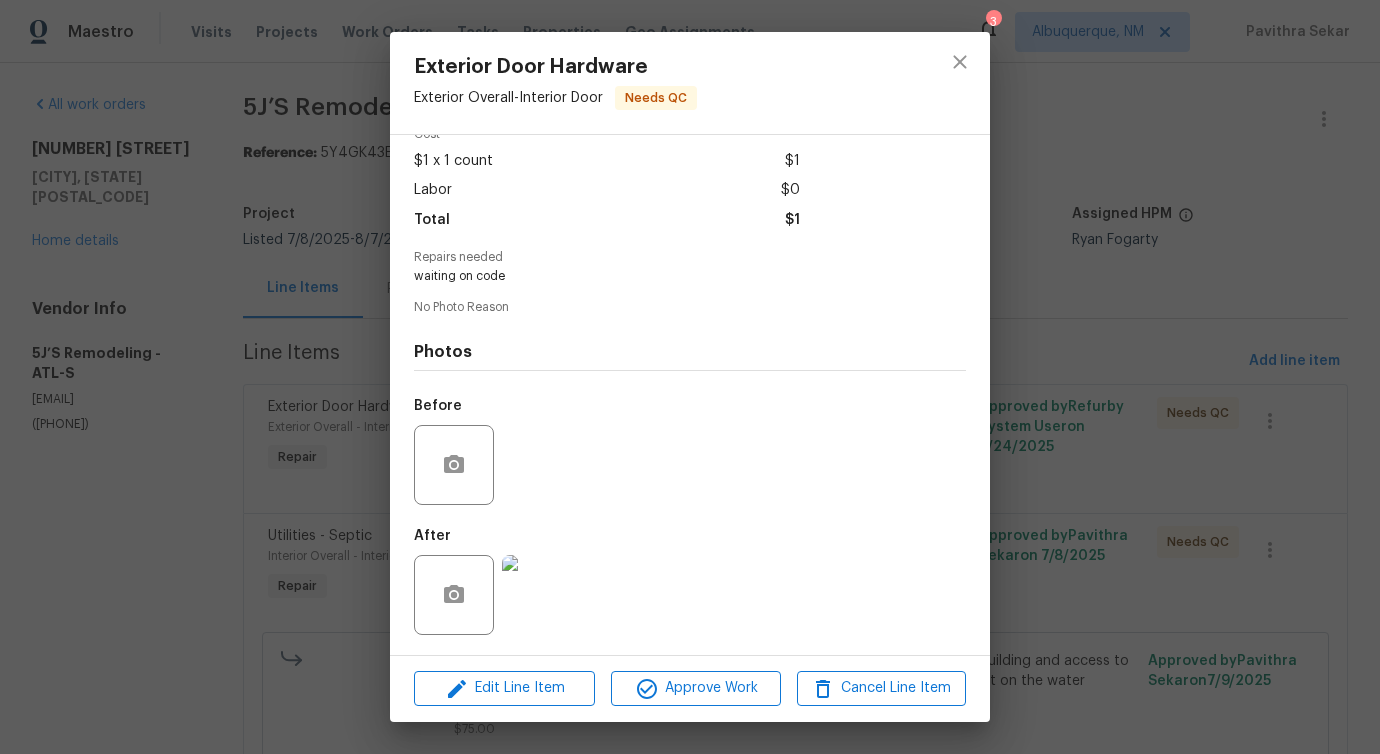 click at bounding box center [542, 595] 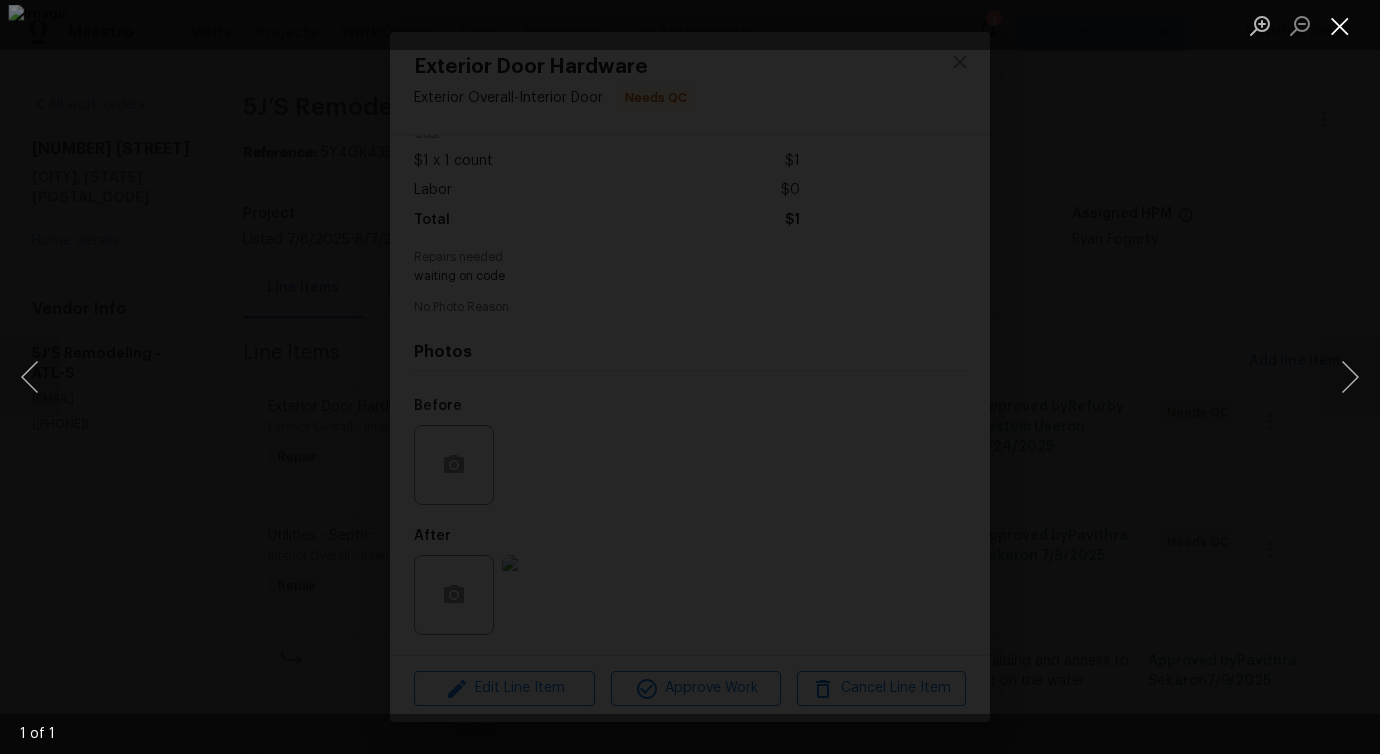 click at bounding box center [1340, 25] 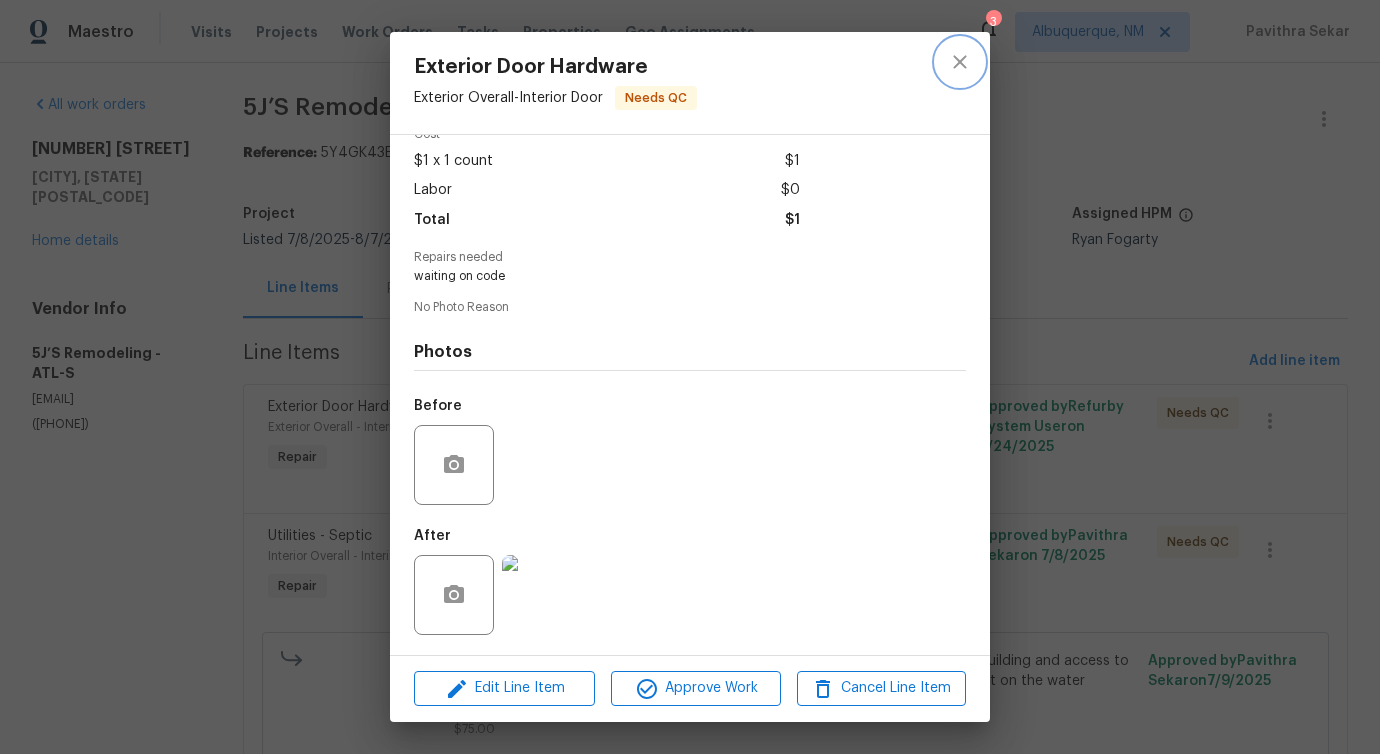 click at bounding box center (960, 62) 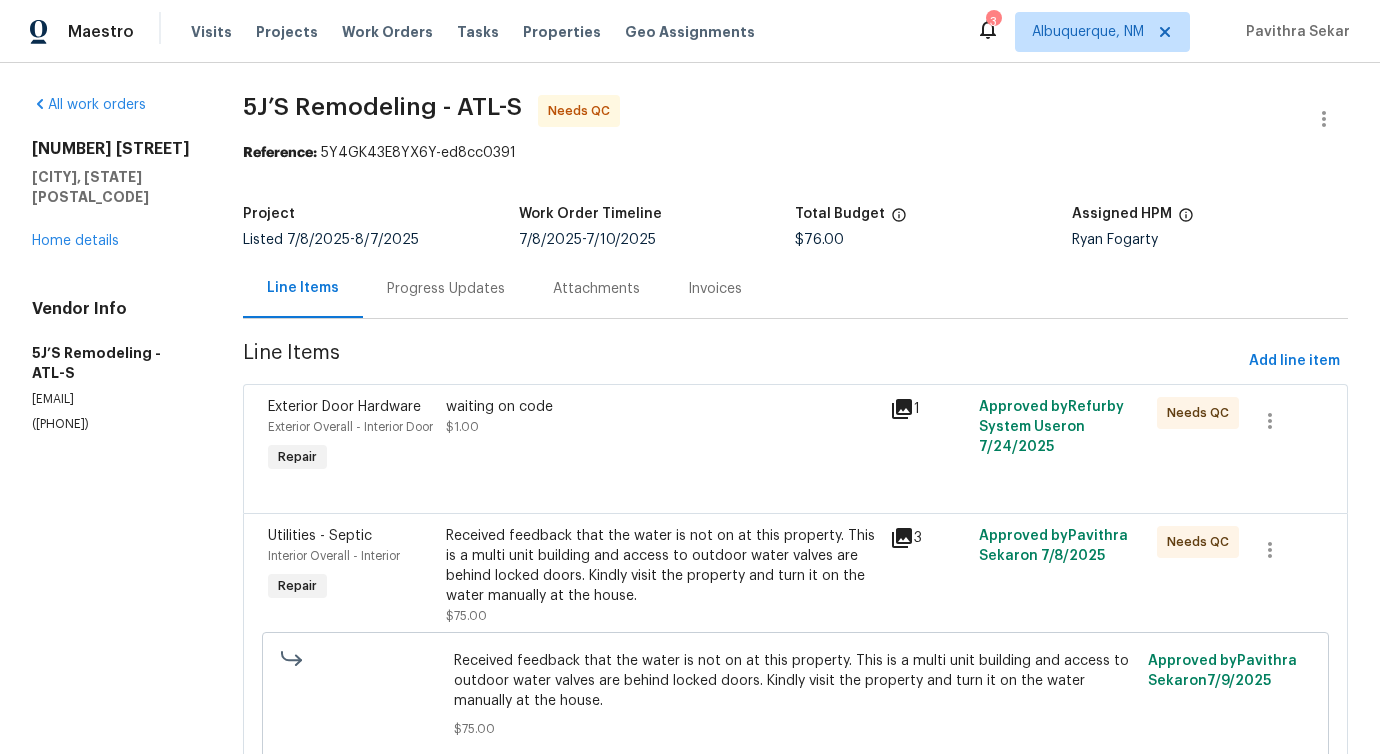 scroll, scrollTop: 115, scrollLeft: 0, axis: vertical 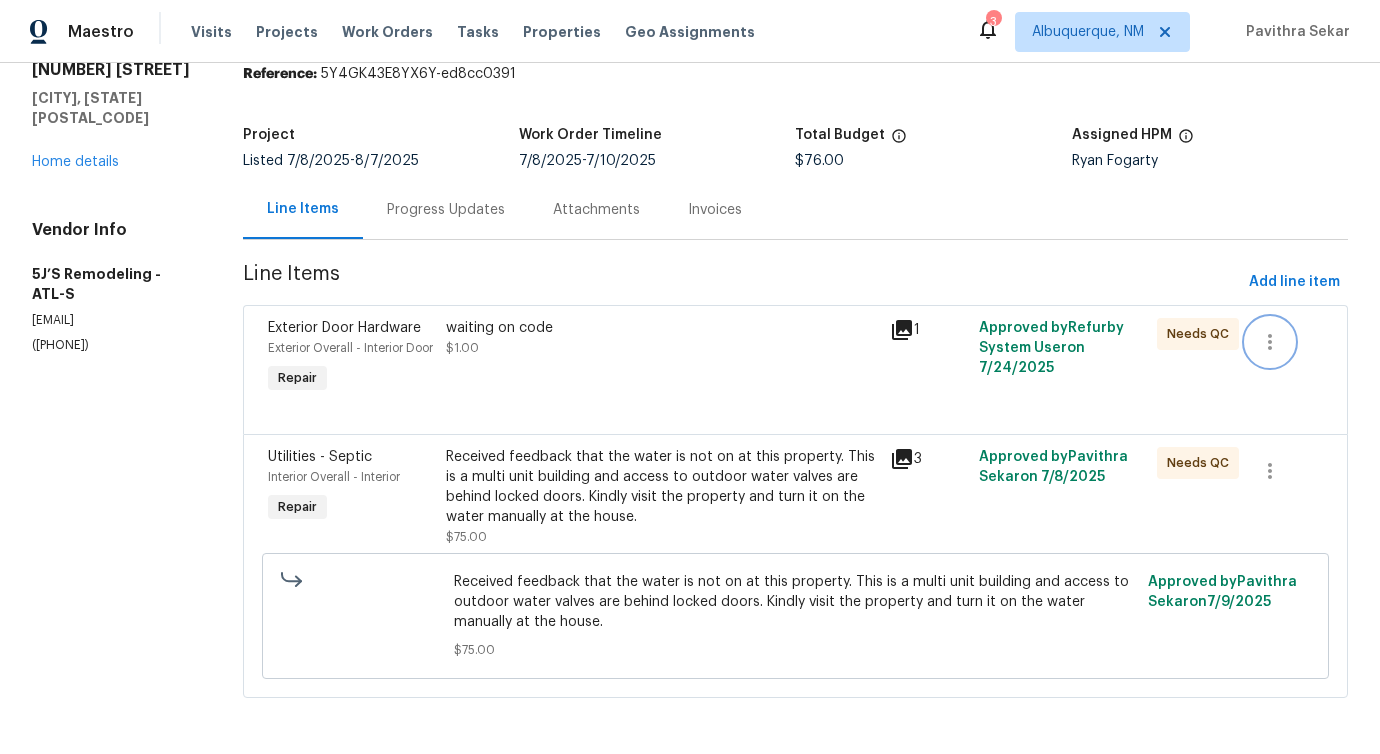 click 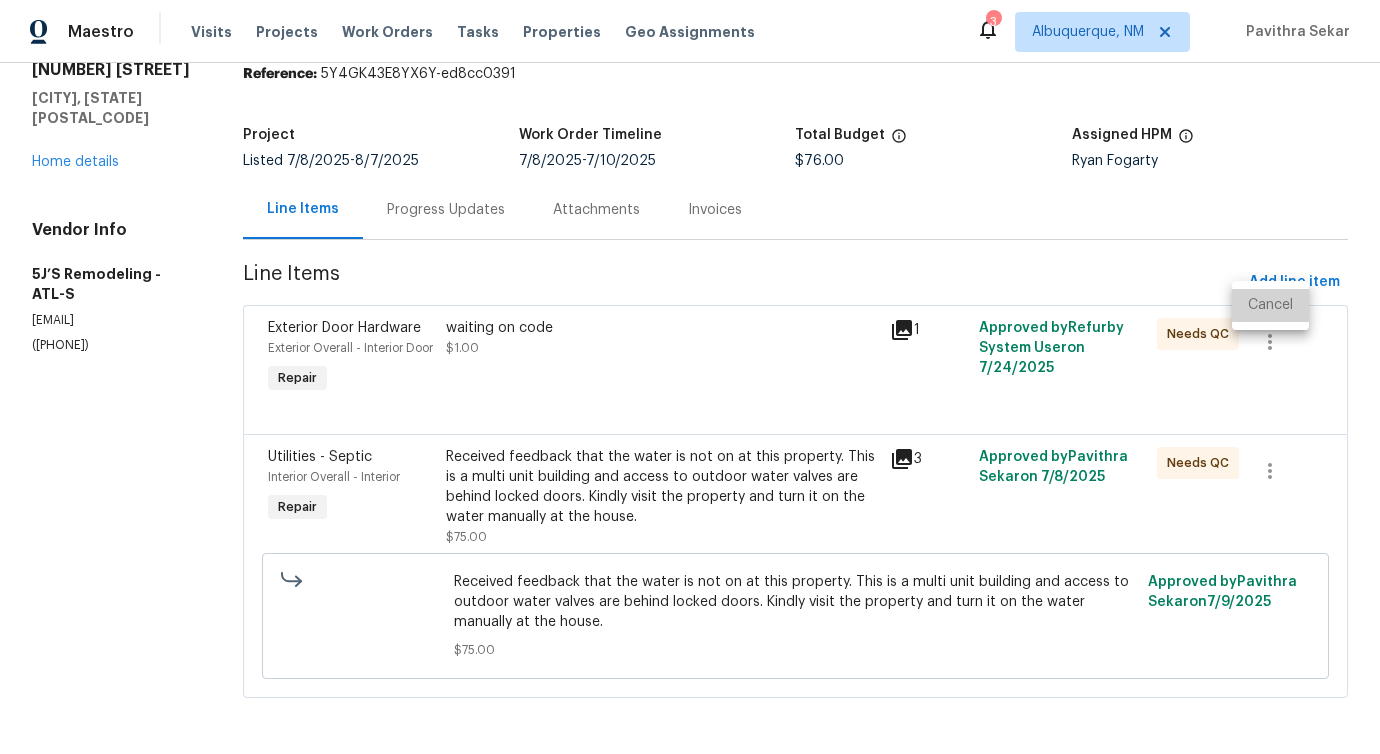 click on "Cancel" at bounding box center (1270, 305) 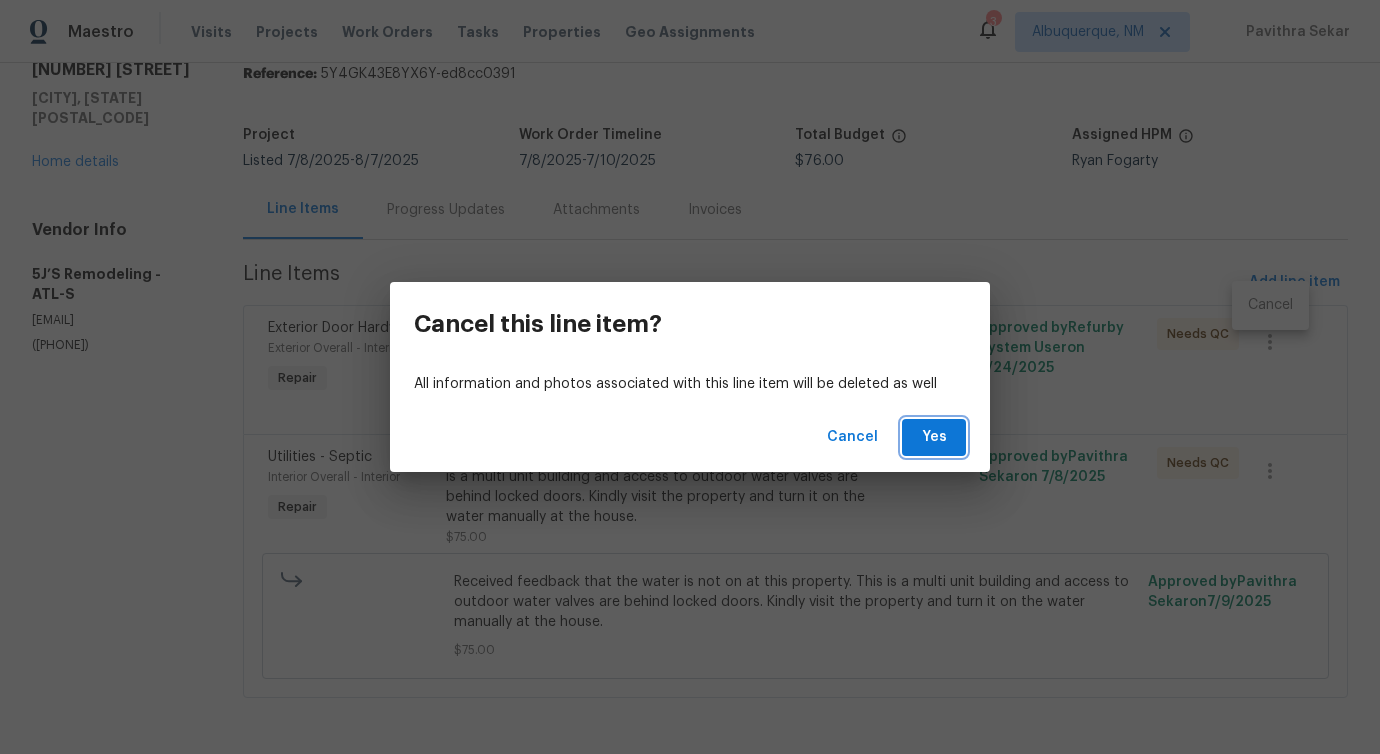 click on "Yes" at bounding box center [934, 437] 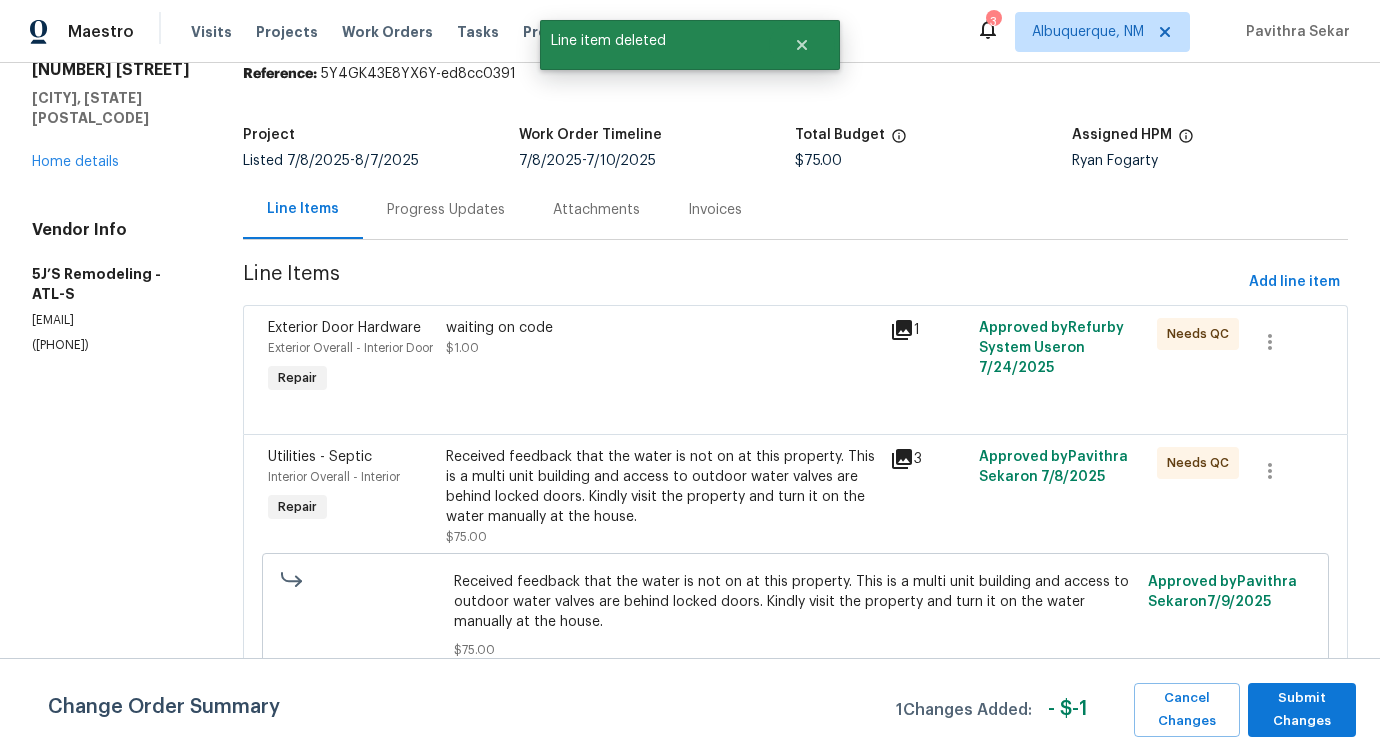 scroll, scrollTop: 0, scrollLeft: 0, axis: both 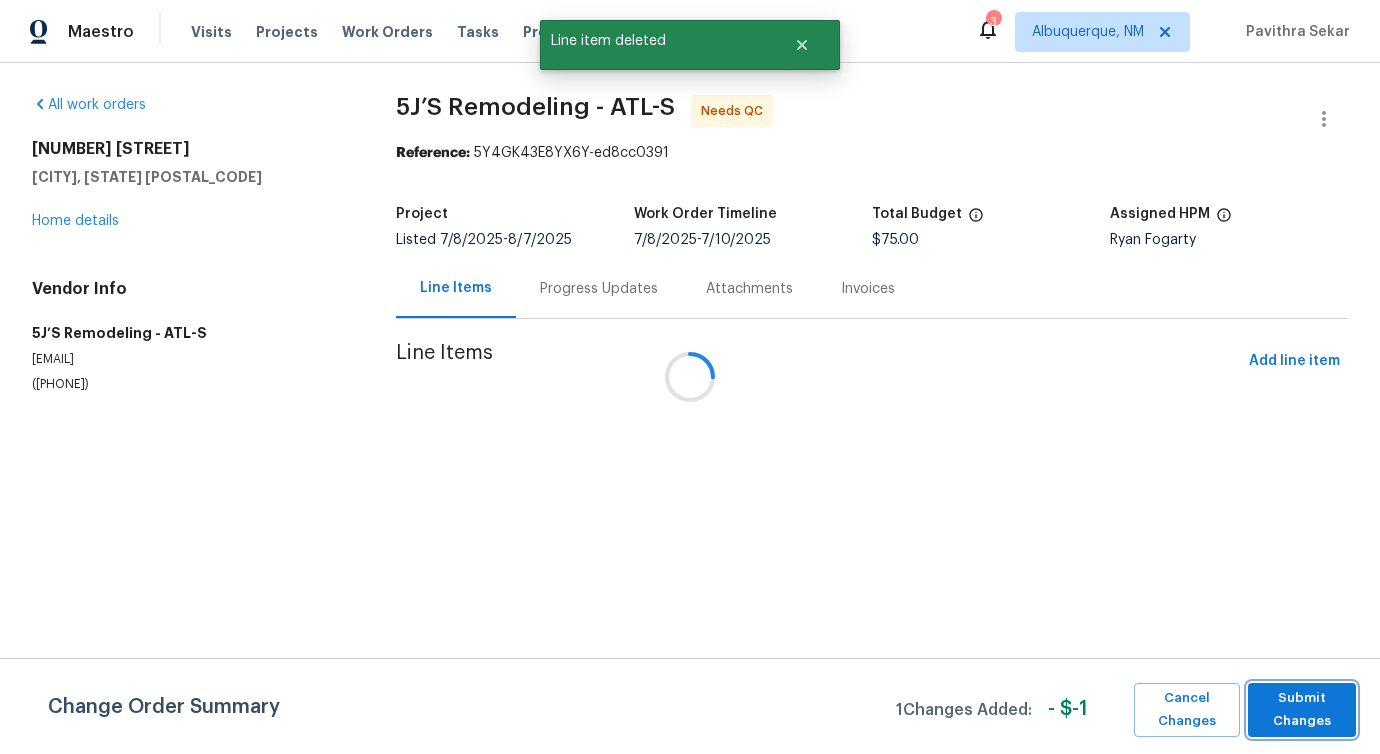 click on "Submit Changes" at bounding box center [1302, 710] 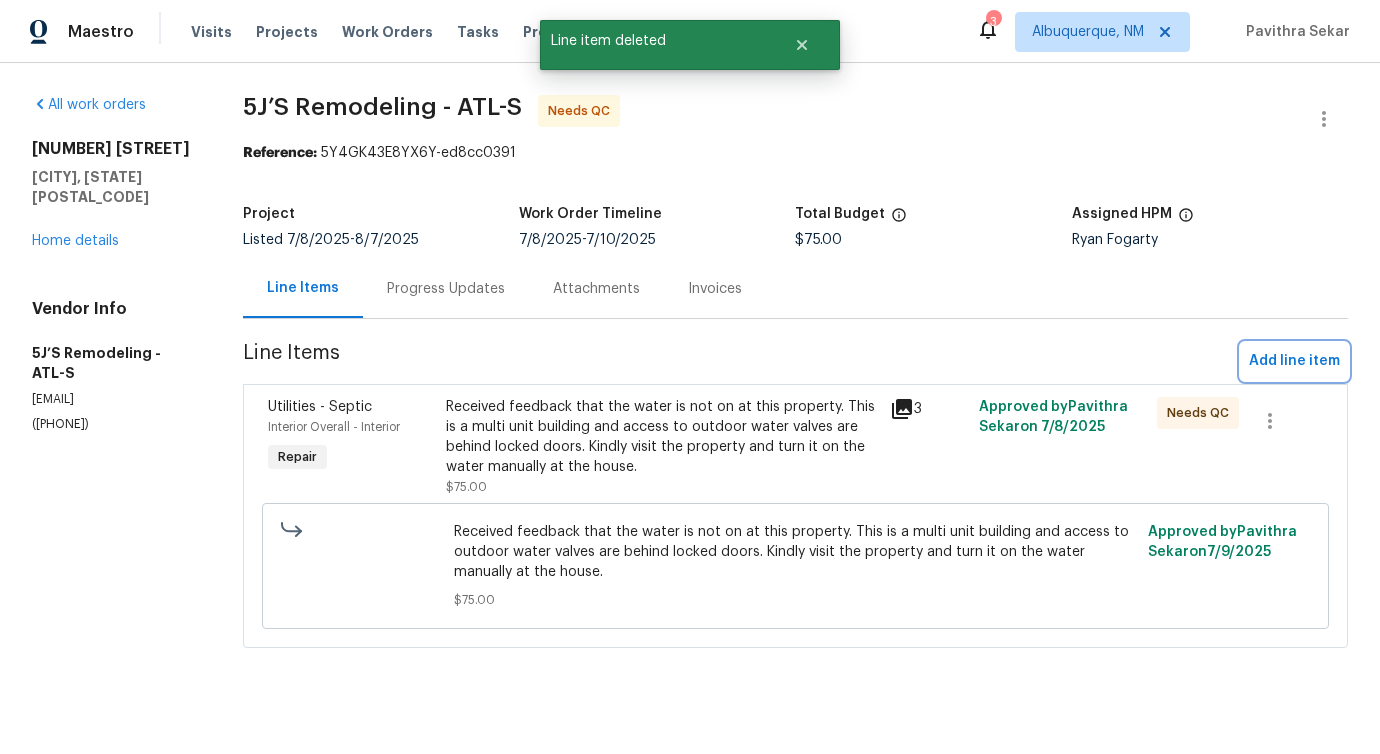 click on "Add line item" at bounding box center (1294, 361) 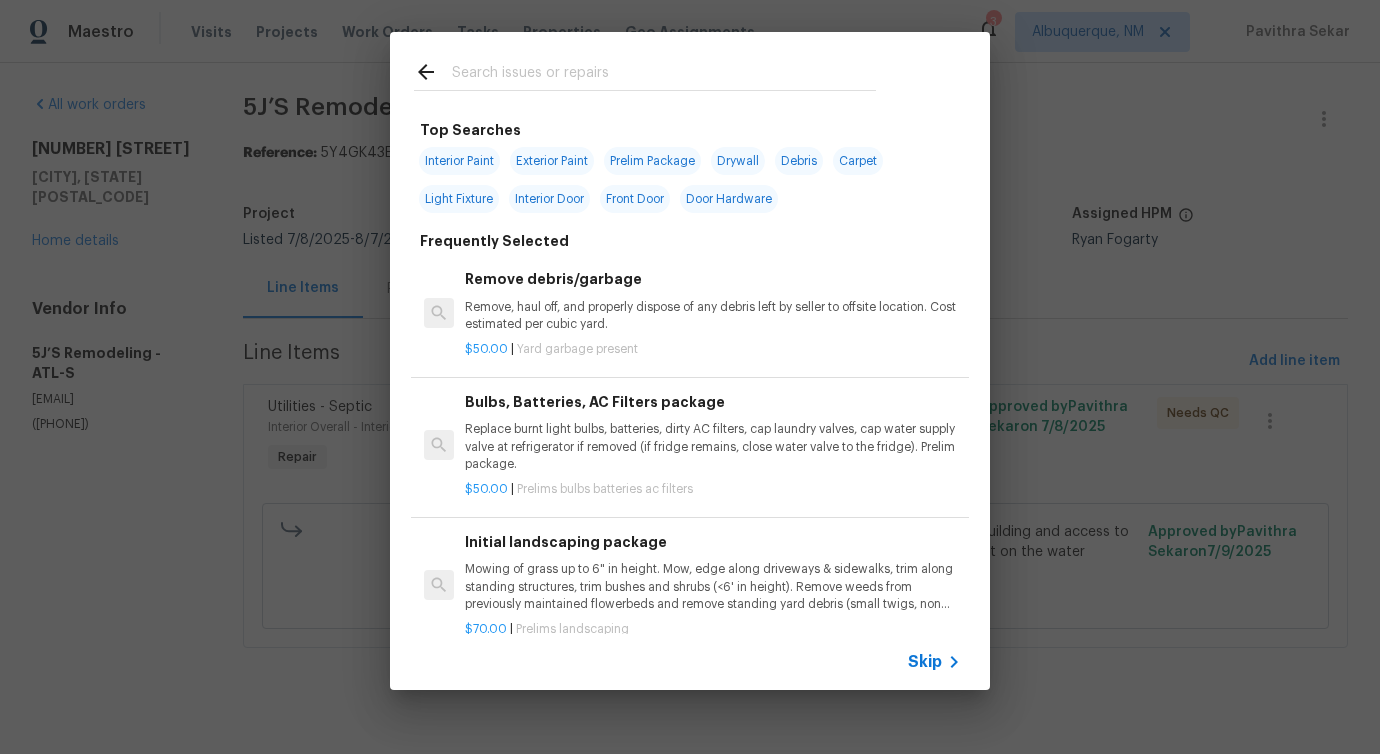 click at bounding box center [664, 75] 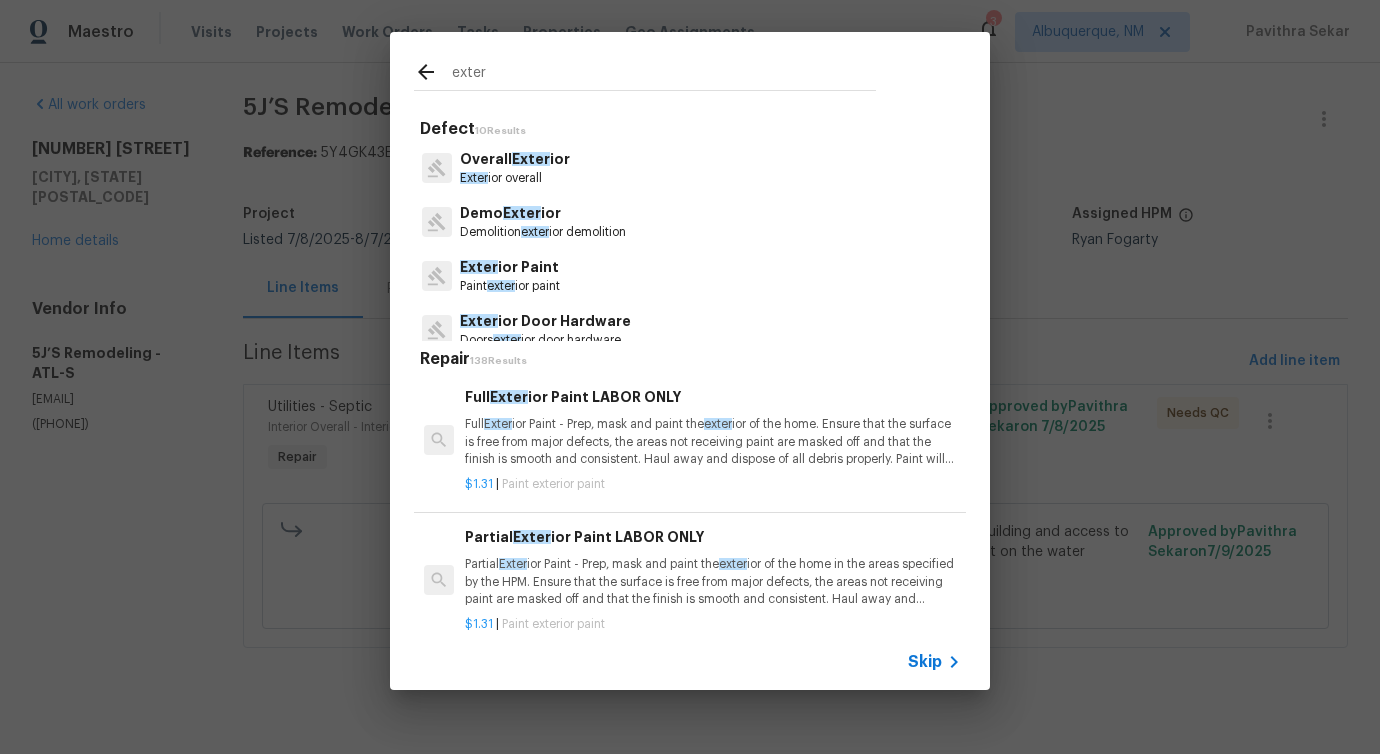 type on "exter" 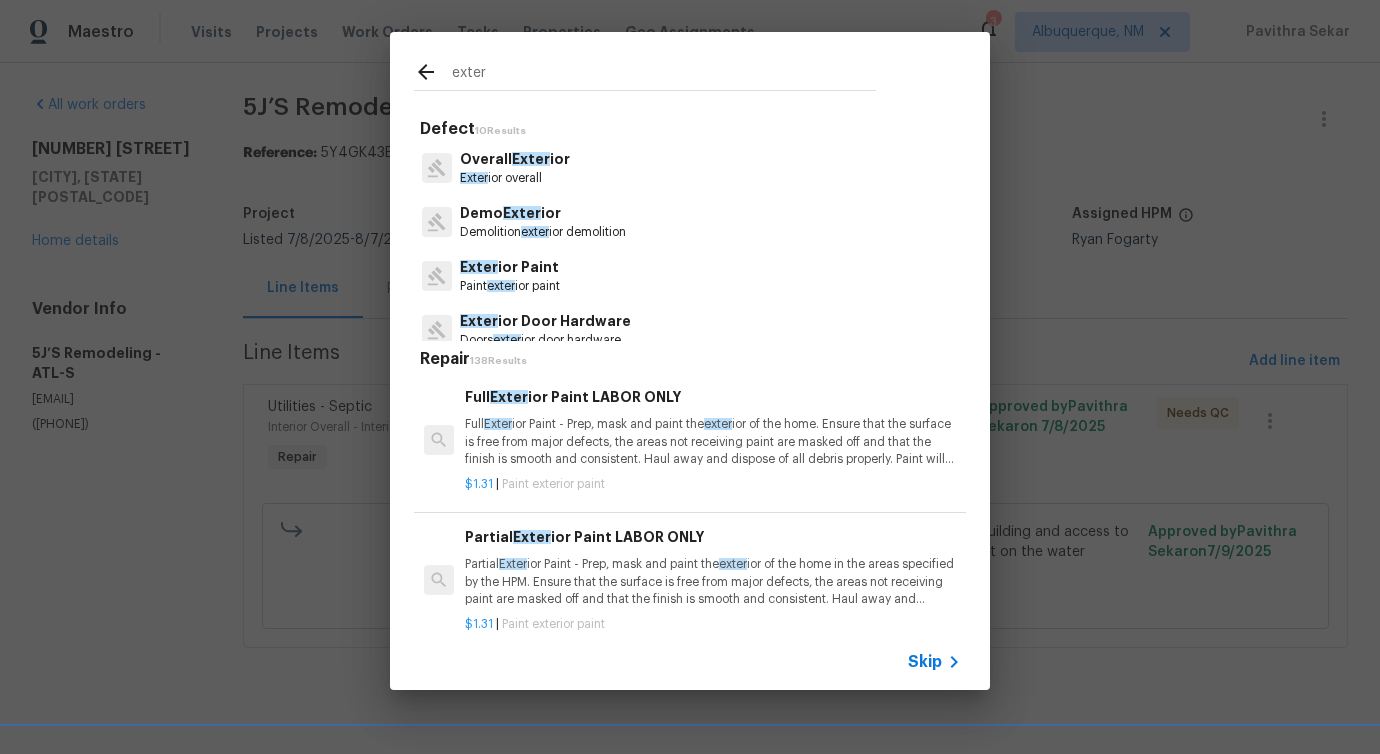 click on "Demo  Exter ior Demolition  exter ior demolition" at bounding box center [690, 222] 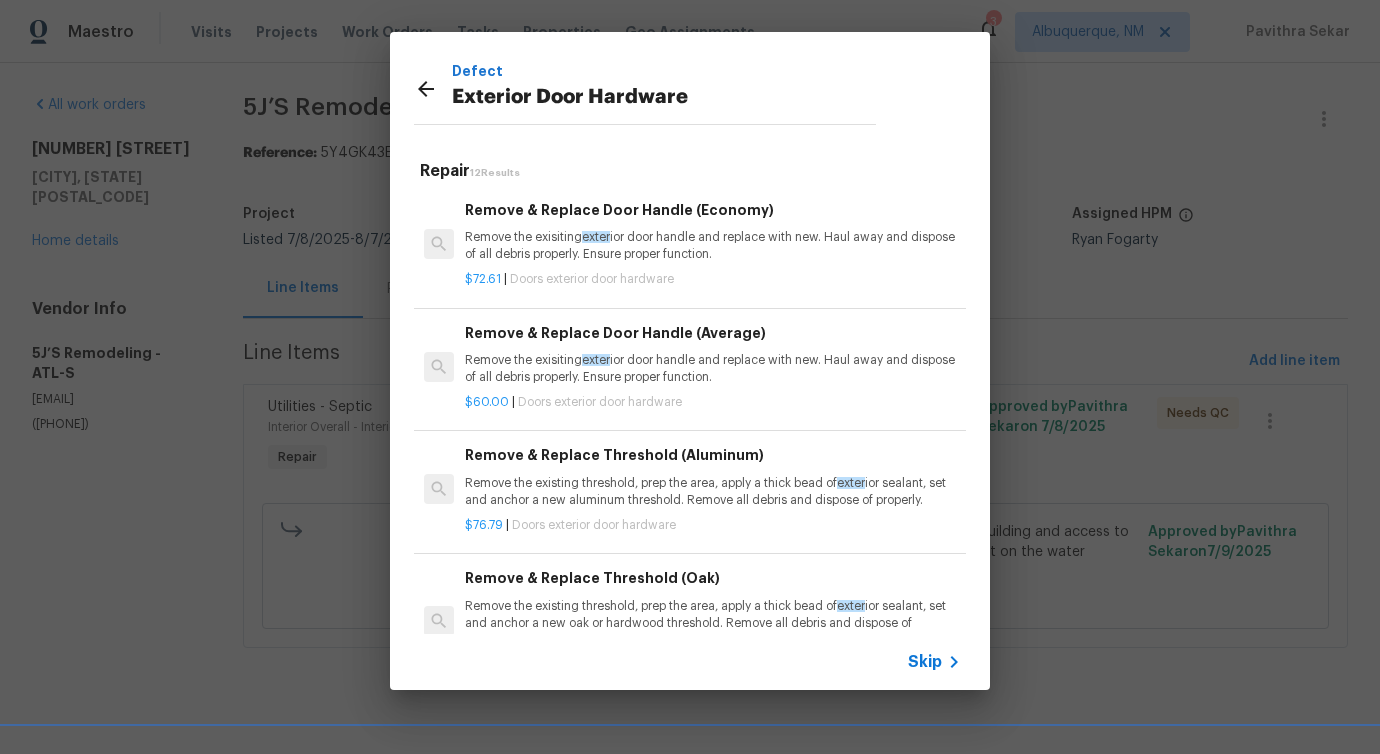 click on "Remove the exisiting  exter ior door handle and replace with new. Haul away and dispose of all debris properly. Ensure proper function." at bounding box center (713, 246) 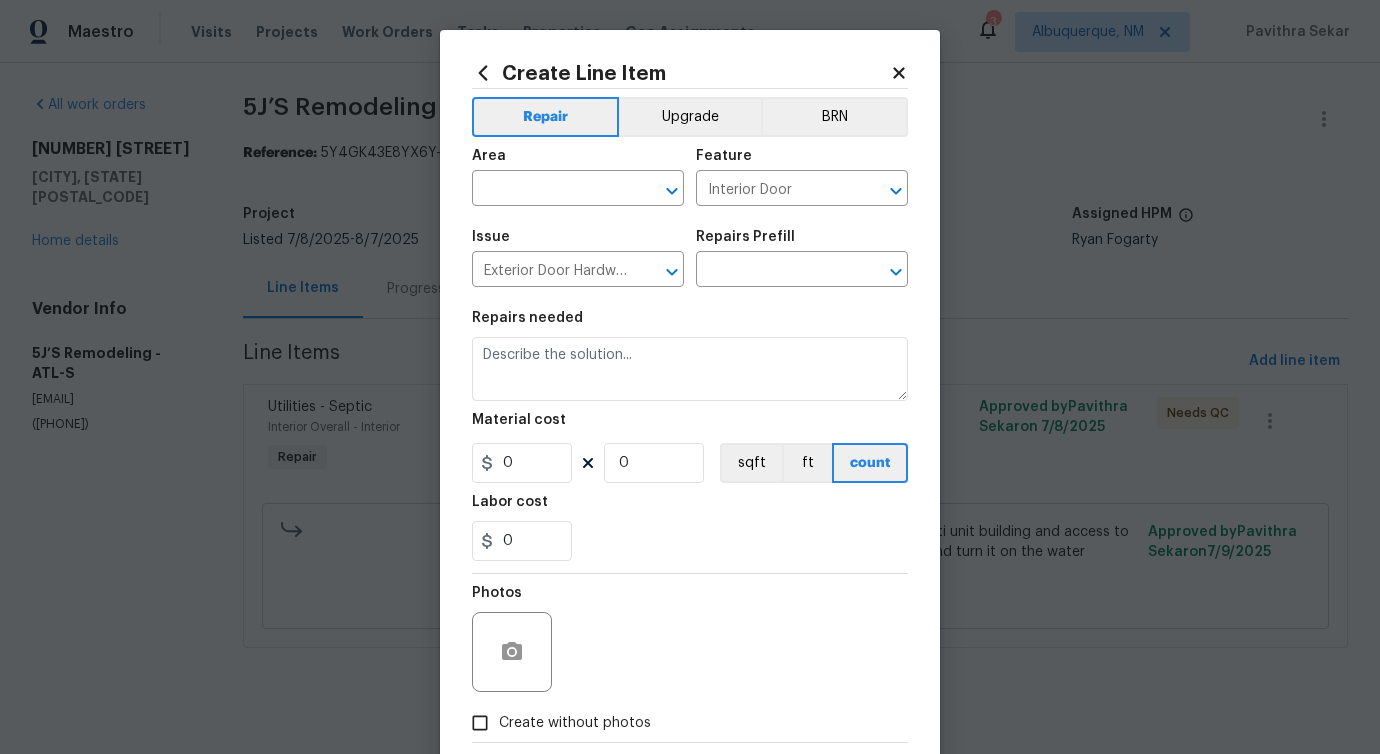 type on "Remove & Replace Door Handle (Economy) $72.61" 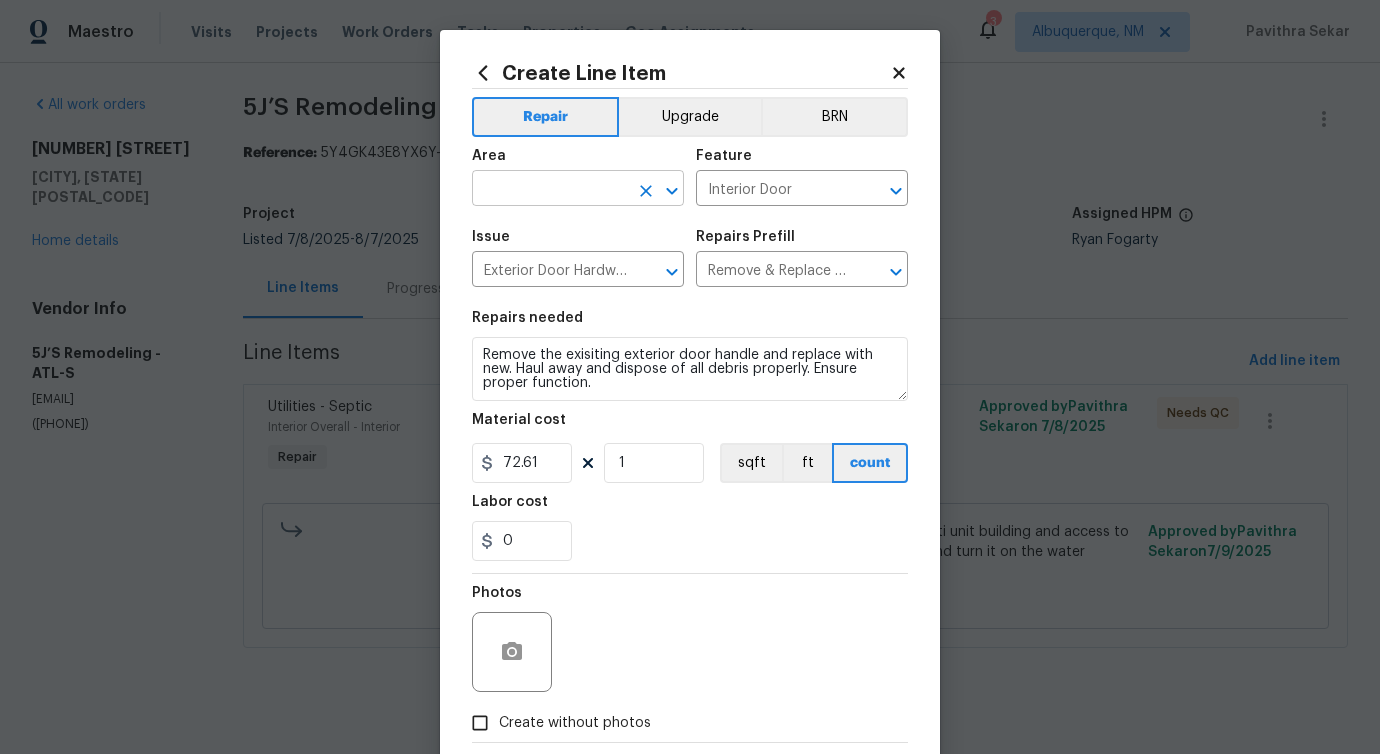 click at bounding box center (550, 190) 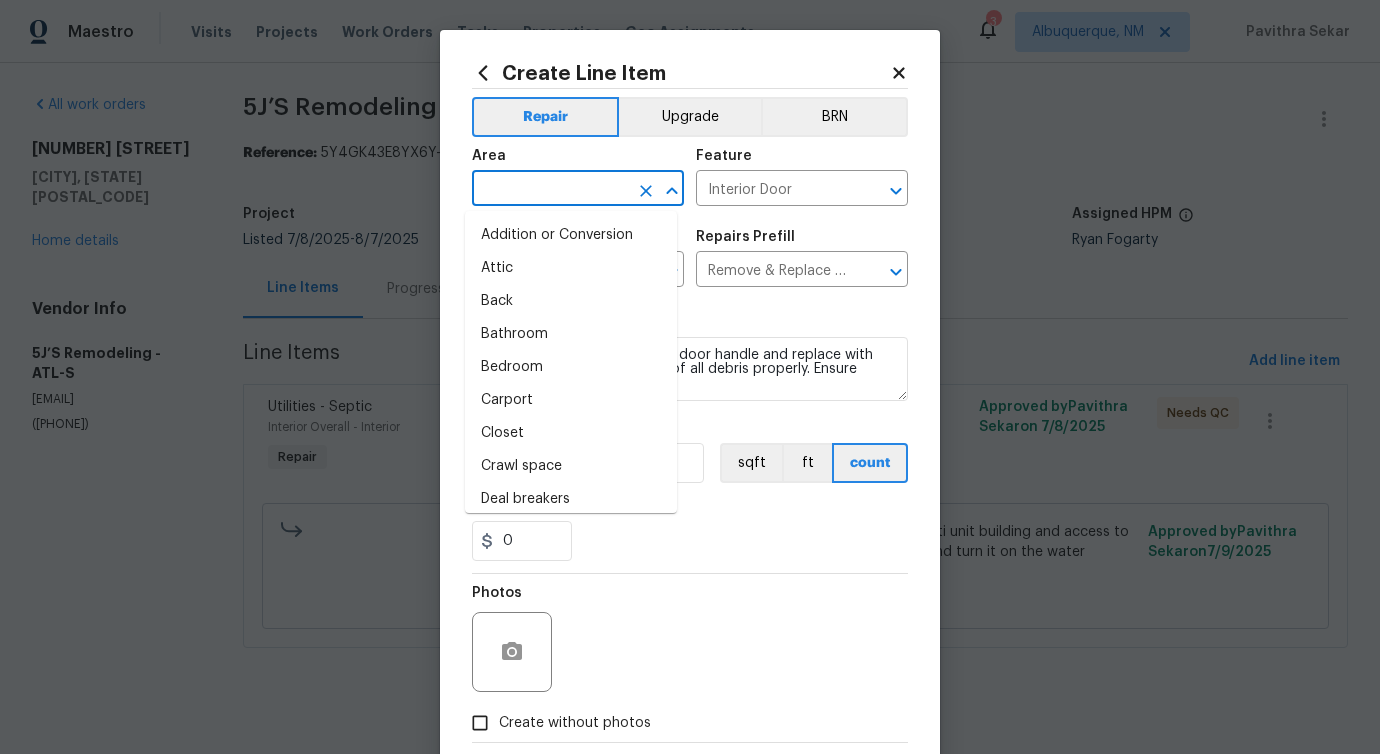 type on "e" 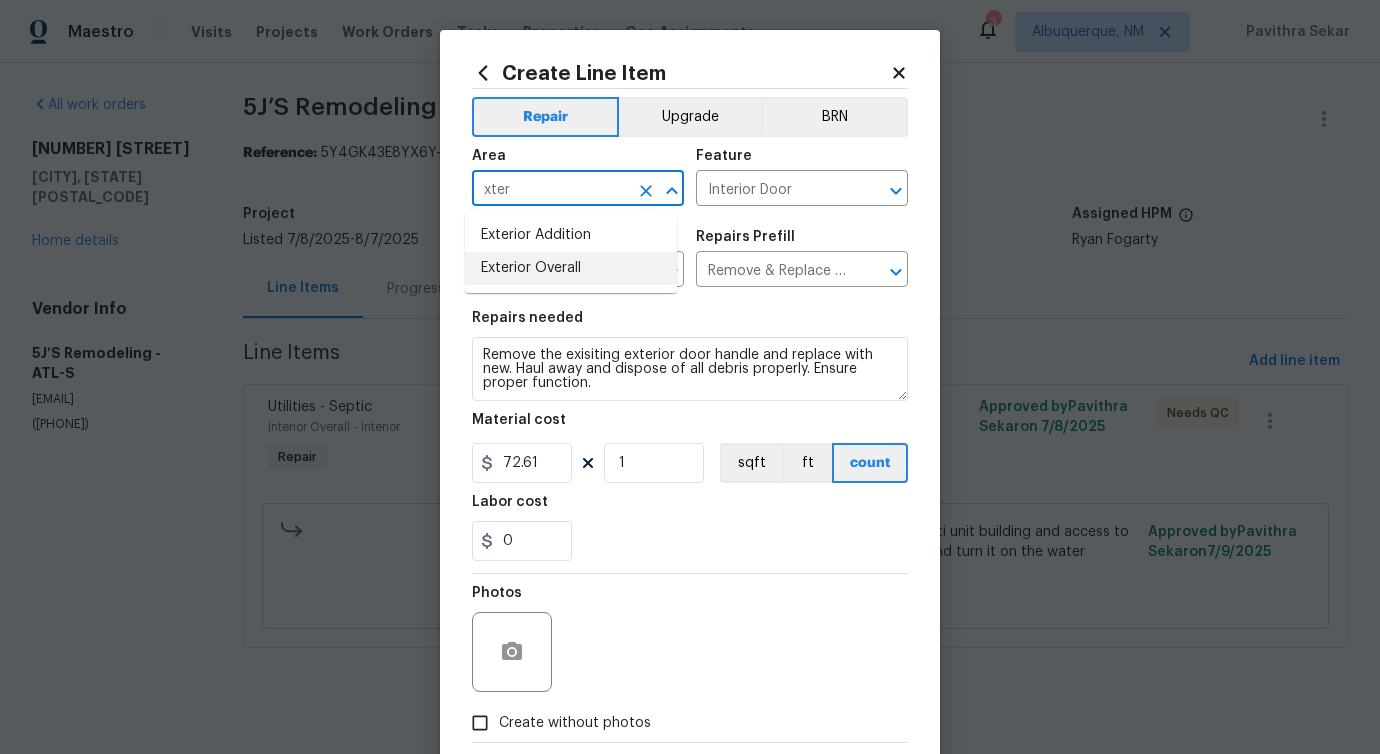 click on "Exterior Overall" at bounding box center [571, 268] 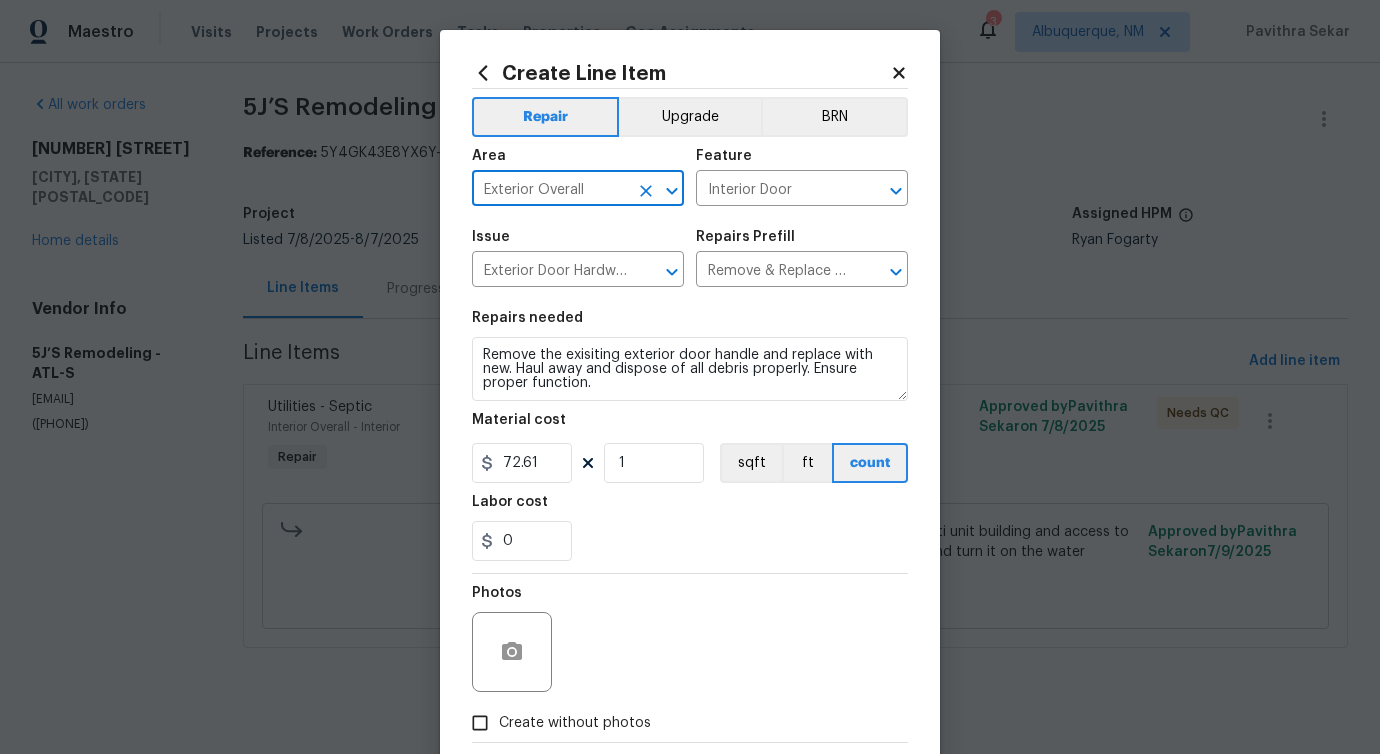 type on "Exterior Overall" 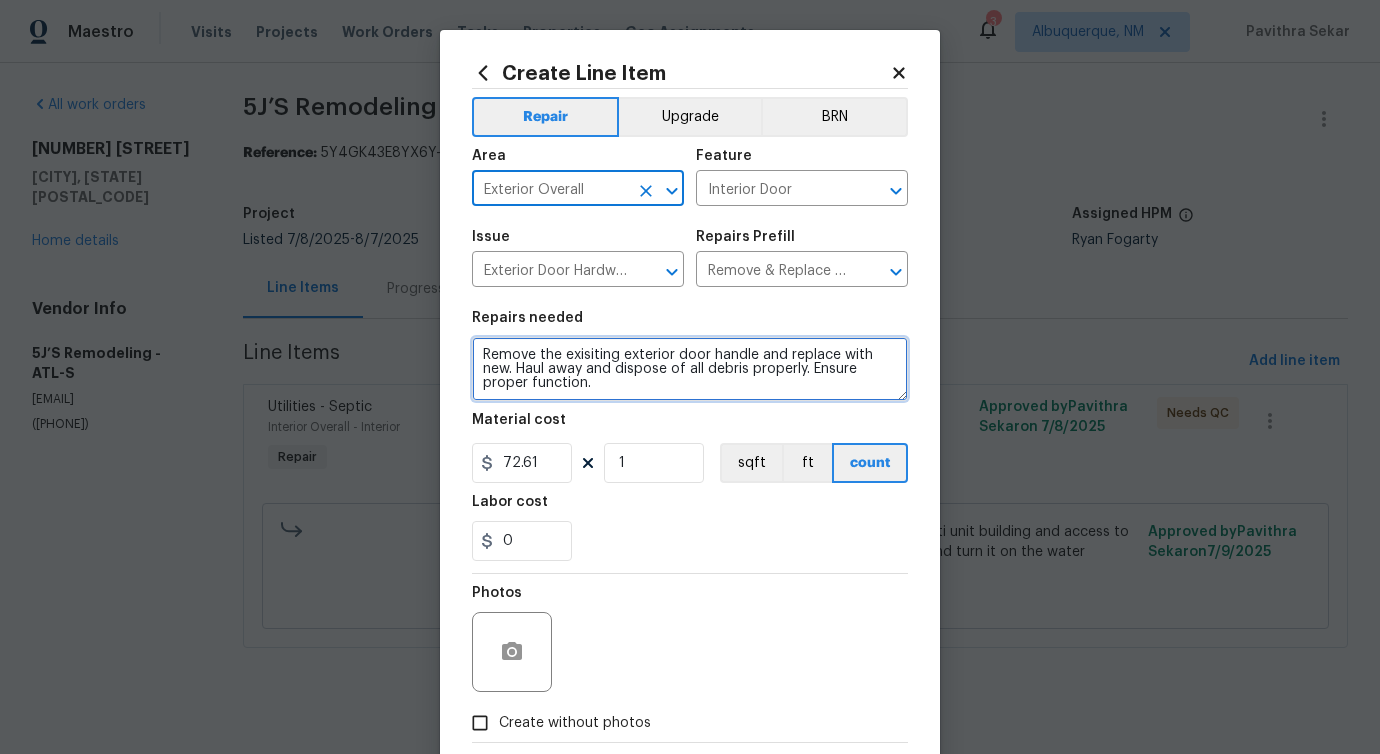 click on "Remove the exisiting exterior door handle and replace with new. Haul away and dispose of all debris properly. Ensure proper function." at bounding box center [690, 369] 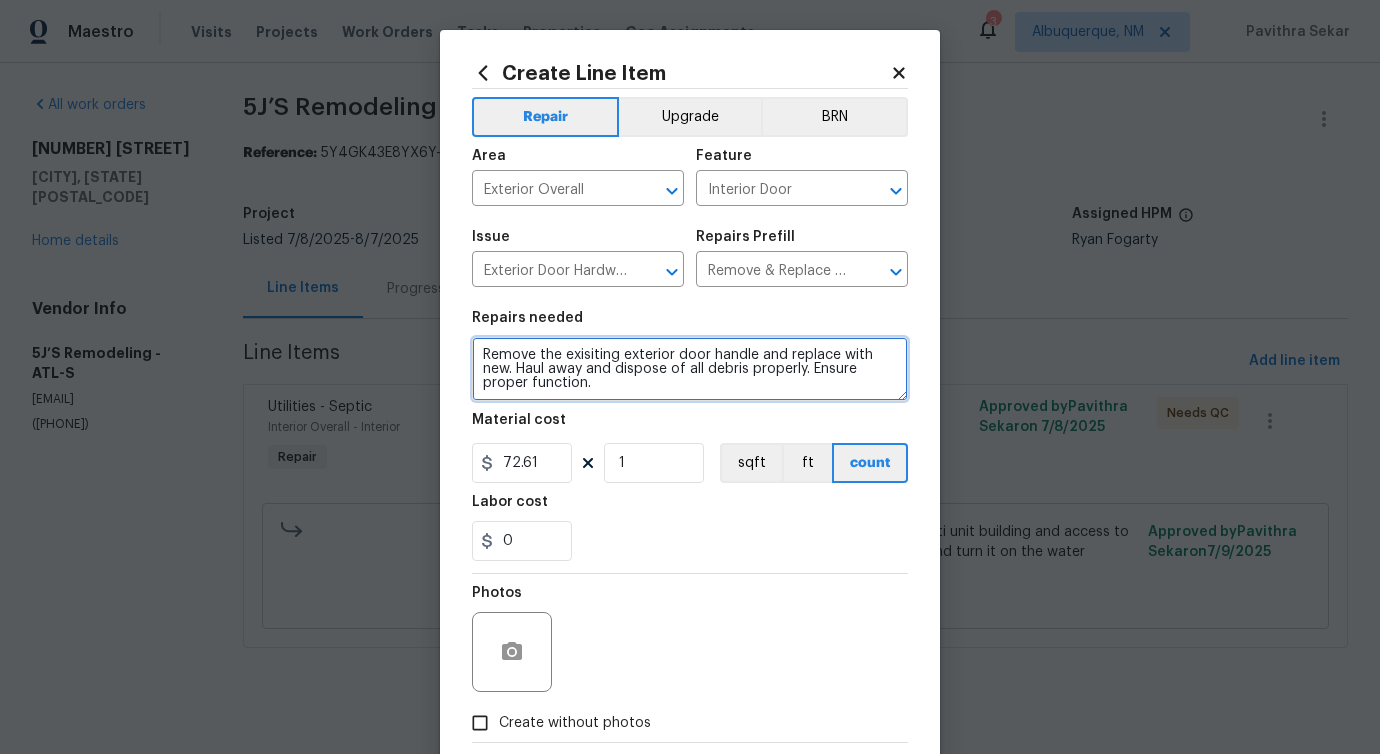click on "Remove the exisiting exterior door handle and replace with new. Haul away and dispose of all debris properly. Ensure proper function." at bounding box center [690, 369] 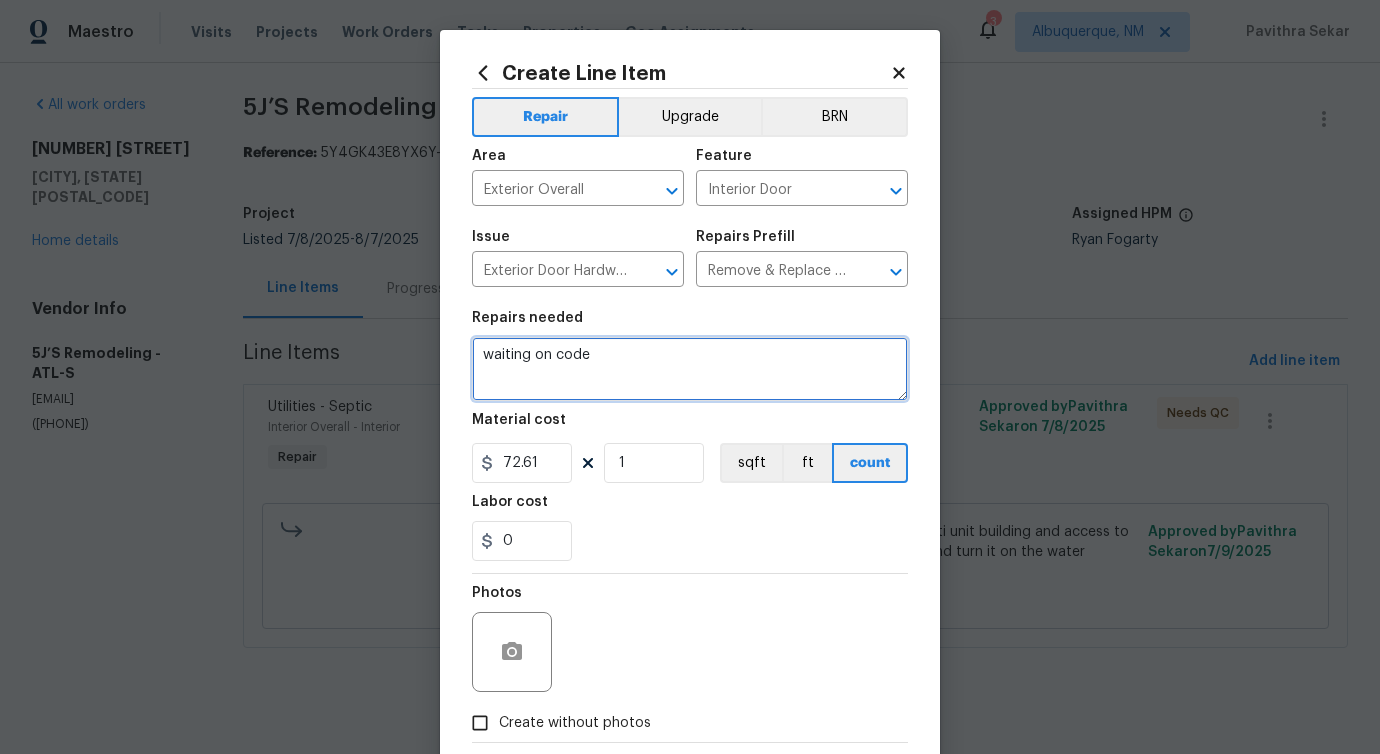 drag, startPoint x: 671, startPoint y: 365, endPoint x: 418, endPoint y: 363, distance: 253.0079 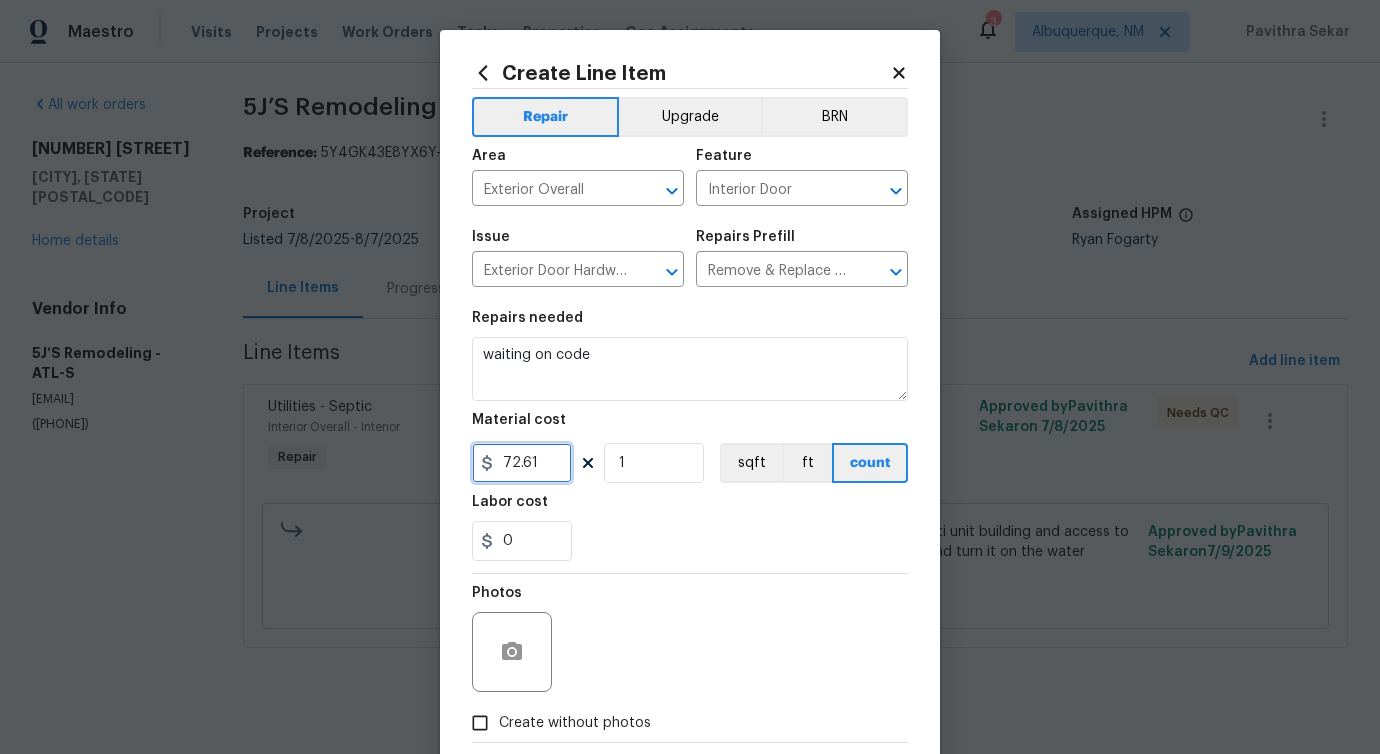 click on "72.61" at bounding box center [522, 463] 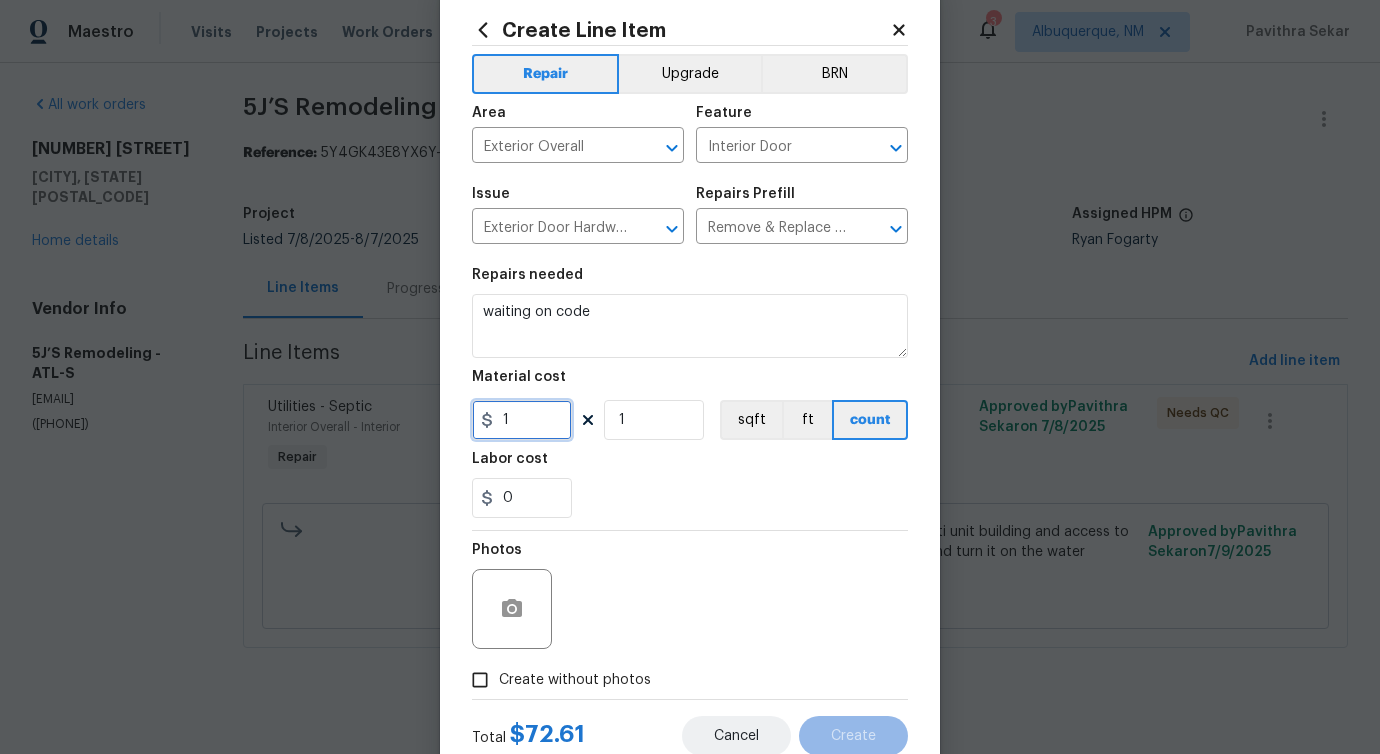 scroll, scrollTop: 108, scrollLeft: 0, axis: vertical 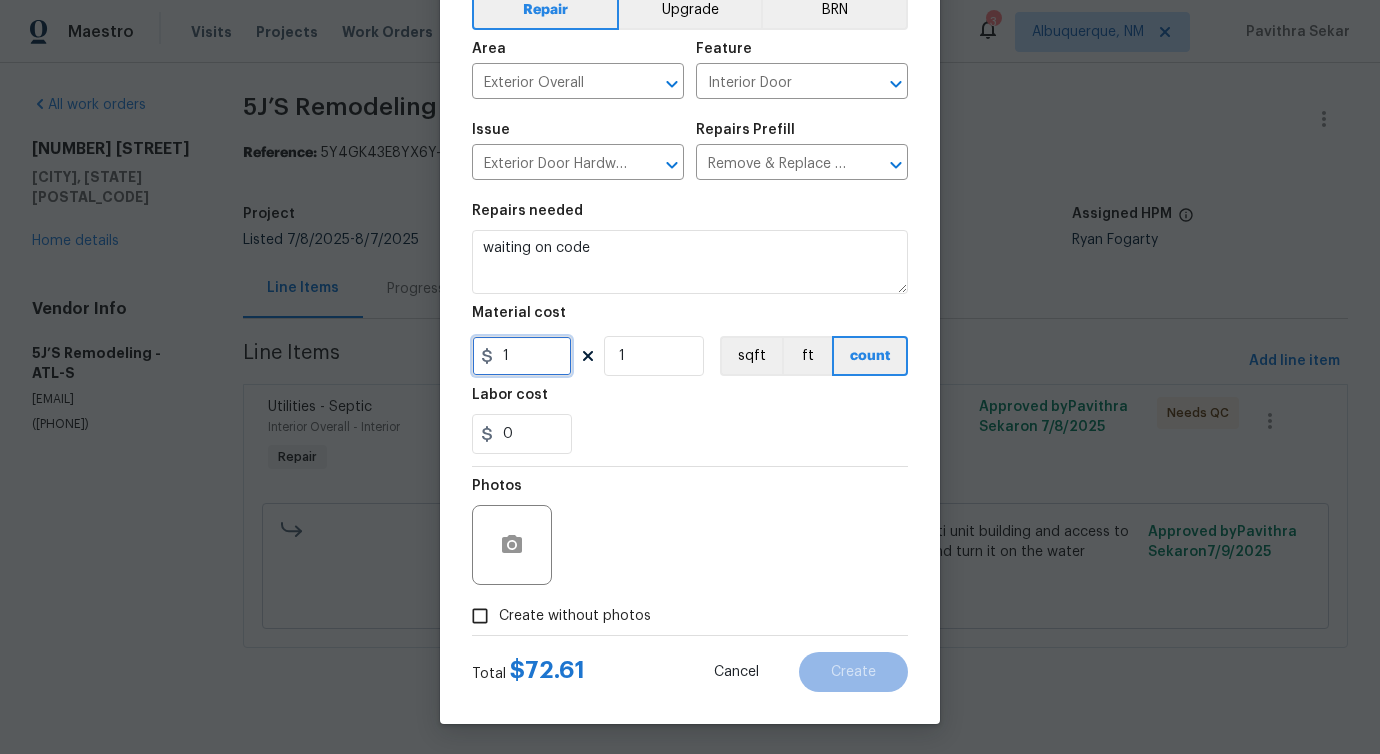 type on "1" 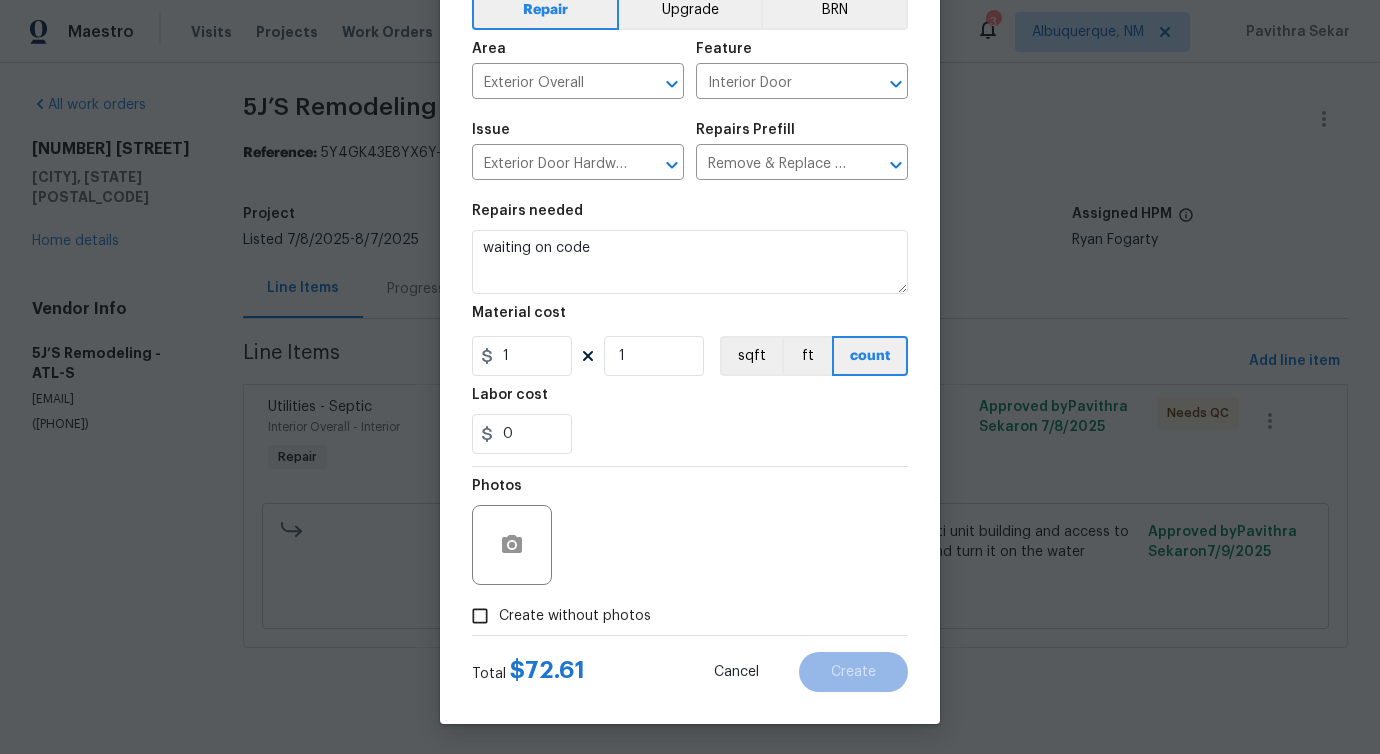 click on "Create without photos" at bounding box center [575, 616] 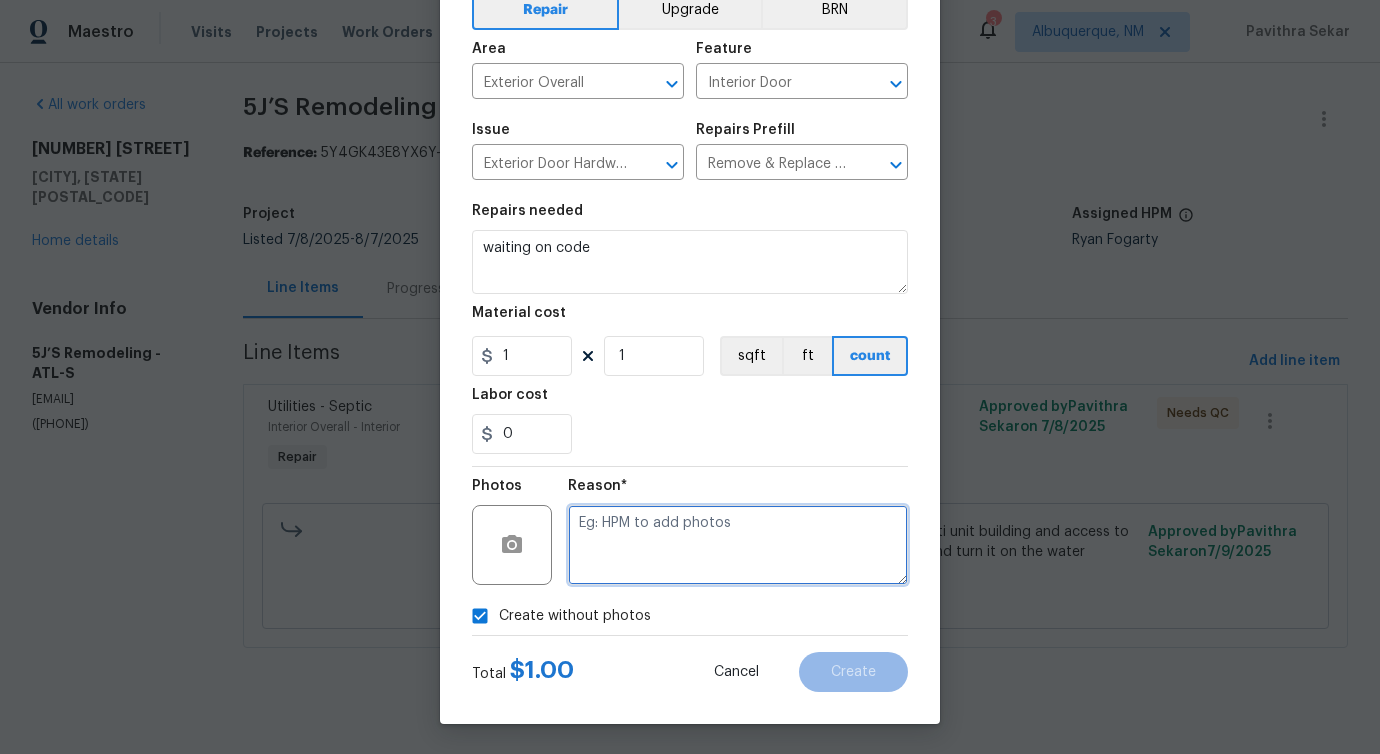 click at bounding box center [738, 545] 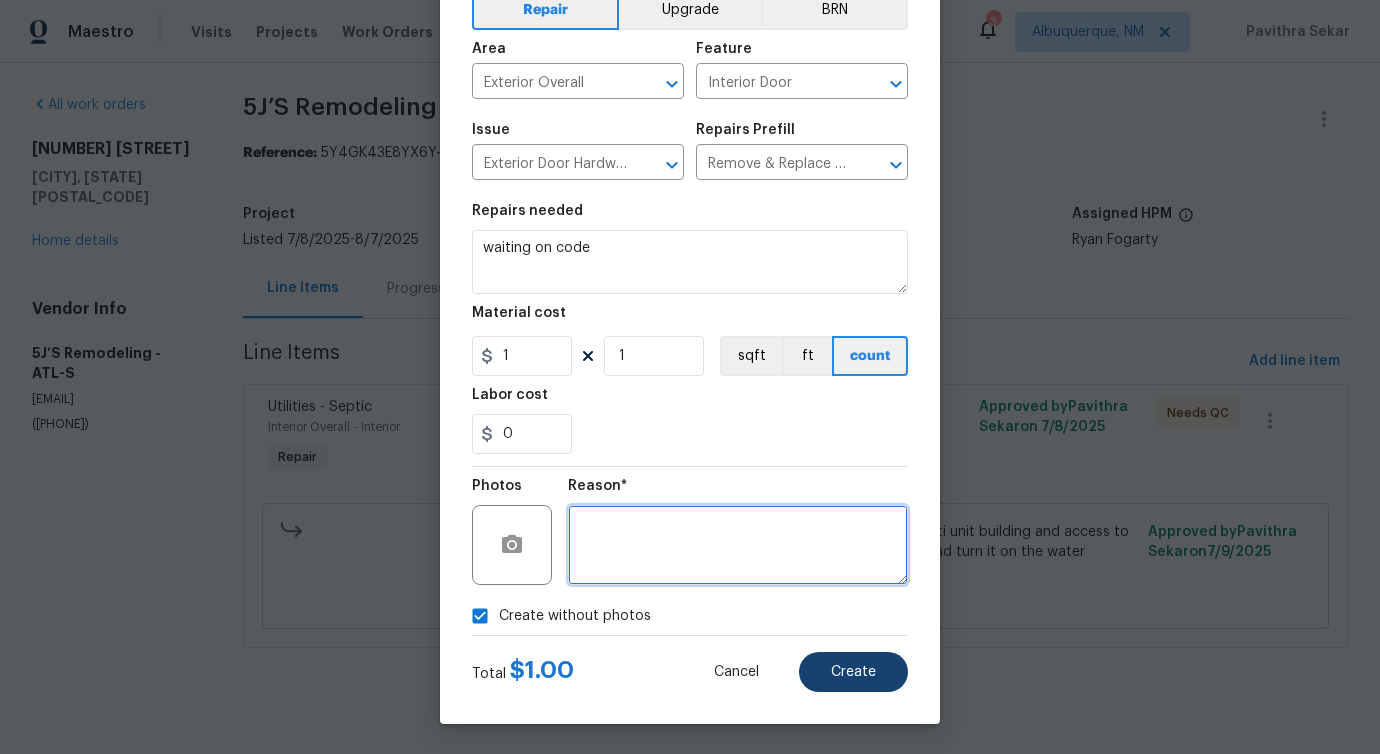 type 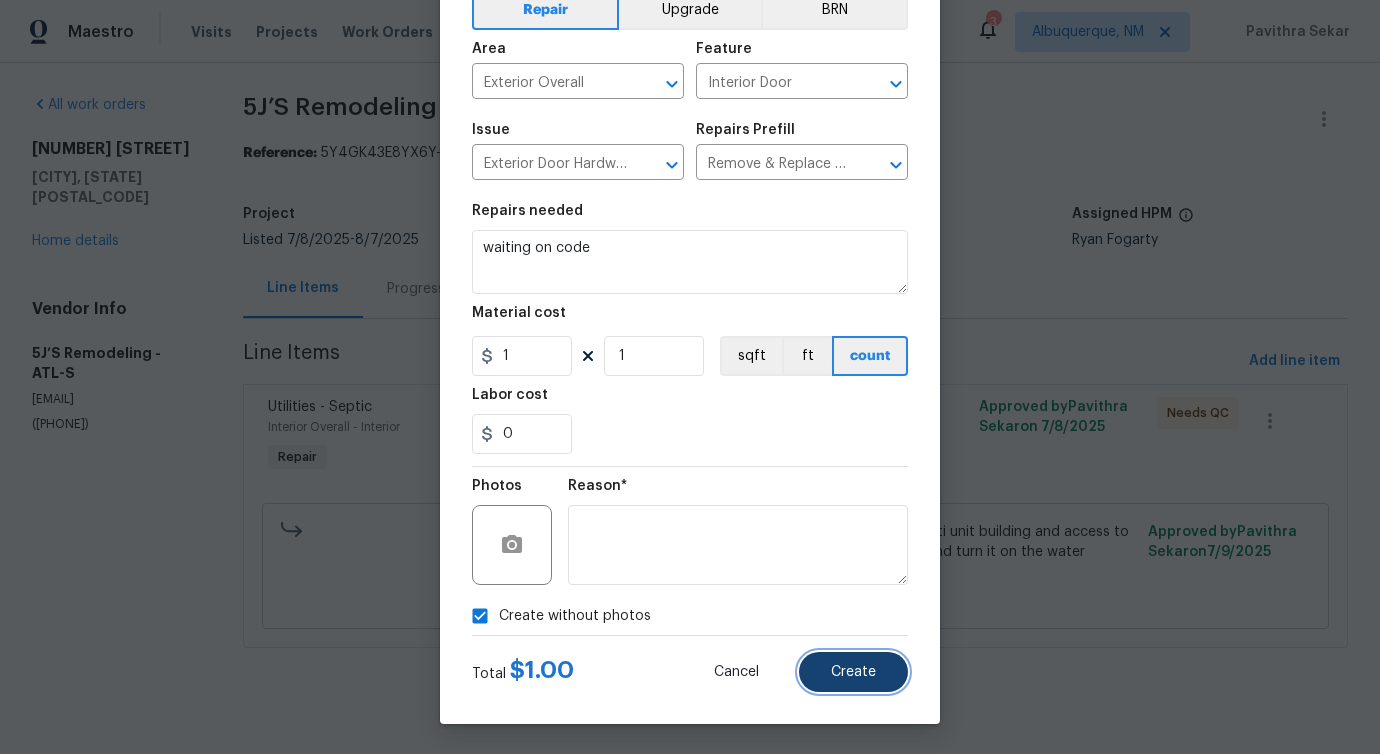 click on "Create" at bounding box center [853, 672] 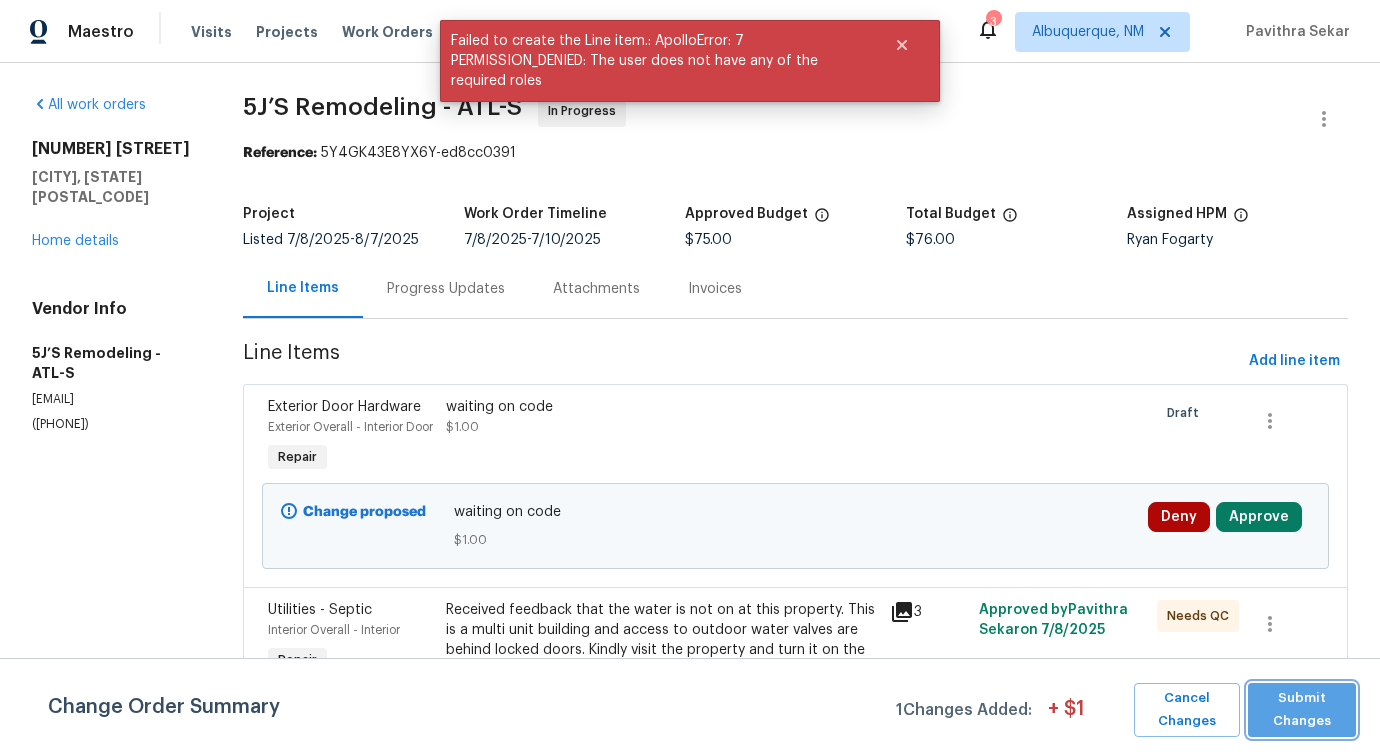 click on "Submit Changes" at bounding box center (1302, 710) 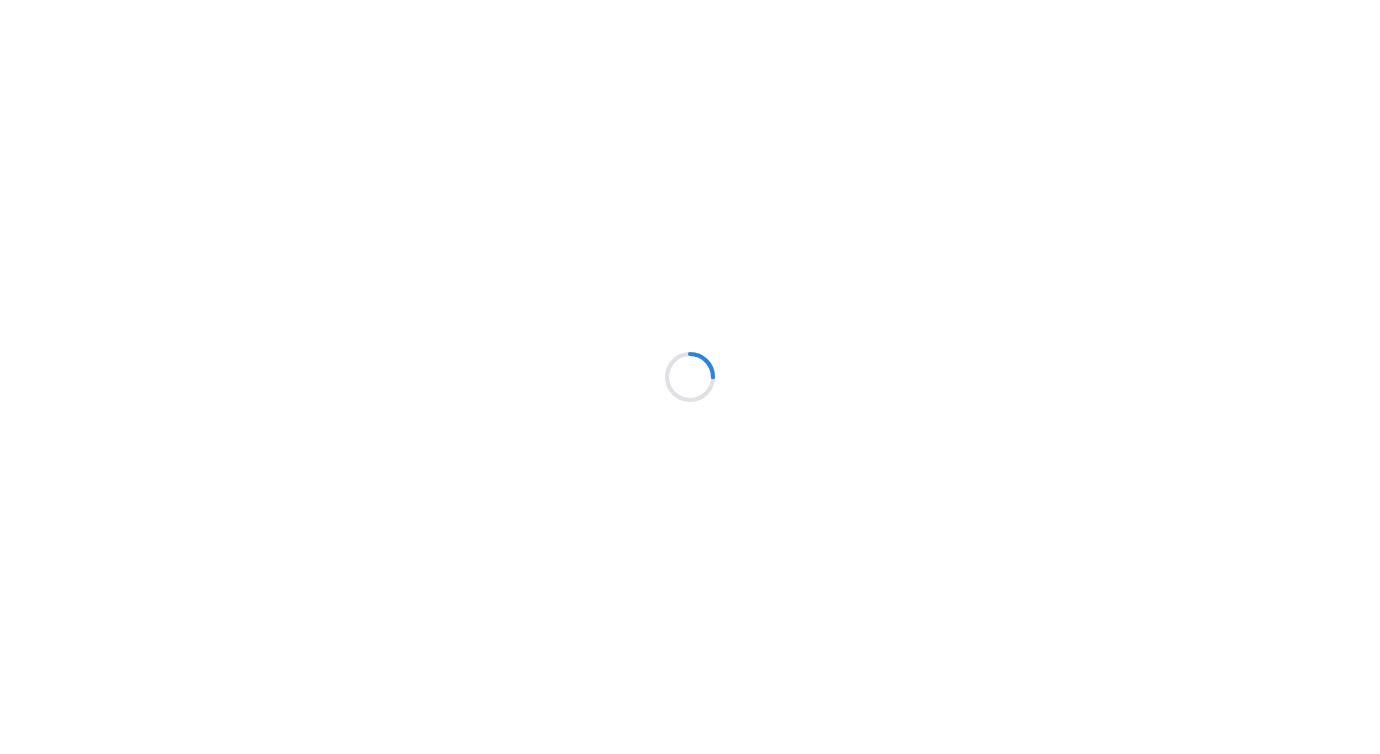 scroll, scrollTop: 0, scrollLeft: 0, axis: both 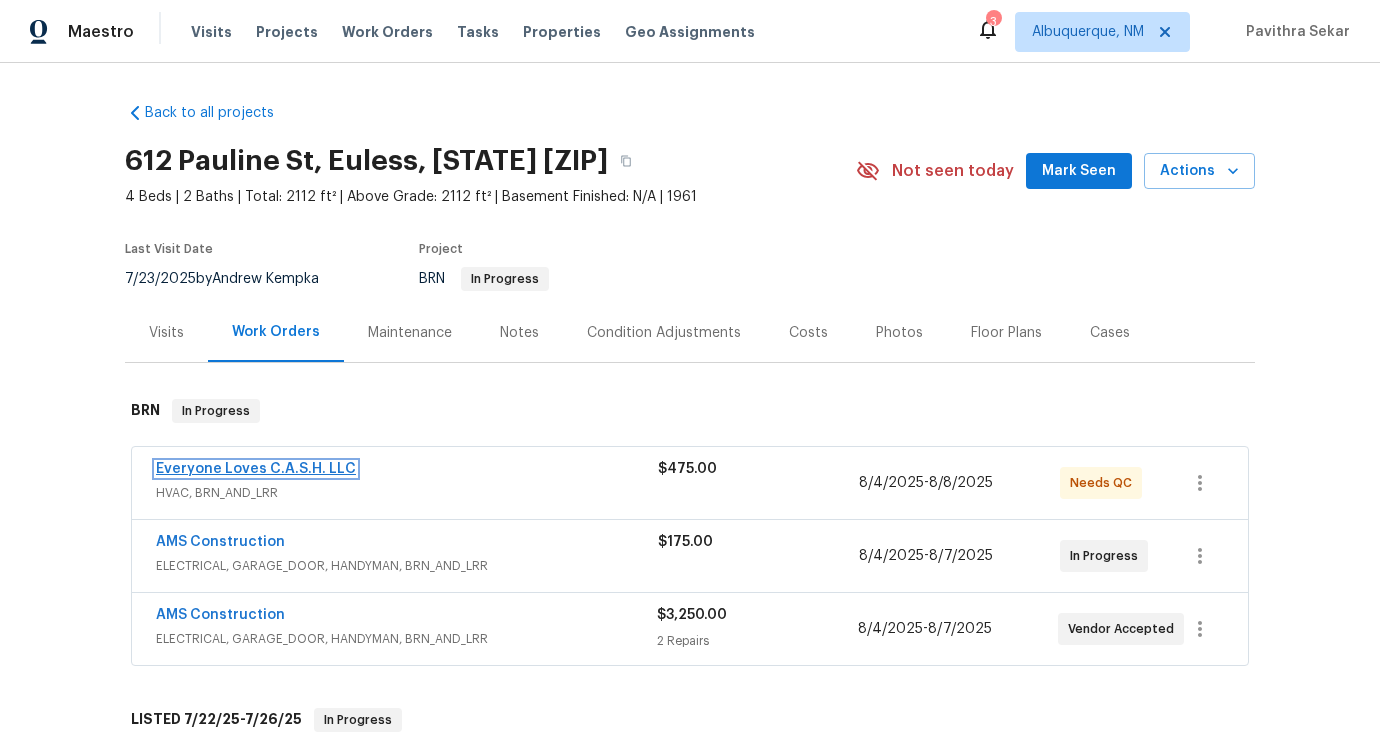 click on "Everyone Loves C.A.S.H. LLC" at bounding box center (256, 469) 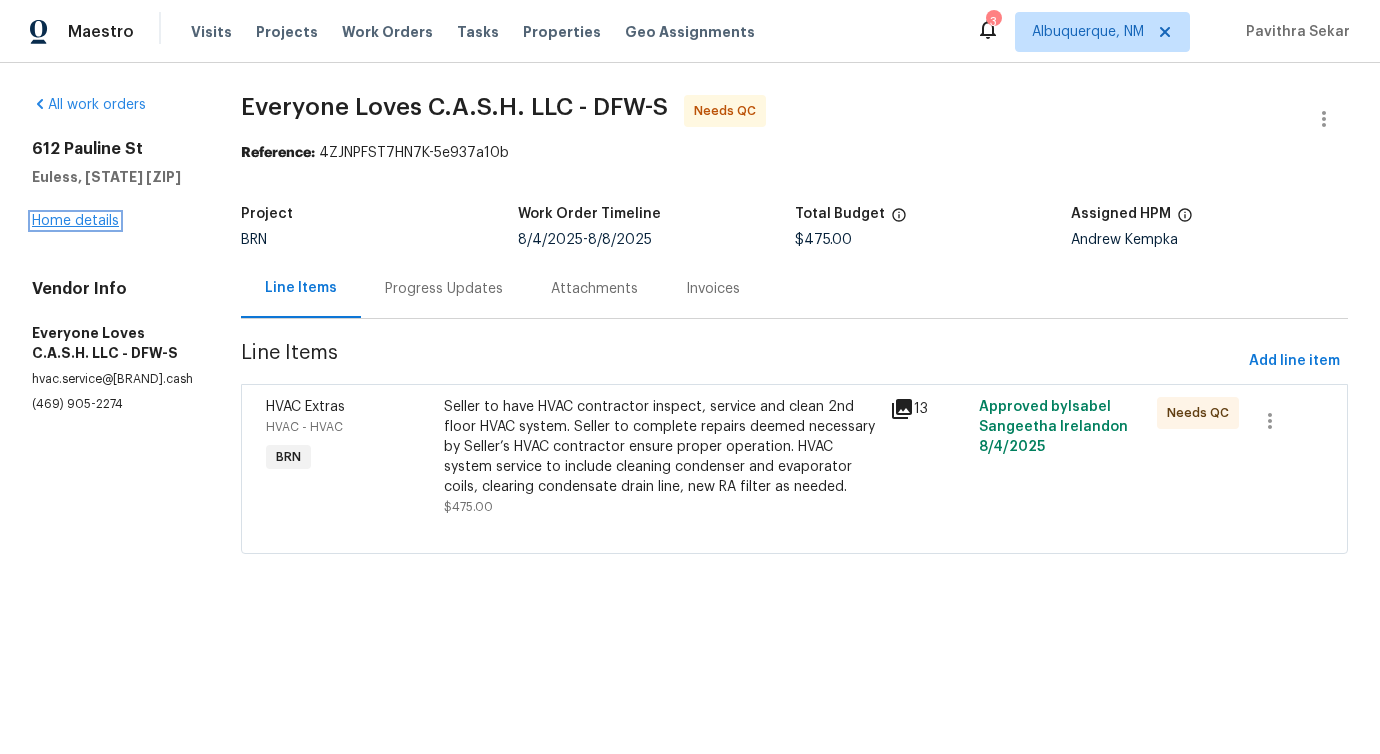 click on "Home details" at bounding box center [75, 221] 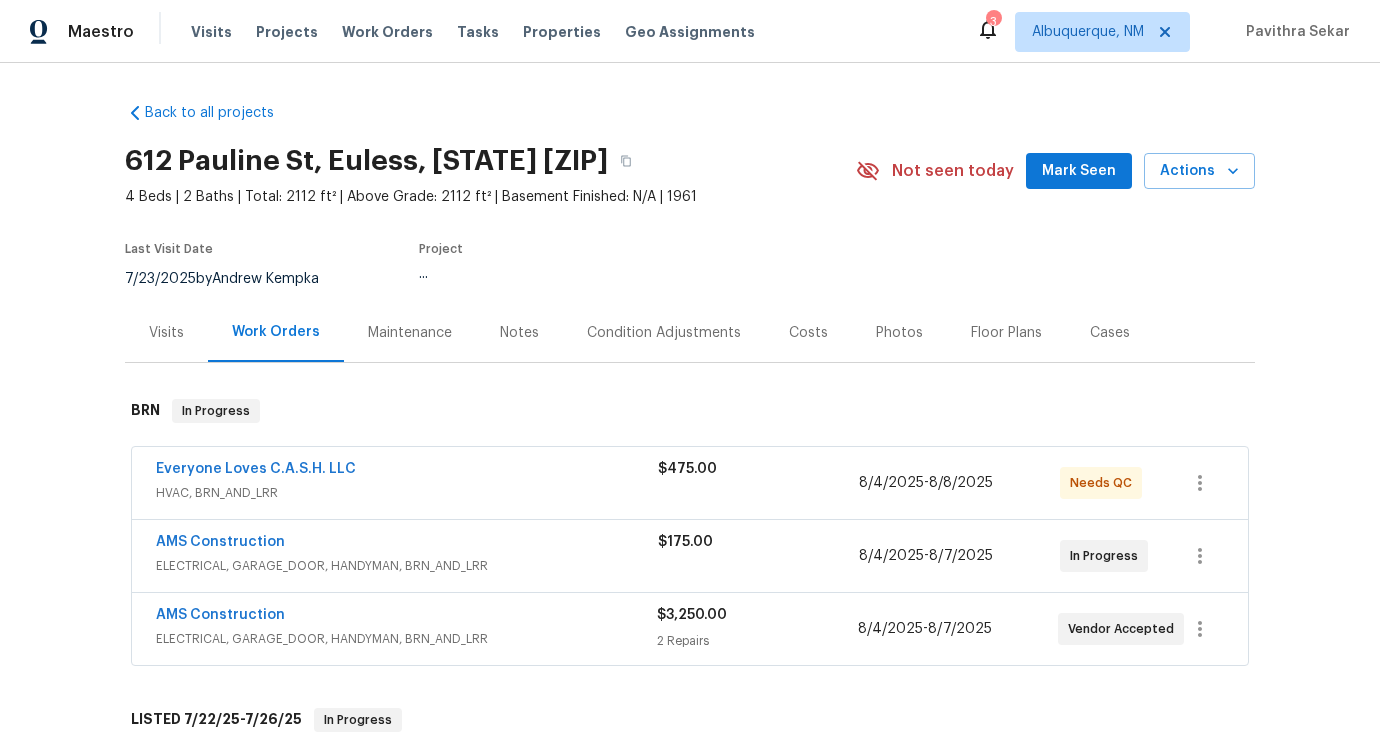scroll, scrollTop: 345, scrollLeft: 0, axis: vertical 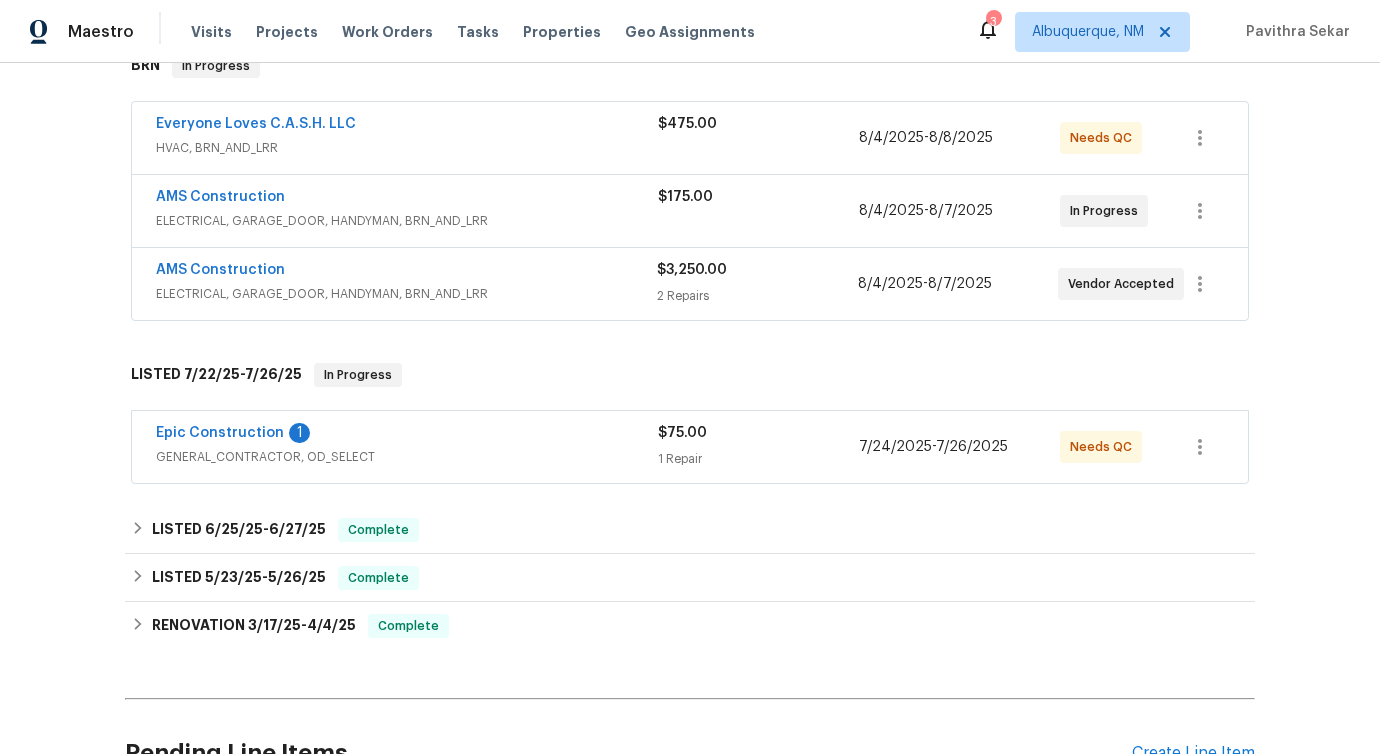 click on "Epic Construction" at bounding box center [220, 433] 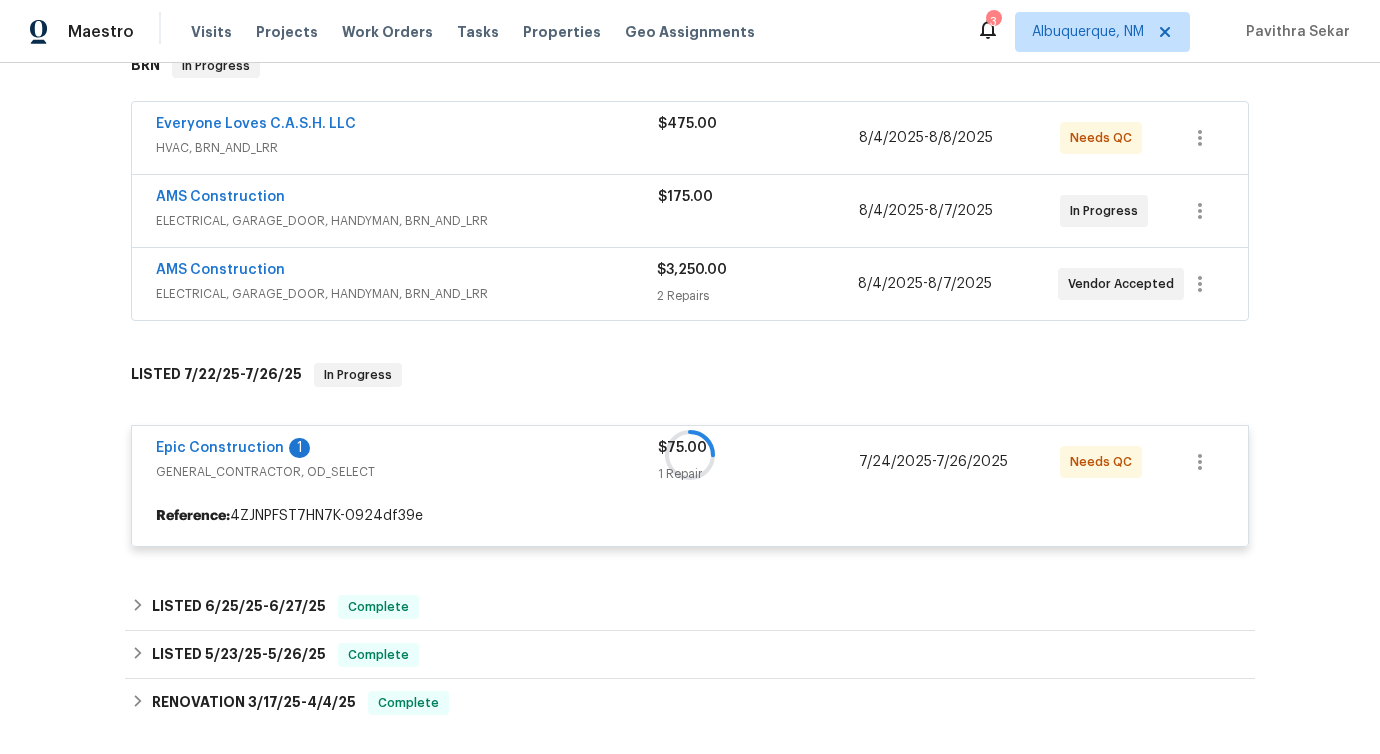 click at bounding box center [690, 455] 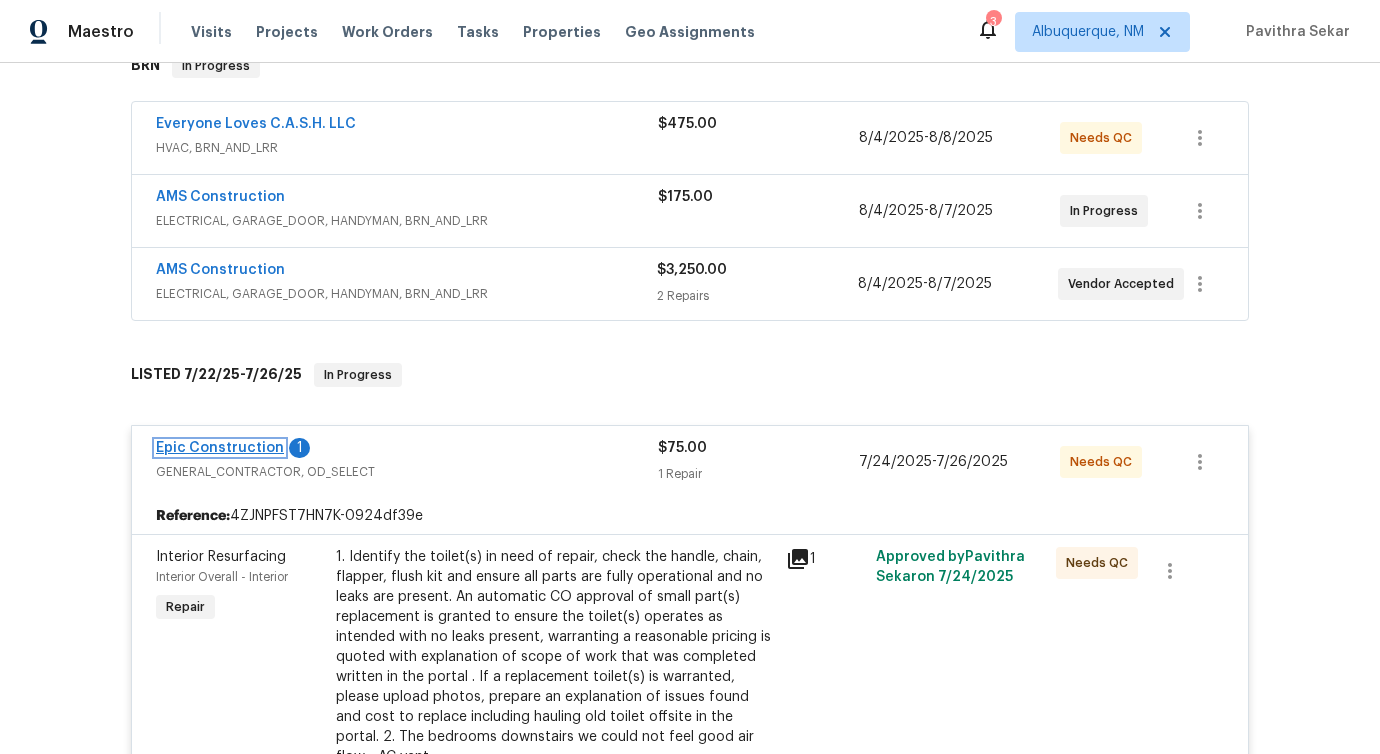 click on "Epic Construction" at bounding box center [220, 448] 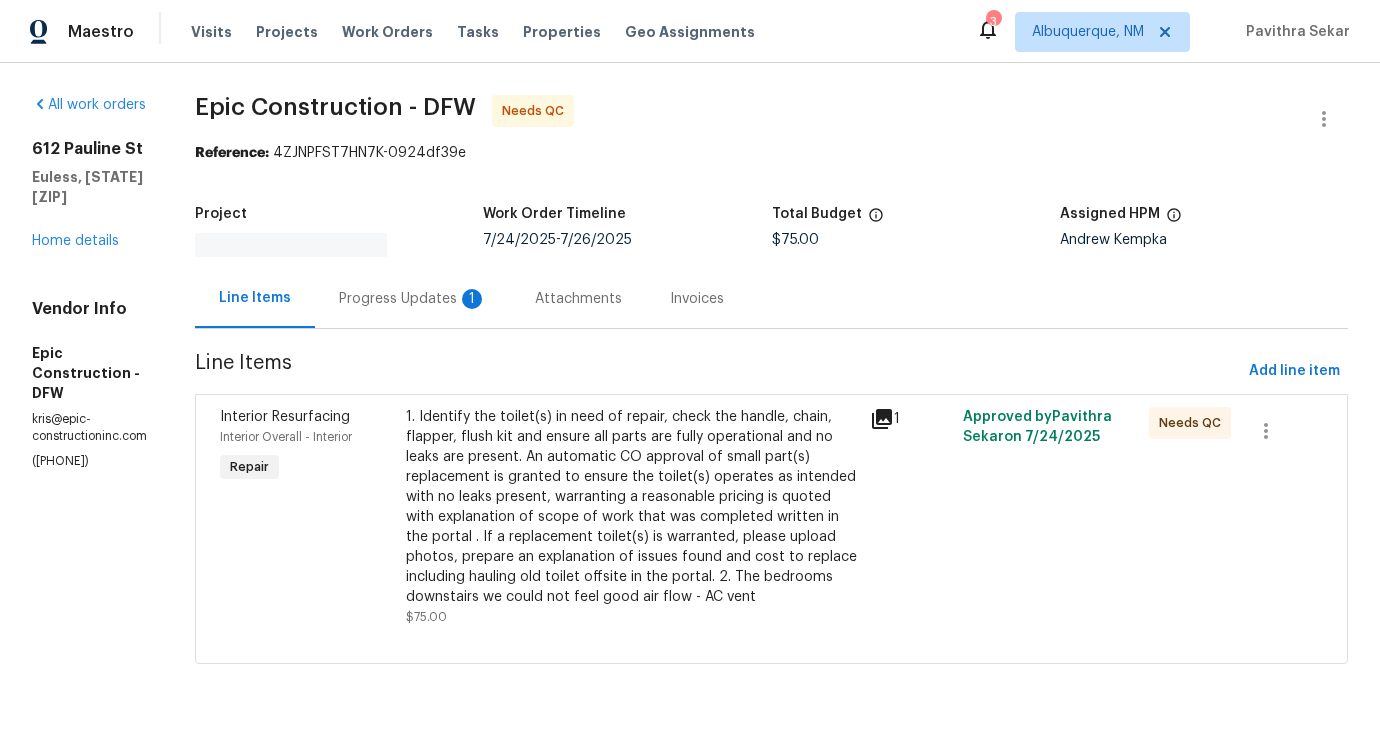 click on "Progress Updates 1" at bounding box center (413, 298) 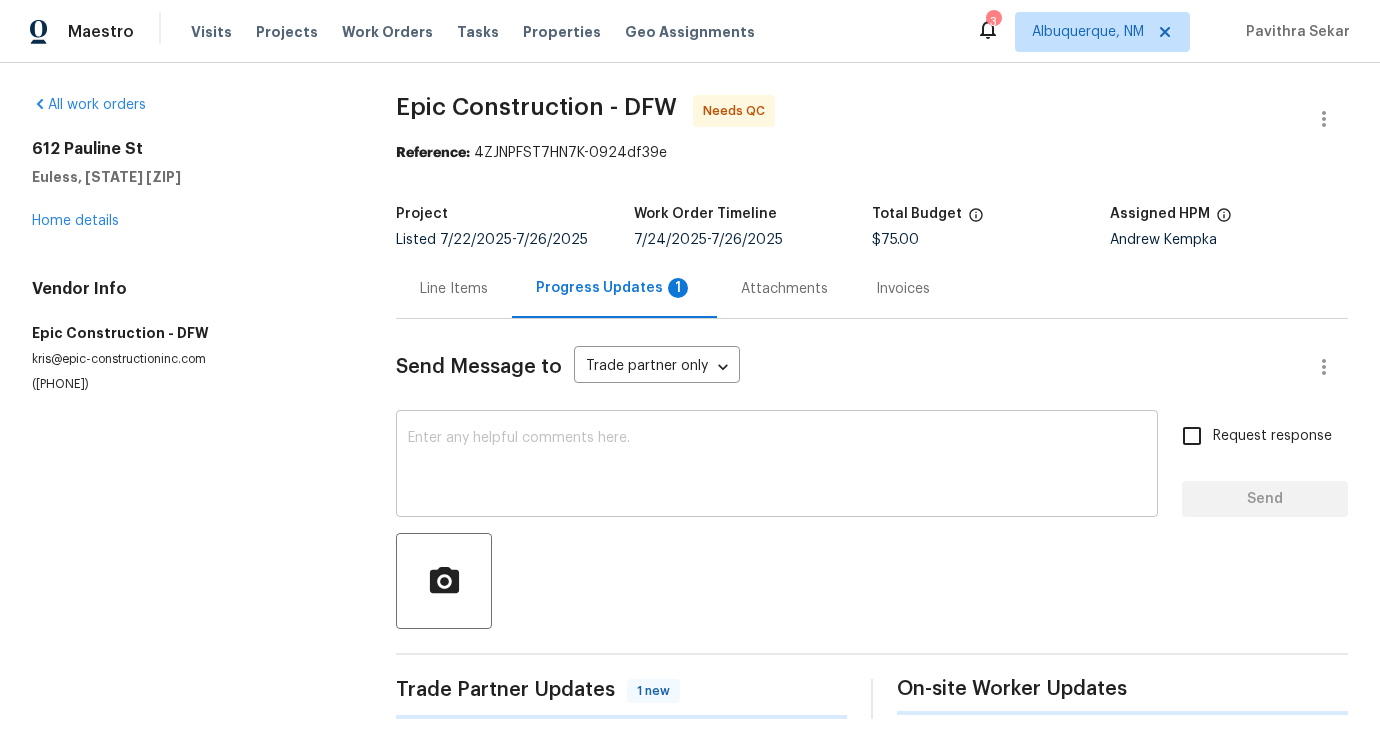 click at bounding box center (777, 466) 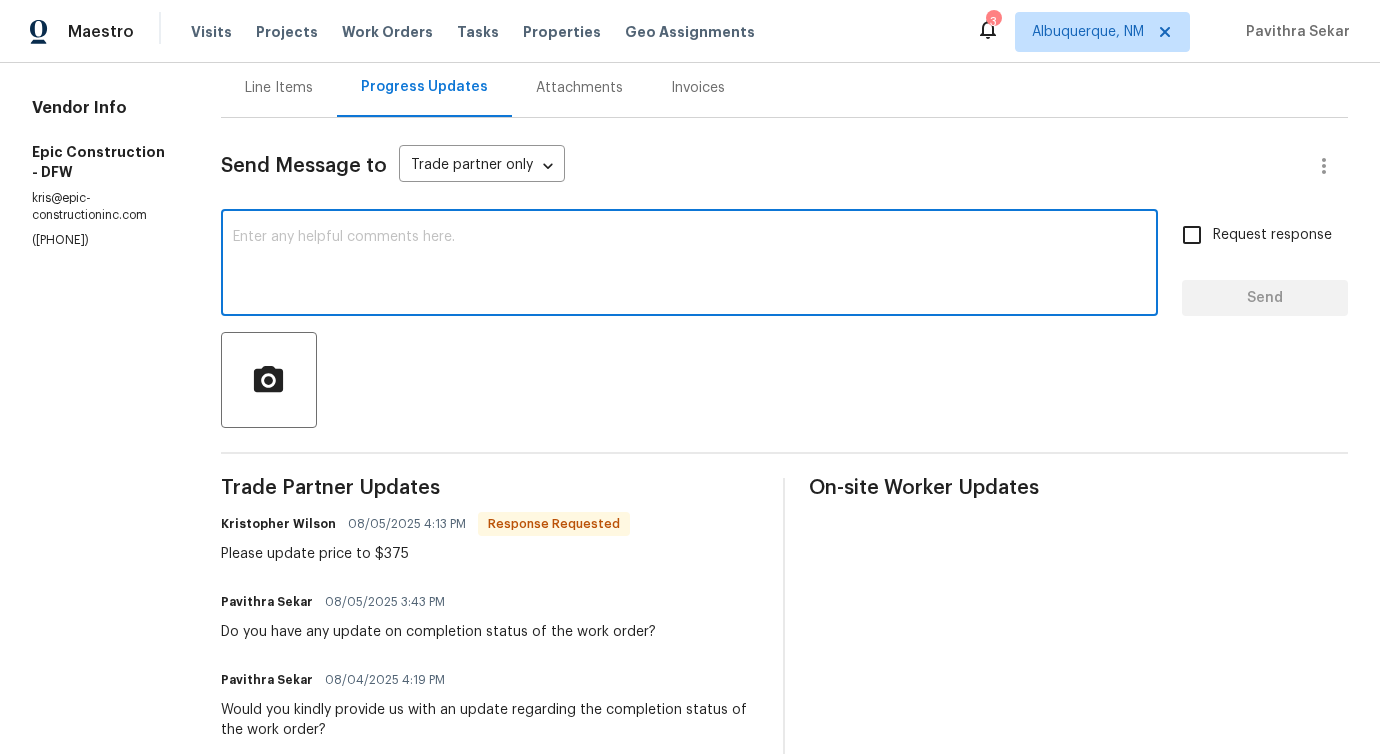 scroll, scrollTop: 266, scrollLeft: 0, axis: vertical 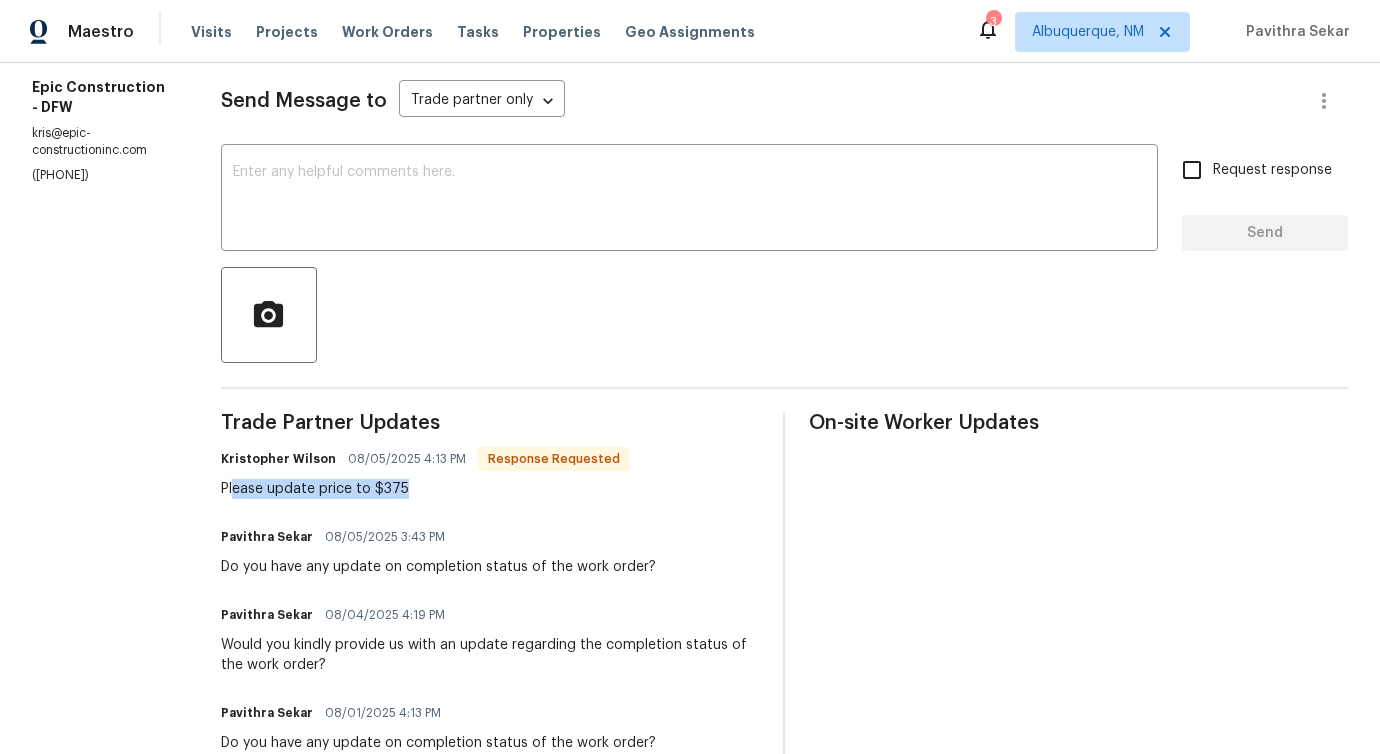 drag, startPoint x: 240, startPoint y: 493, endPoint x: 420, endPoint y: 493, distance: 180 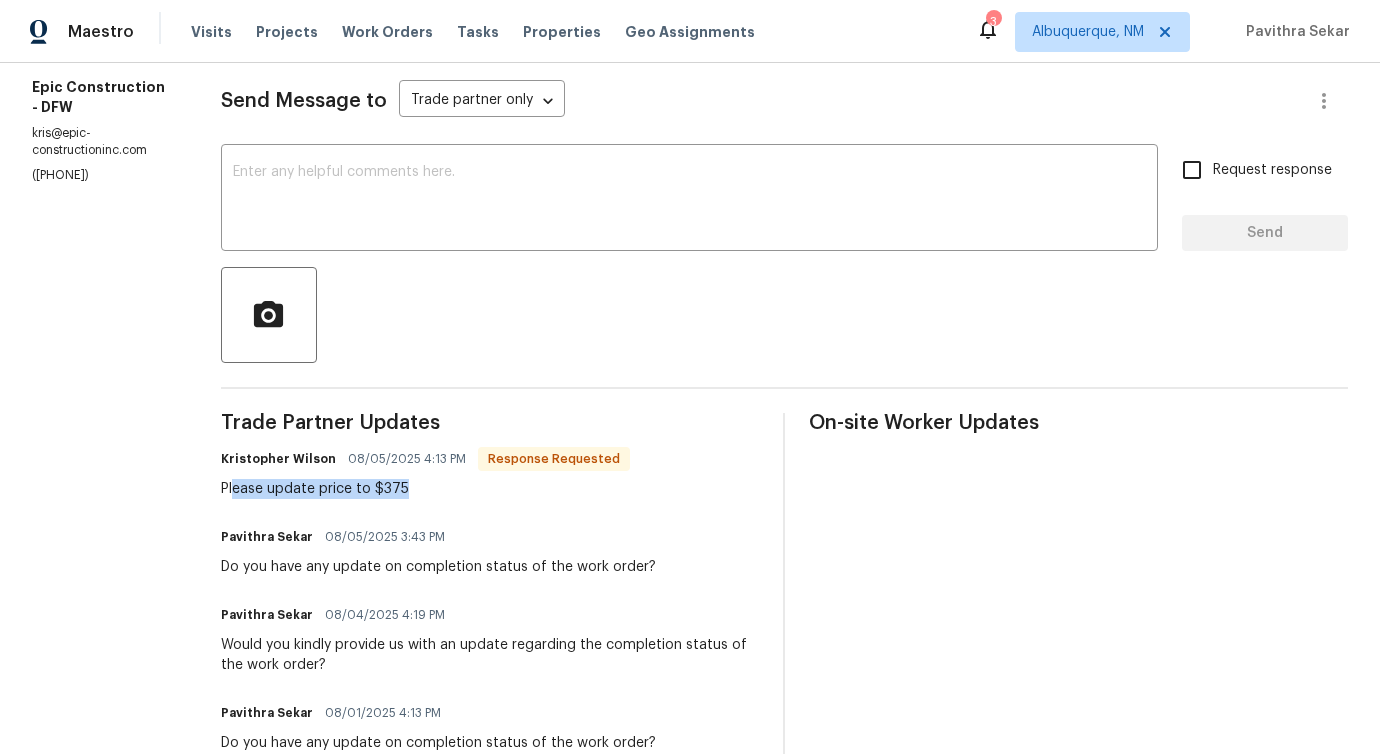 scroll, scrollTop: 0, scrollLeft: 0, axis: both 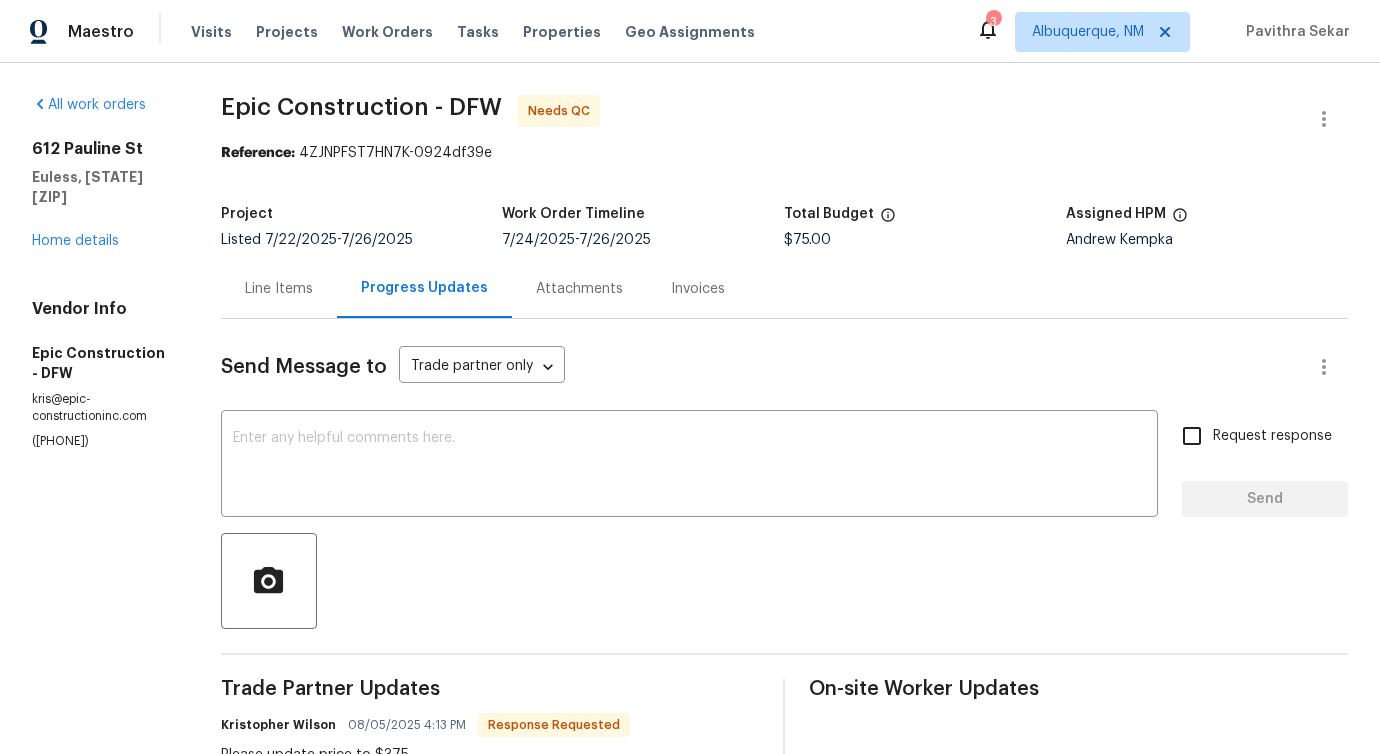 click on "Line Items" at bounding box center (279, 288) 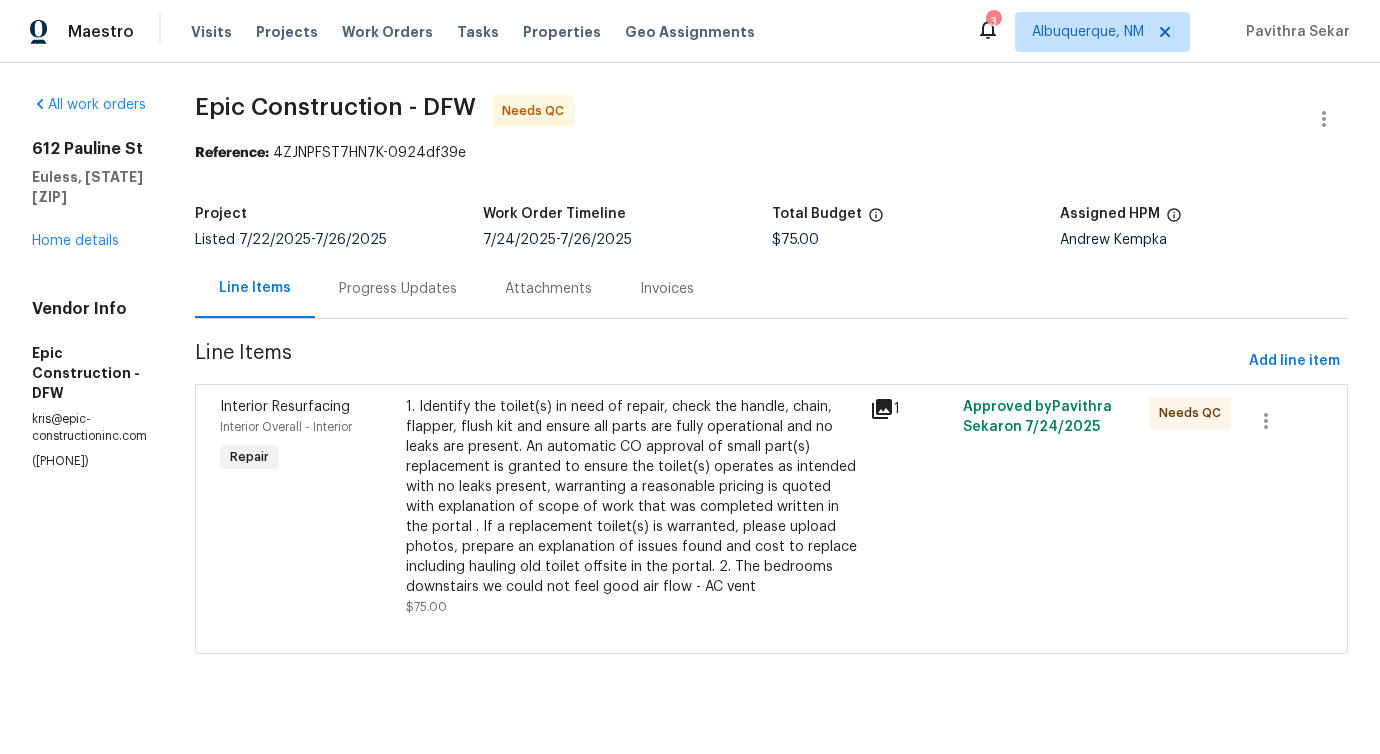 click on "1. Identify the toilet(s) in need of repair, check the handle, chain, flapper, flush kit and ensure all parts are fully operational and no leaks are present. An automatic CO approval of small part(s) replacement is granted to ensure the toilet(s) operates as intended with no leaks present, warranting a reasonable pricing is quoted with explanation of scope of work that was completed written in the portal . If a replacement toilet(s) is warranted, please upload photos, prepare an explanation of issues found and cost to replace including hauling old toilet offsite in the portal.
2. The bedrooms downstairs we could not feel good air flow - AC vent" at bounding box center [632, 497] 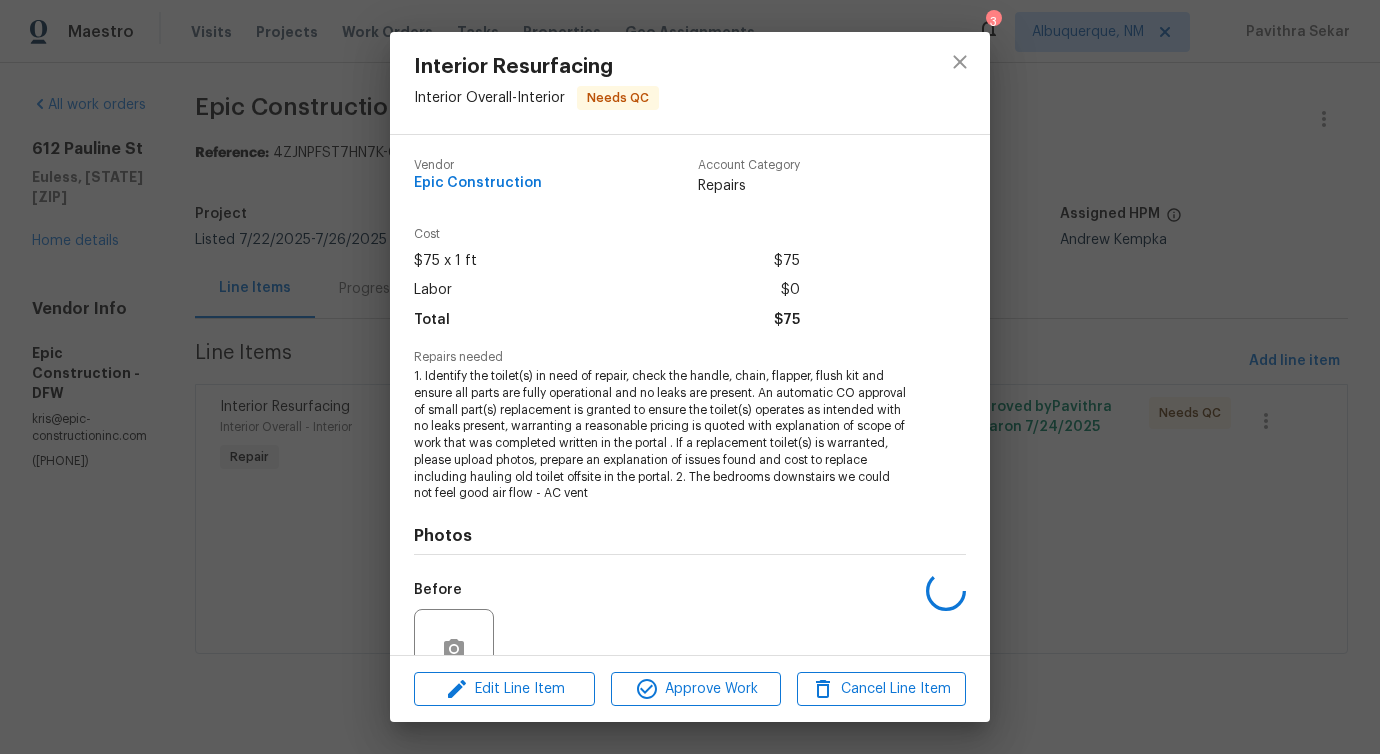scroll, scrollTop: 184, scrollLeft: 0, axis: vertical 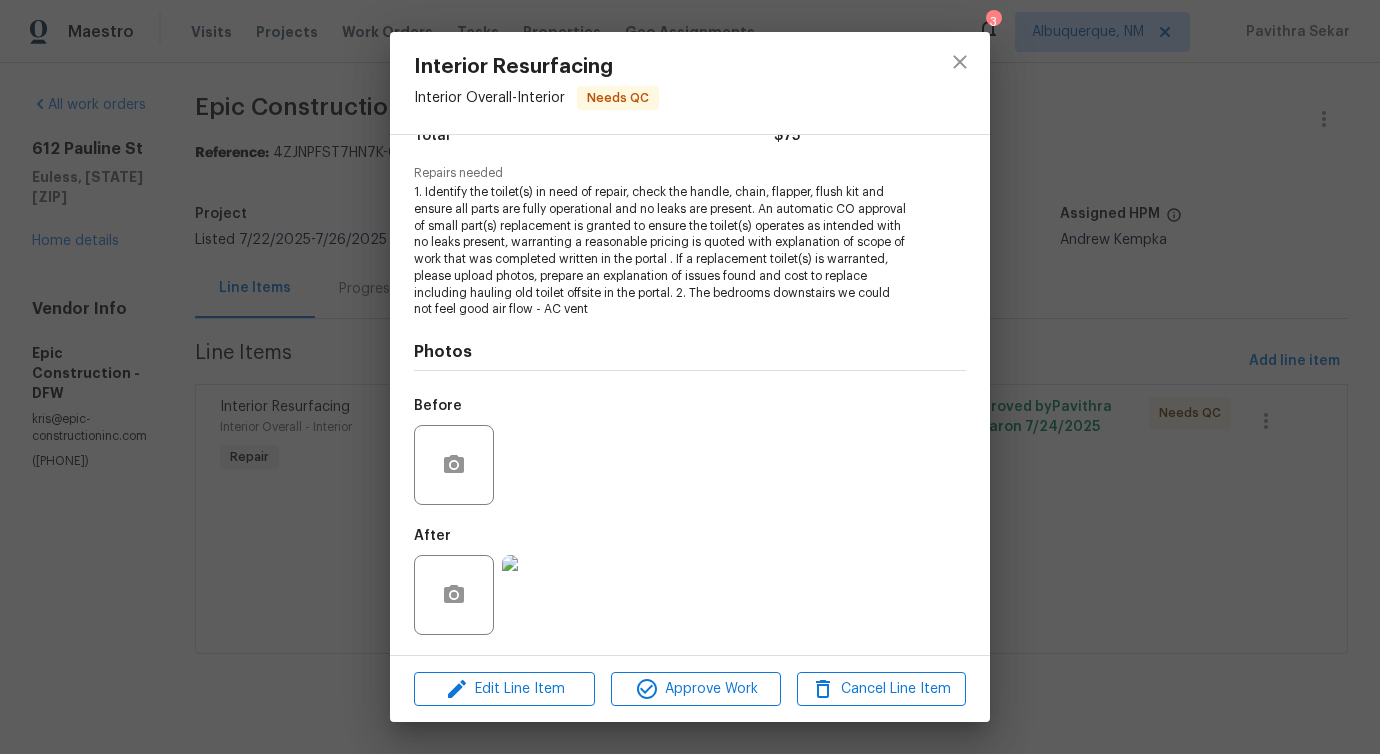 click at bounding box center (542, 595) 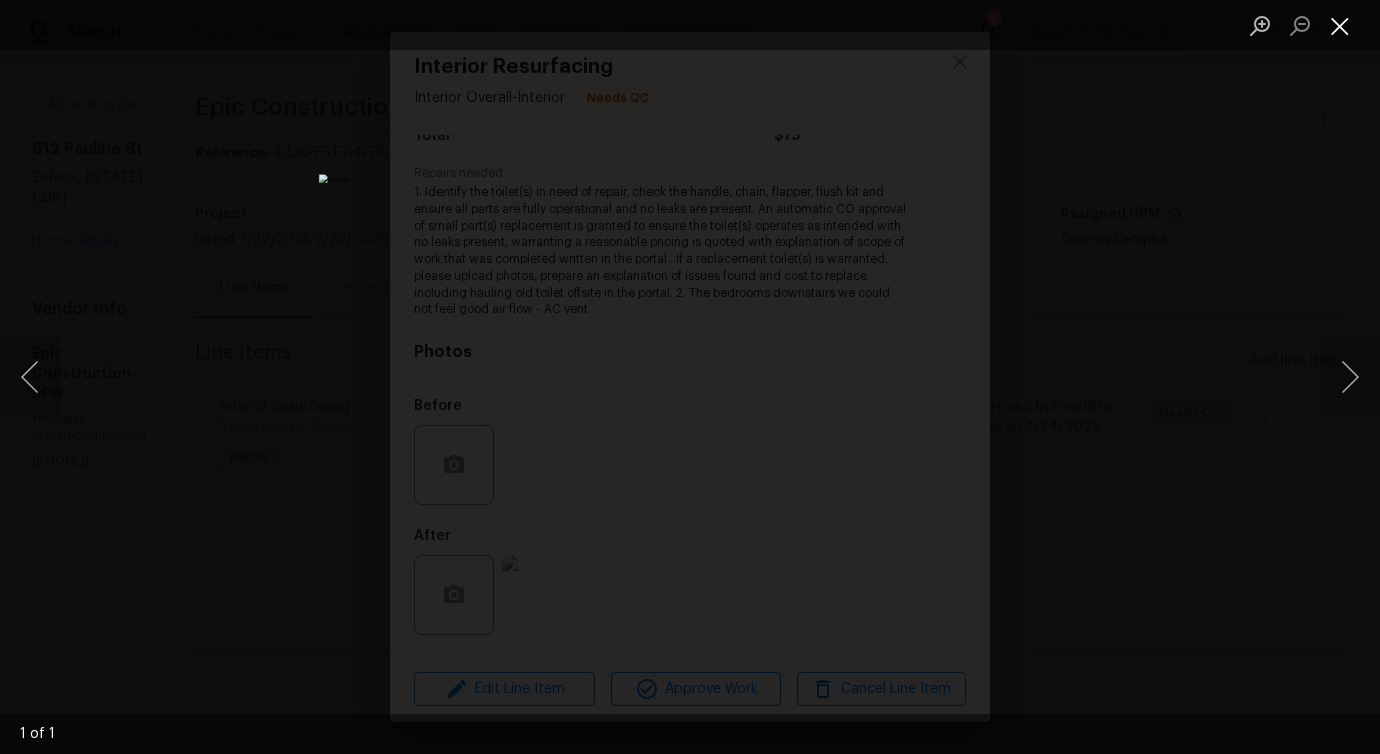 click at bounding box center (1340, 25) 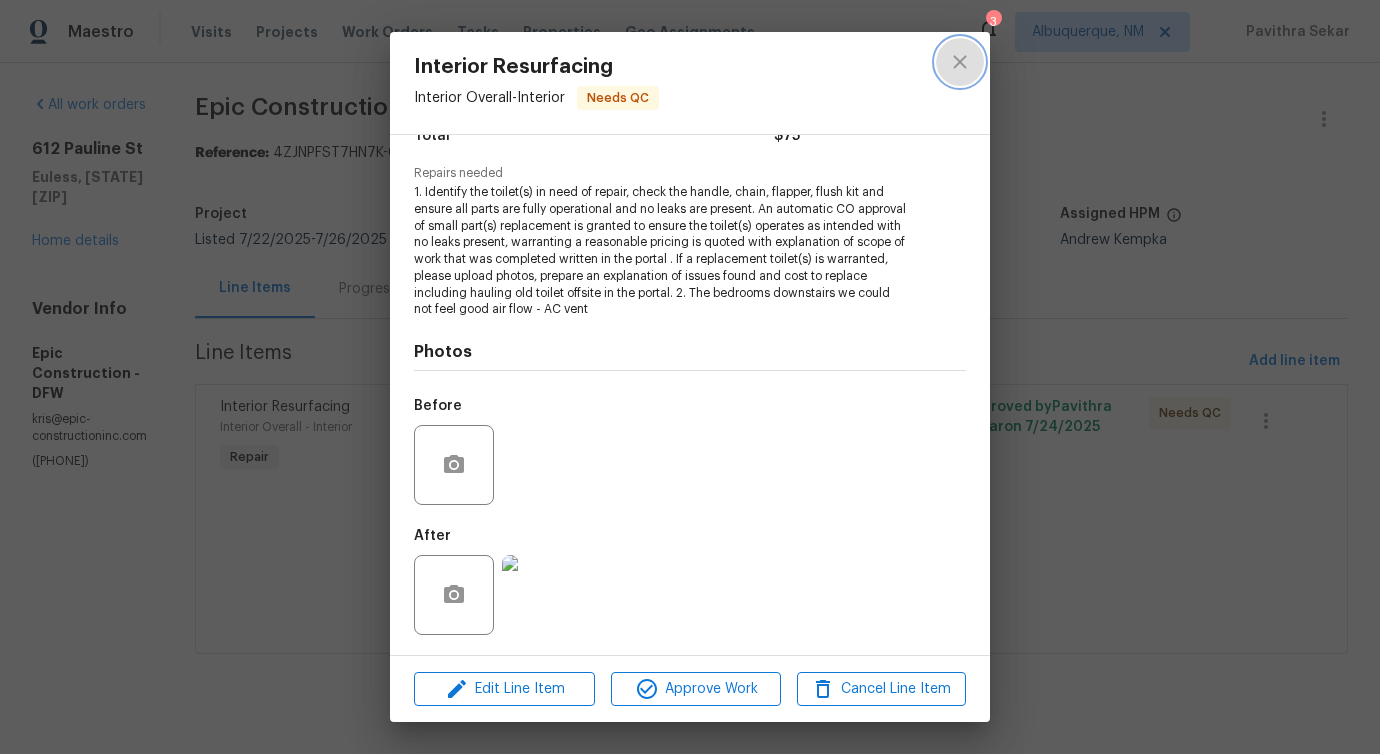 click 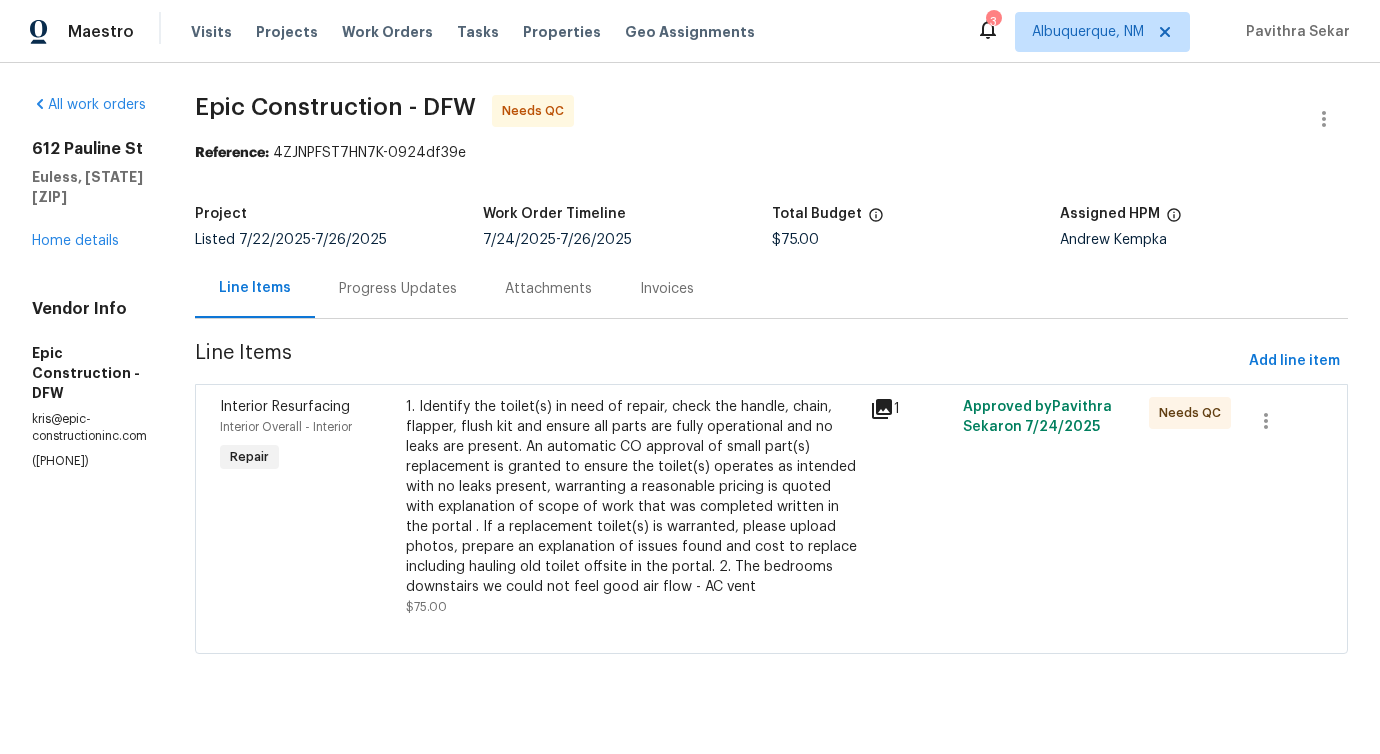 click on "Progress Updates" at bounding box center (398, 289) 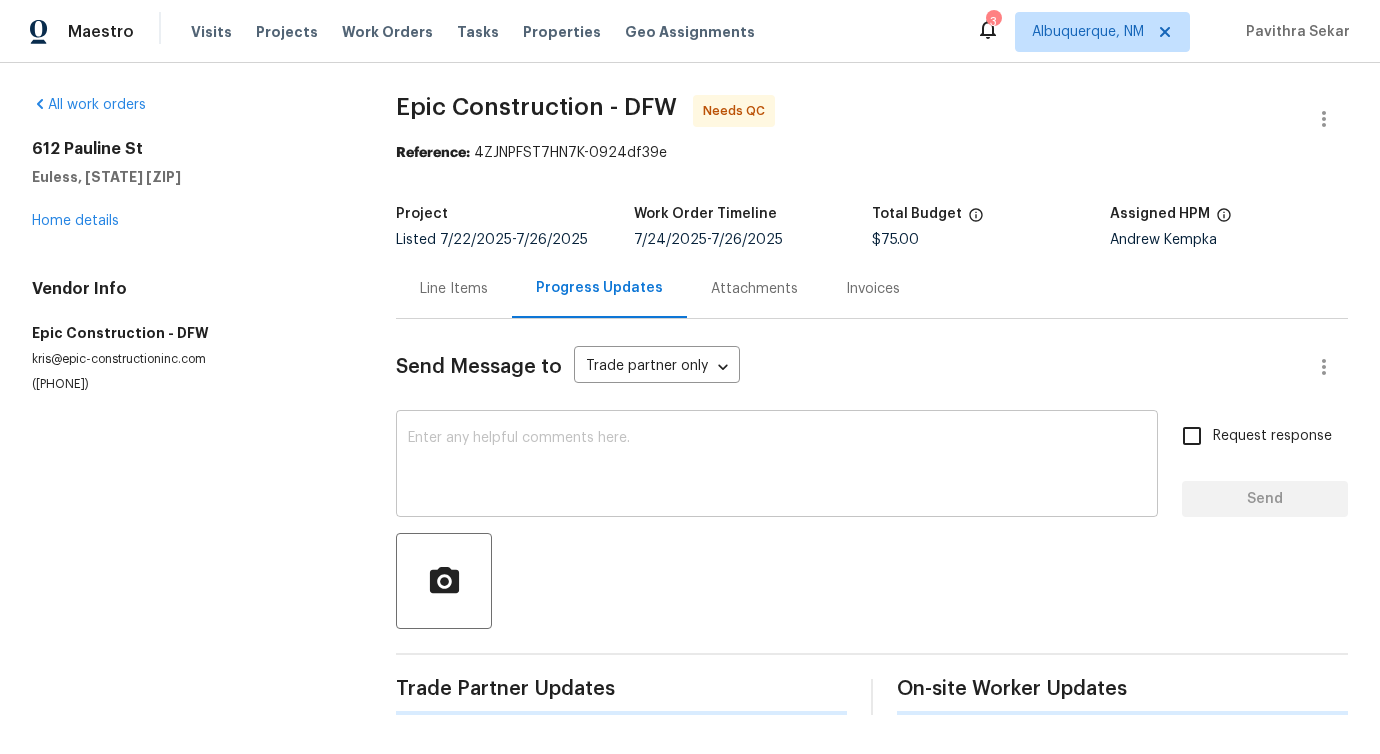 click at bounding box center (777, 466) 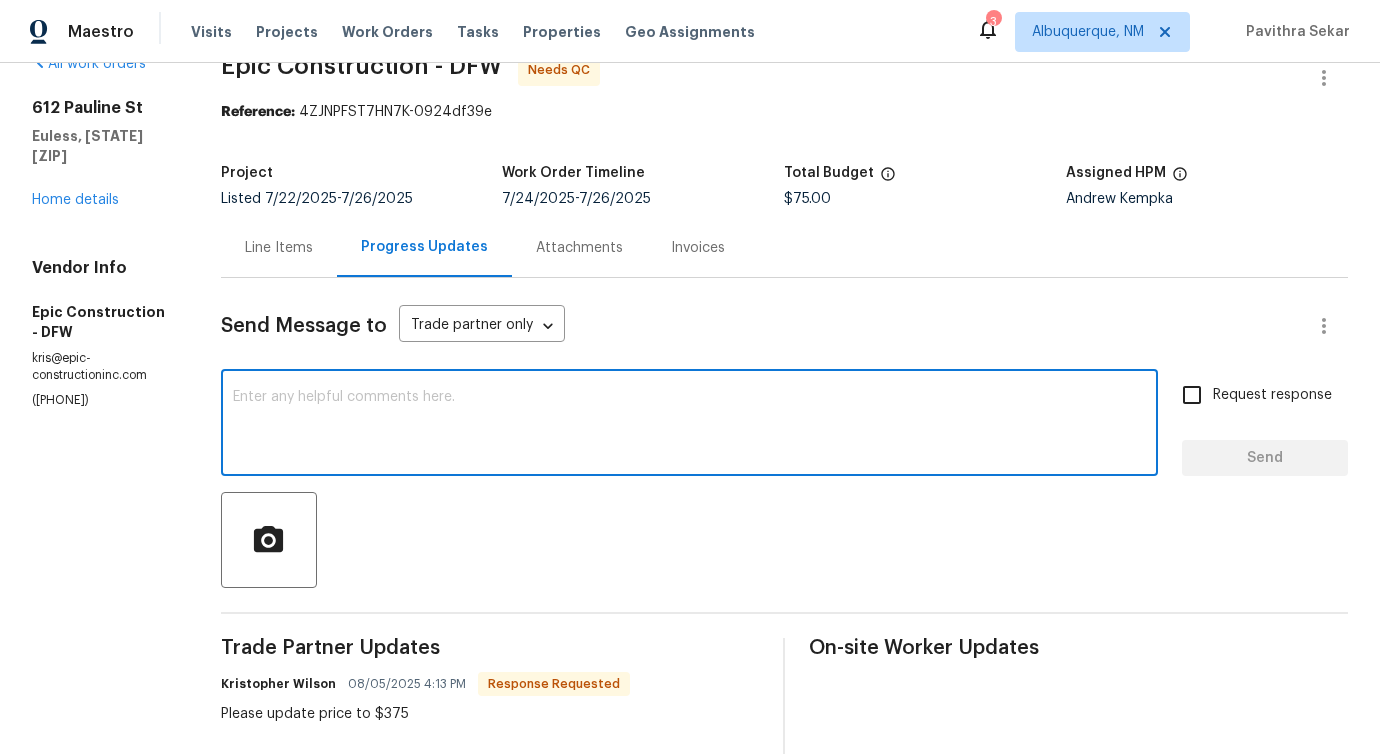 scroll, scrollTop: 32, scrollLeft: 0, axis: vertical 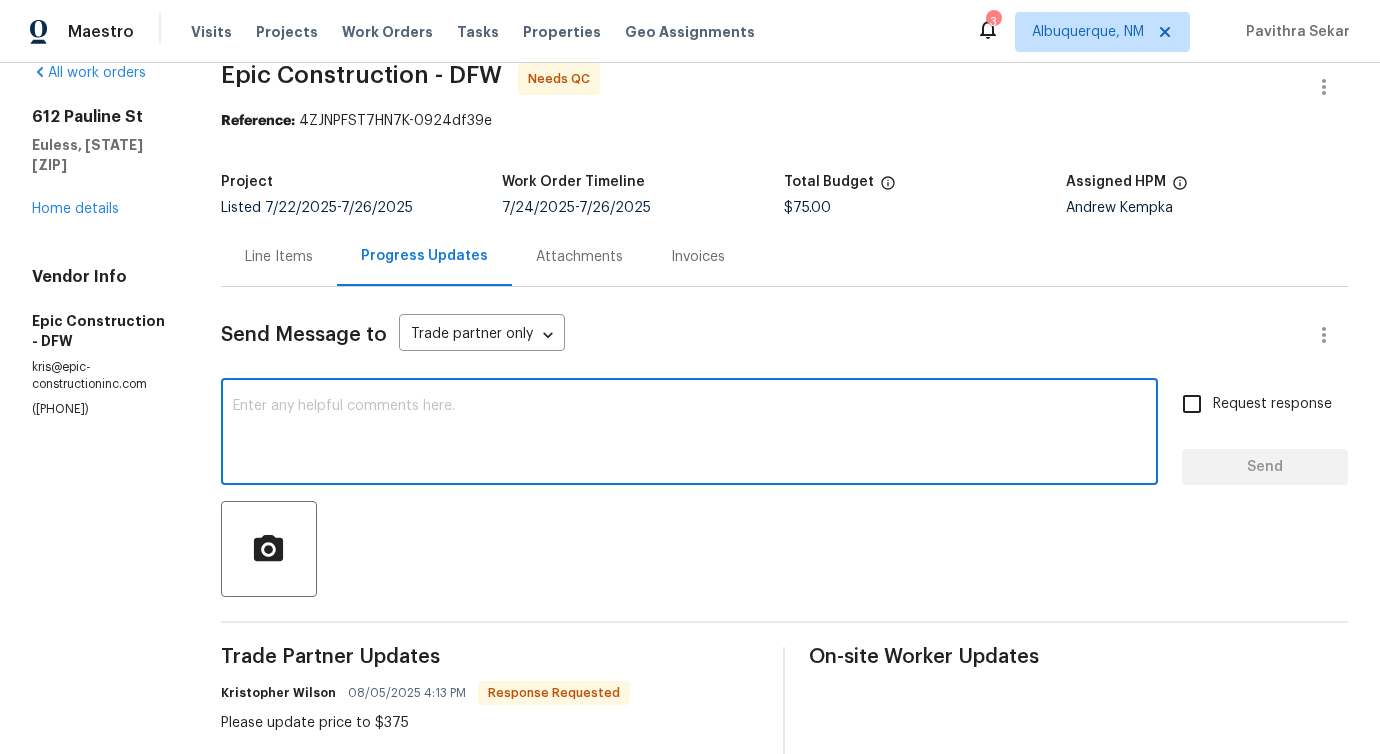 click at bounding box center (689, 434) 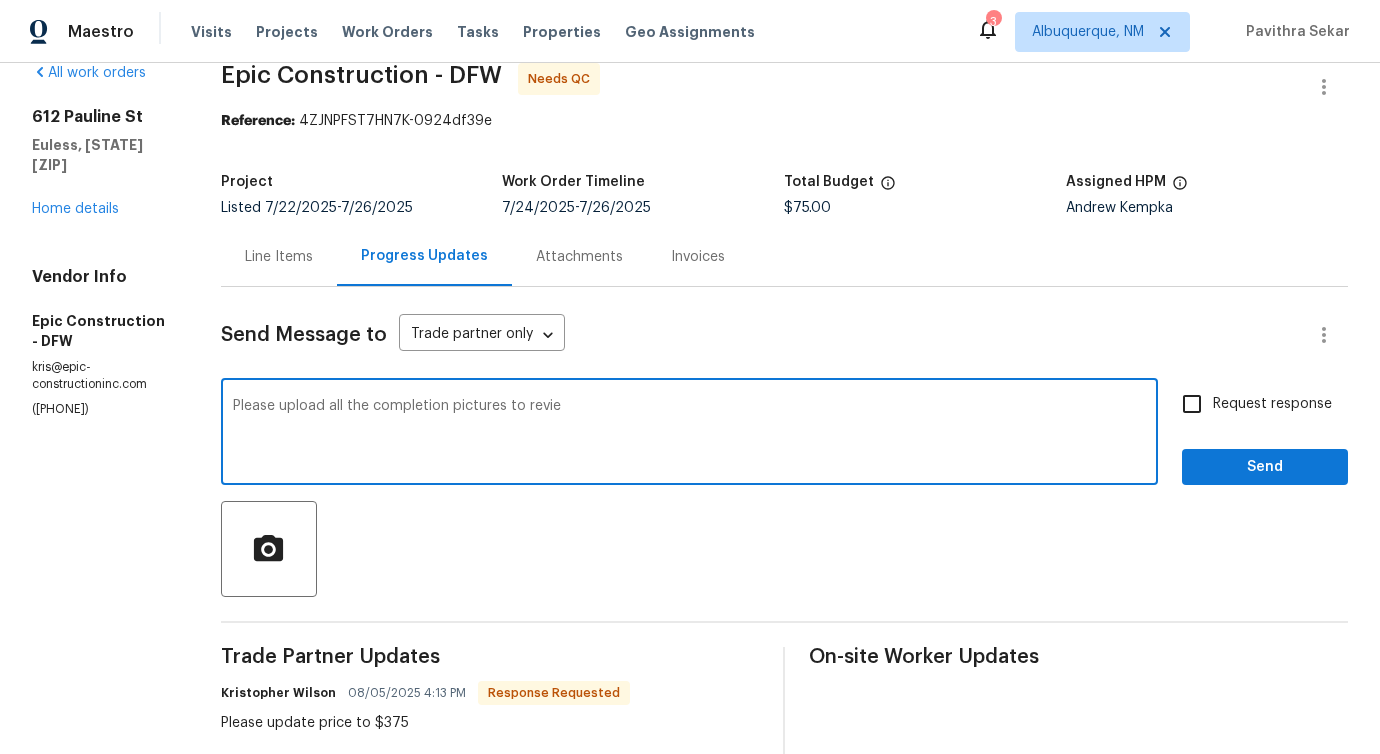 type on "Please upload all the completion pictures to review" 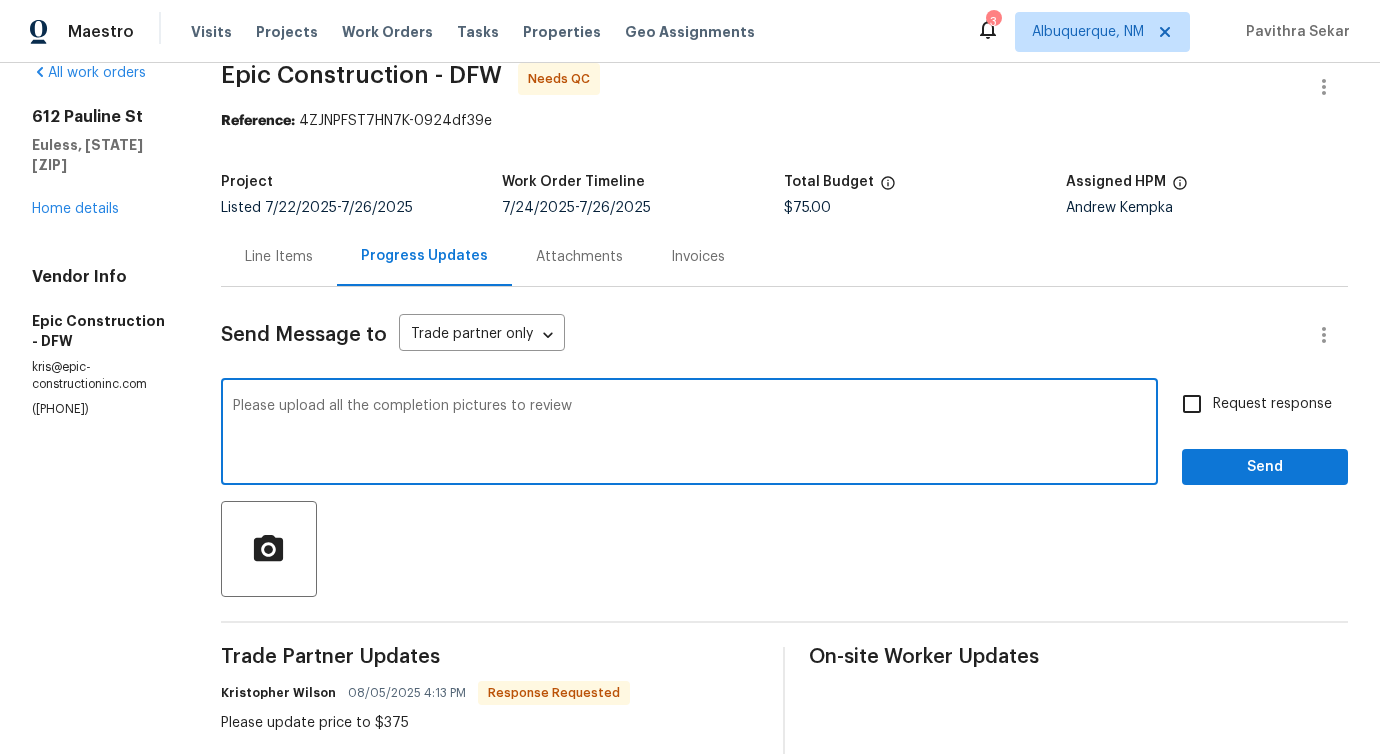 click on "Please upload all the completion pictures to review" at bounding box center (689, 434) 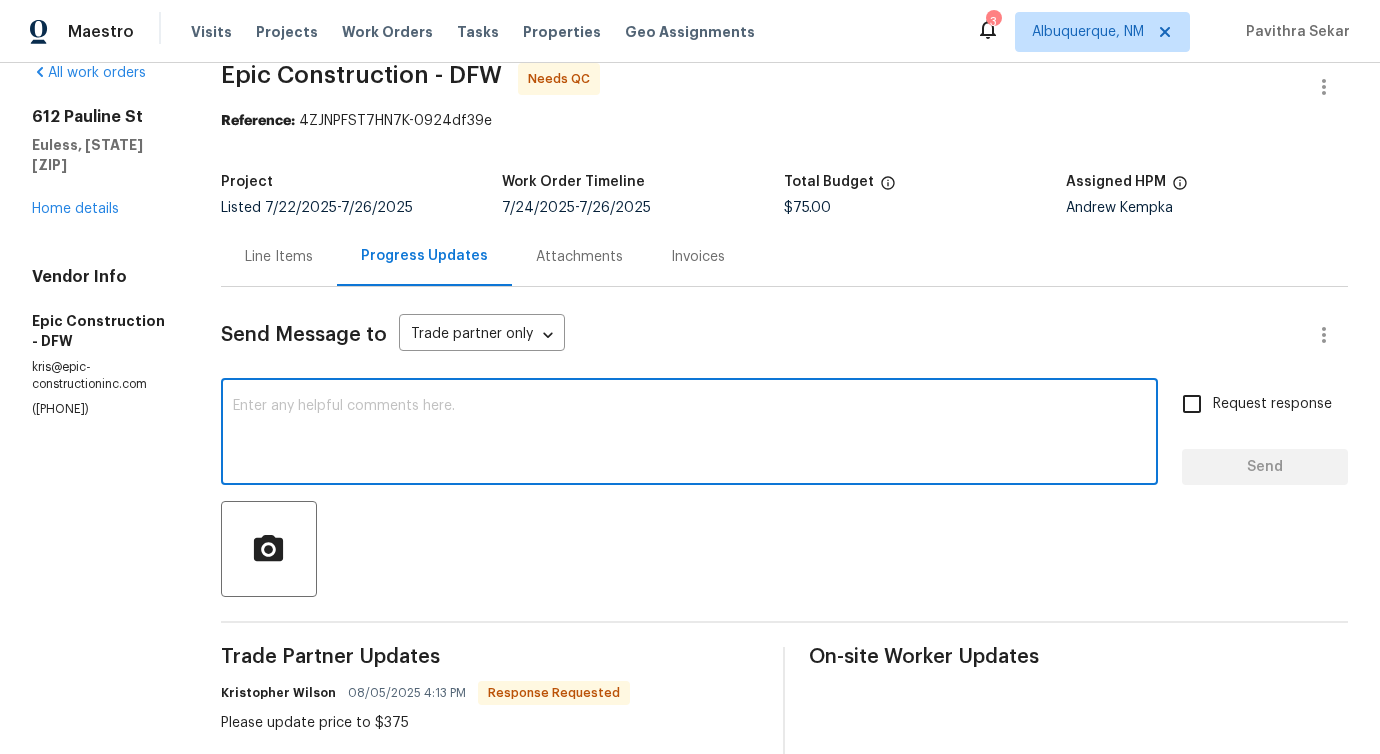 click at bounding box center (689, 434) 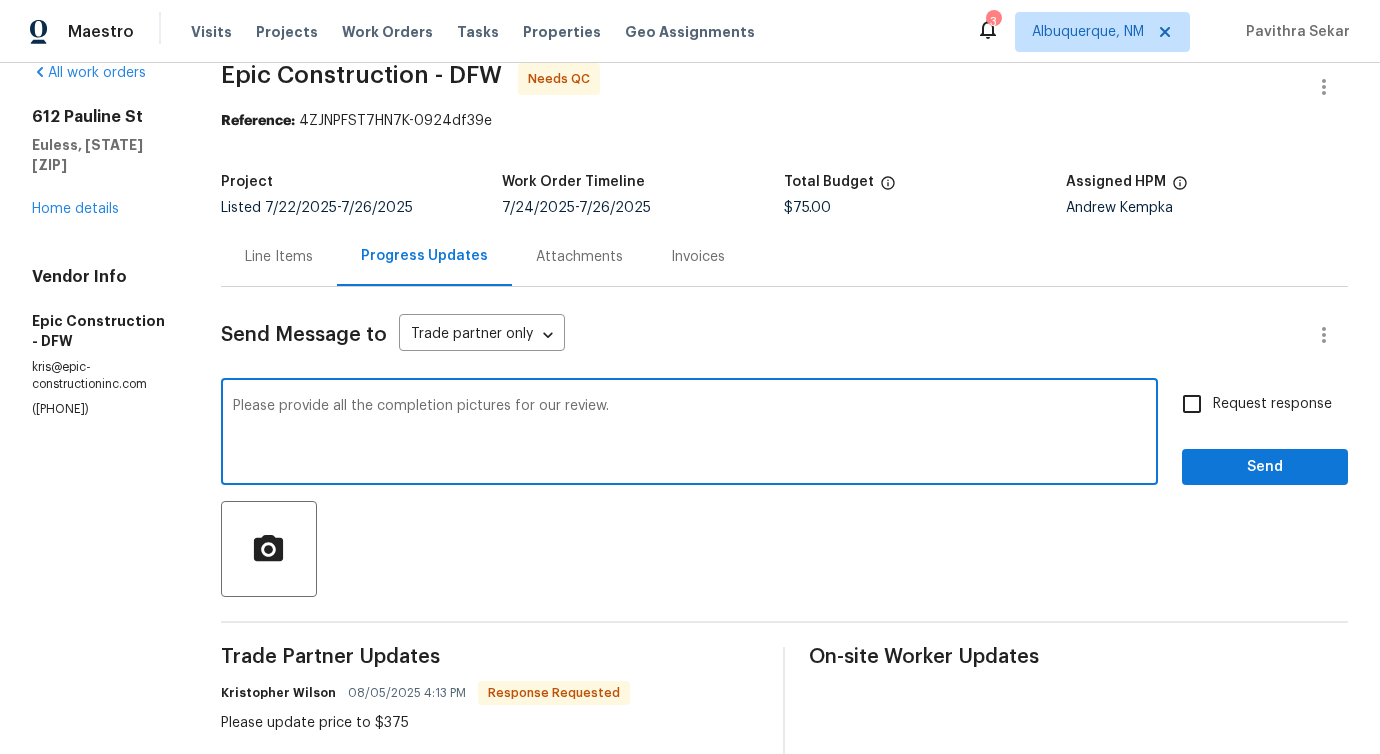 type on "Please provide all the completion pictures for our review." 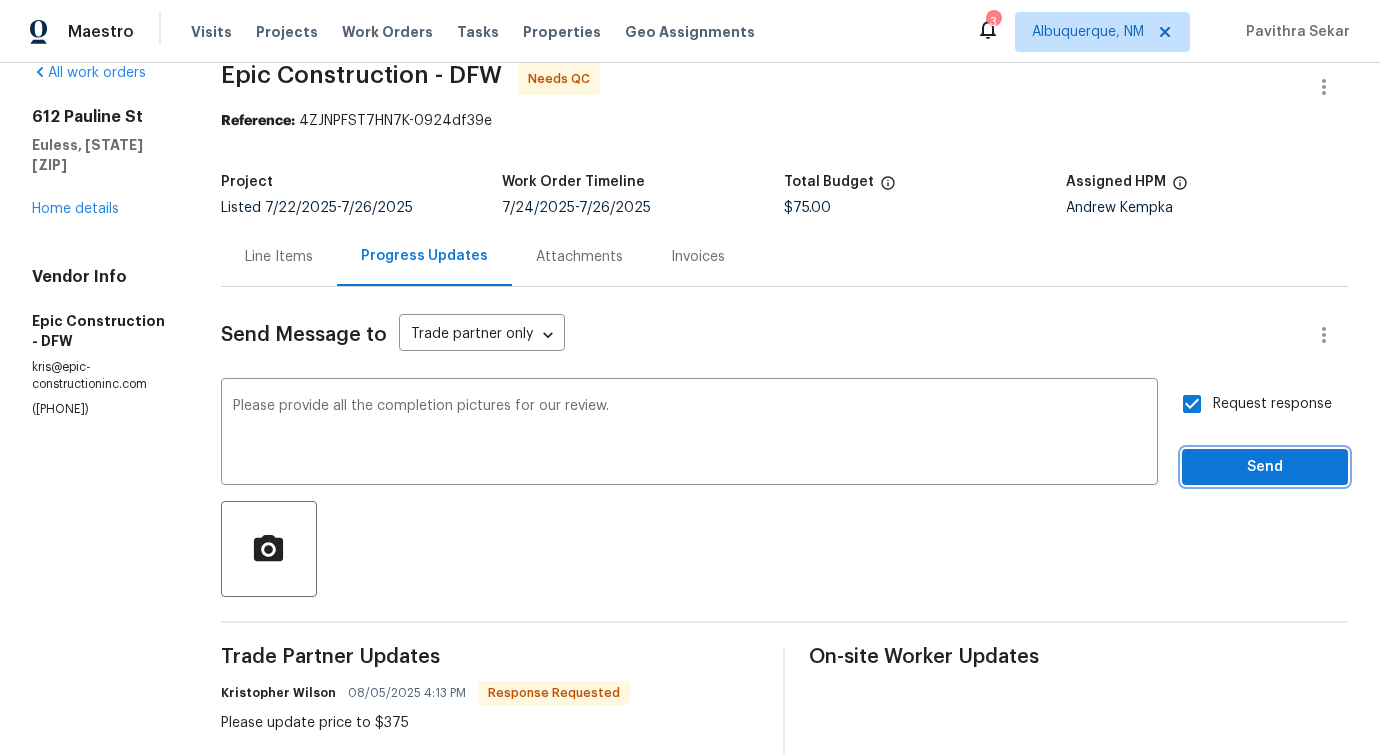 click on "Send" at bounding box center (1265, 467) 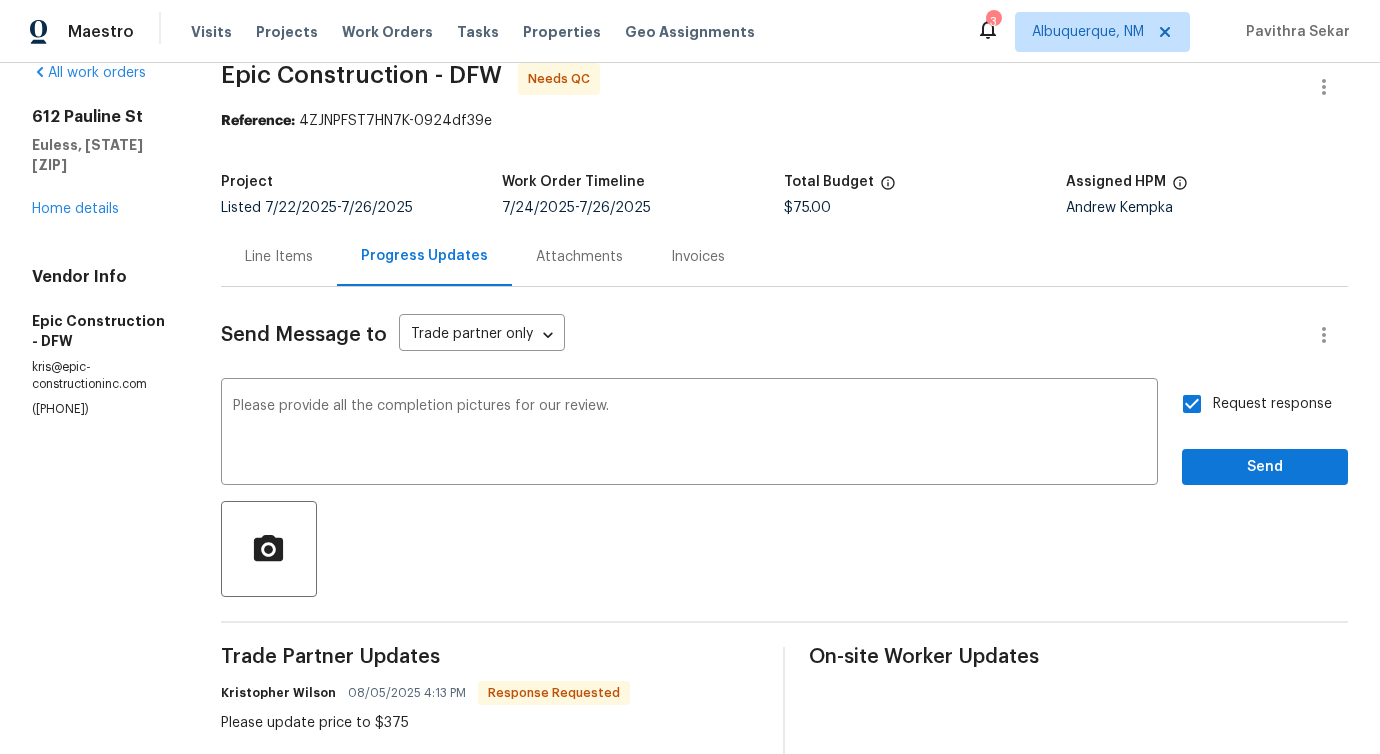 scroll, scrollTop: 8, scrollLeft: 0, axis: vertical 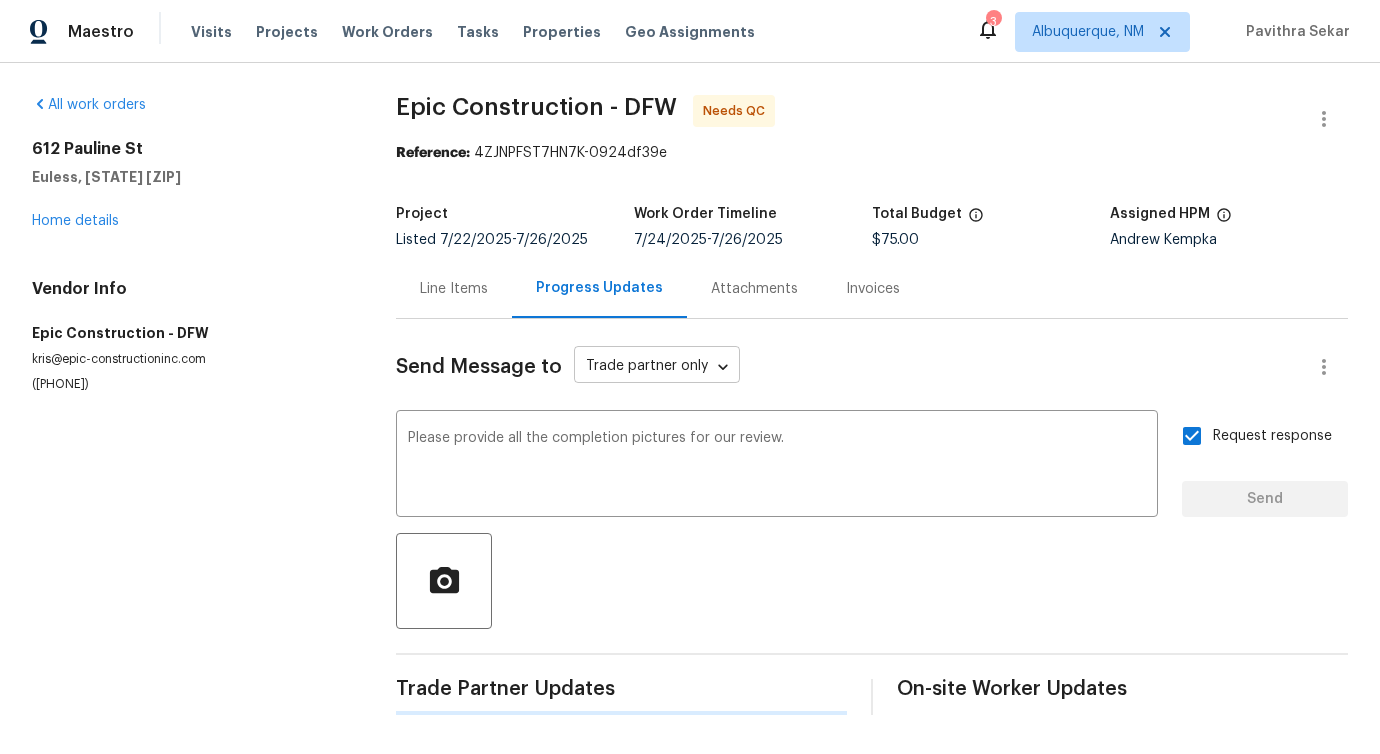 type 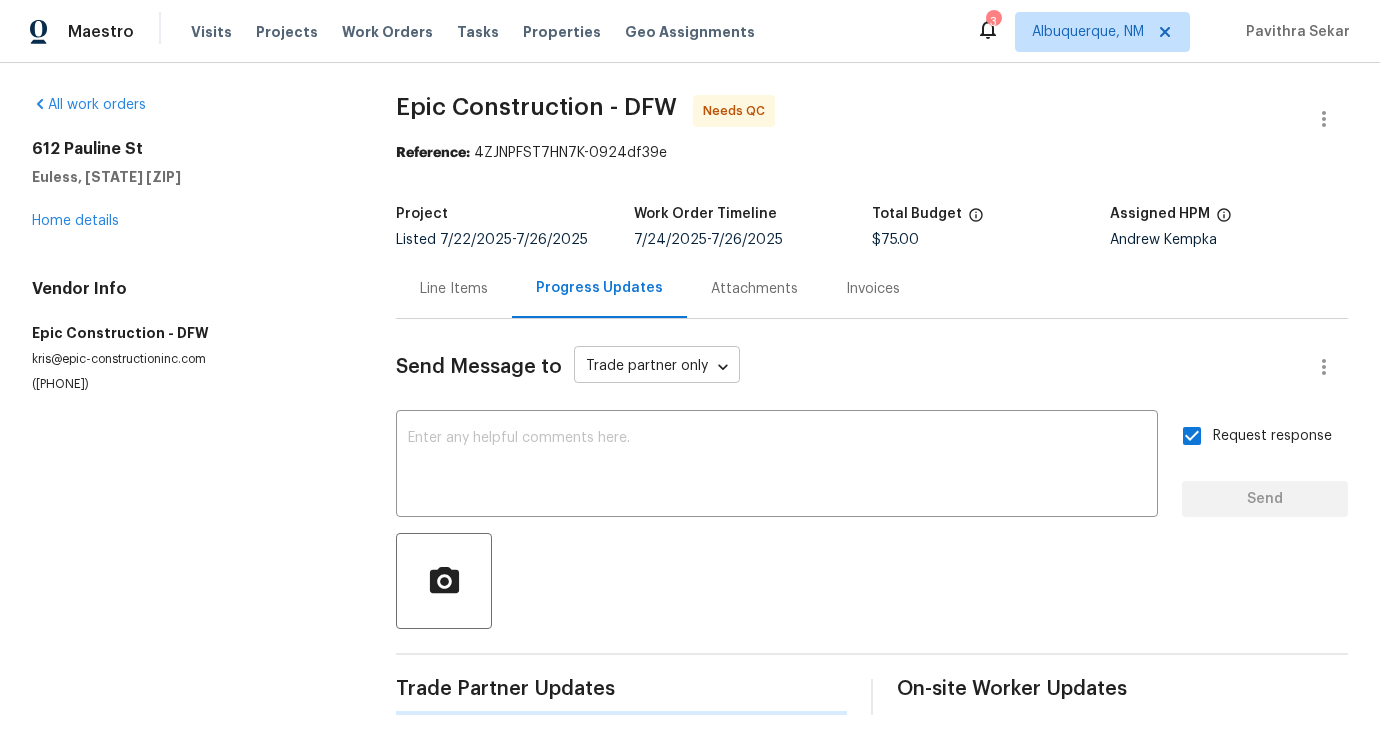 scroll, scrollTop: 32, scrollLeft: 0, axis: vertical 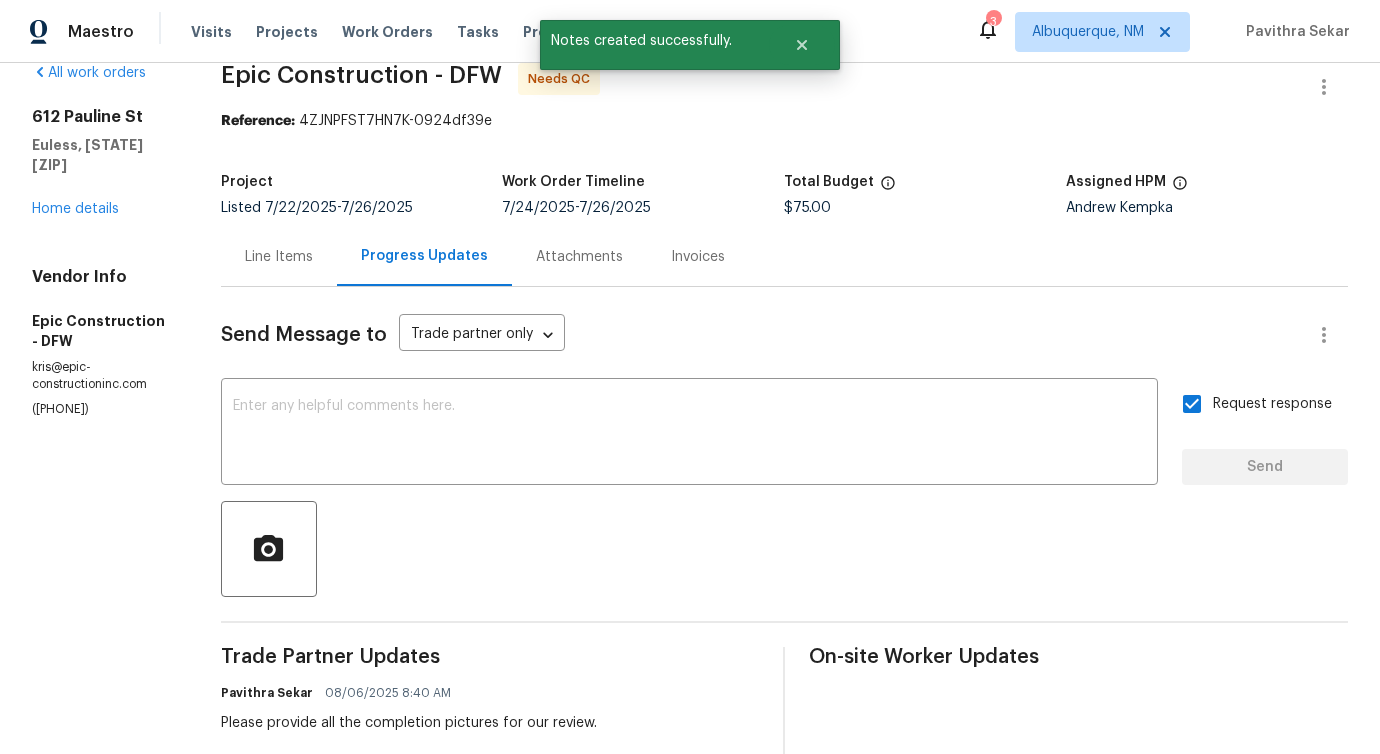click on "Line Items" at bounding box center (279, 257) 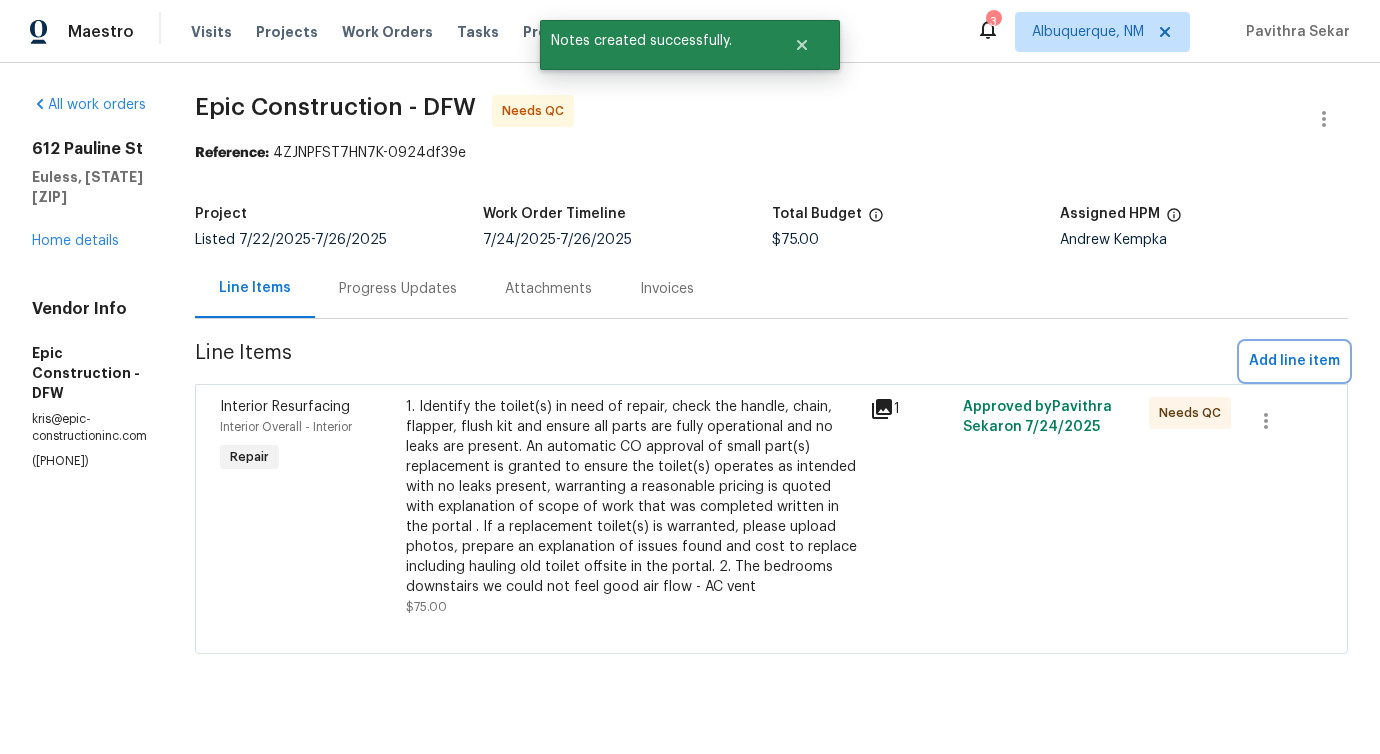 click on "Add line item" at bounding box center (1294, 361) 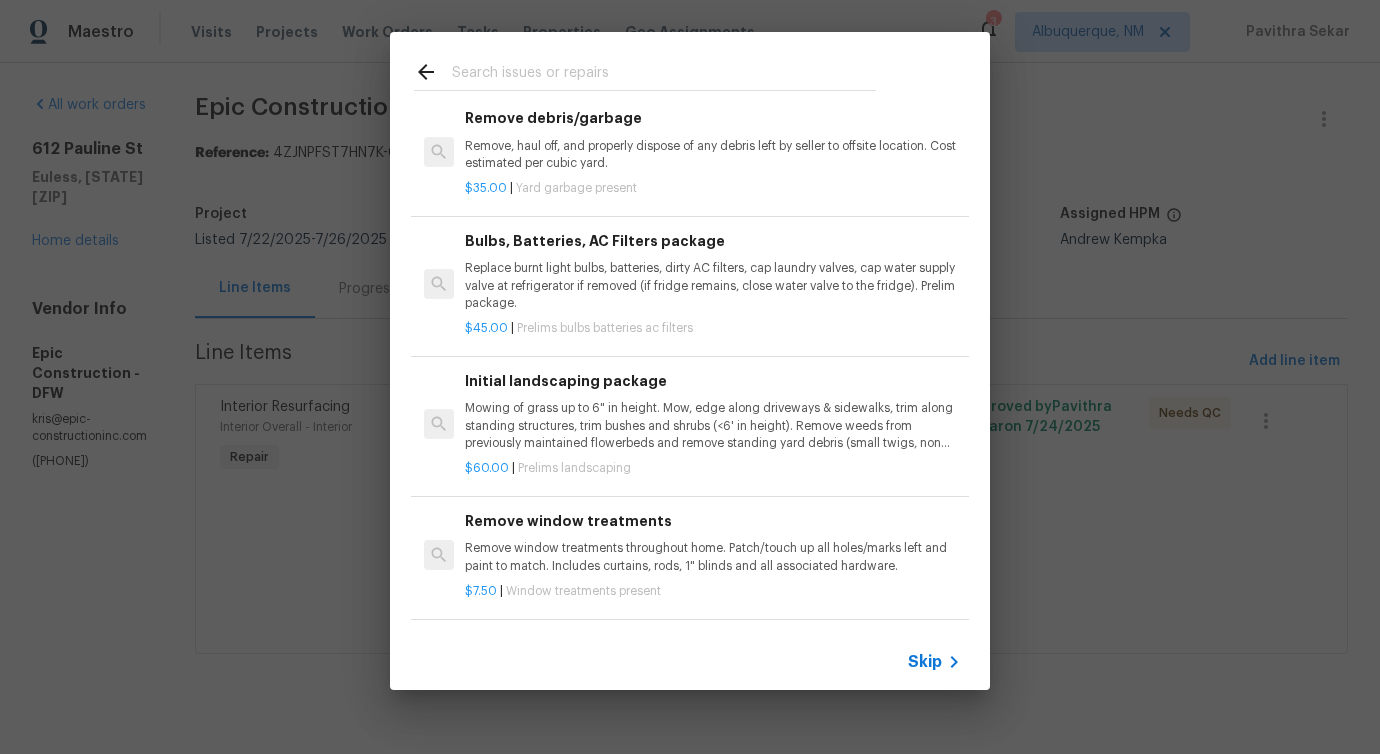 scroll, scrollTop: 0, scrollLeft: 0, axis: both 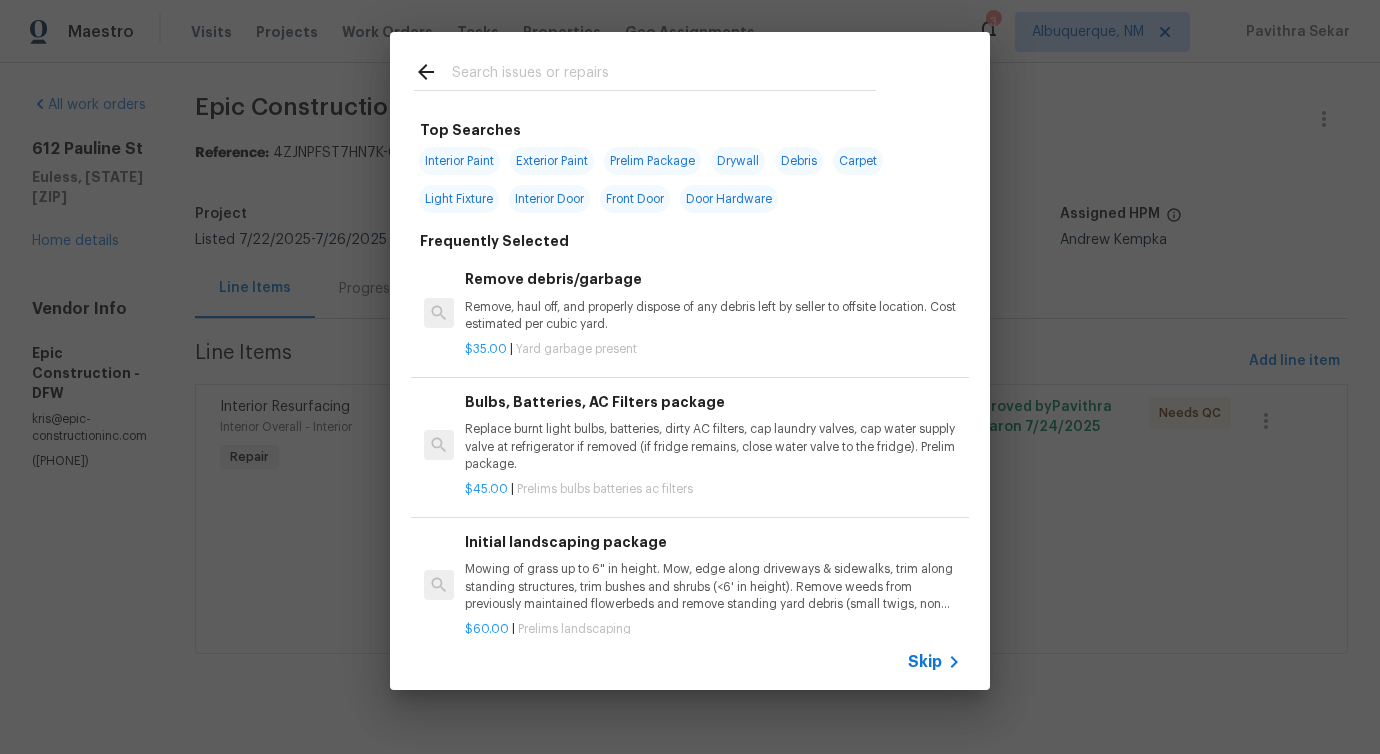 click at bounding box center [664, 75] 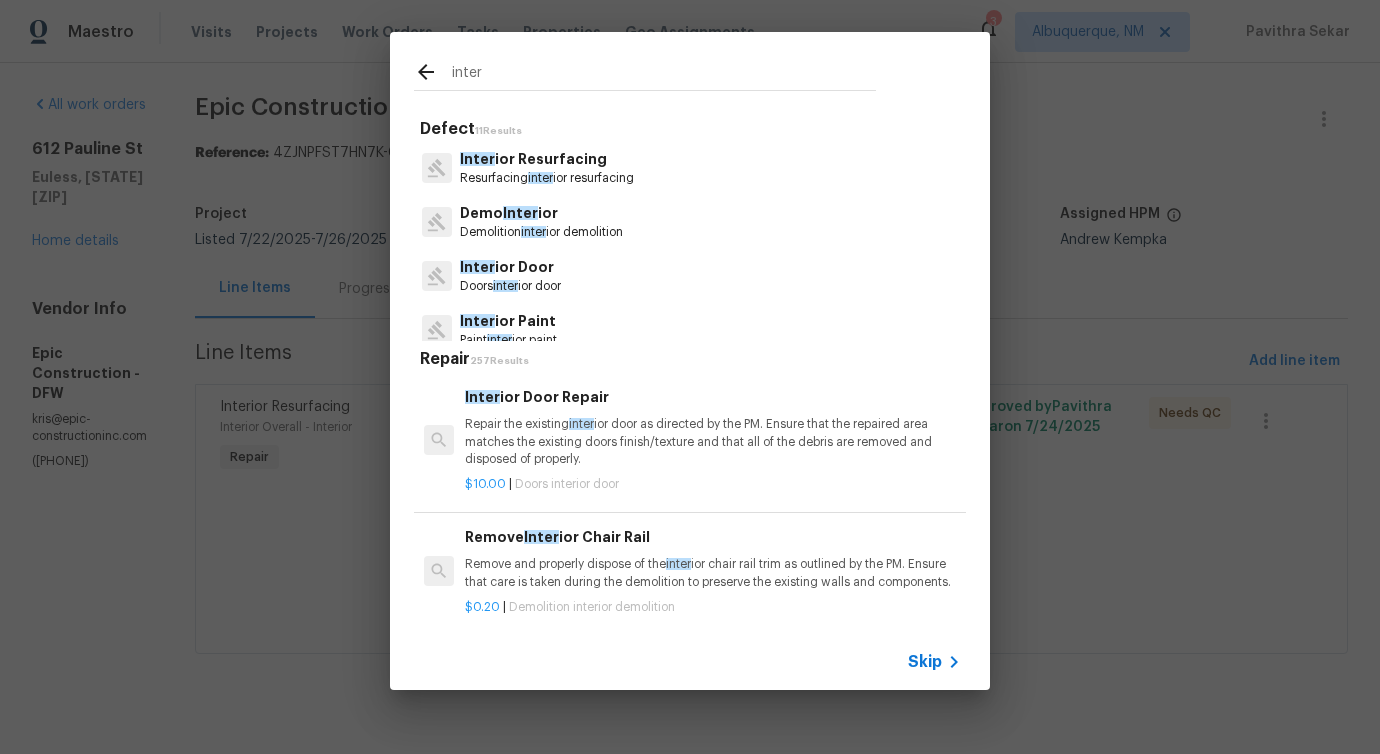 type on "inter" 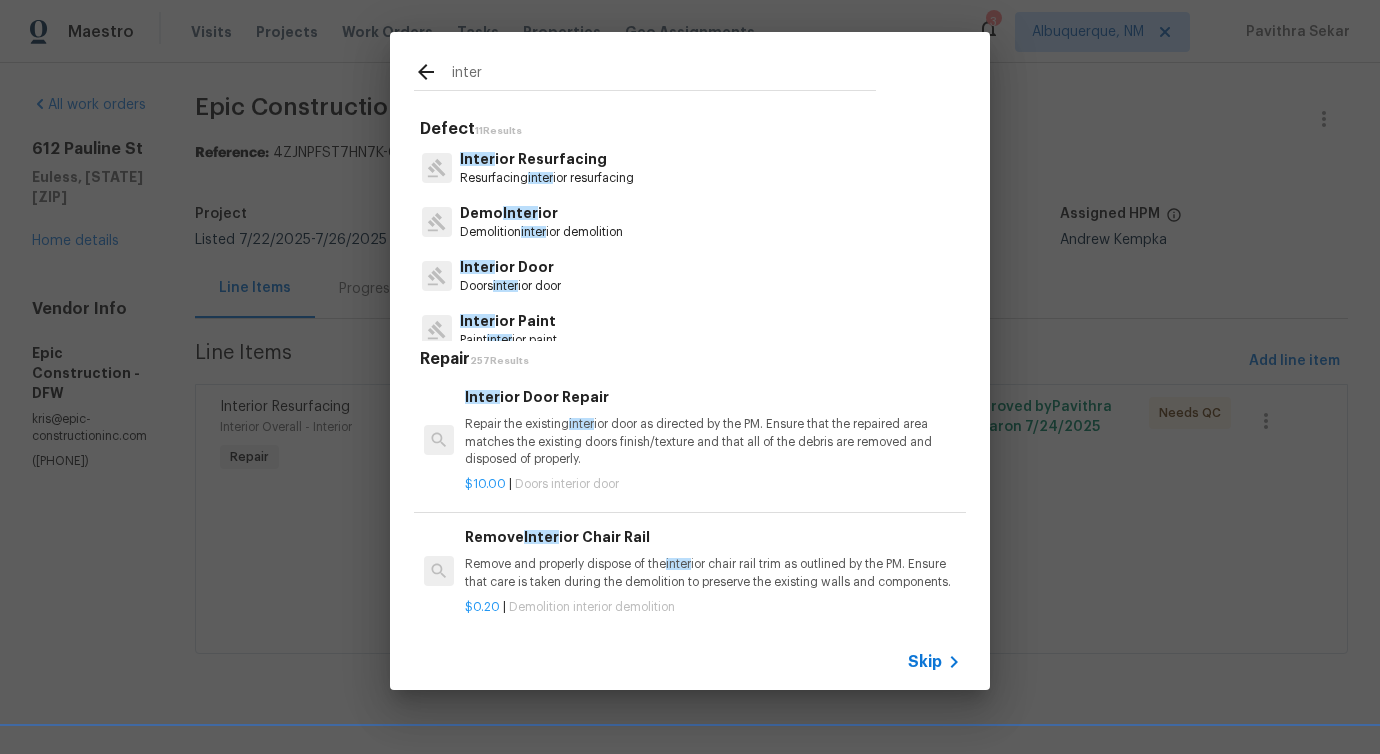 click on "Inter ior Resurfacing" at bounding box center (547, 159) 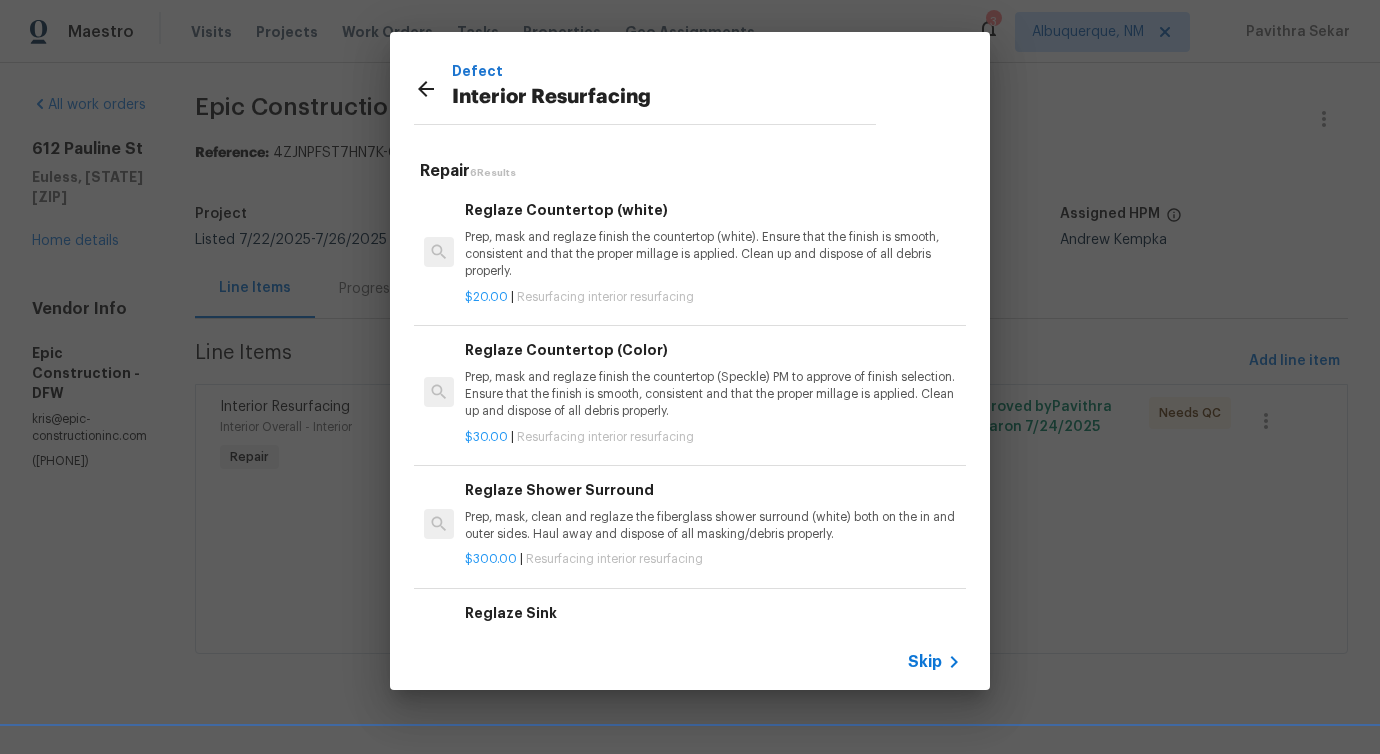 click on "Reglaze Countertop (white) Prep, mask and reglaze finish the countertop (white). Ensure that the finish is smooth, consistent and that the proper millage is applied. Clean up and dispose of all debris properly." at bounding box center (713, 240) 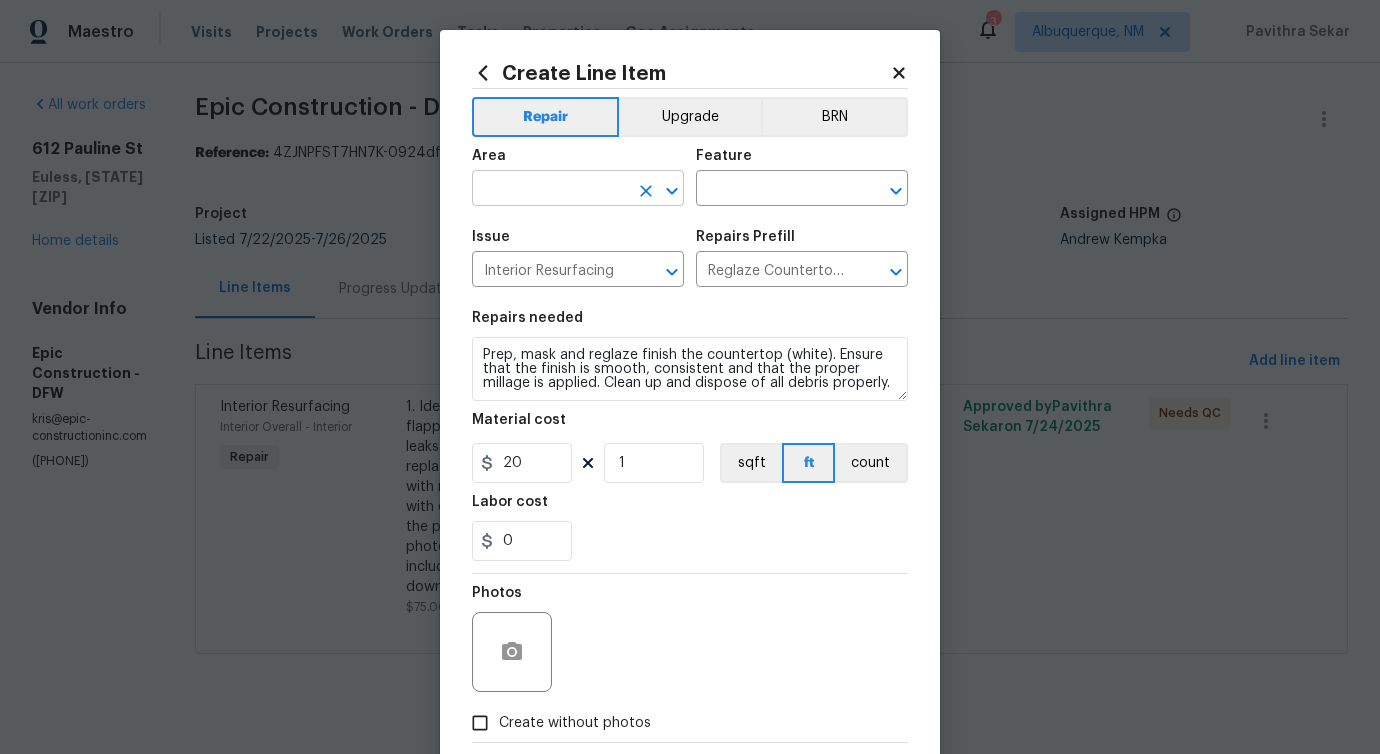 click at bounding box center [550, 190] 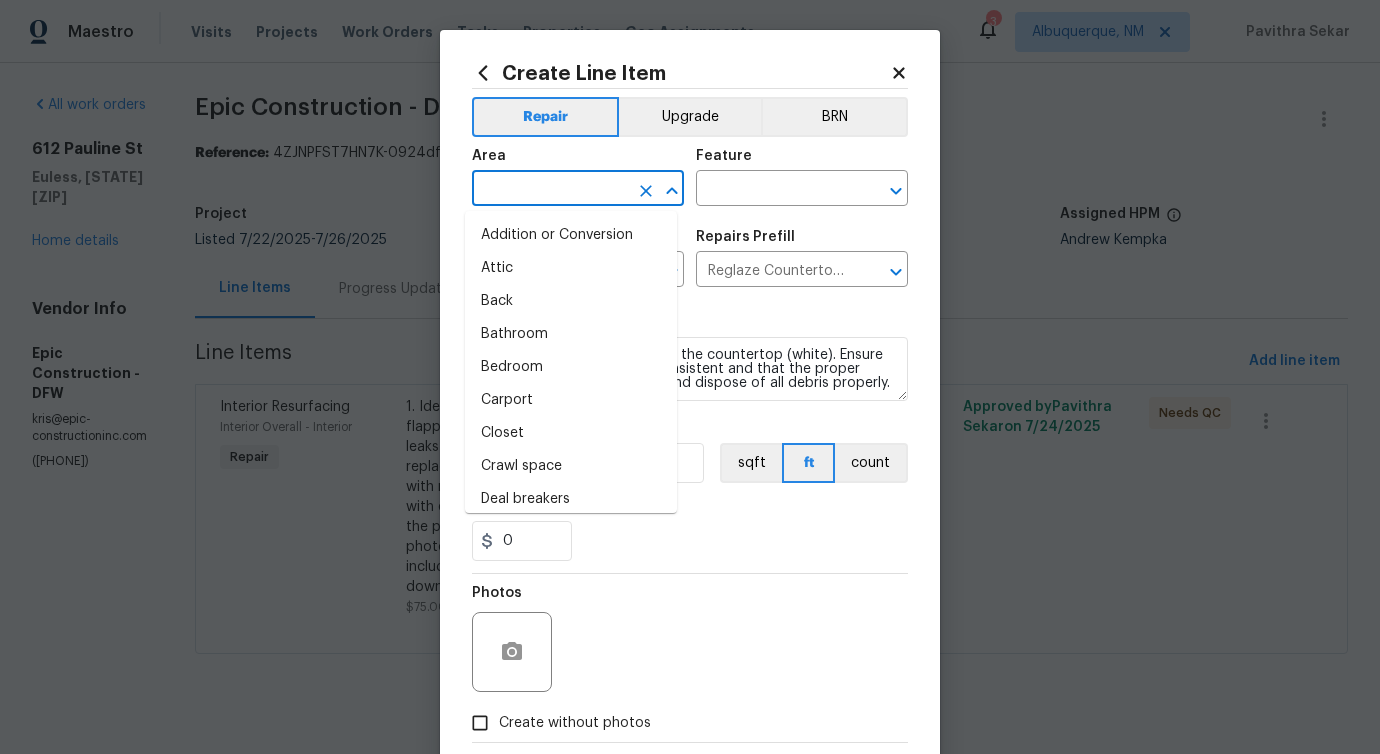type on "n" 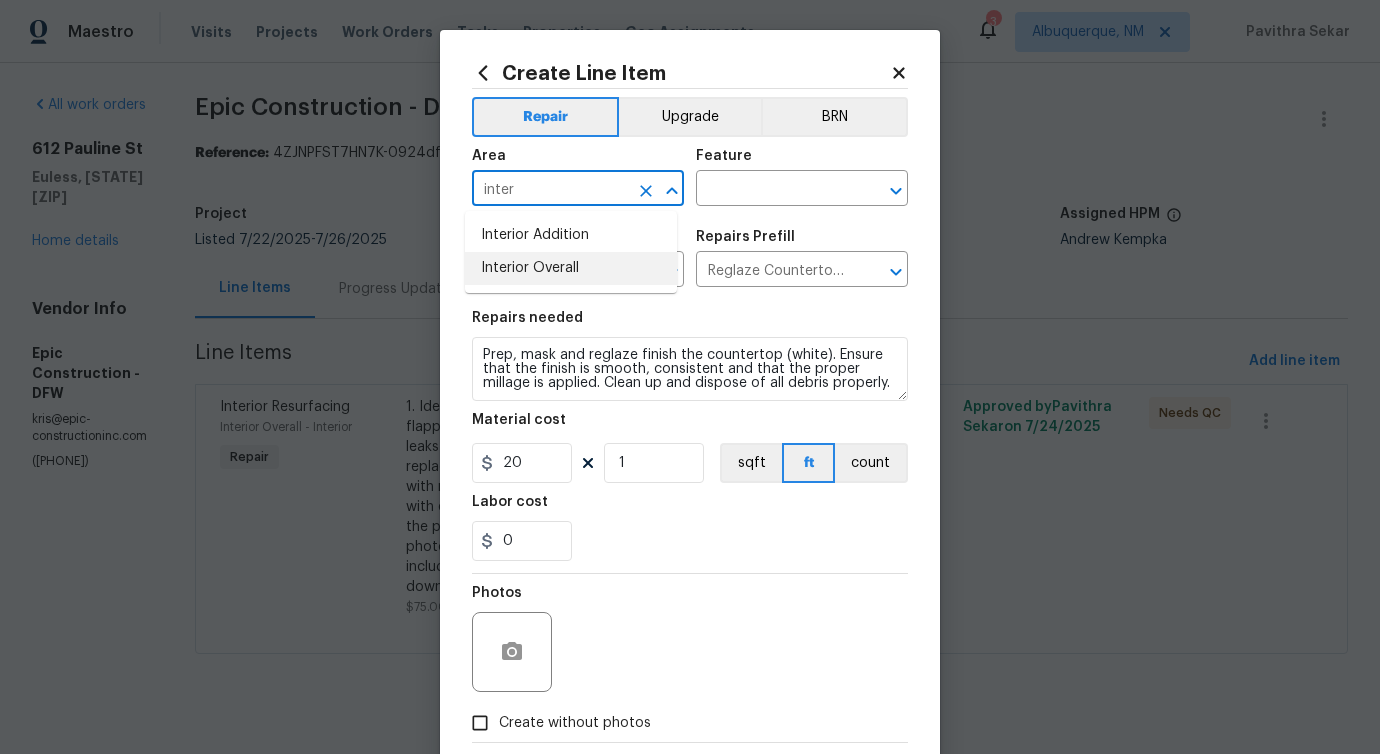 click on "Interior Overall" at bounding box center [571, 268] 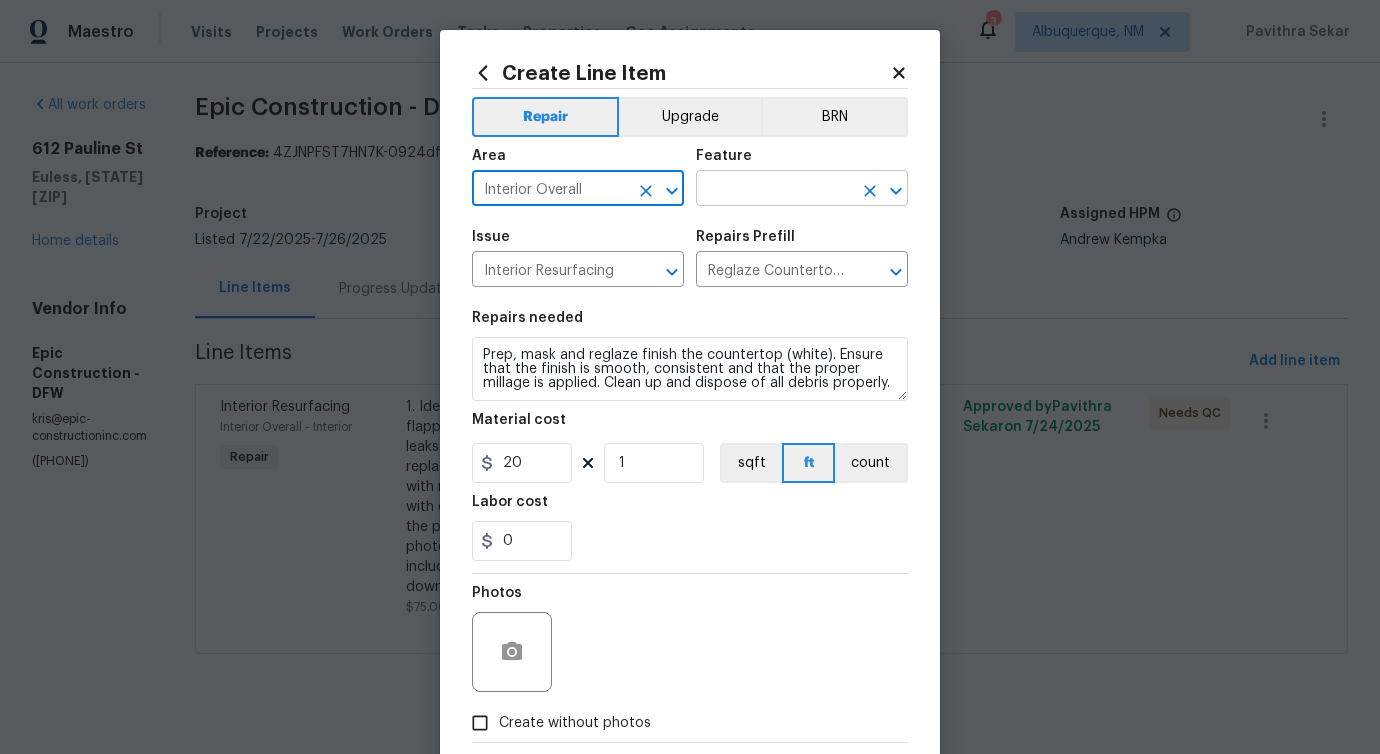 type on "Interior Overall" 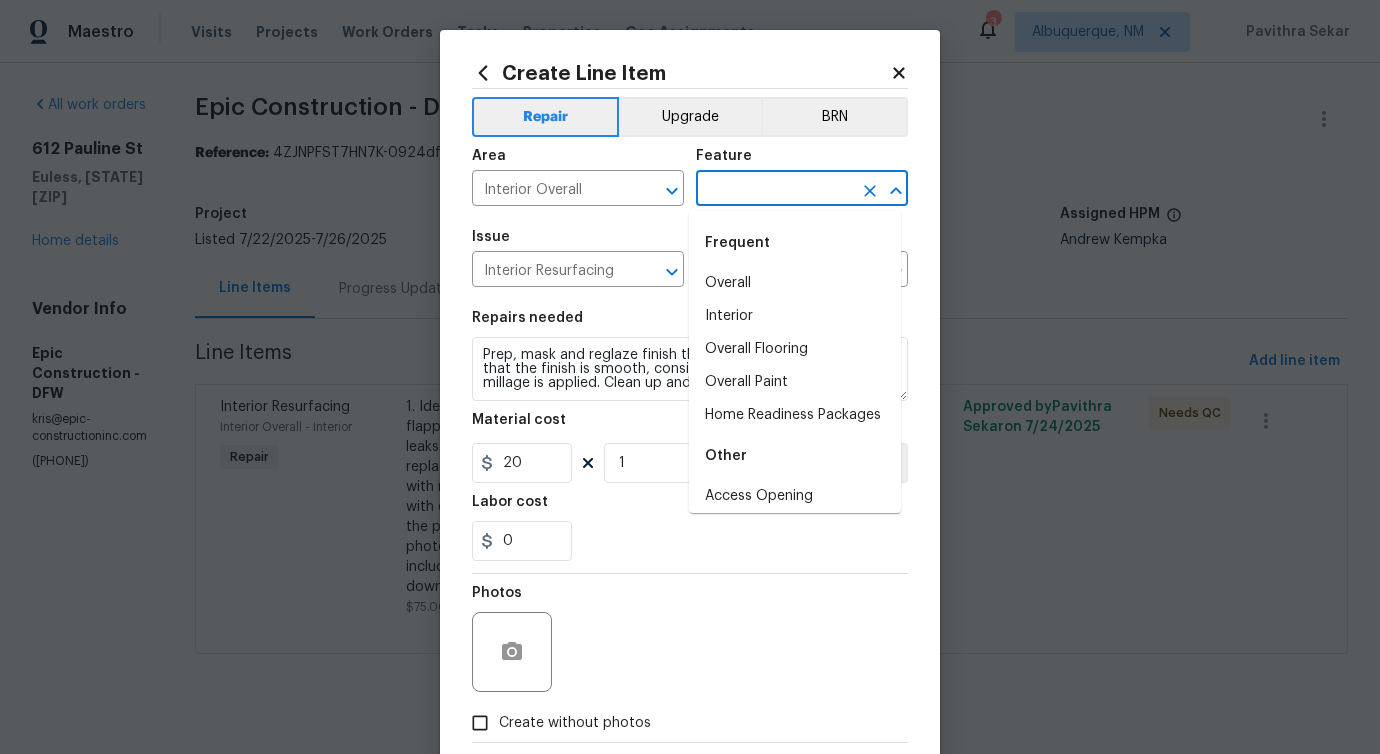 click at bounding box center [774, 190] 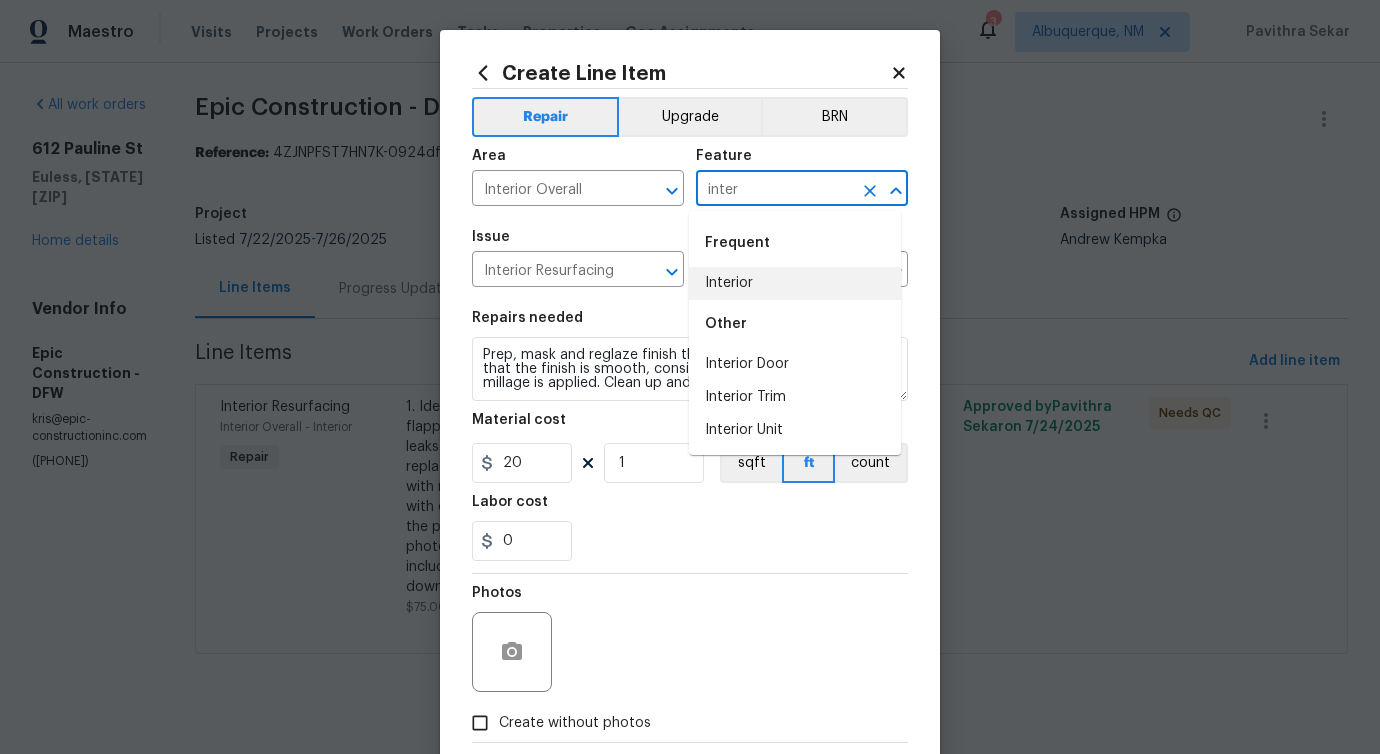 click on "Interior" at bounding box center (795, 283) 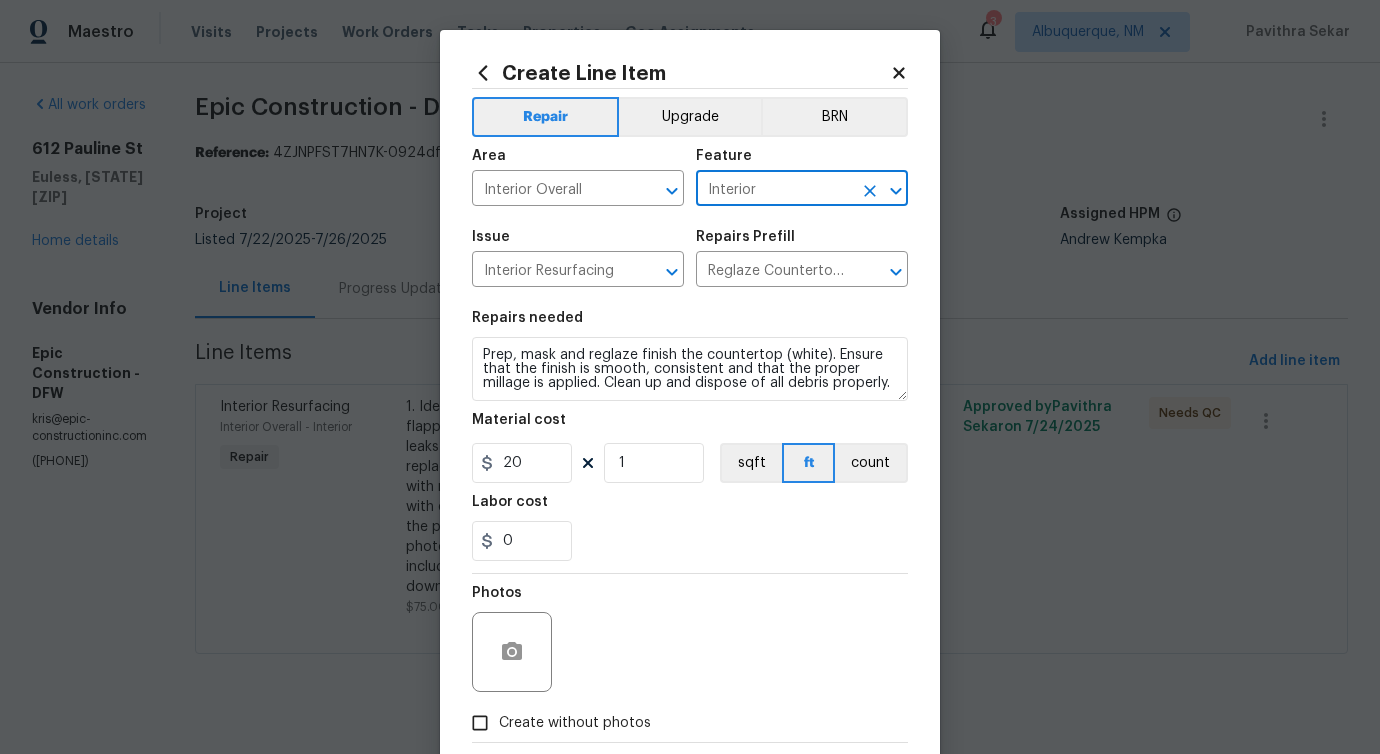 type on "Interior" 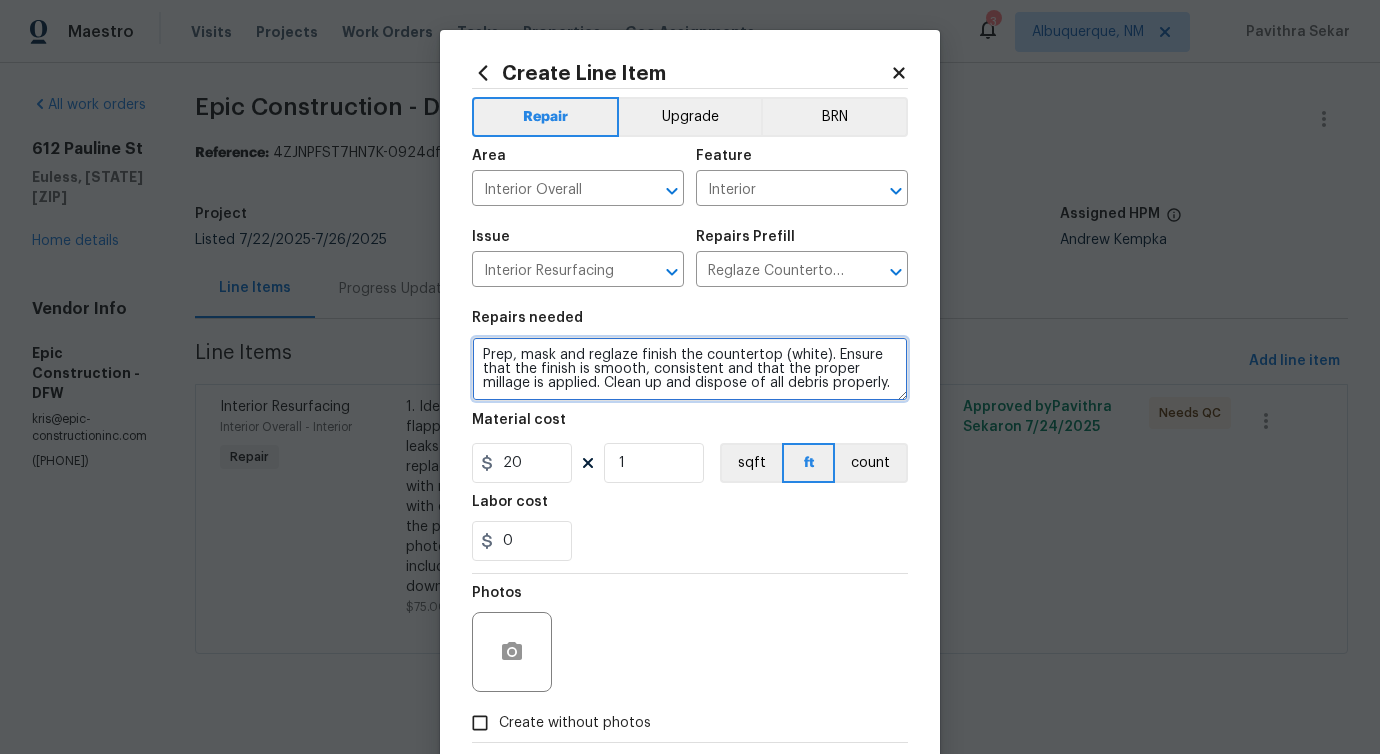 click on "Prep, mask and reglaze finish the countertop (white). Ensure that the finish is smooth, consistent and that the proper millage is applied. Clean up and dispose of all debris properly." at bounding box center [690, 369] 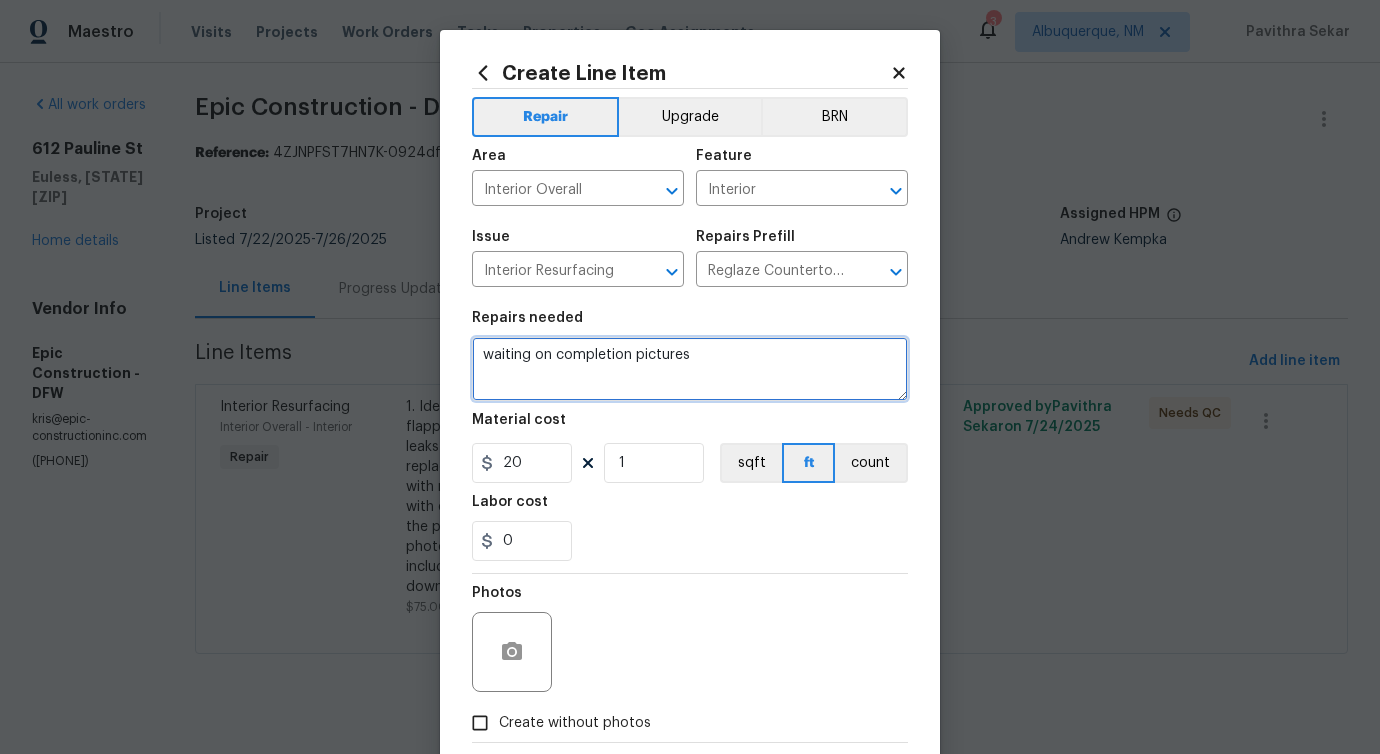 scroll, scrollTop: 108, scrollLeft: 0, axis: vertical 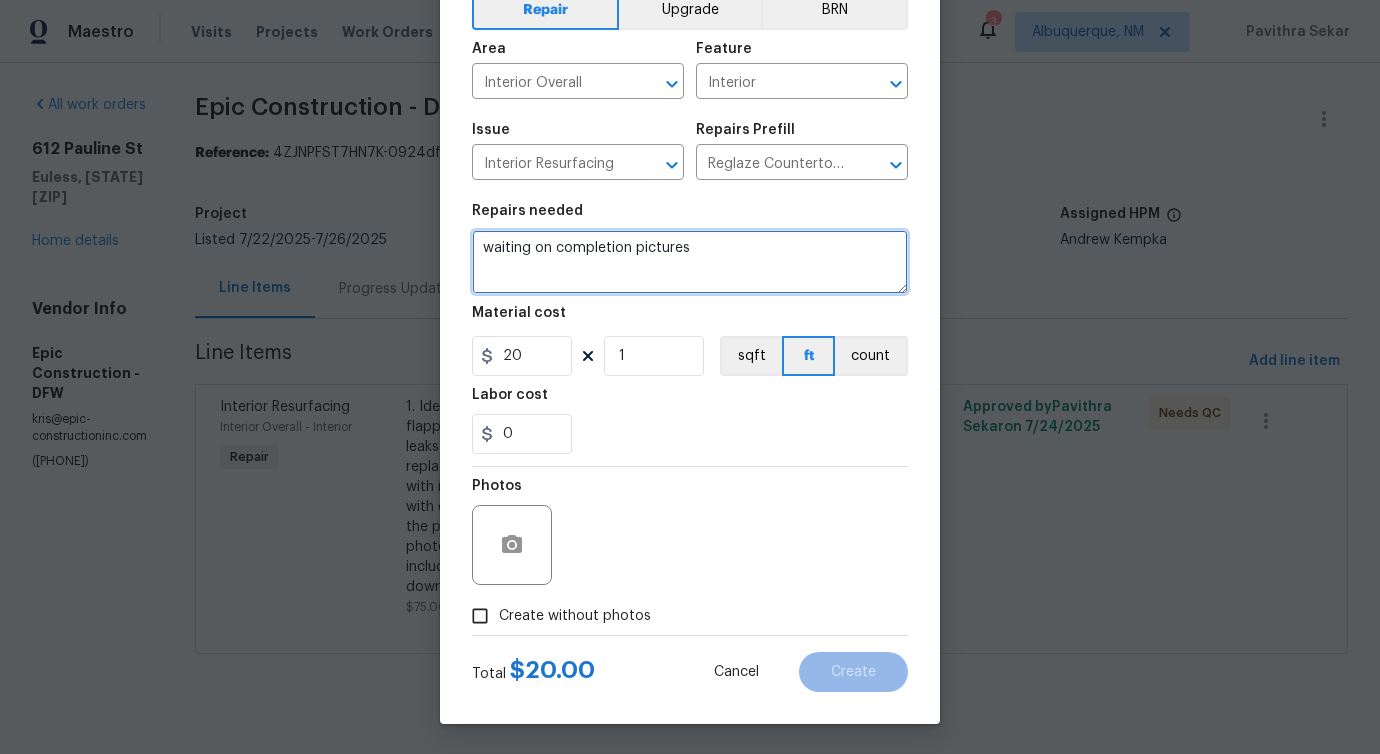 type on "waiting on completion pictures" 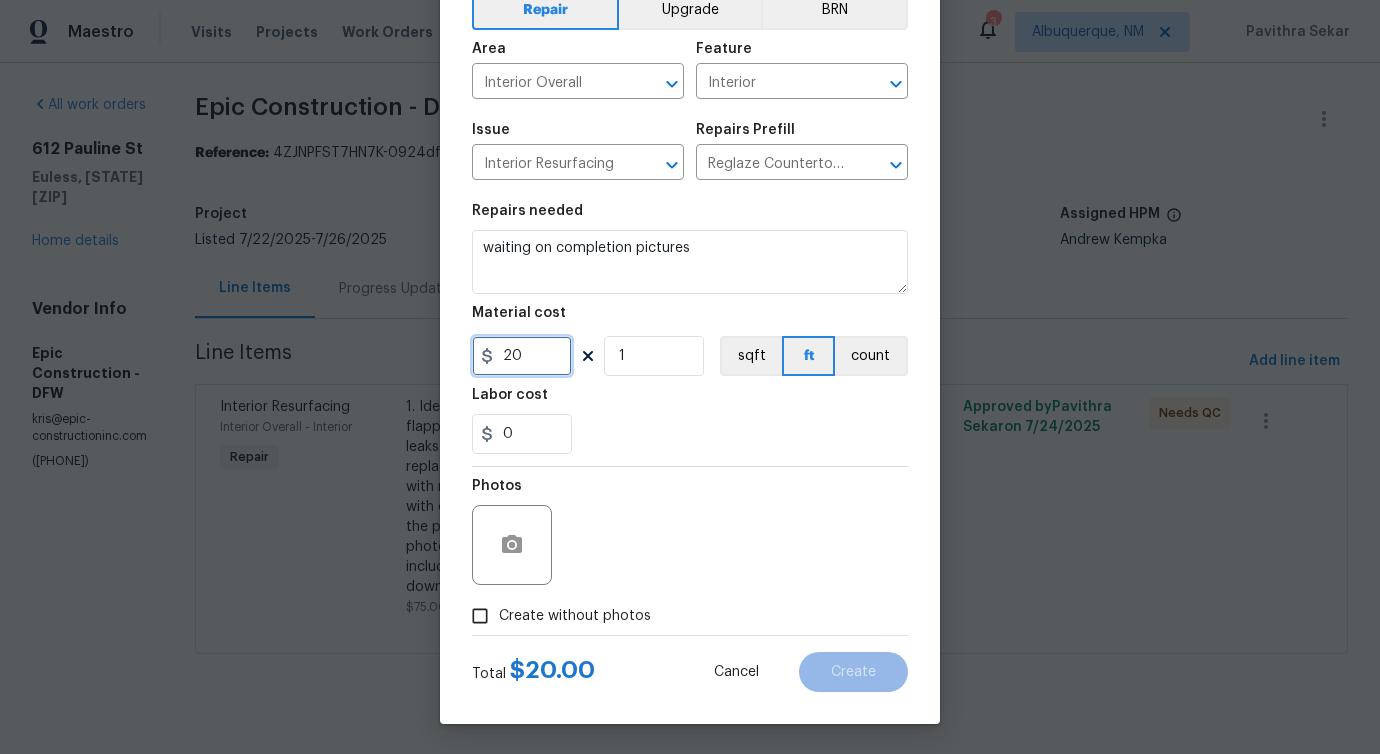 click on "20" at bounding box center (522, 356) 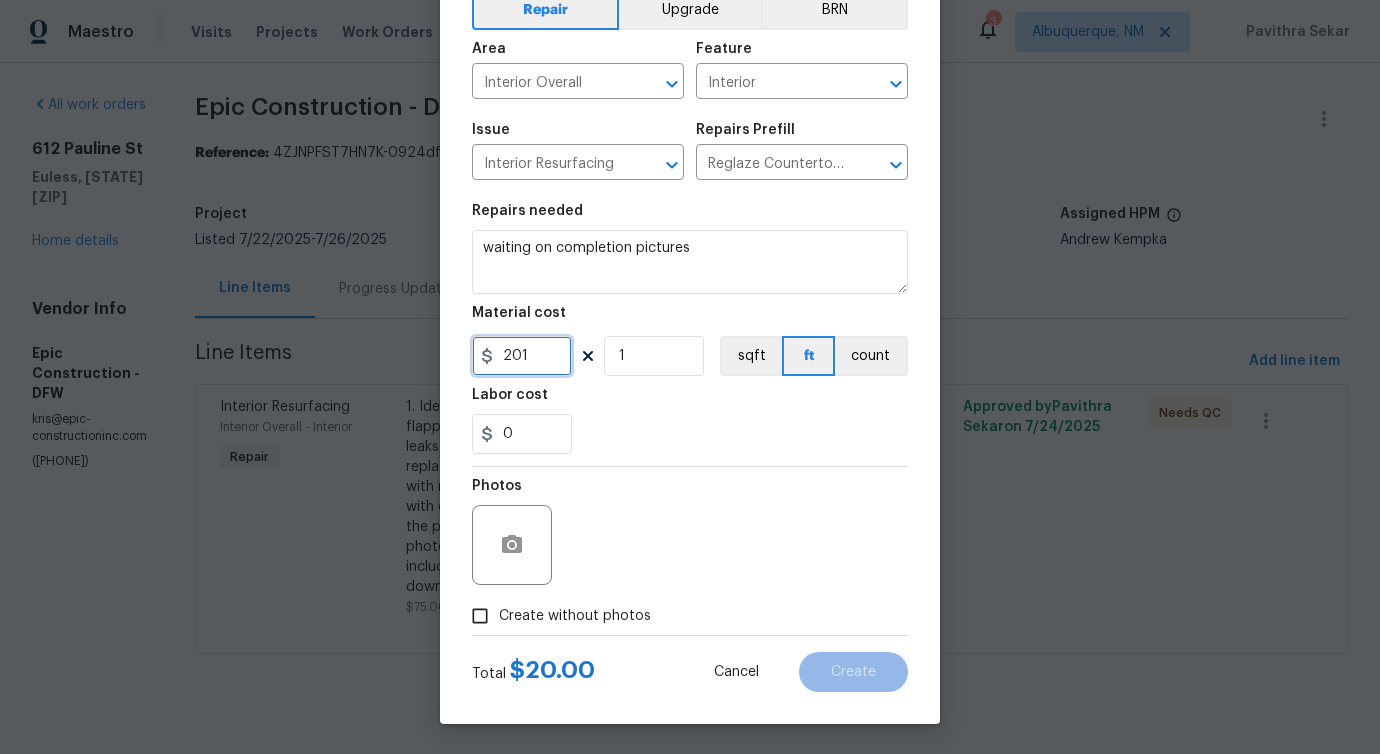 click on "201" at bounding box center (522, 356) 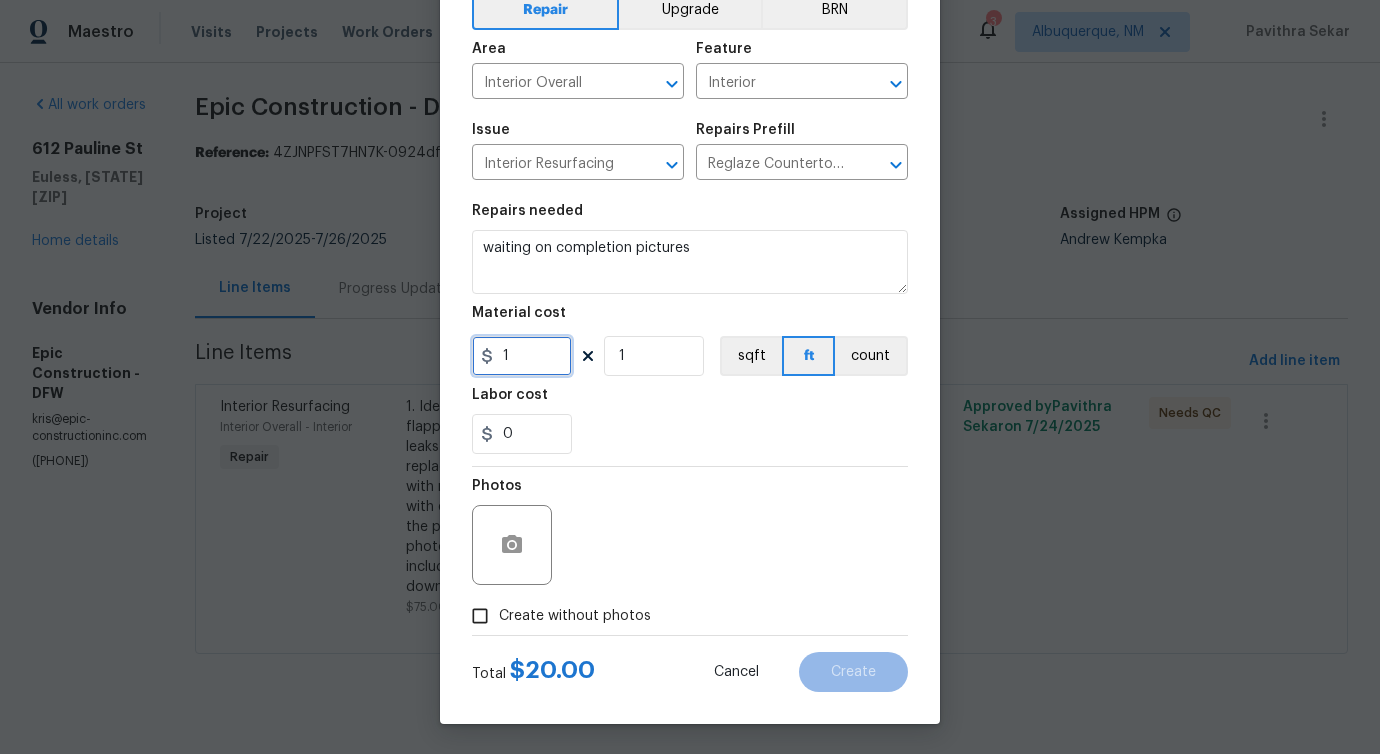 type on "1" 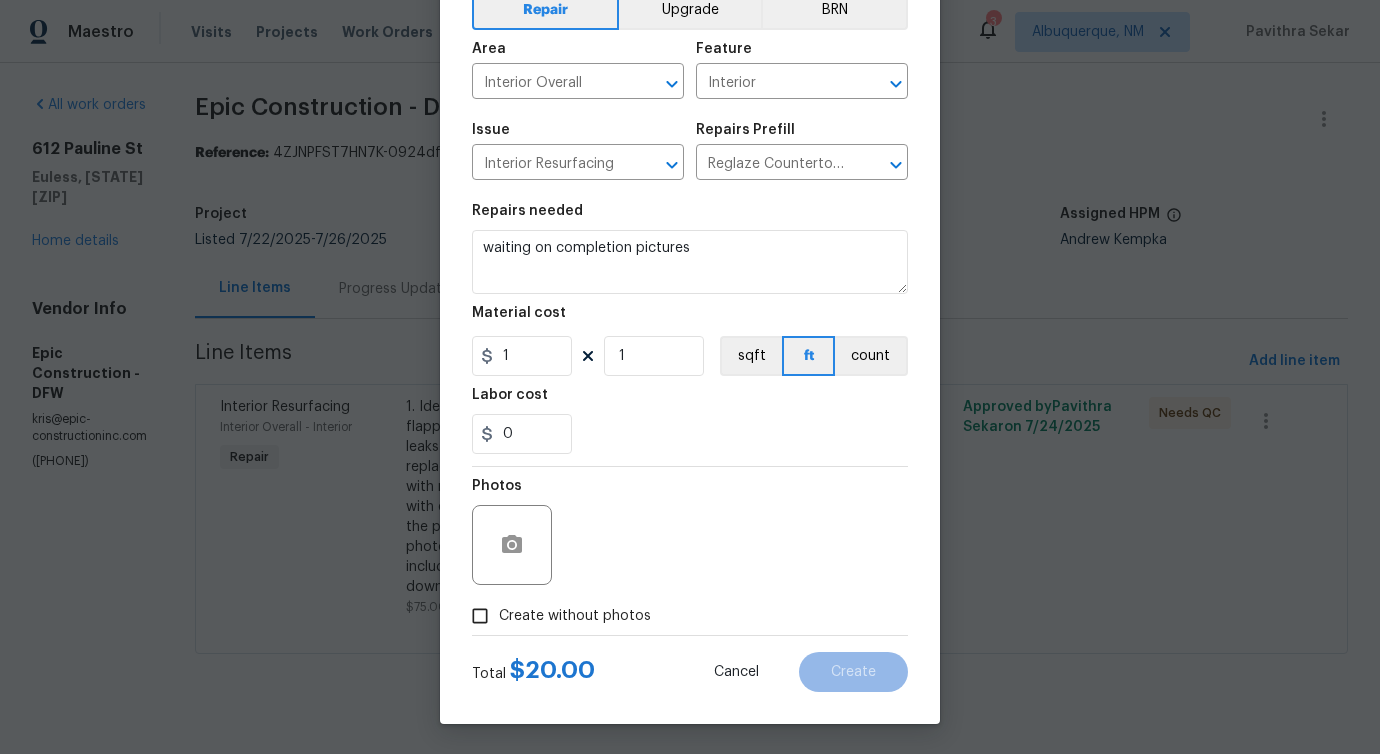 click on "Create without photos" at bounding box center (575, 616) 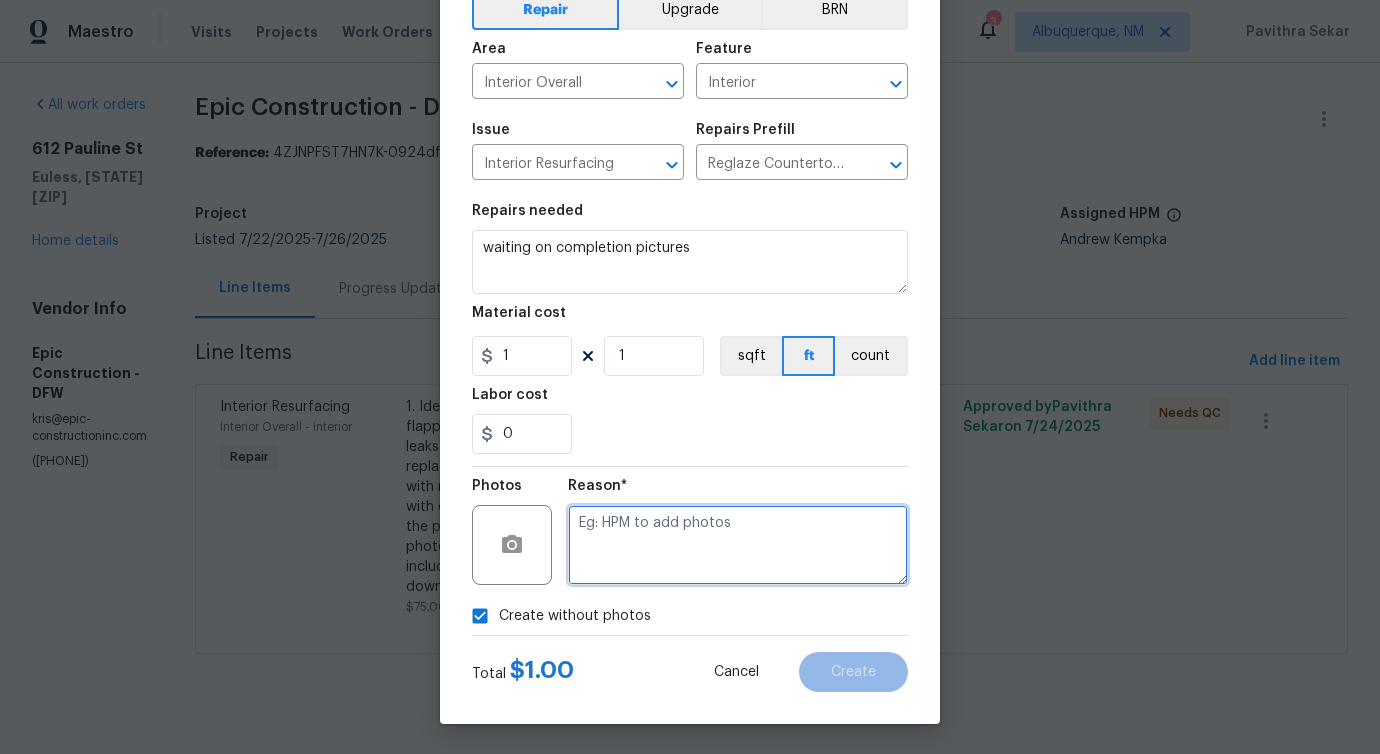 click at bounding box center [738, 545] 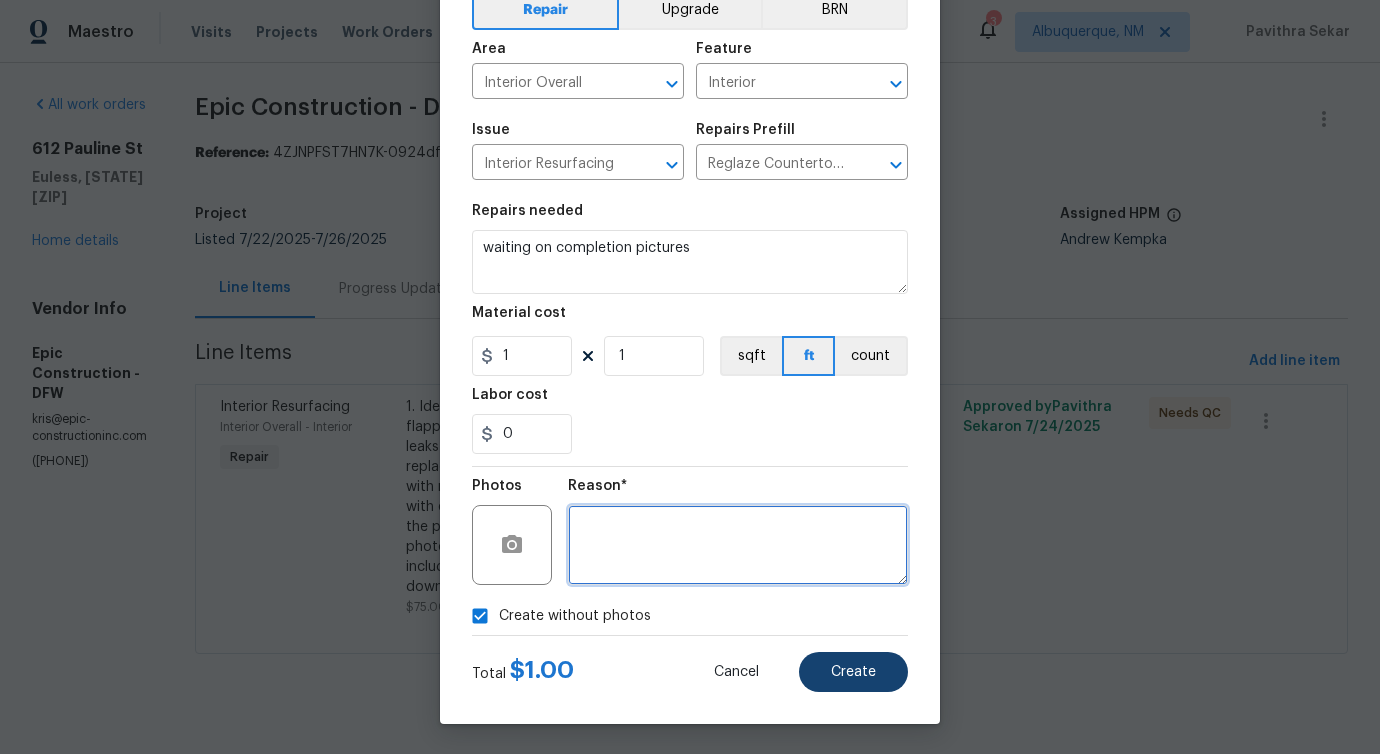 type 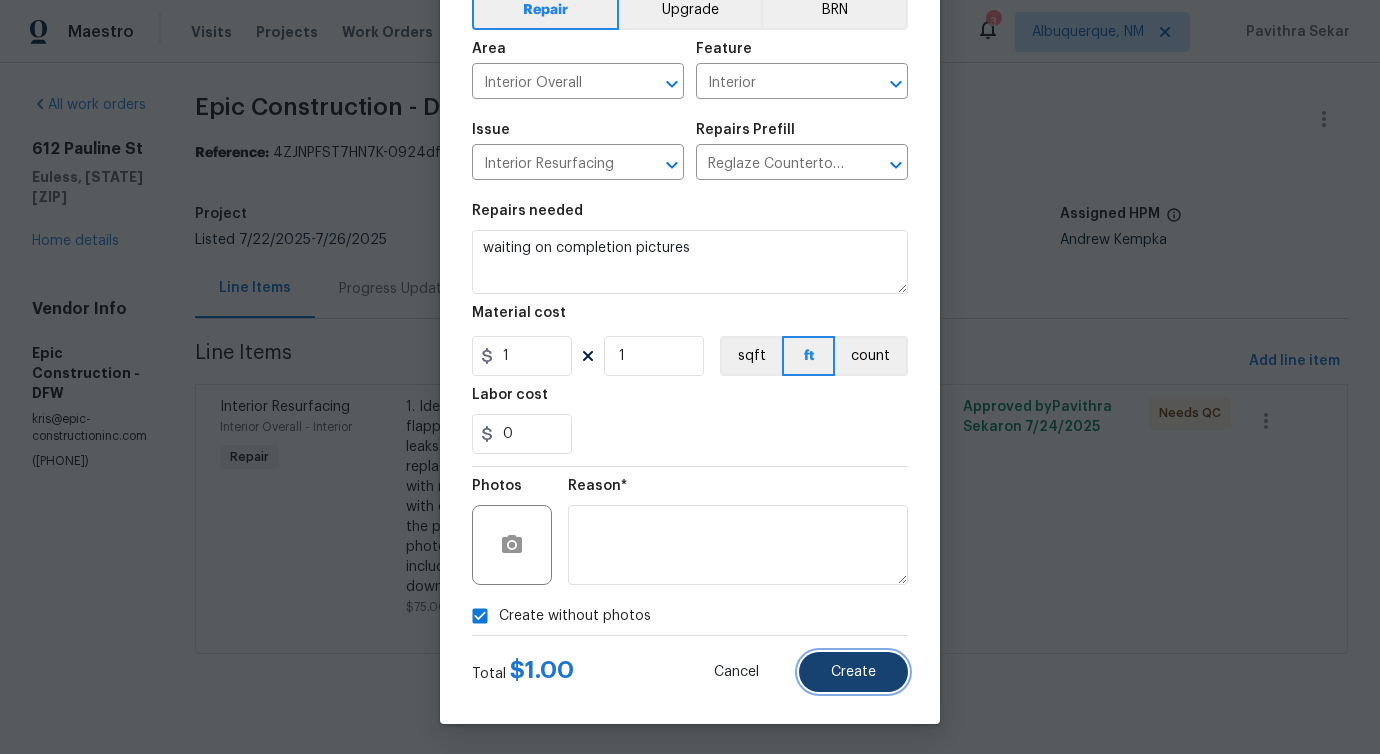 click on "Create" at bounding box center (853, 672) 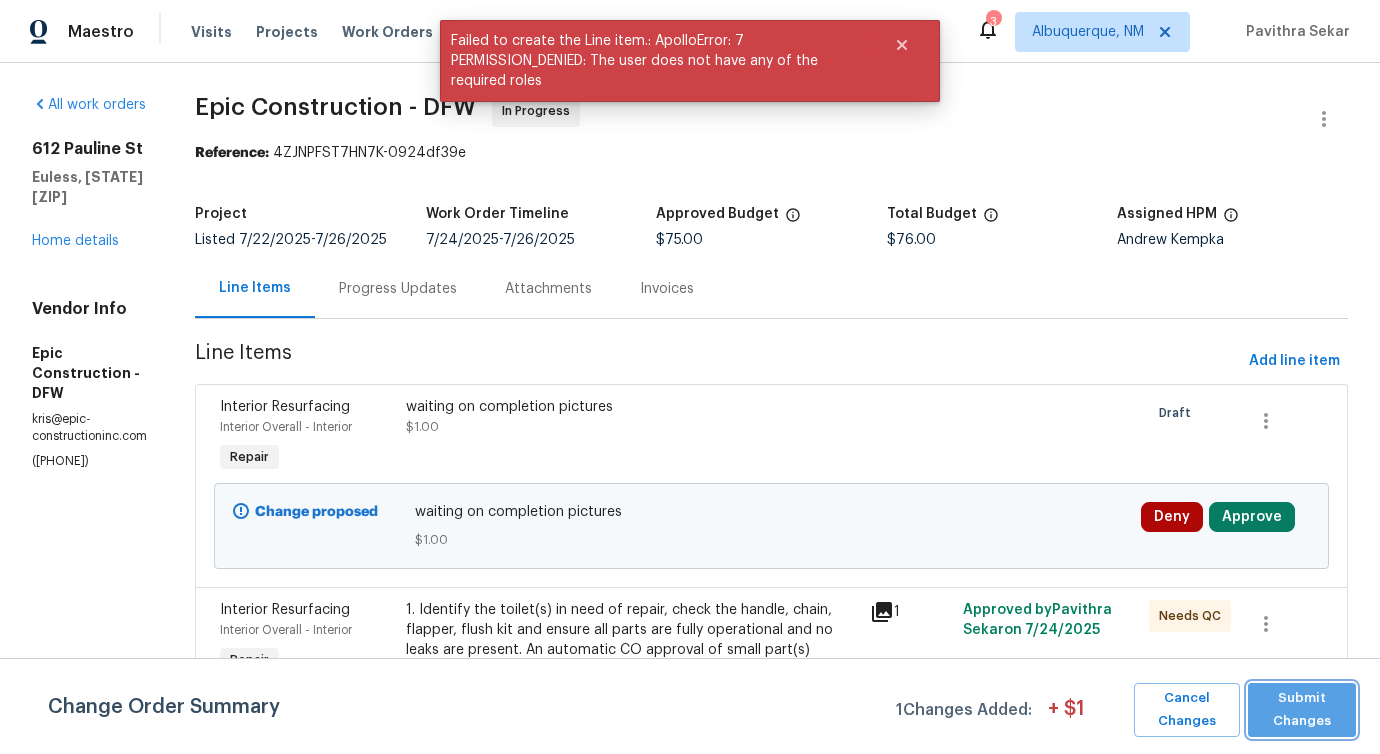 click on "Submit Changes" at bounding box center [1302, 710] 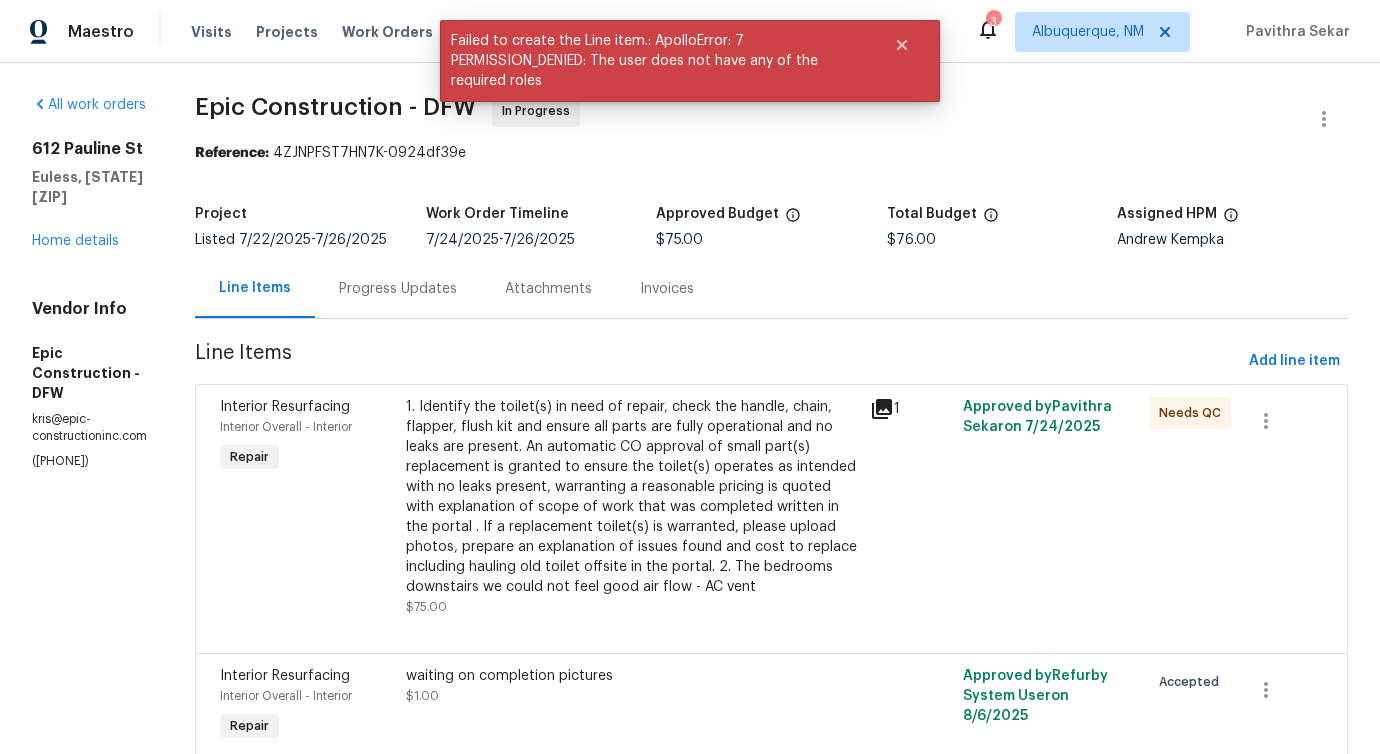 click on "Progress Updates" at bounding box center [398, 289] 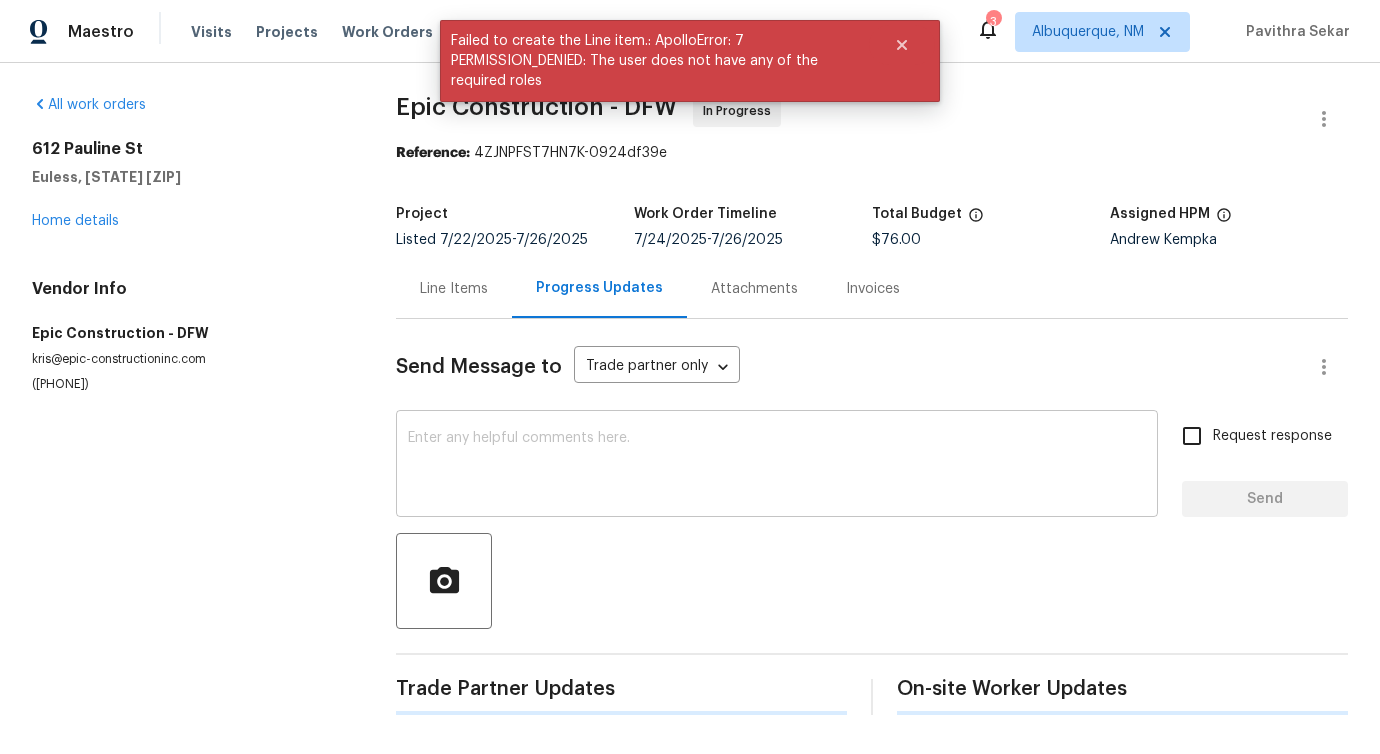click at bounding box center (777, 466) 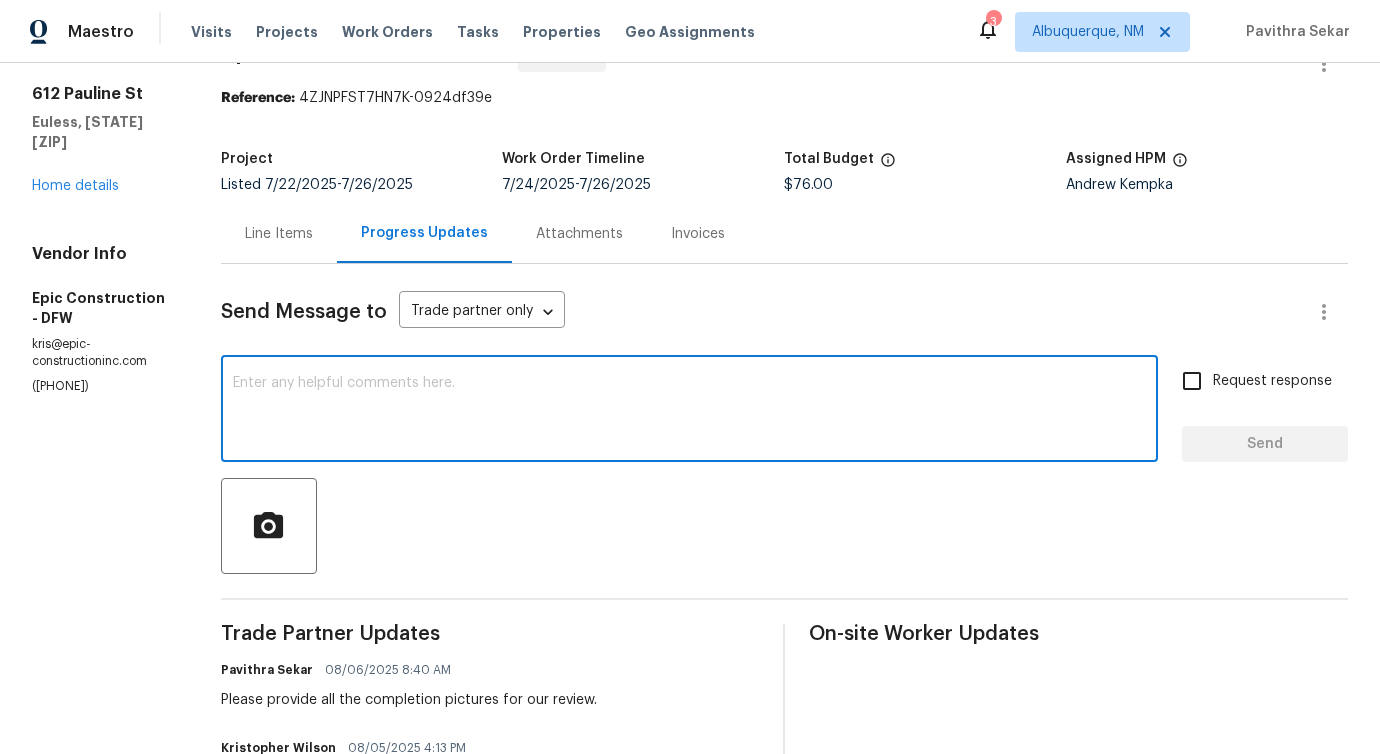 scroll, scrollTop: 0, scrollLeft: 0, axis: both 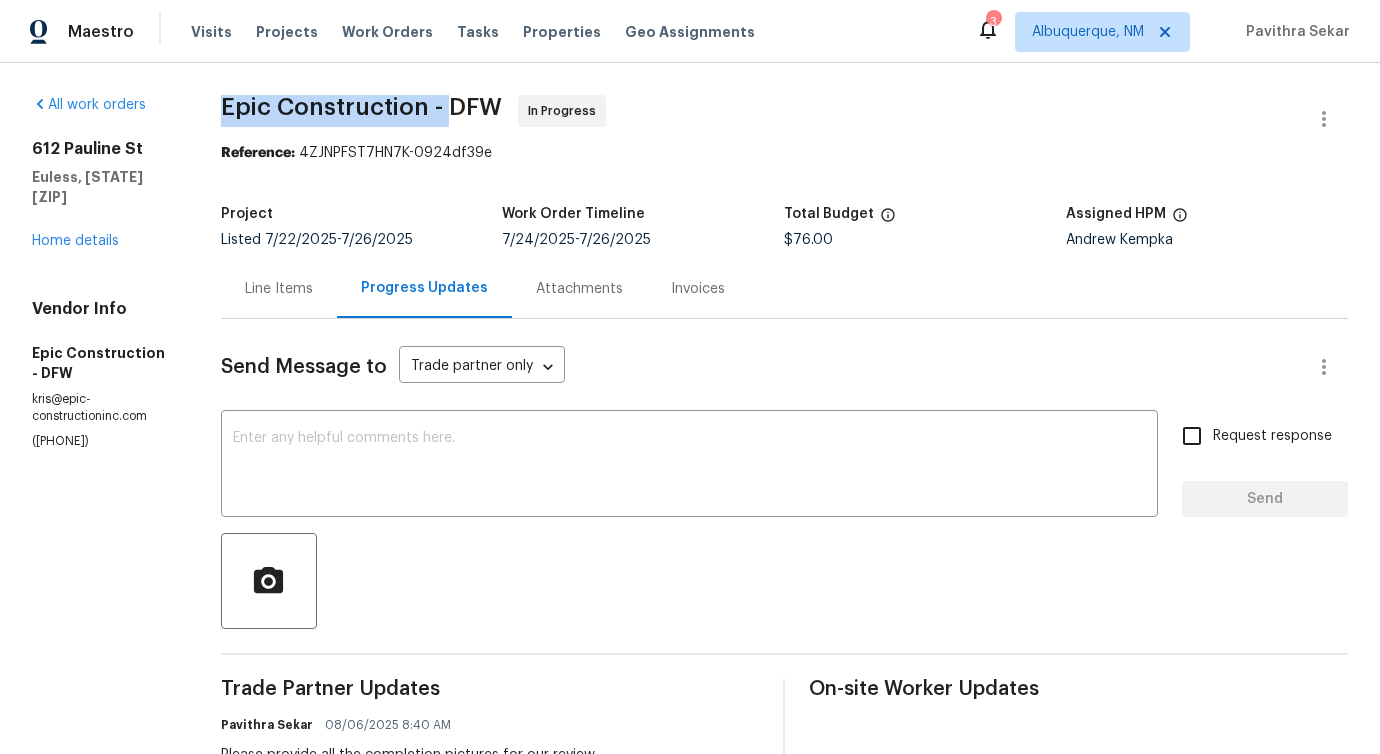 drag, startPoint x: 209, startPoint y: 106, endPoint x: 446, endPoint y: 110, distance: 237.03375 